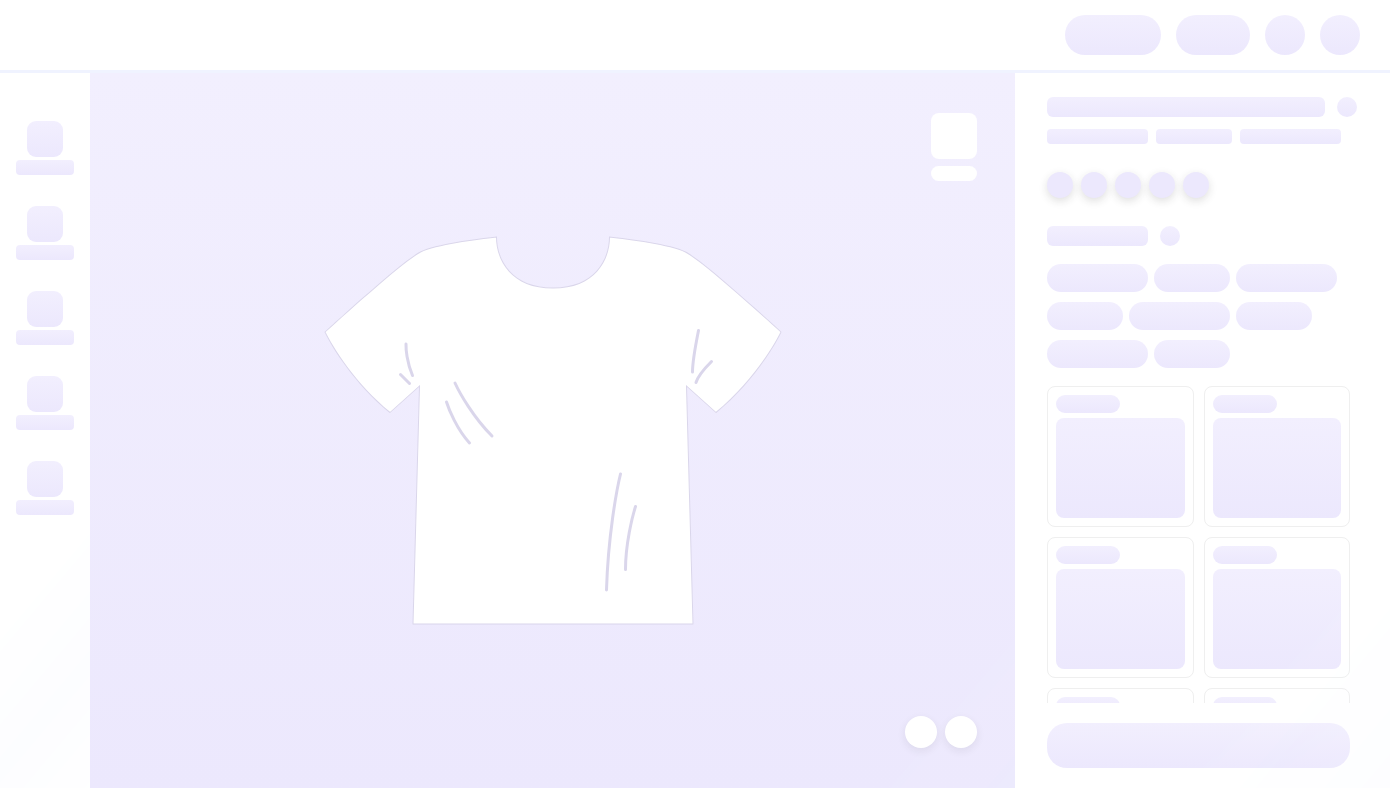 scroll, scrollTop: 0, scrollLeft: 0, axis: both 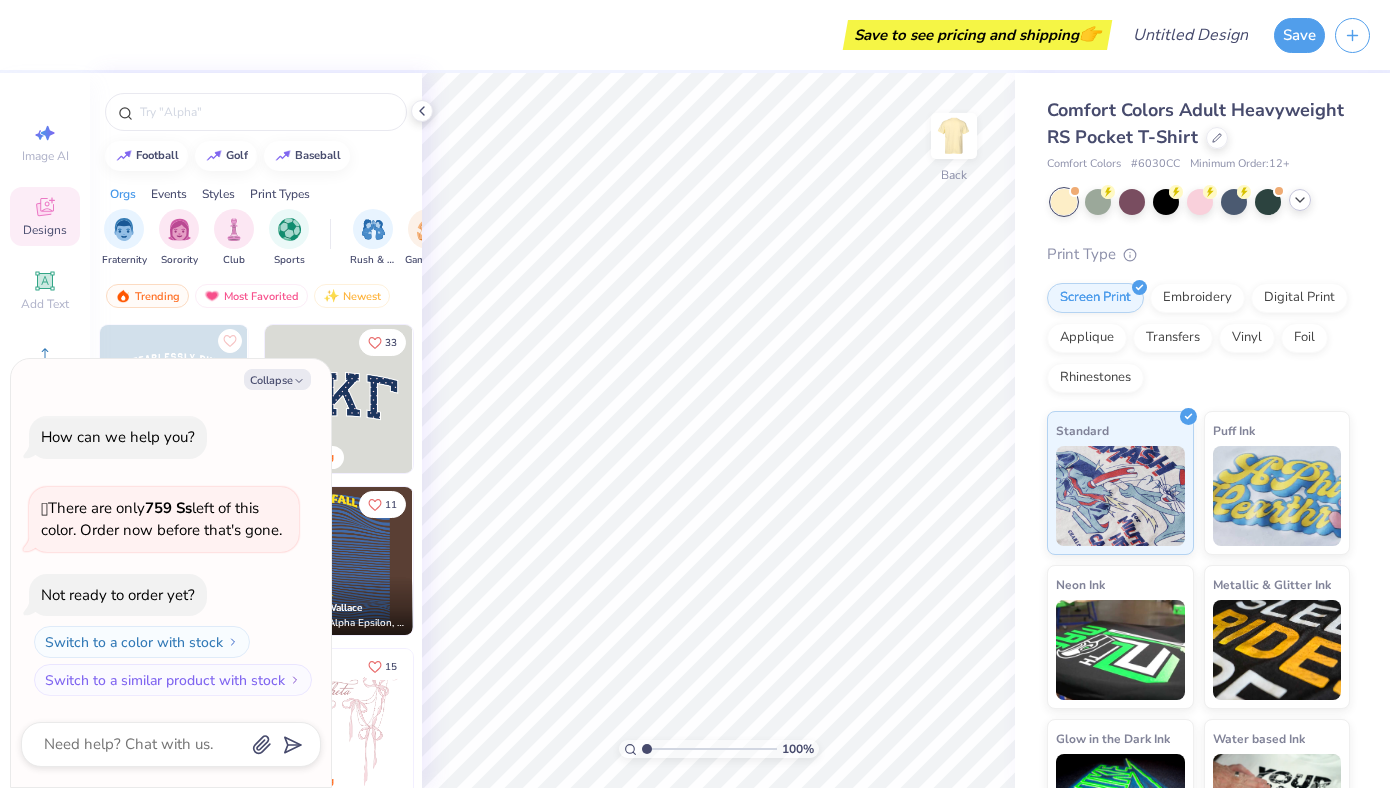 click 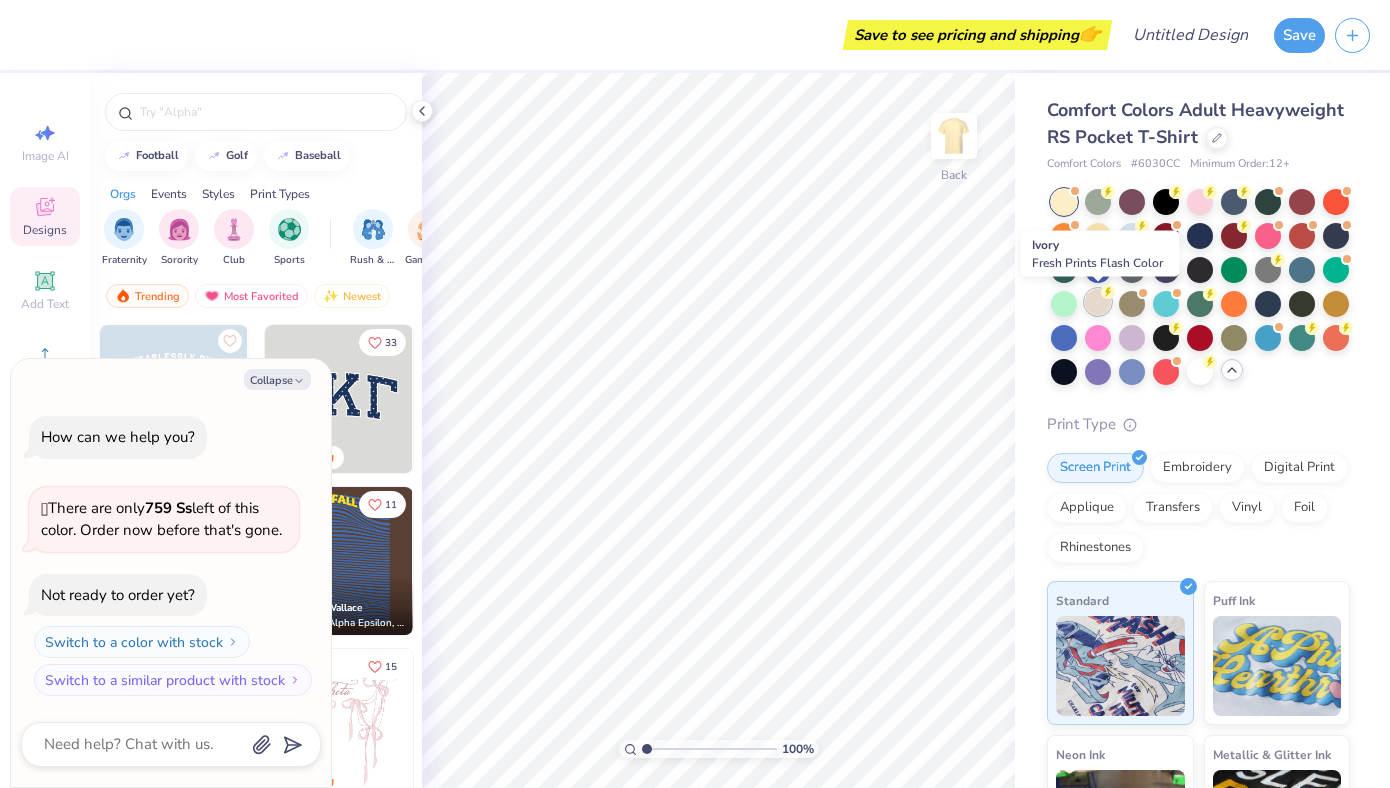 click at bounding box center [1098, 302] 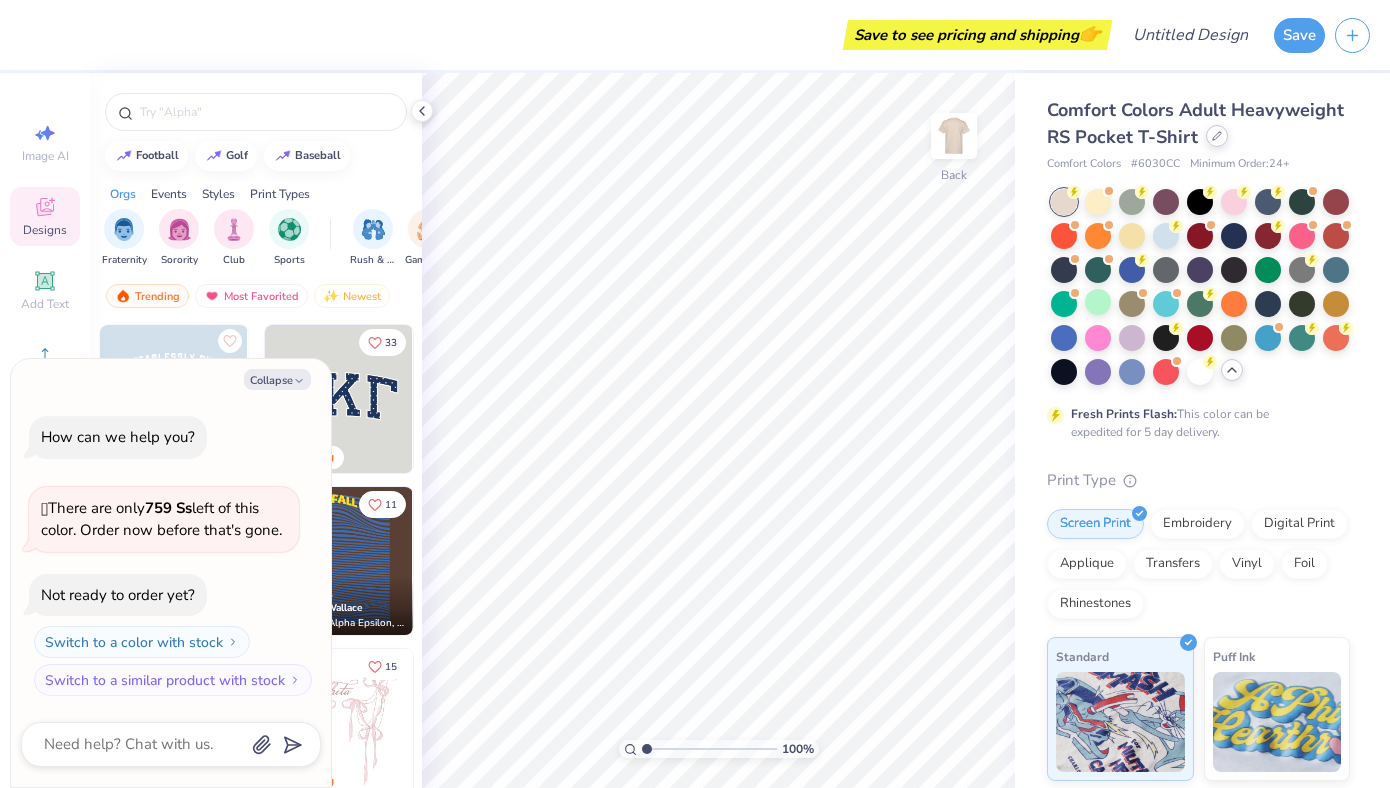 click at bounding box center (1217, 136) 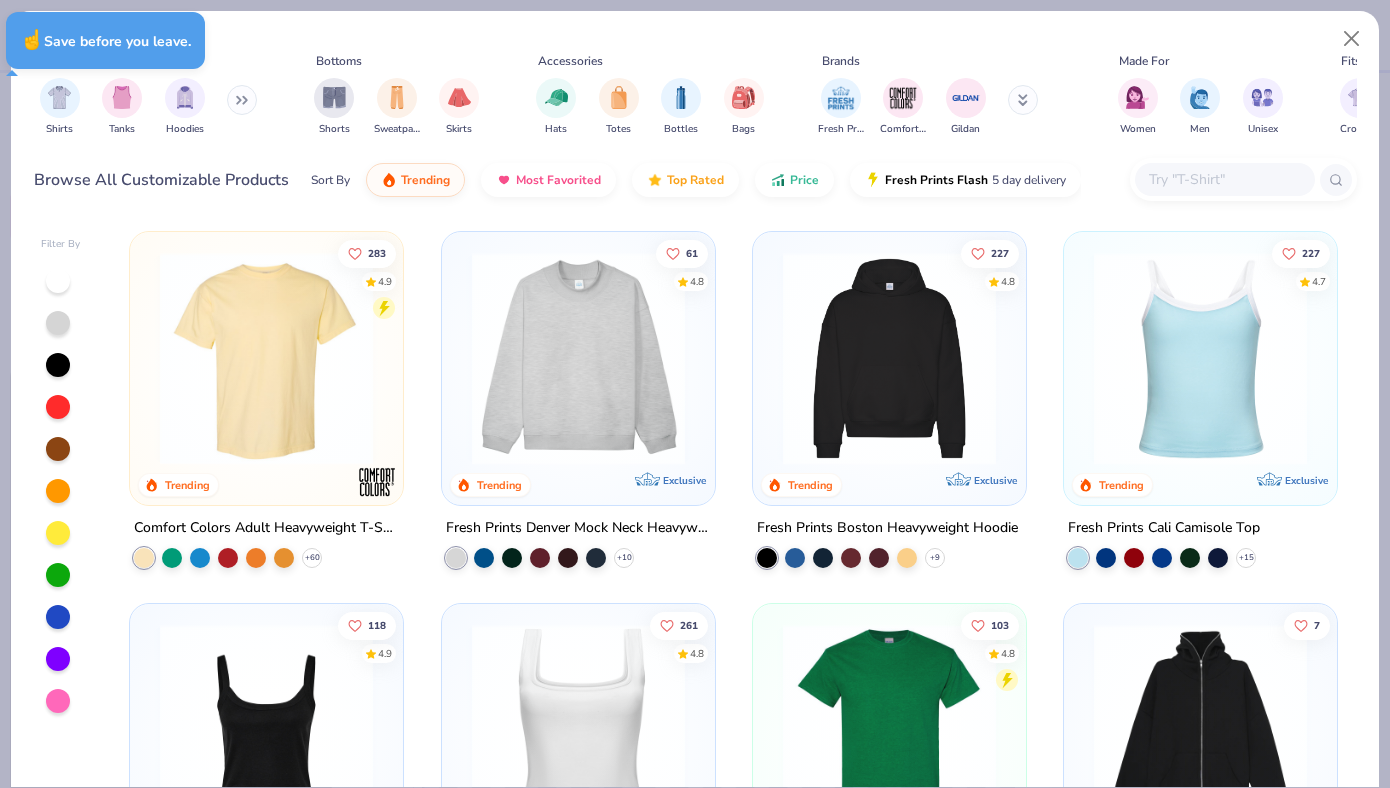 type on "x" 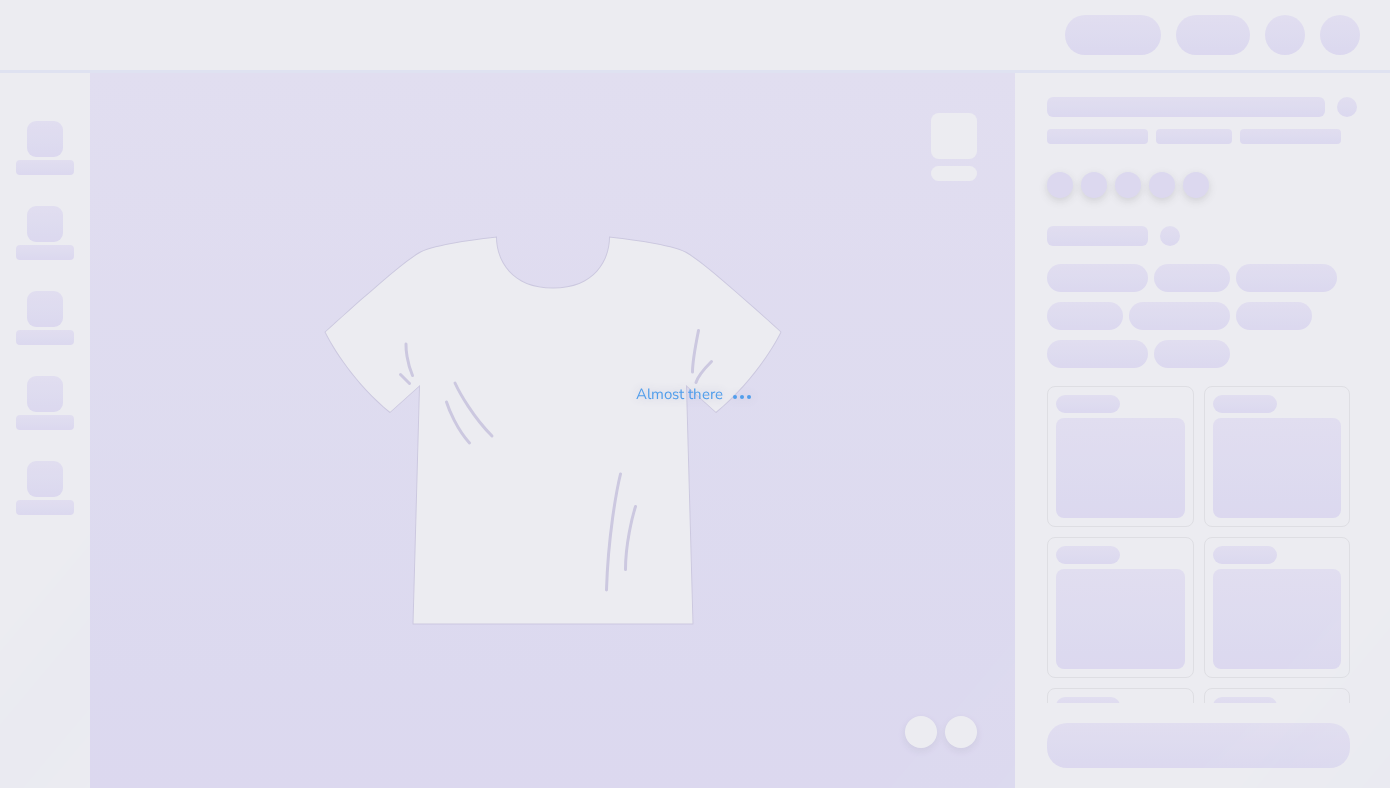 scroll, scrollTop: 0, scrollLeft: 0, axis: both 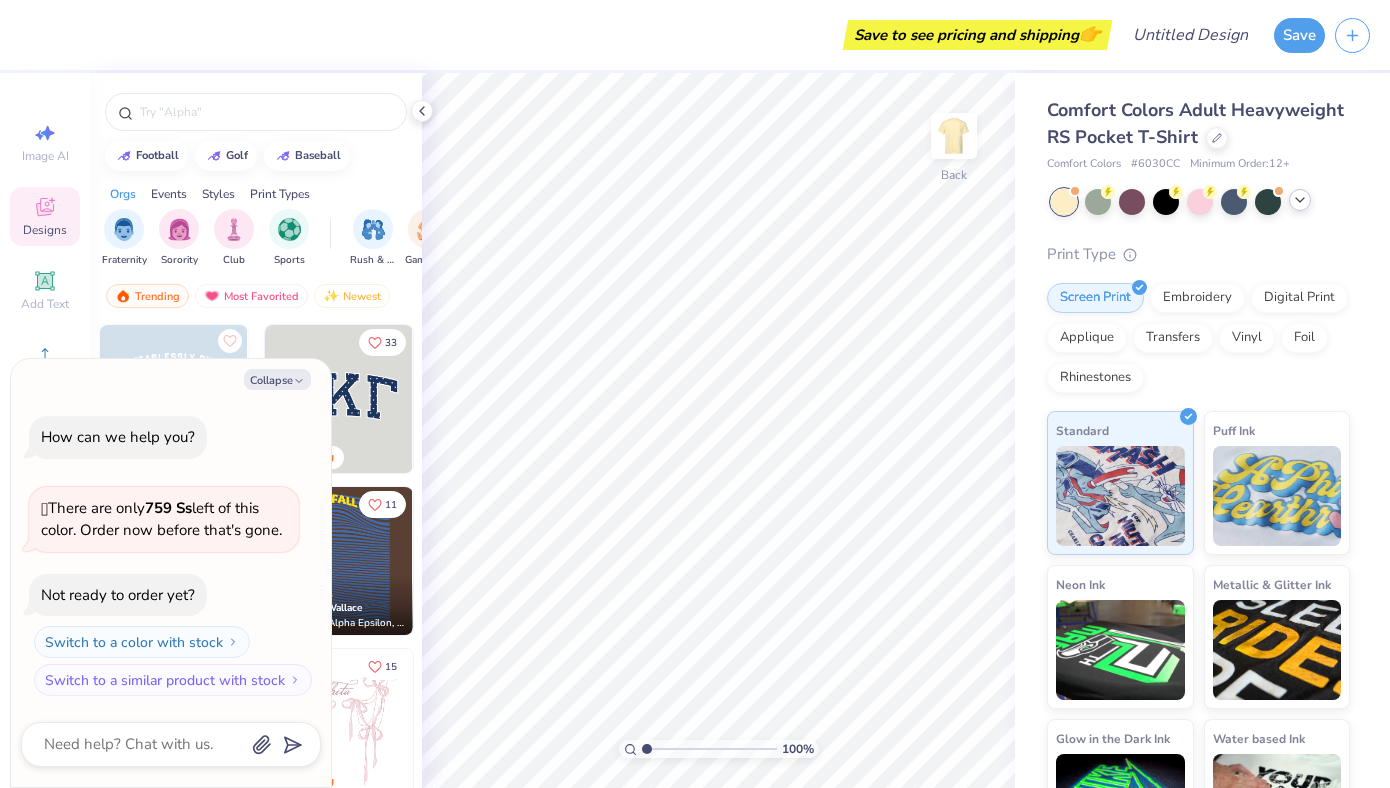 click 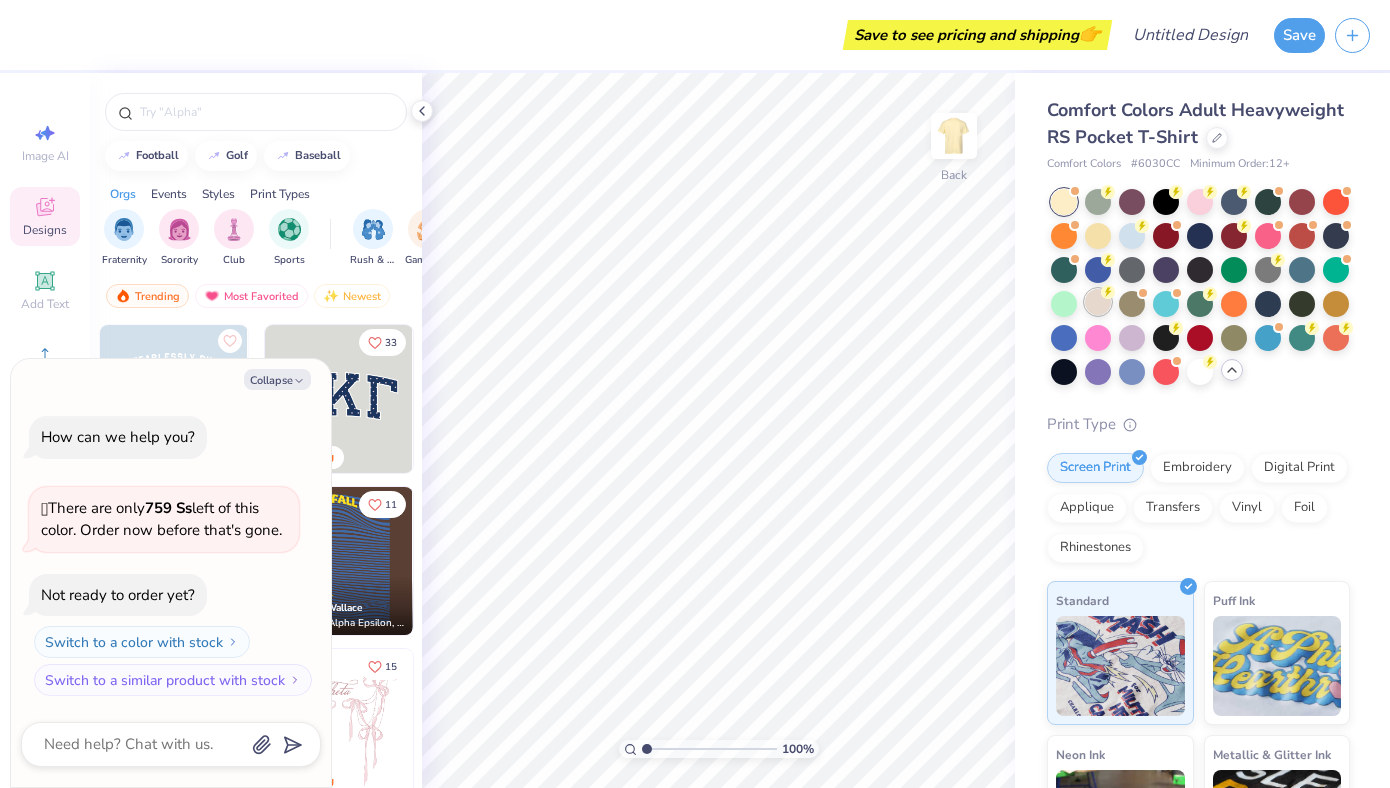 click at bounding box center (1098, 302) 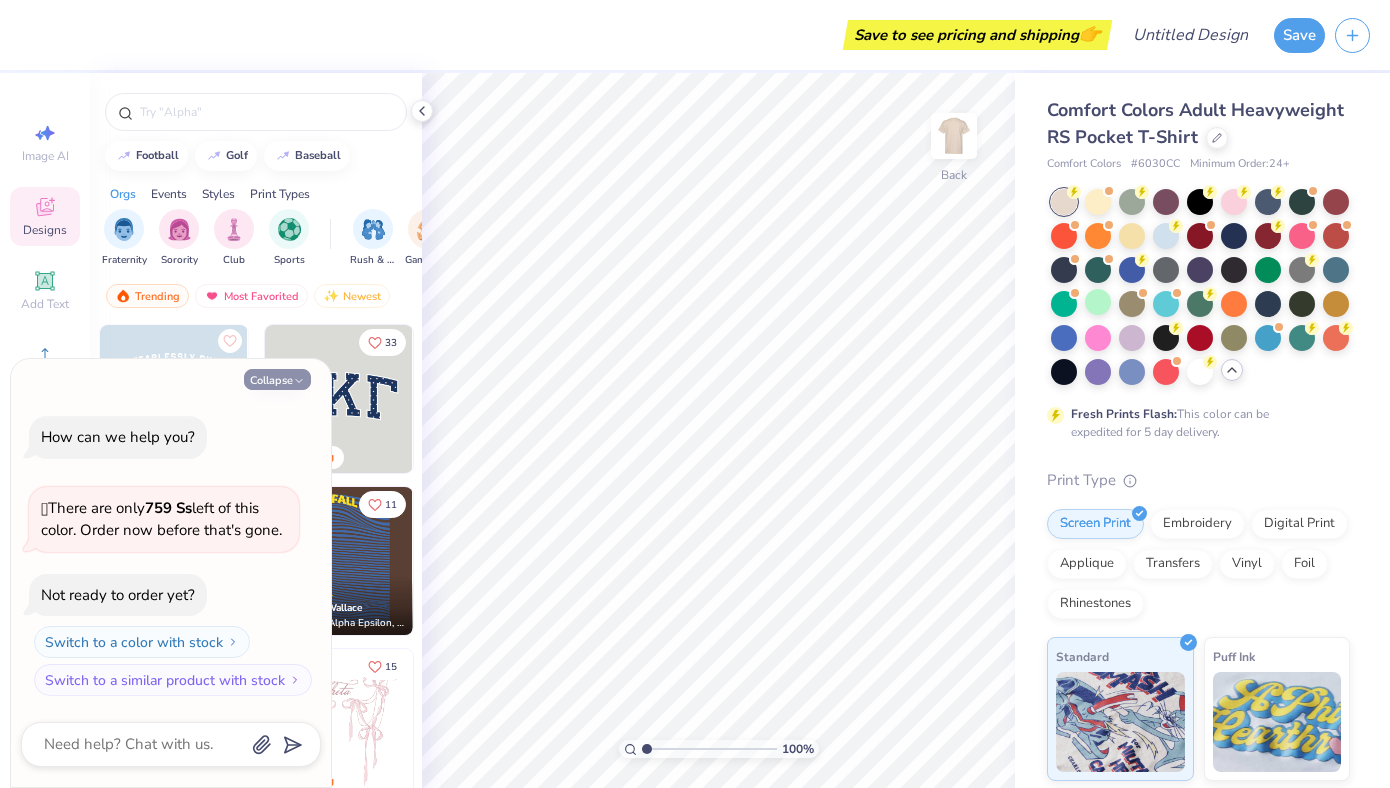 click on "Collapse" at bounding box center (277, 379) 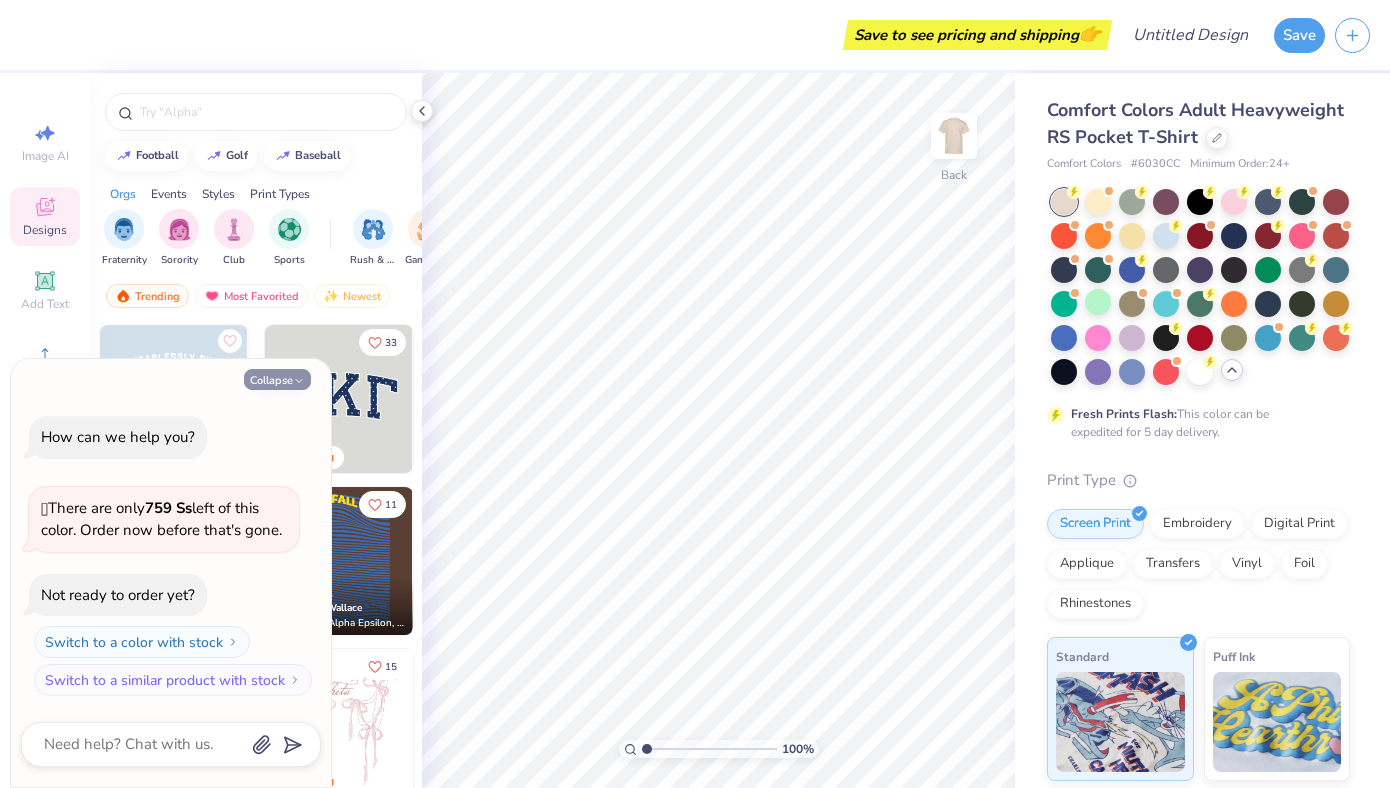 type on "x" 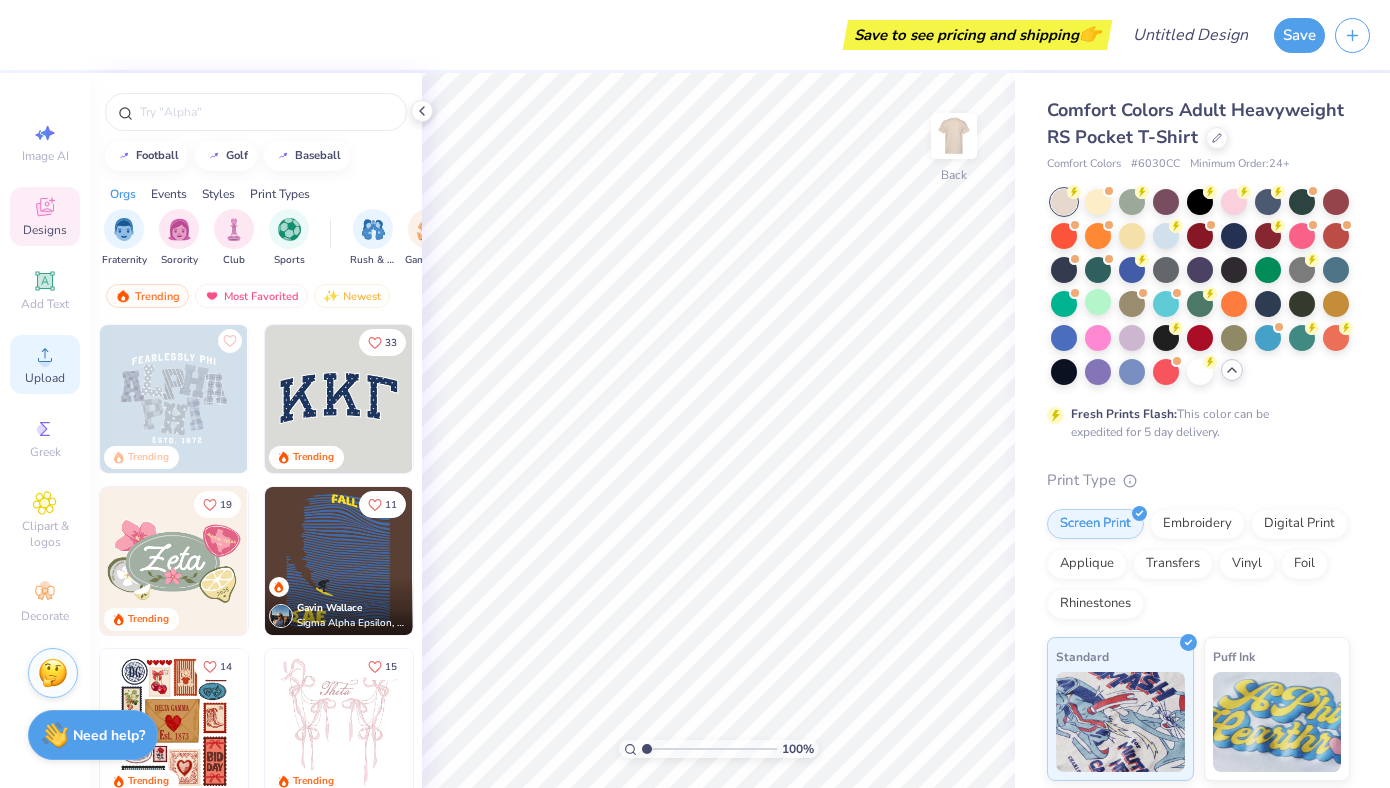 click on "Upload" at bounding box center (45, 378) 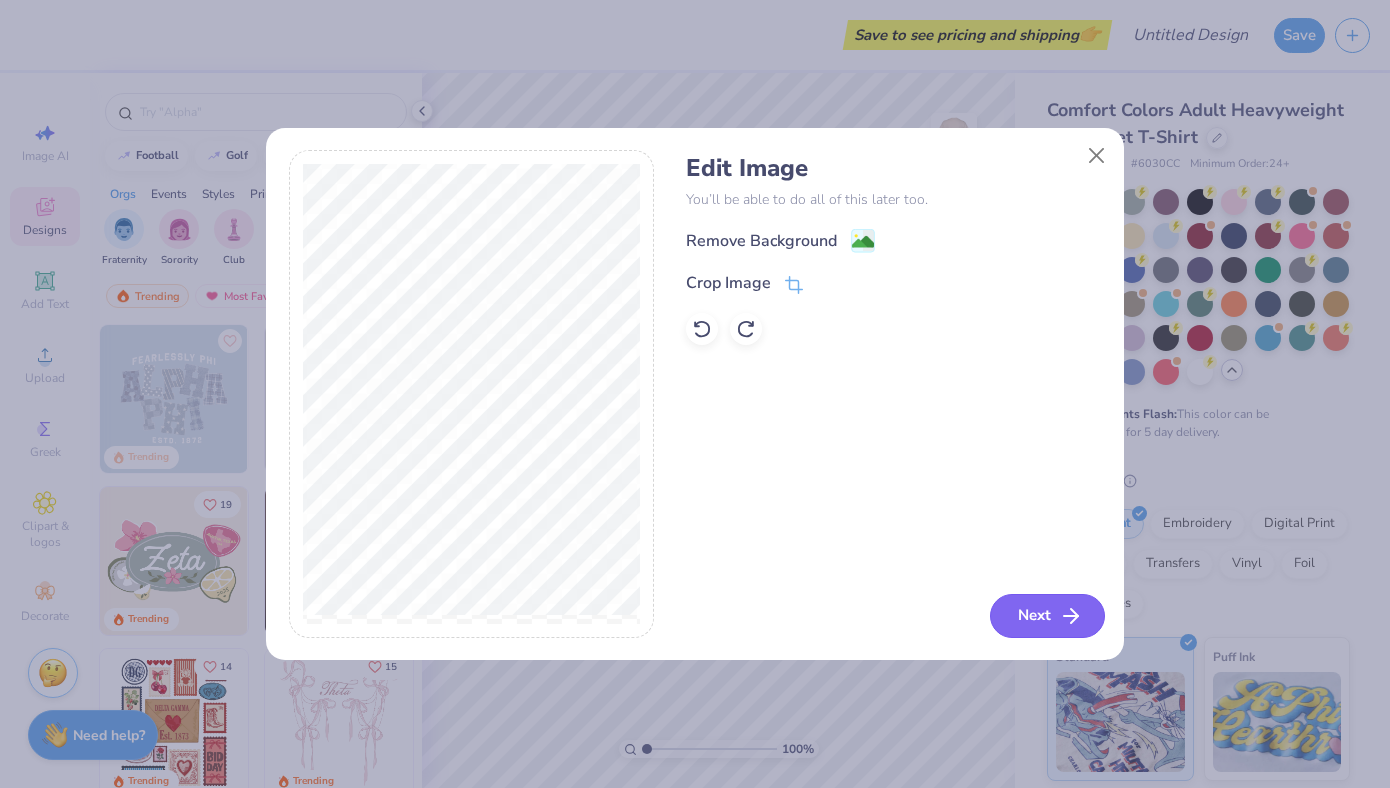 click on "Next" at bounding box center (1047, 616) 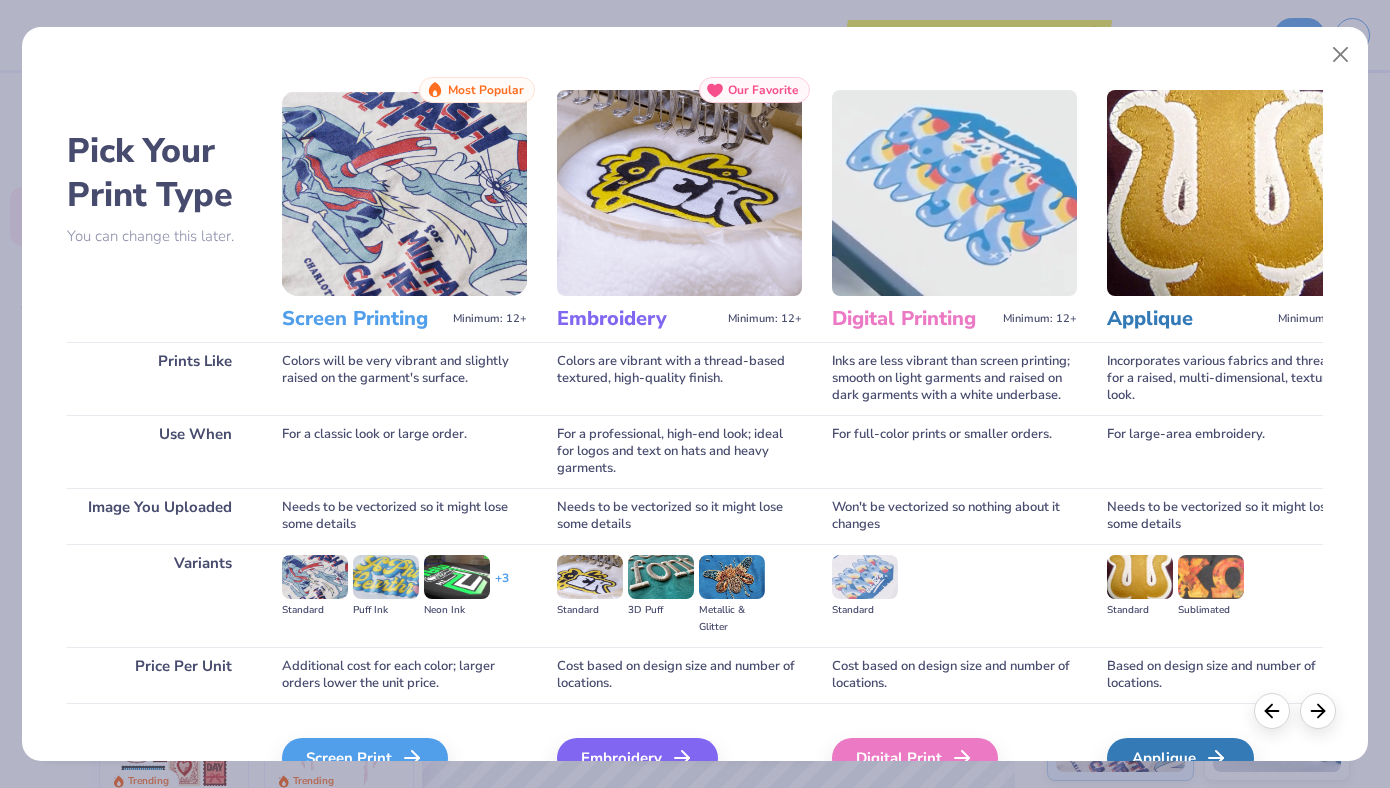 click at bounding box center (404, 193) 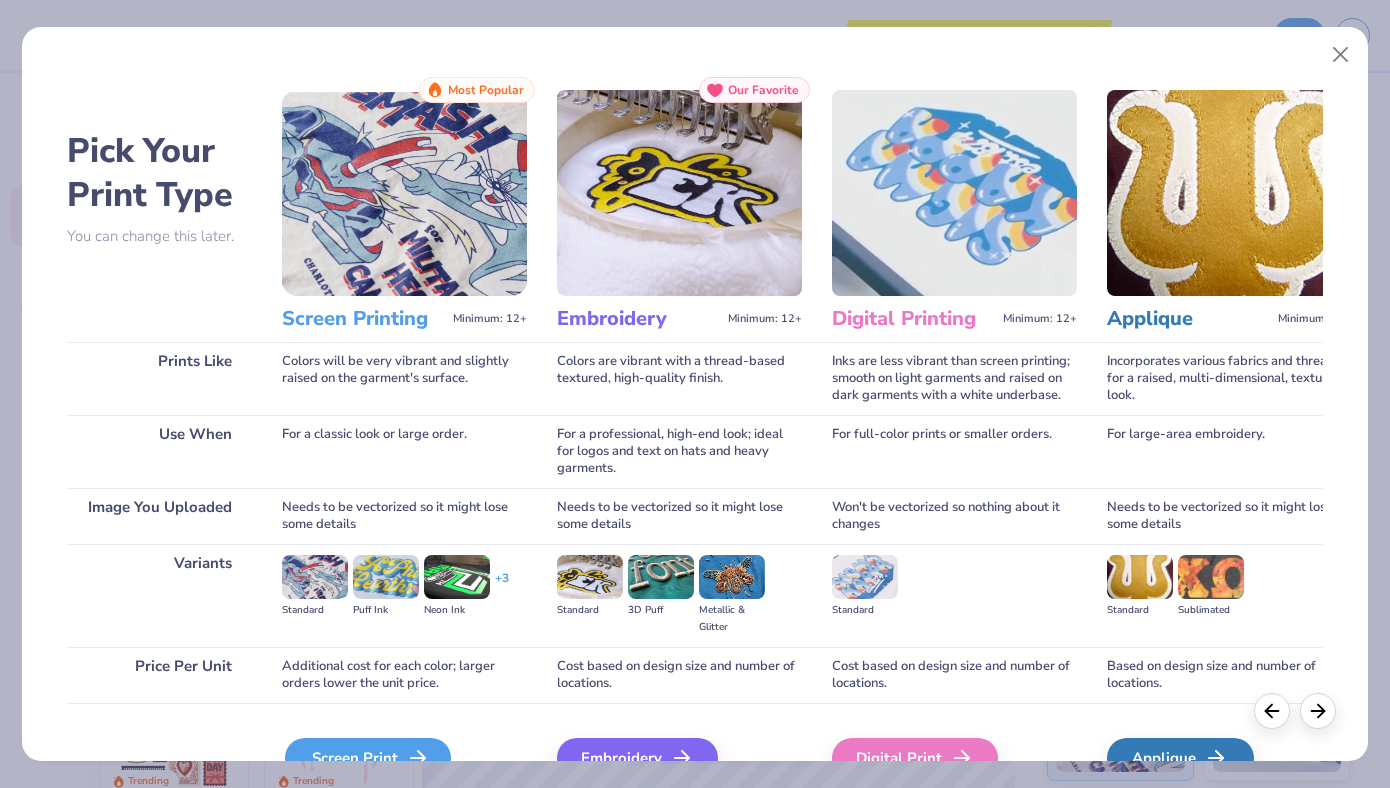 click on "Screen Print" at bounding box center (368, 758) 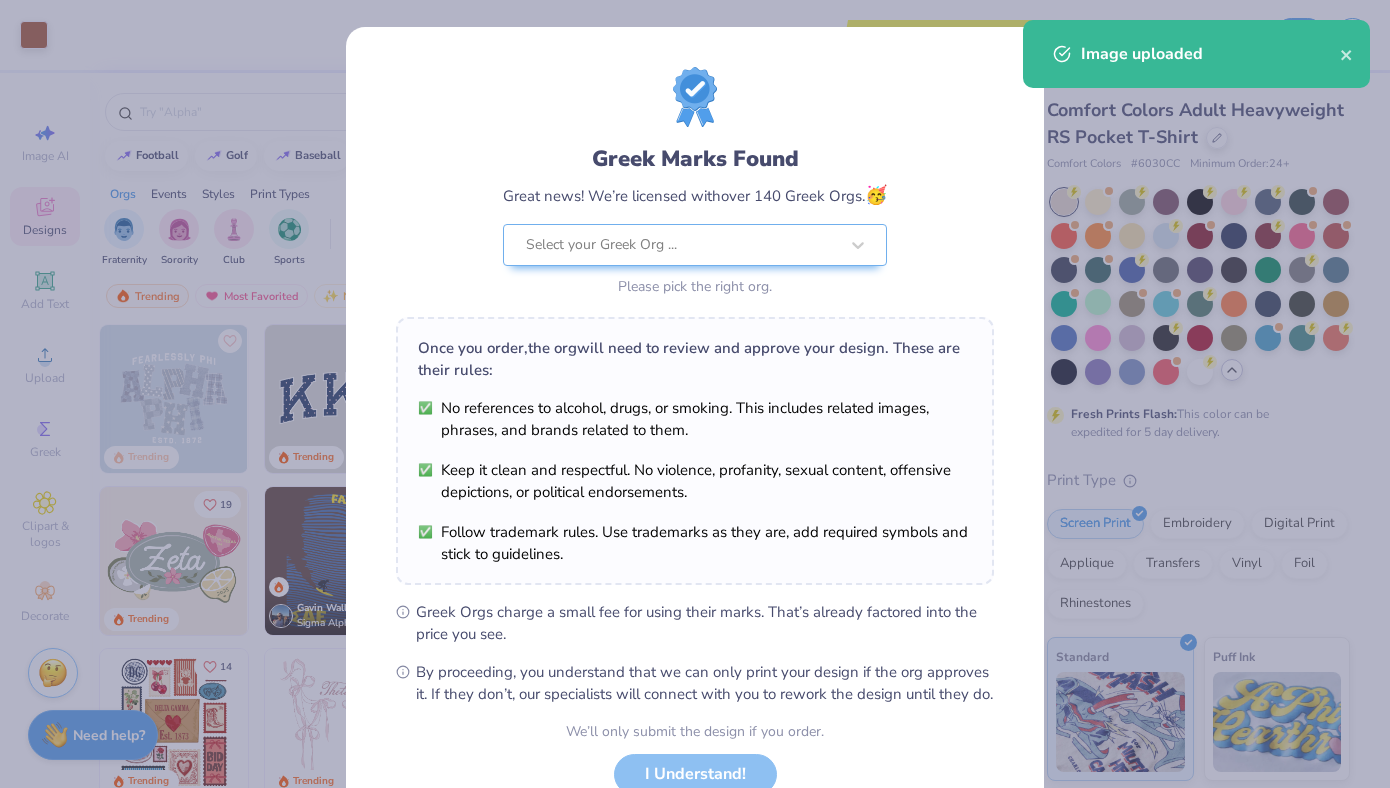click on "Art colors Save to see pricing and shipping  👉 Design Title Save Image AI Designs Add Text Upload Greek Clipart & logos Decorate football golf baseball Orgs Events Styles Print Types Fraternity Sorority Club Sports Rush & Bid Game Day Parent's Weekend PR & General Big Little Reveal Philanthropy Date Parties & Socials Retreat Greek Week Holidays Formal & Semi Spring Break Graduation Founder’s Day Classic Minimalist Varsity Y2K Typography Cartoons Handdrawn 80s & 90s Grunge 60s & 70s Embroidery Screen Print Patches Digital Print Vinyl Transfers Applique Trending Most Favorited Newest Trending 33 Trending 19 Trending 11 Gavin Wallace Sigma Alpha Epsilon, University of Colorado Boulder 14 Trending 15 Trending 11 Aggie Zabek Alpha Delta Pi, University of Arkansas at Fayetteville 19 Blake Maguire Kappa Kappa Gamma, University of Virginia 10 Trending 17 Trending 100  % Back W 3.29 3.29 " H 3.44 3.44 " Max Pocket Size Center Middle Top Bottom Comfort Colors # 6030CC Minimum Order:  24 +" at bounding box center (695, 394) 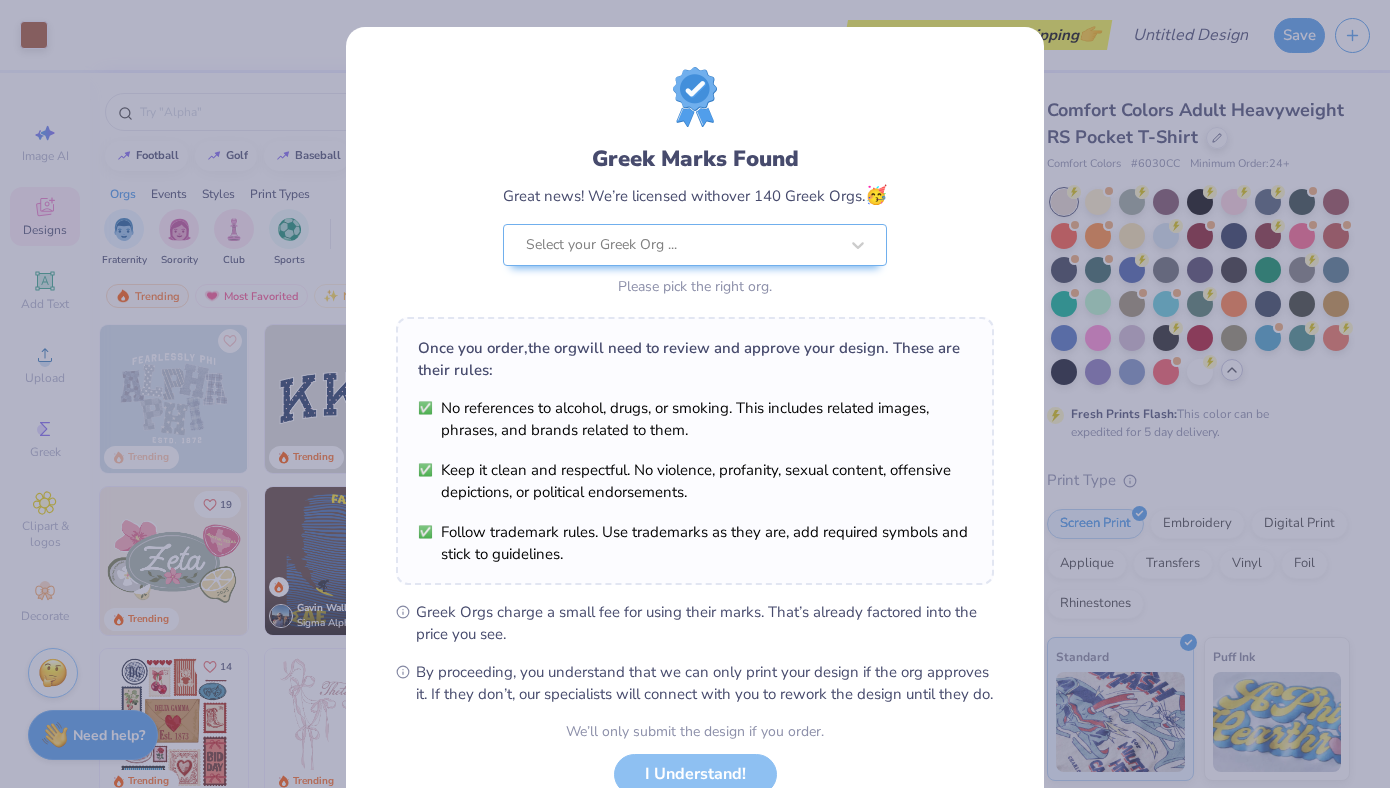 click on "Greek Marks Found Great news! We’re licensed with  over 140 Greek Orgs. 🥳 Select your Greek Org ... Please pick the right org. Once you order,  the org  will need to review and approve your design. These are their rules: No references to alcohol, drugs, or smoking. This includes related images, phrases, and brands related to them. Keep it clean and respectful. No violence, profanity, sexual content, offensive depictions, or political endorsements. Follow trademark rules. Use trademarks as they are, add required symbols and stick to guidelines. Greek Orgs charge a small fee for using their marks. That’s already factored into the price you see. By proceeding, you understand that we can only print your design if the org approves it. If they don’t, our specialists will connect with you to rework the design until they do. We’ll only submit the design if you order. I Understand! No  Greek  marks in your design?" at bounding box center (695, 457) 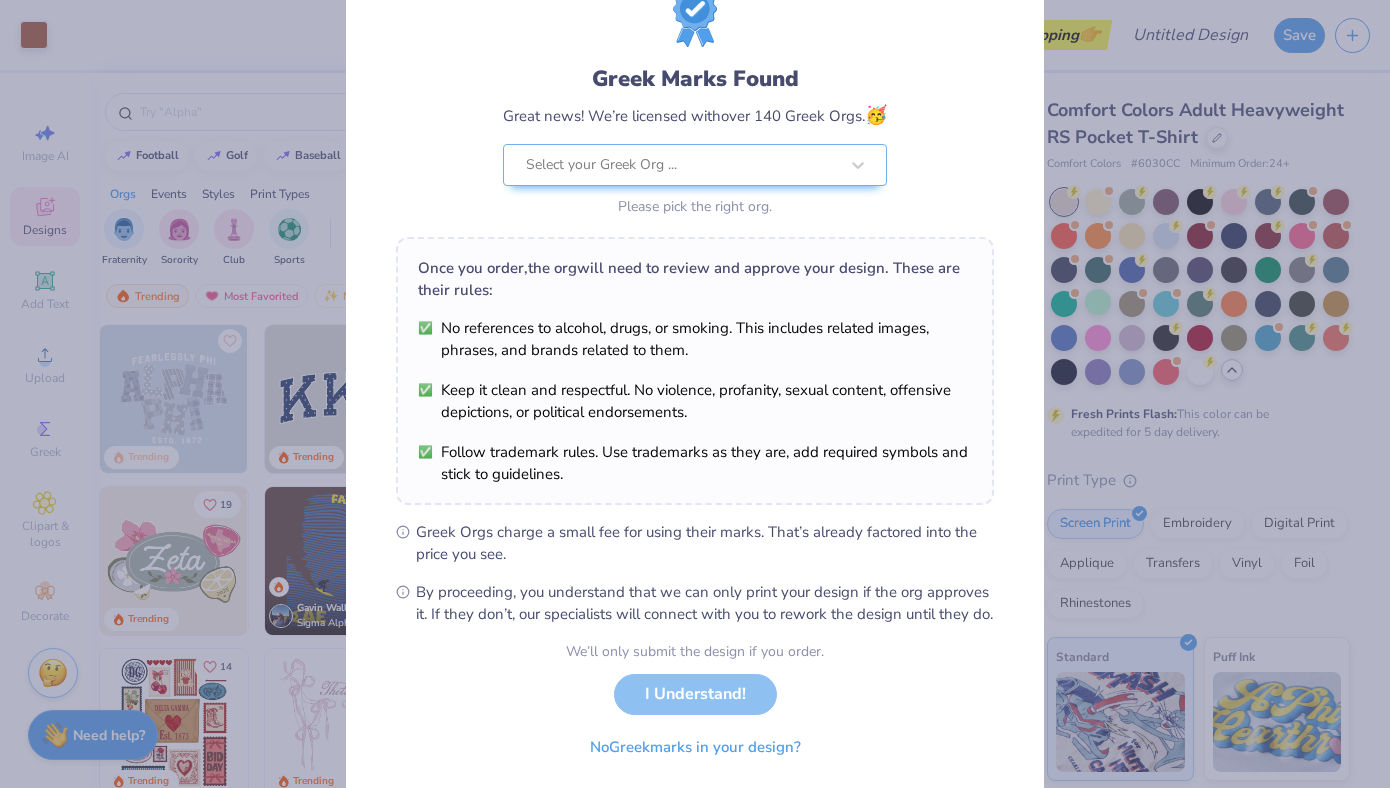 scroll, scrollTop: 120, scrollLeft: 0, axis: vertical 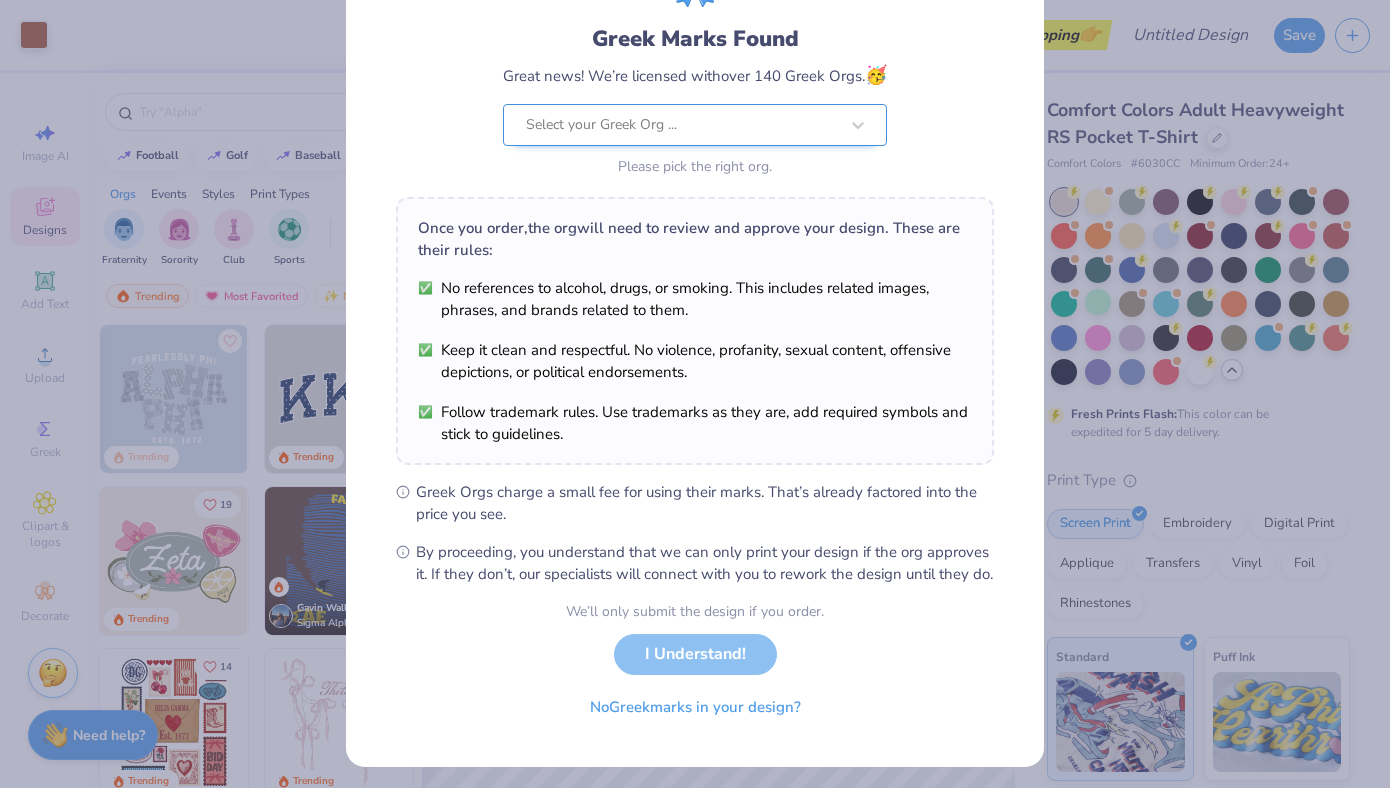 click at bounding box center (682, 125) 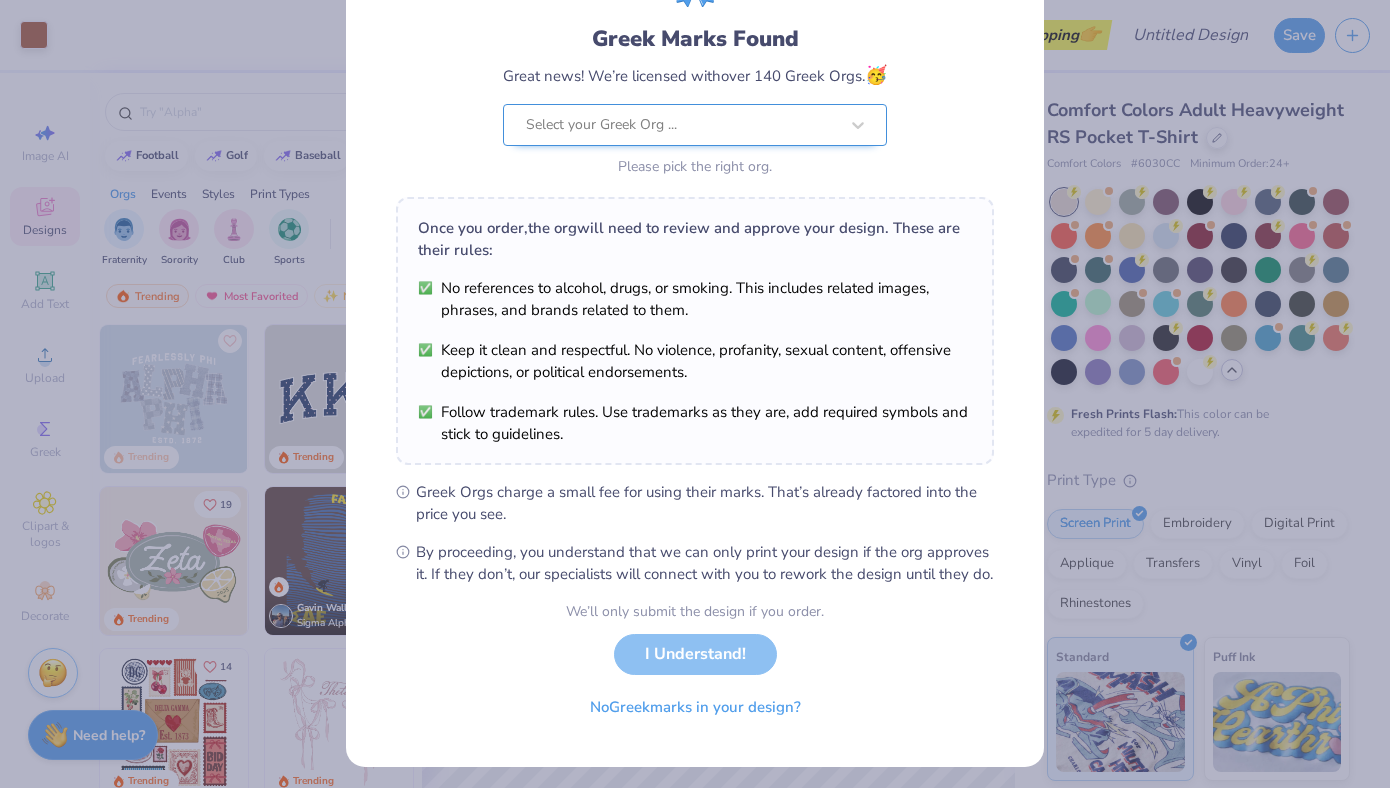 scroll, scrollTop: 0, scrollLeft: 0, axis: both 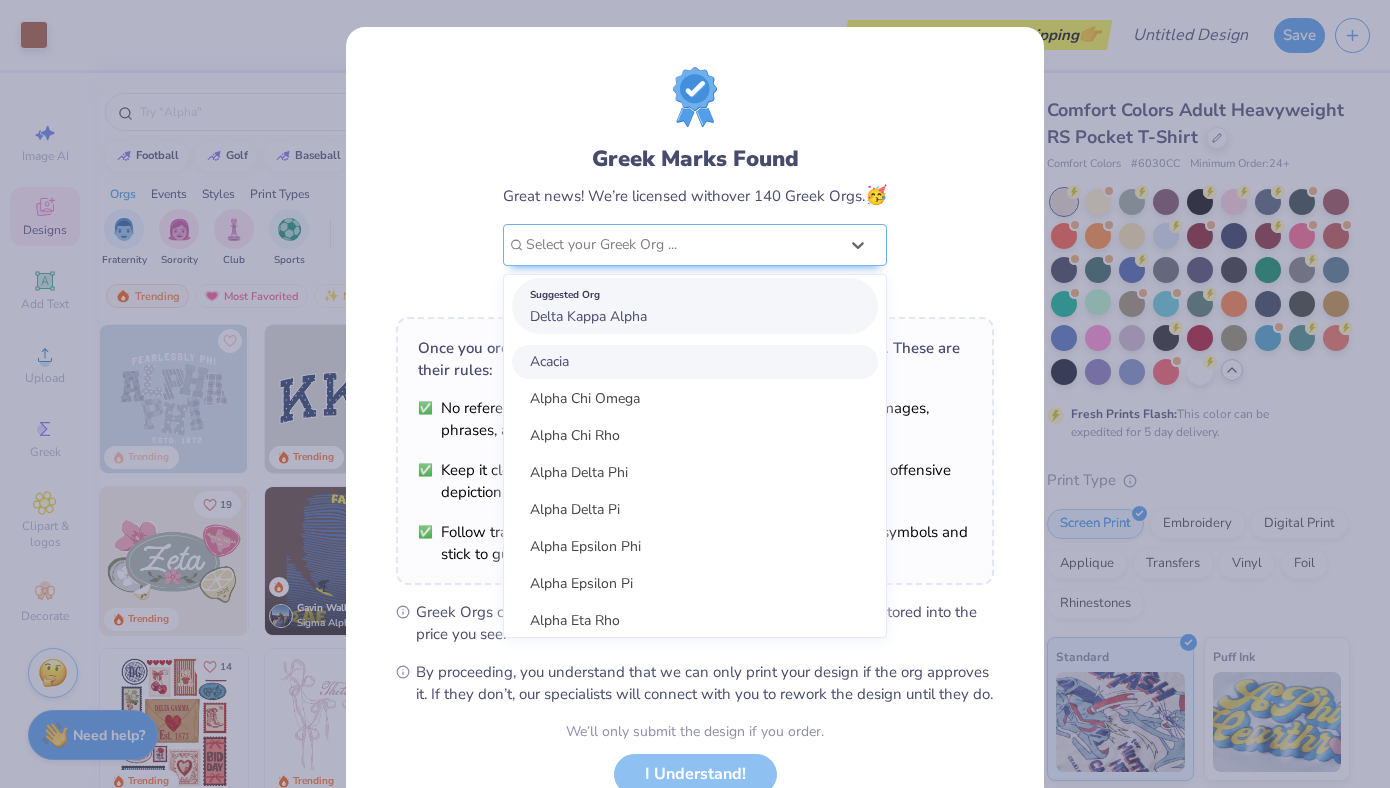 click on "Suggested Org Delta Kappa Alpha" at bounding box center [695, 306] 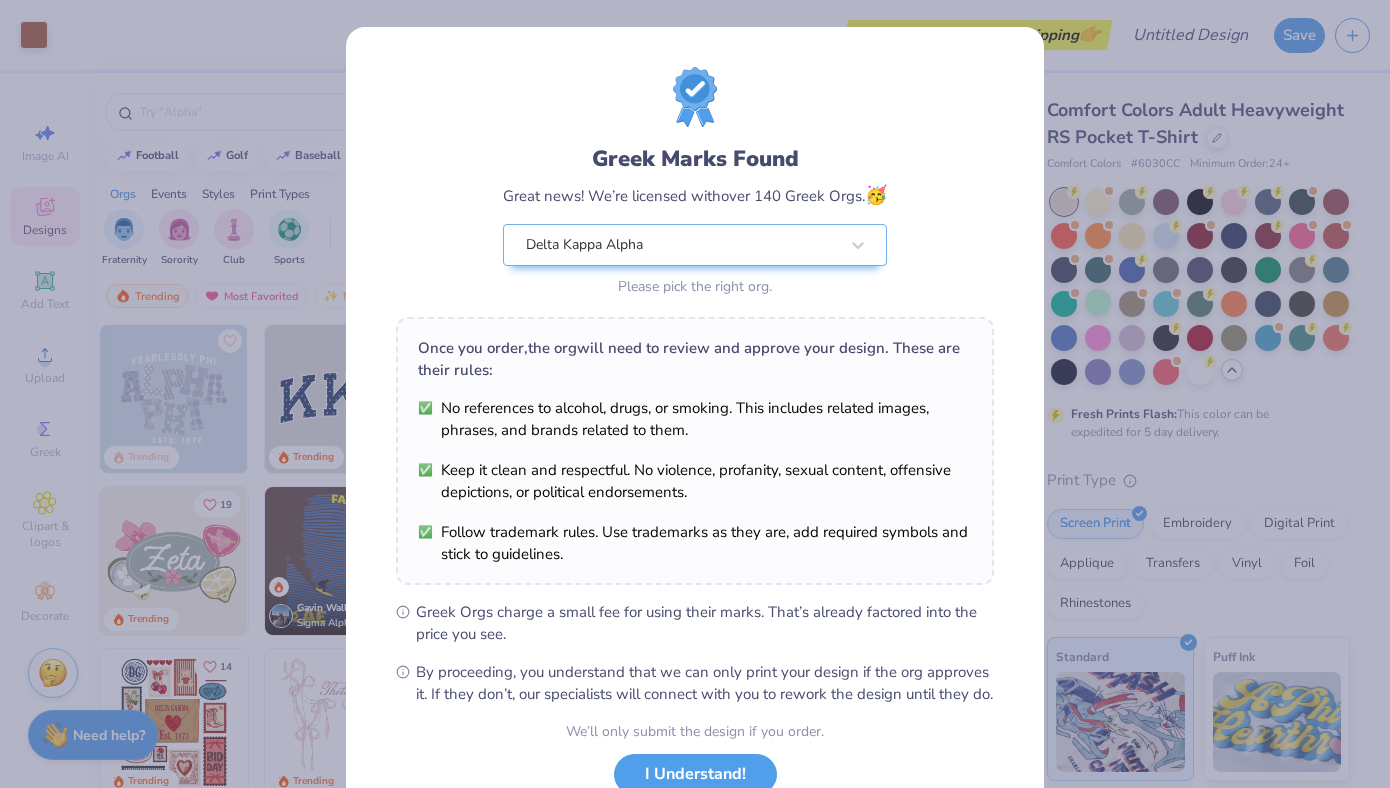 click on "Greek Marks Found Great news! We’re licensed with  over 140 Greek Orgs. 🥳 Delta Kappa Alpha Please pick the right org." at bounding box center [695, 184] 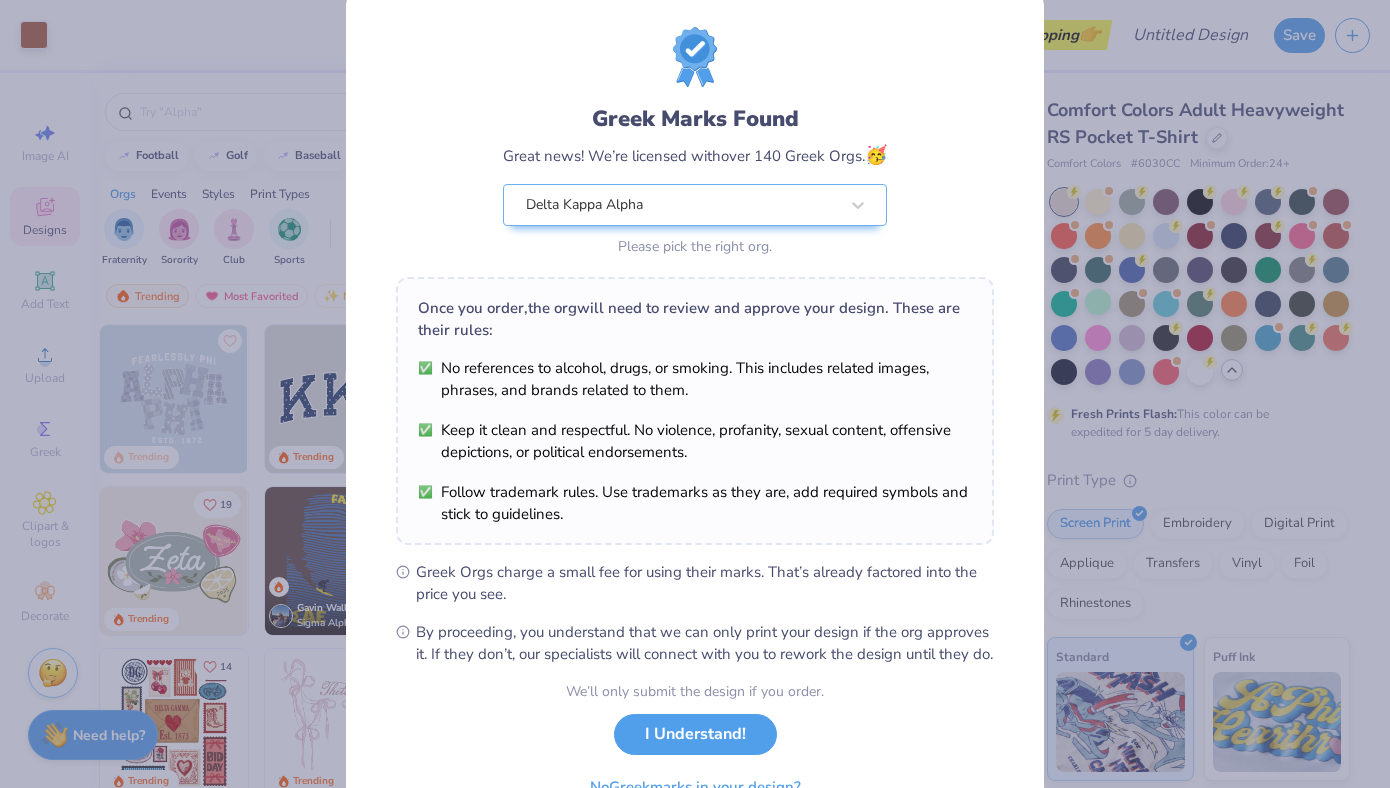 scroll, scrollTop: 80, scrollLeft: 0, axis: vertical 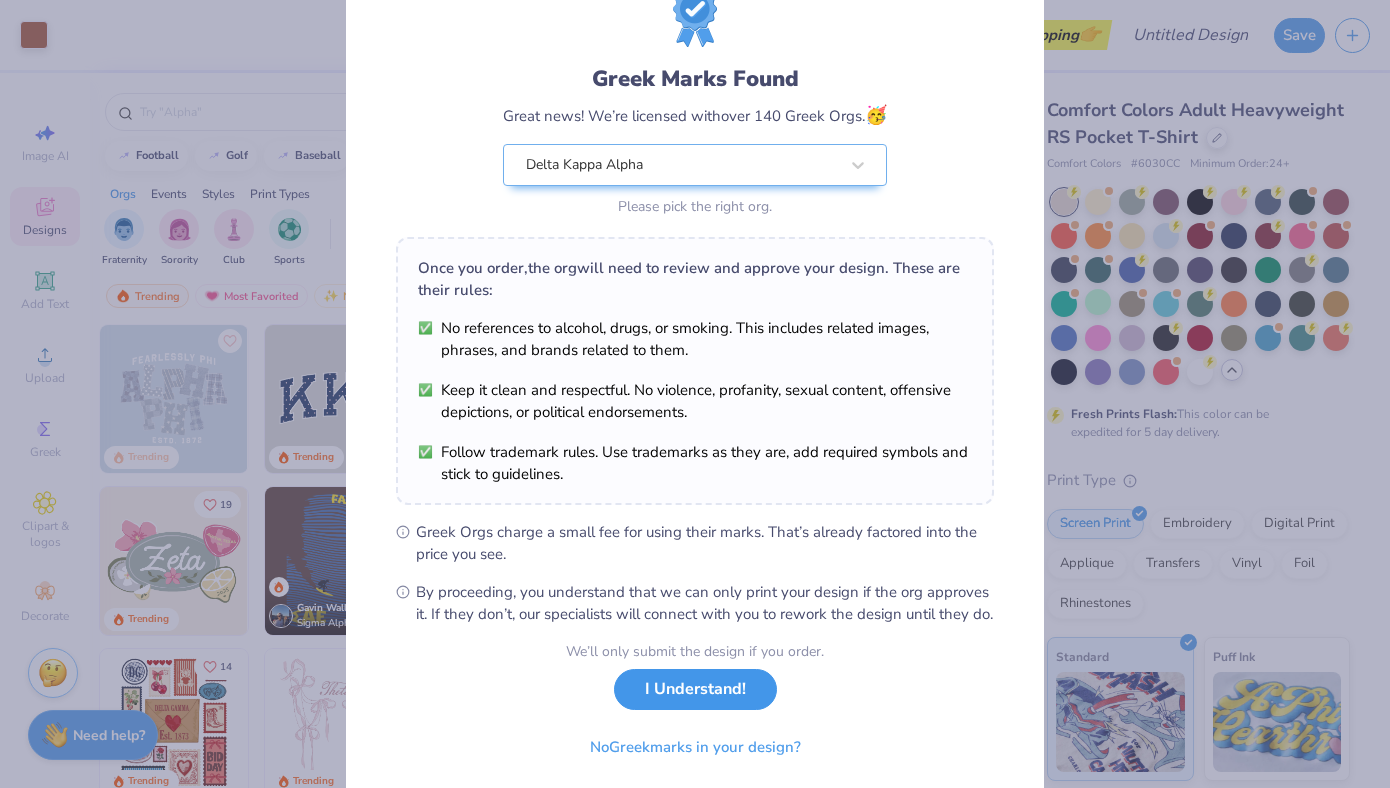 click on "I Understand!" at bounding box center (695, 689) 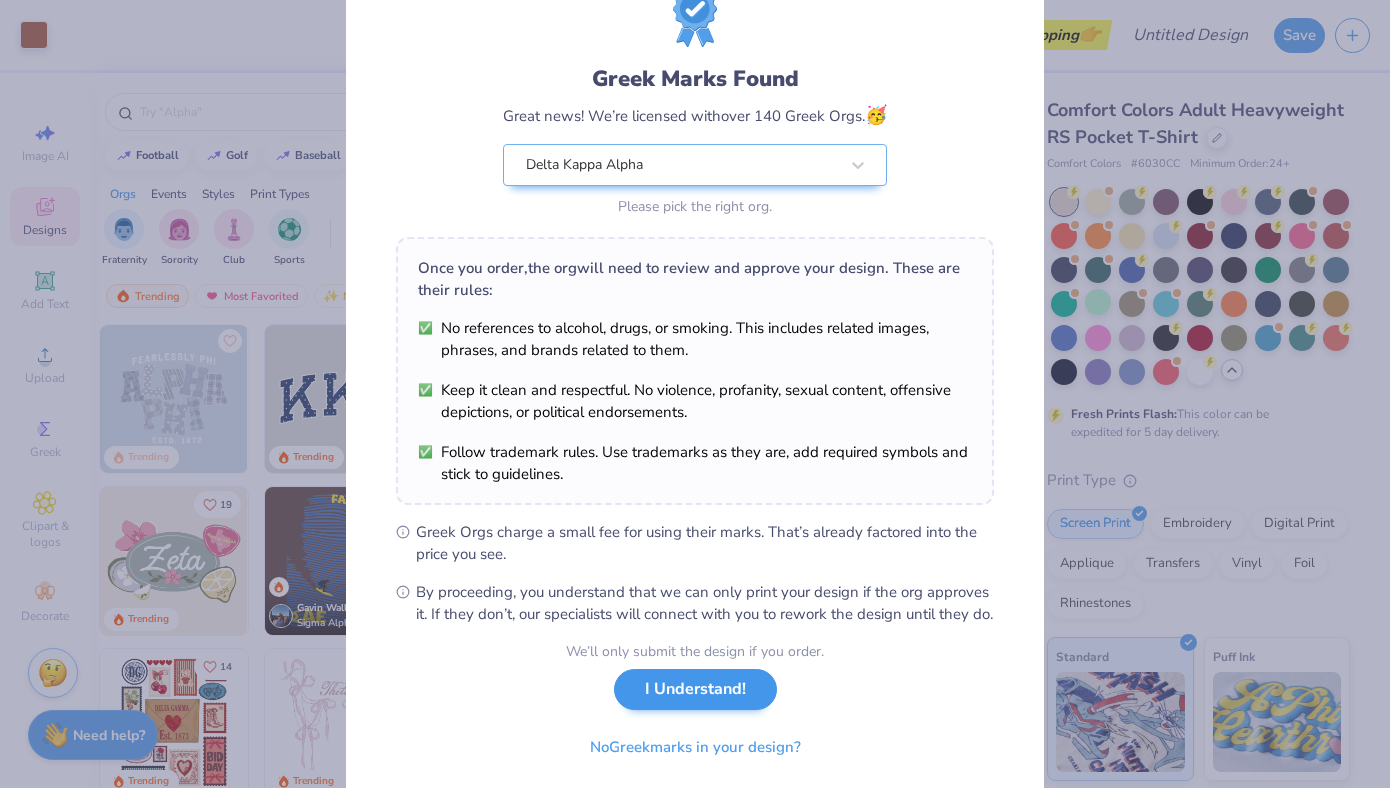 scroll, scrollTop: 0, scrollLeft: 0, axis: both 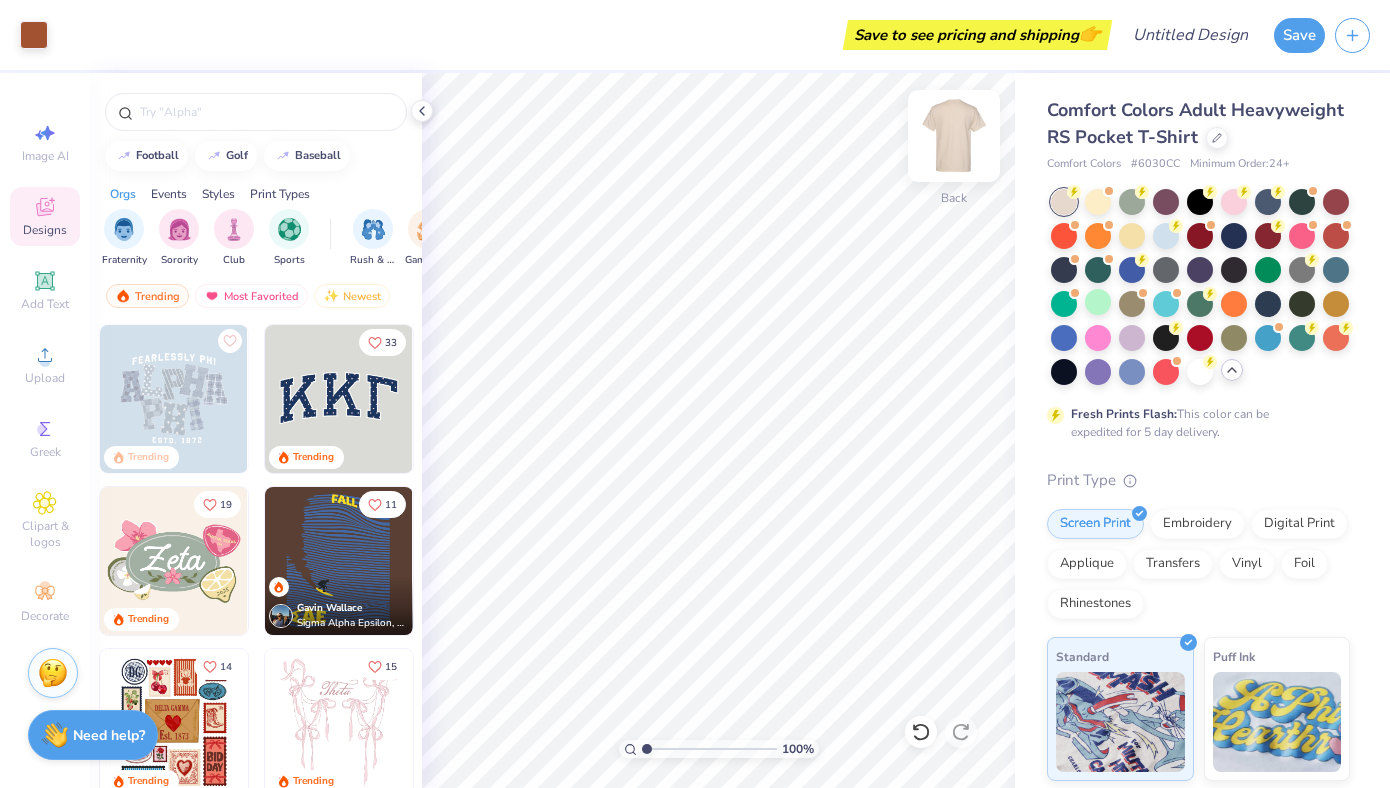 click at bounding box center [954, 136] 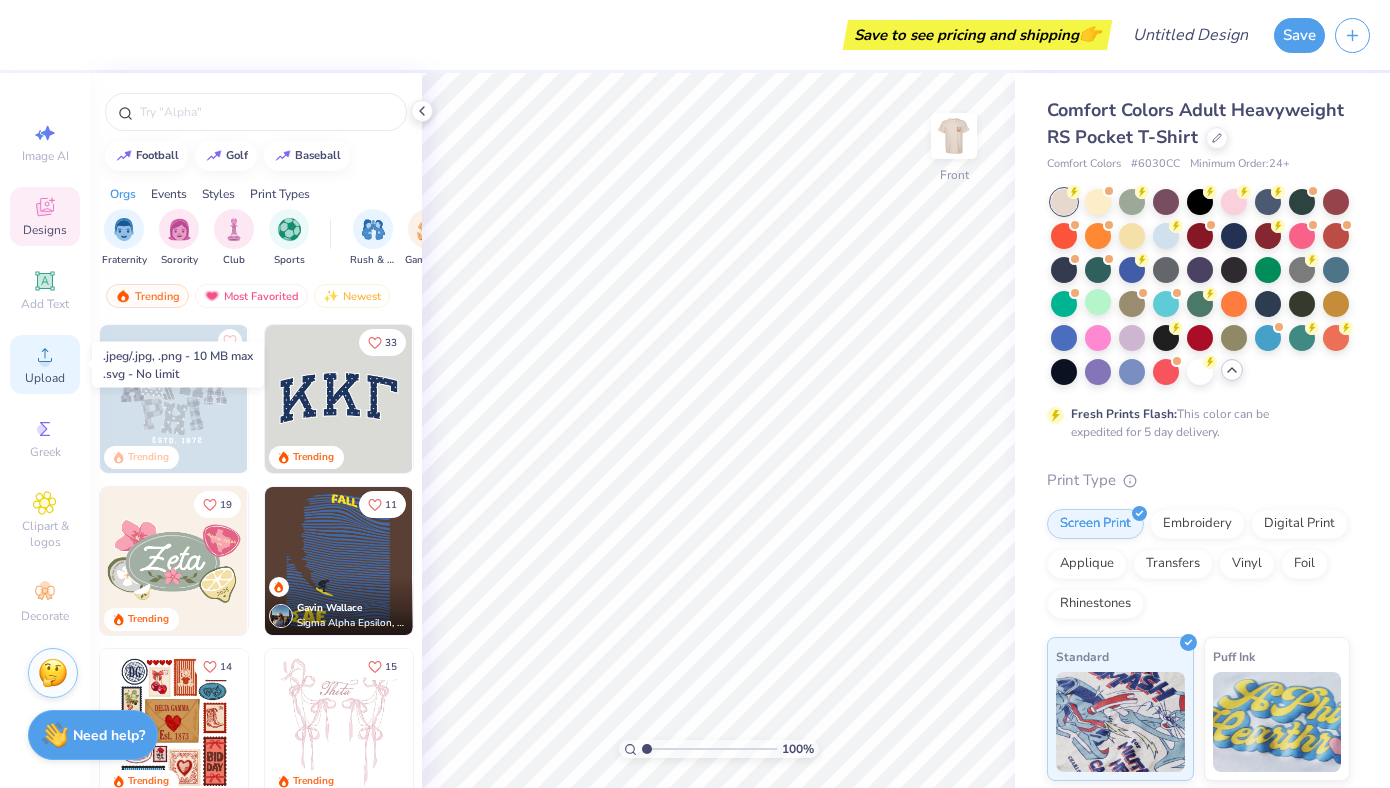 click 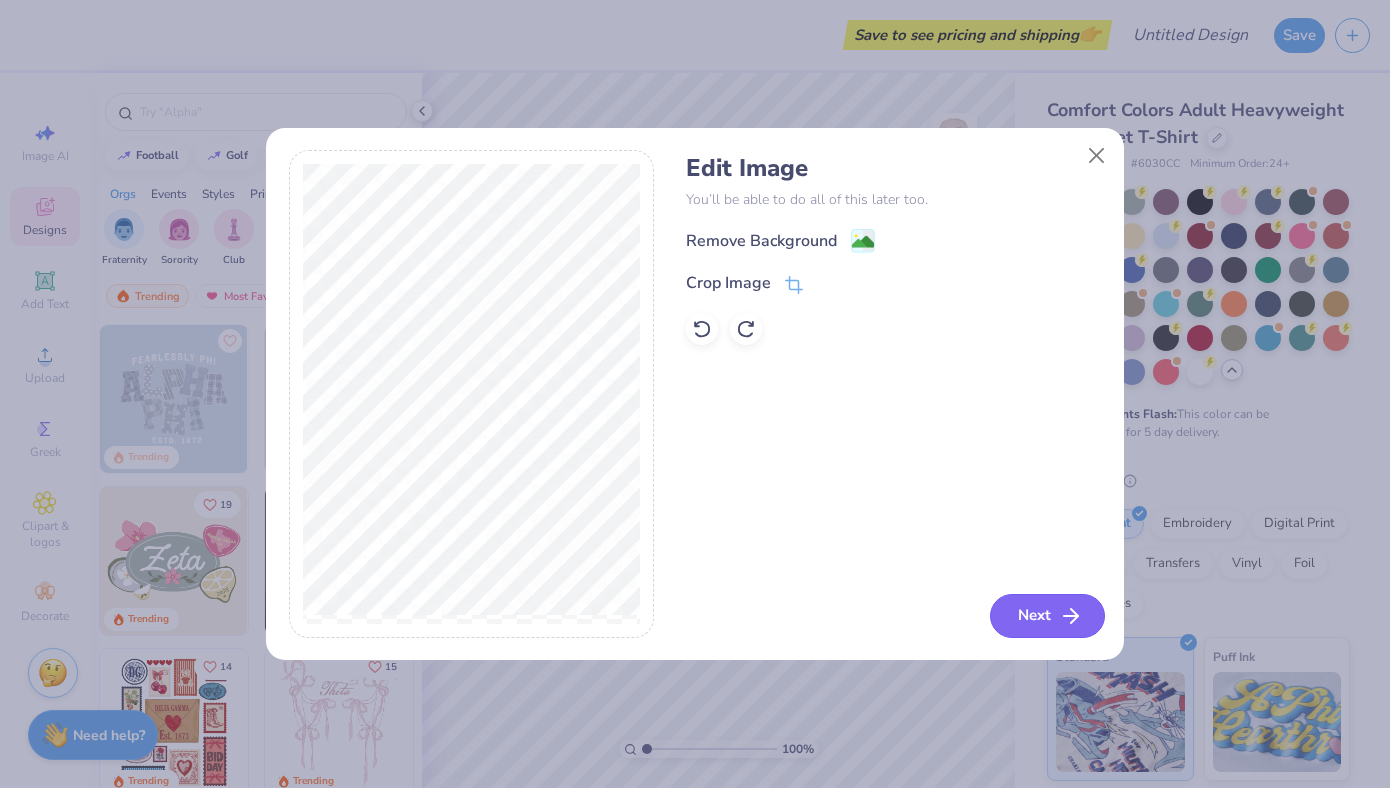 click on "Next" at bounding box center (1047, 616) 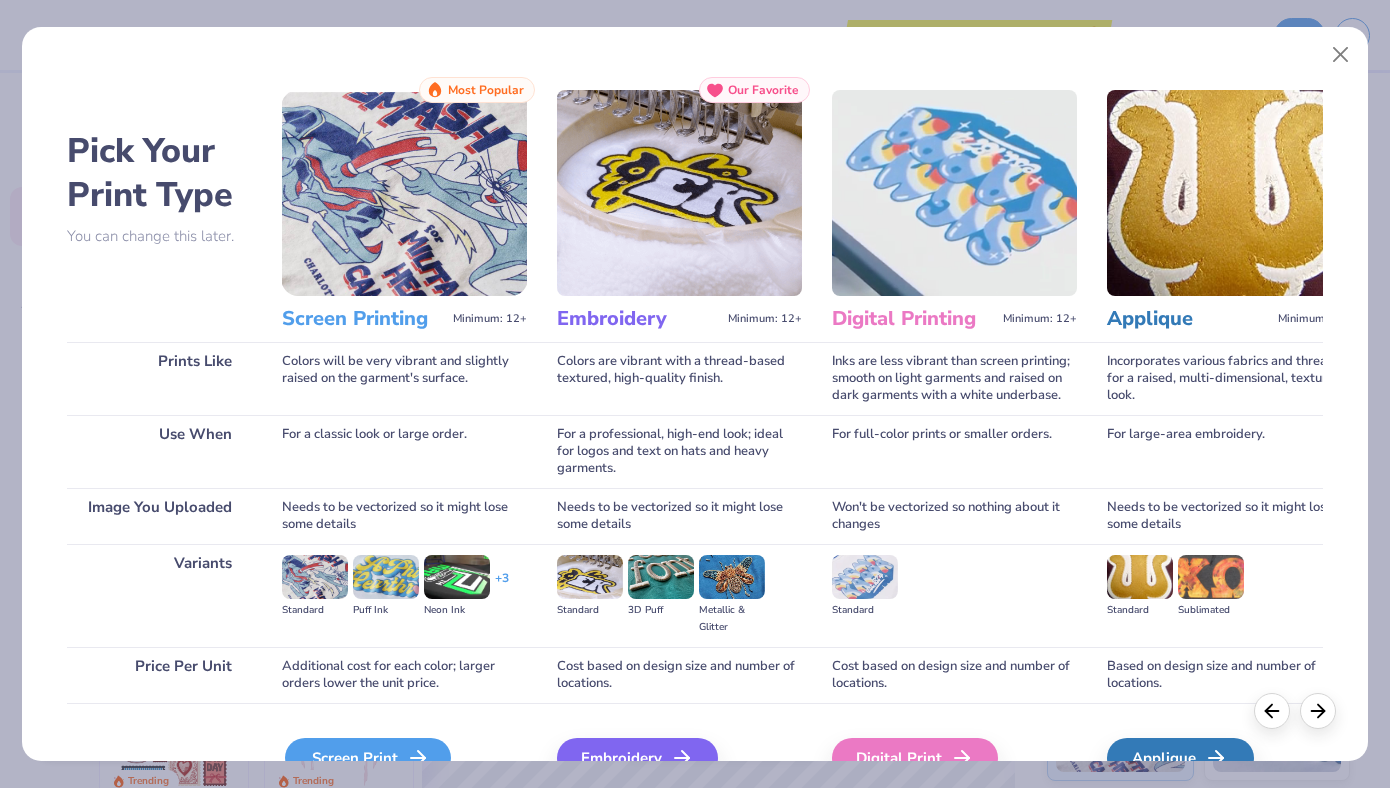 click on "Screen Print" at bounding box center (368, 758) 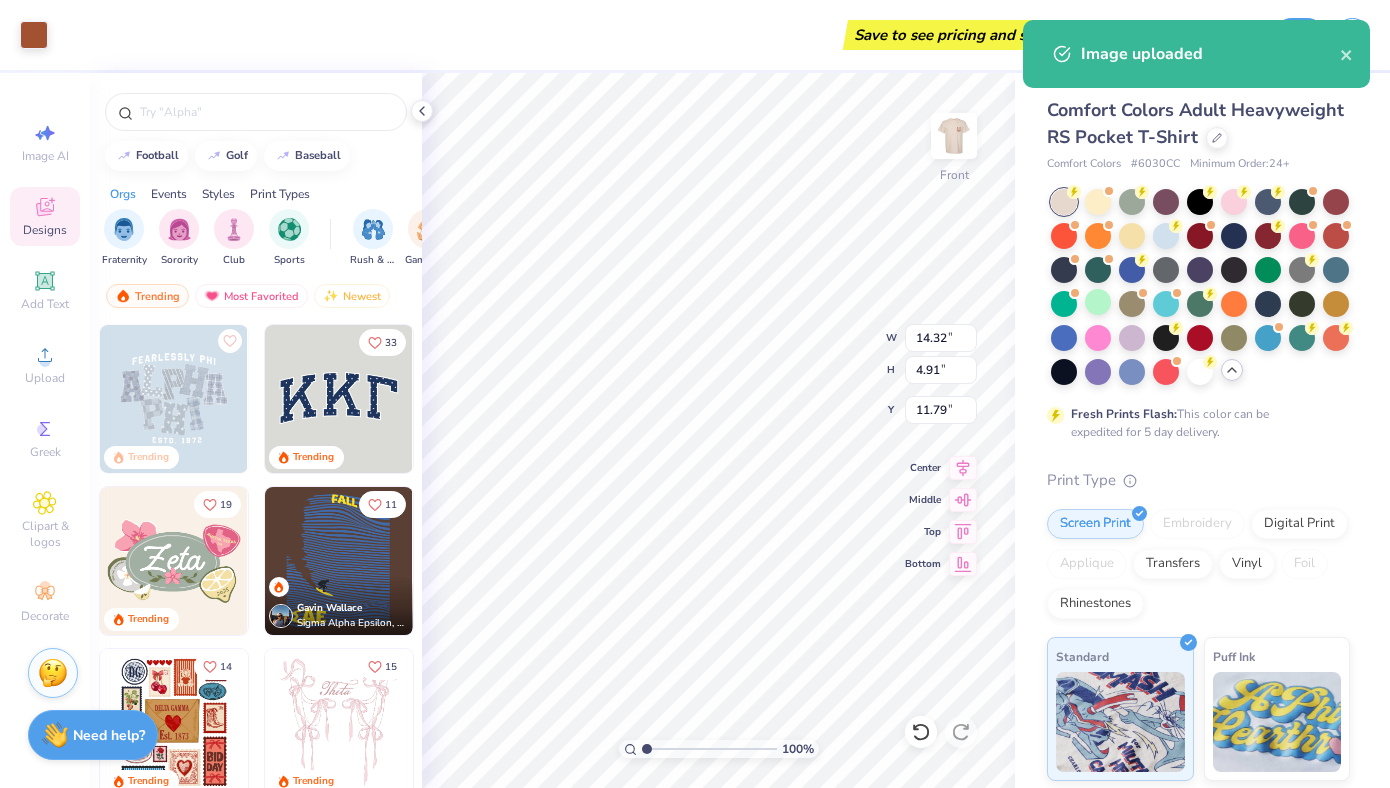 type on "3.00" 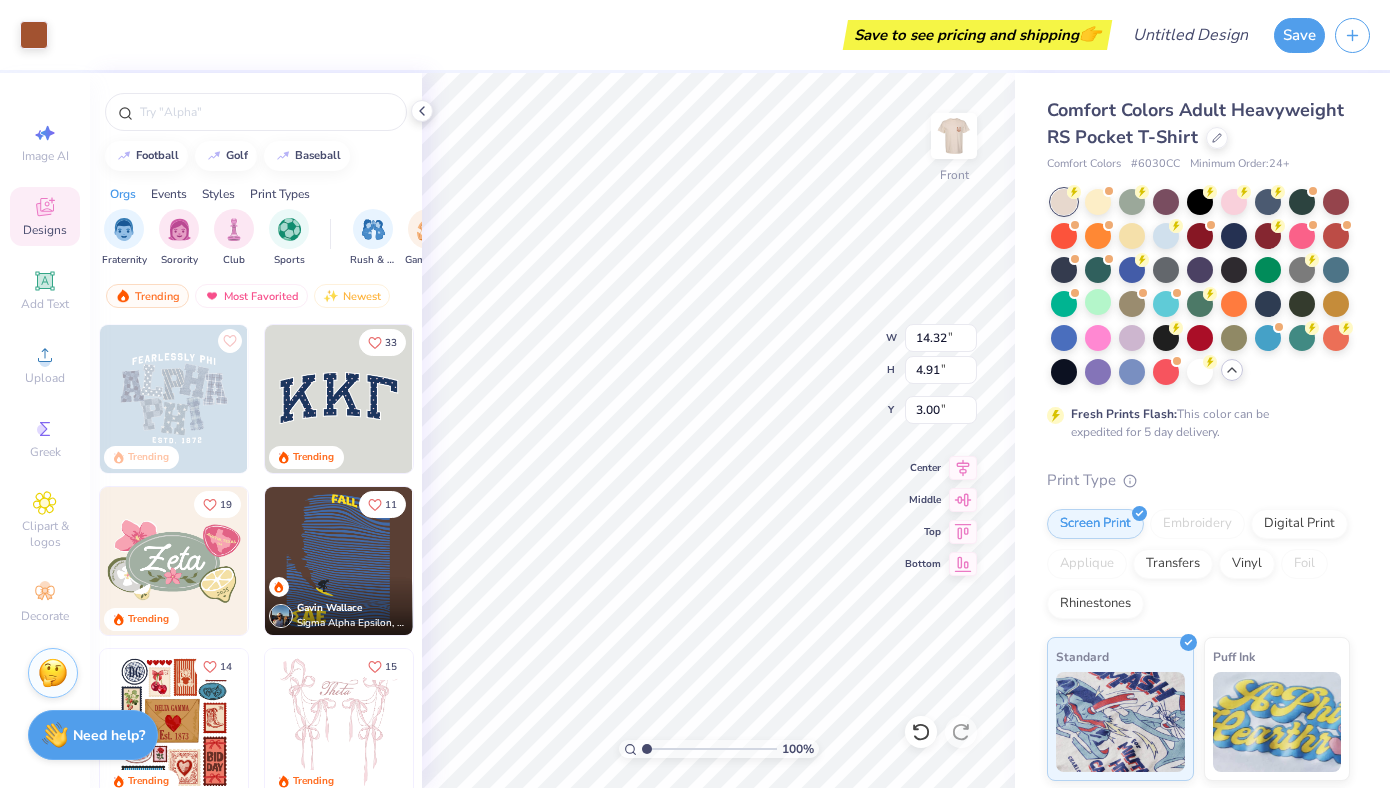 type on "11.54" 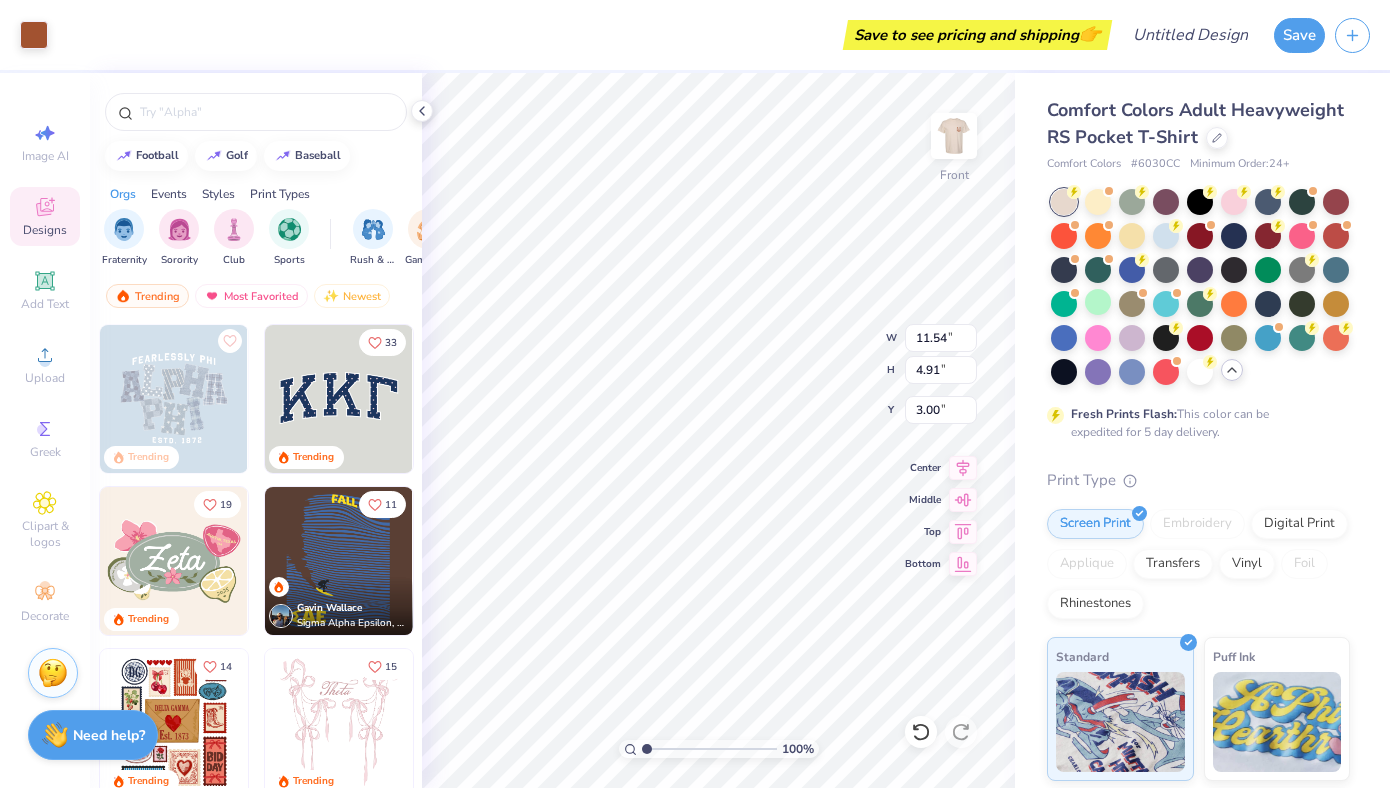 type on "3.96" 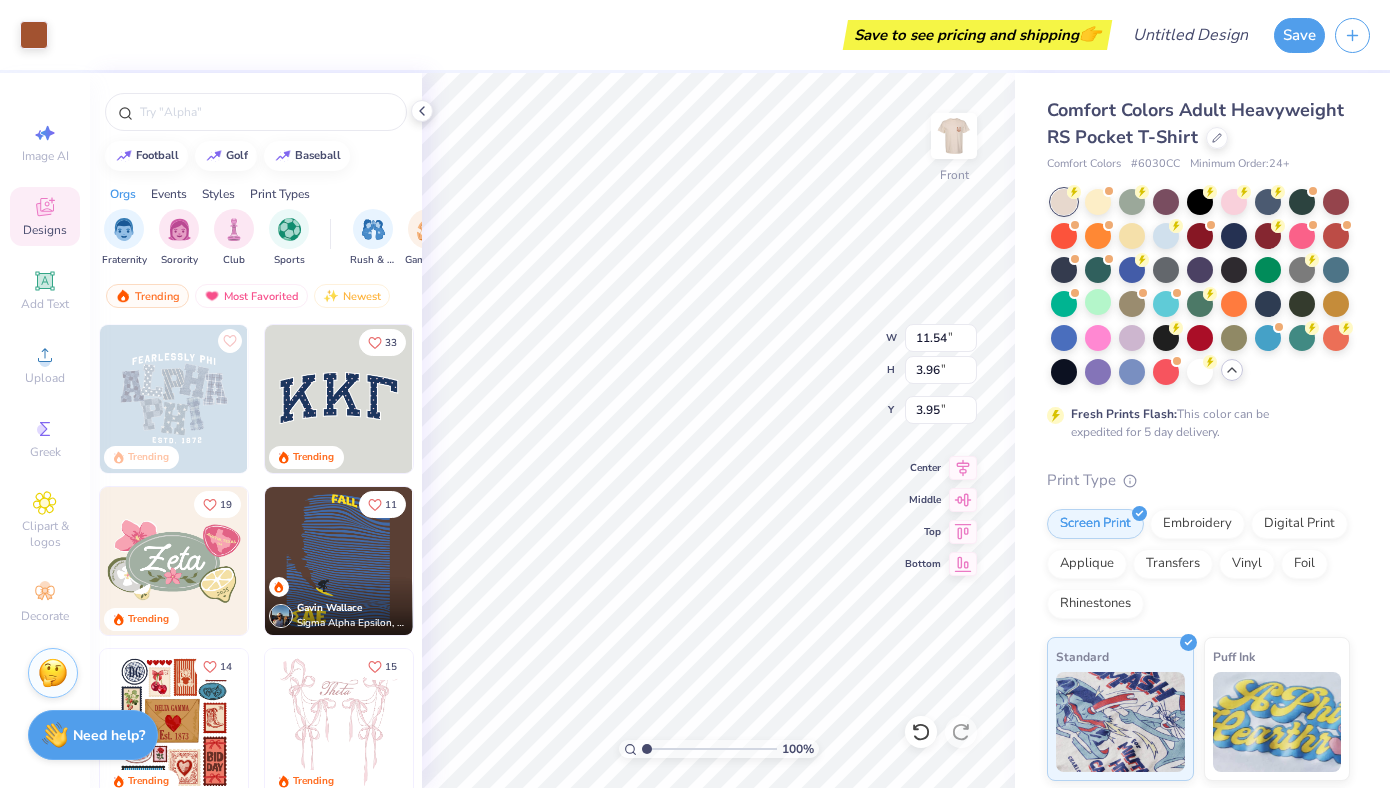 type on "3.00" 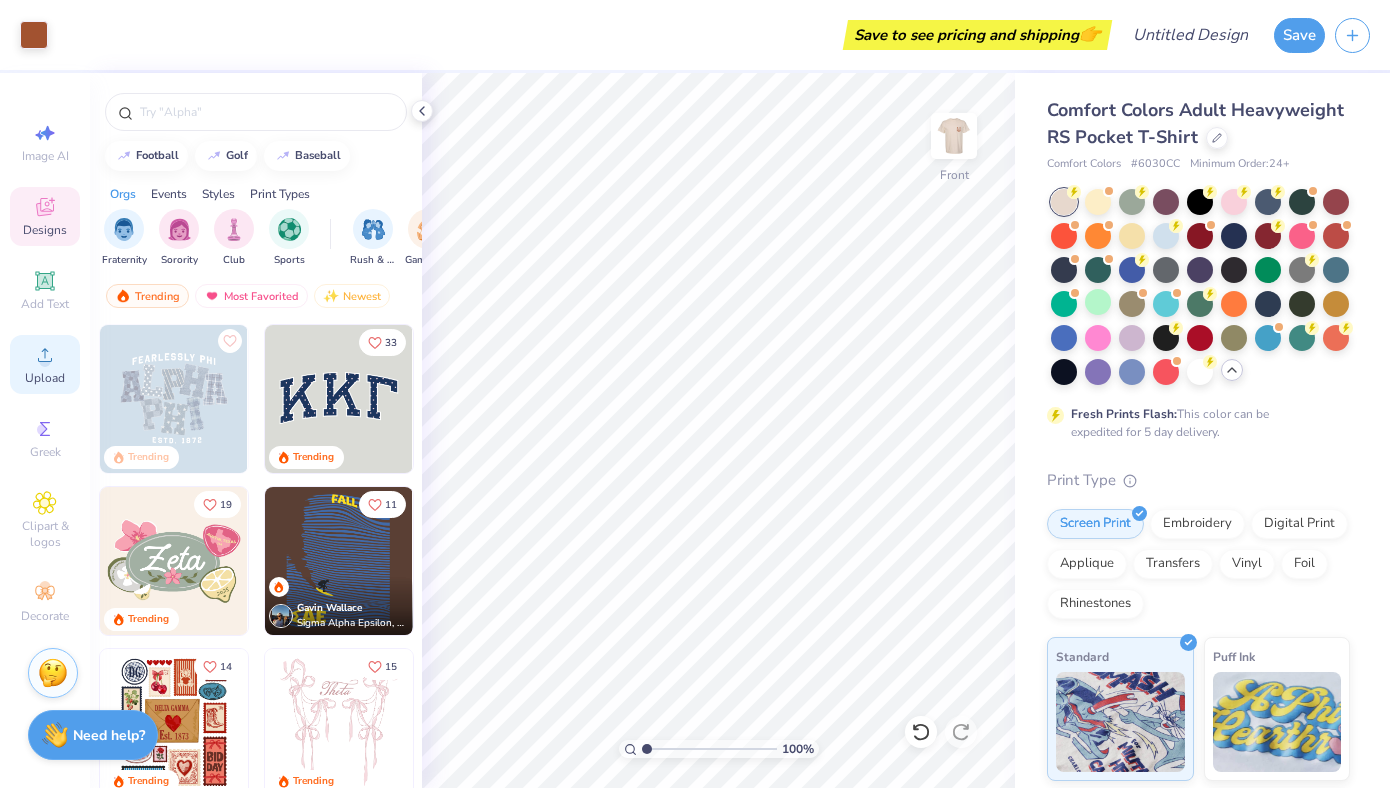 click on "Upload" at bounding box center (45, 378) 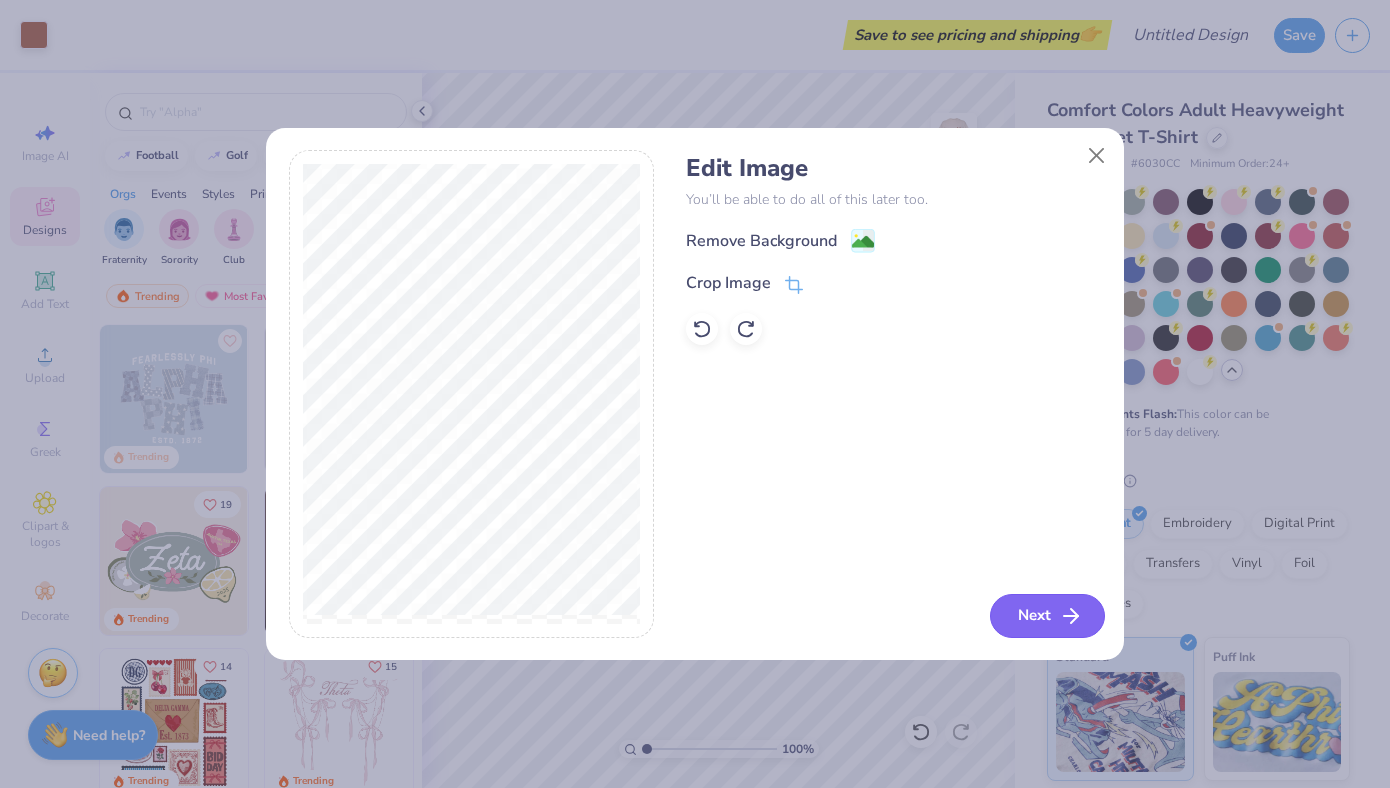 click on "Next" at bounding box center (1047, 616) 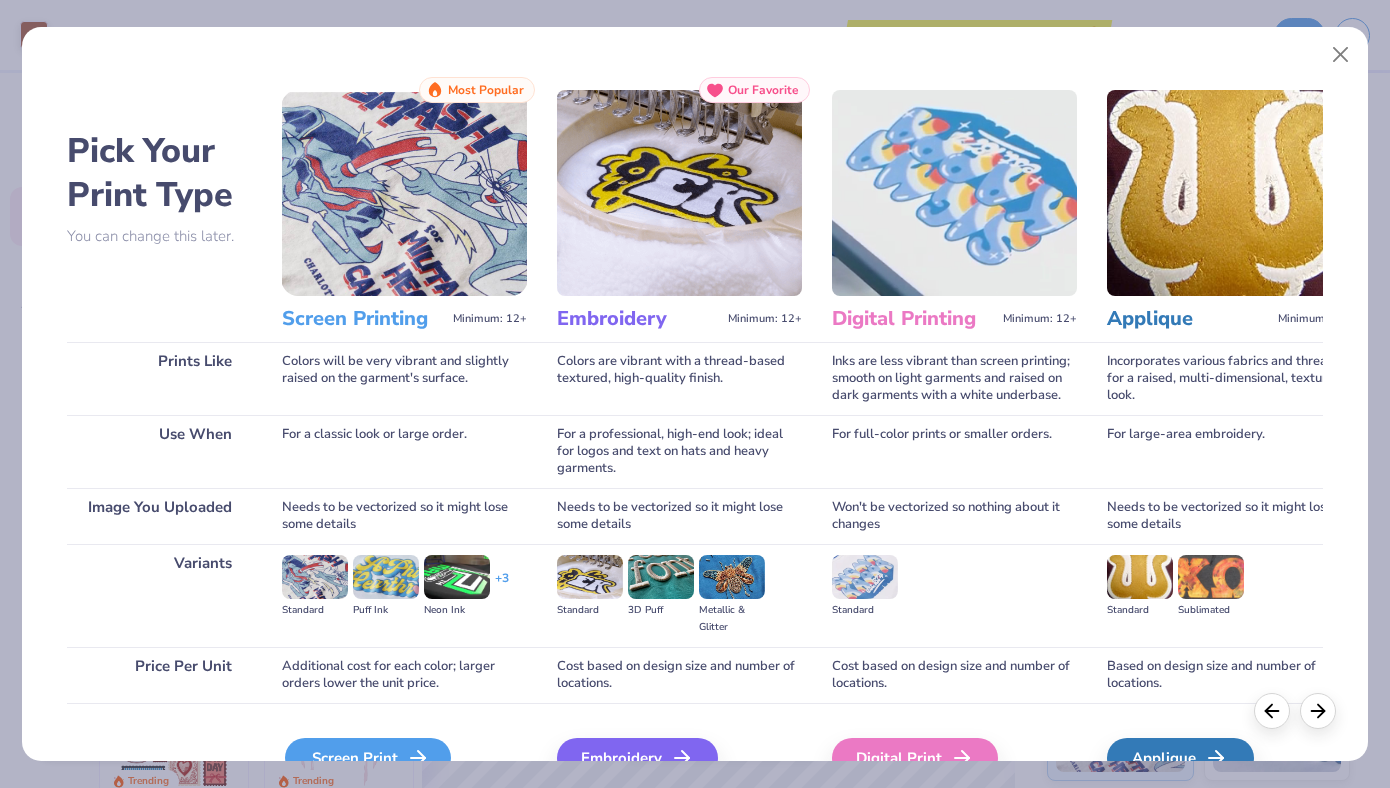 click on "Screen Print" at bounding box center [368, 758] 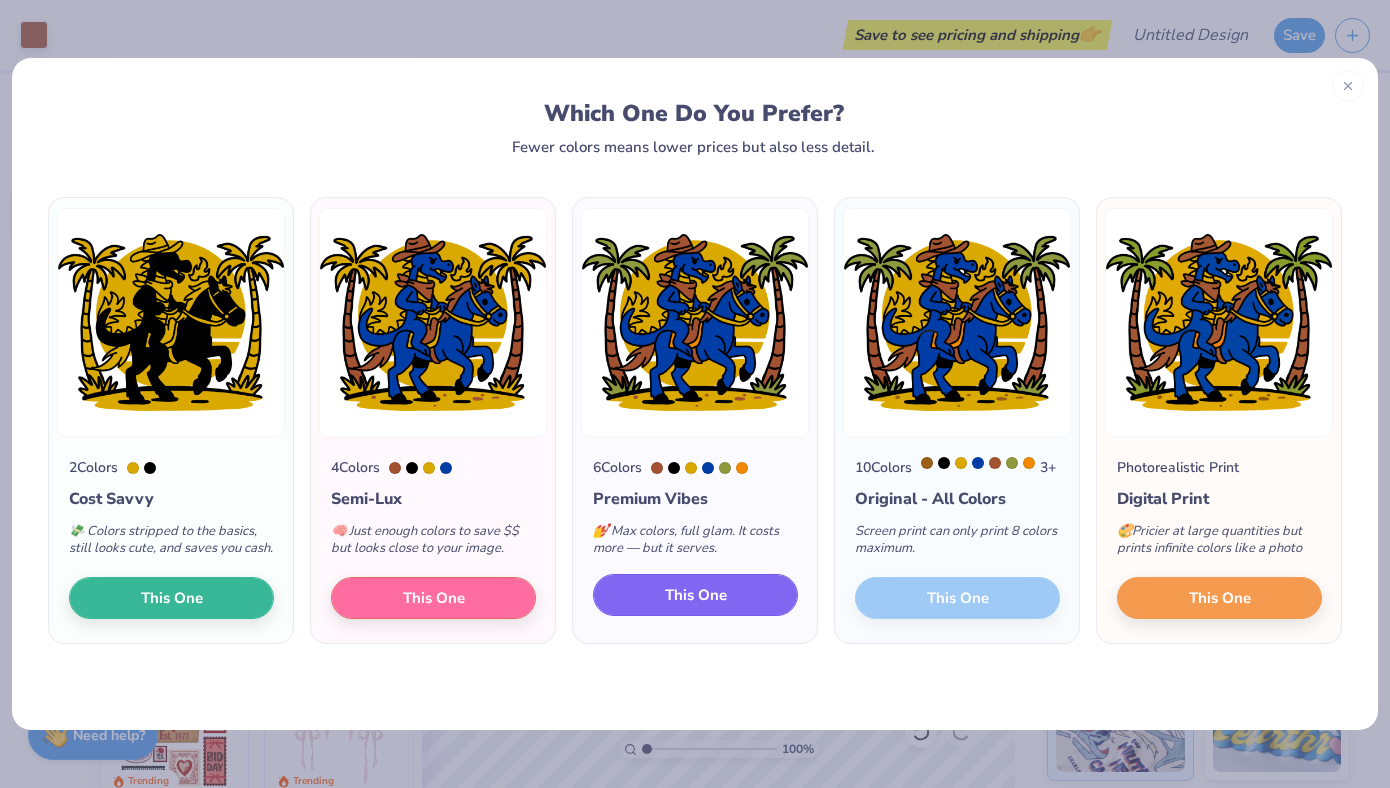 click on "This One" at bounding box center [696, 595] 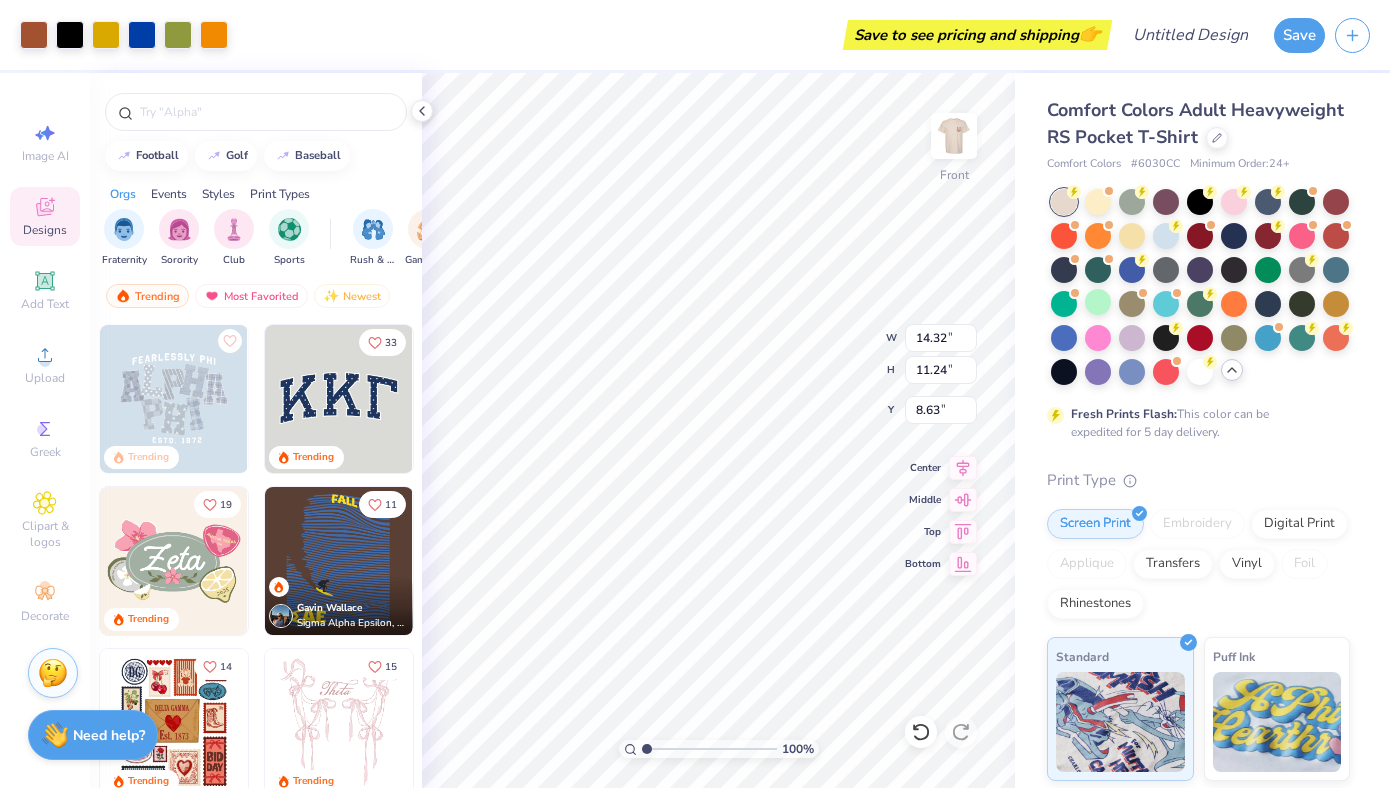 type on "8.37" 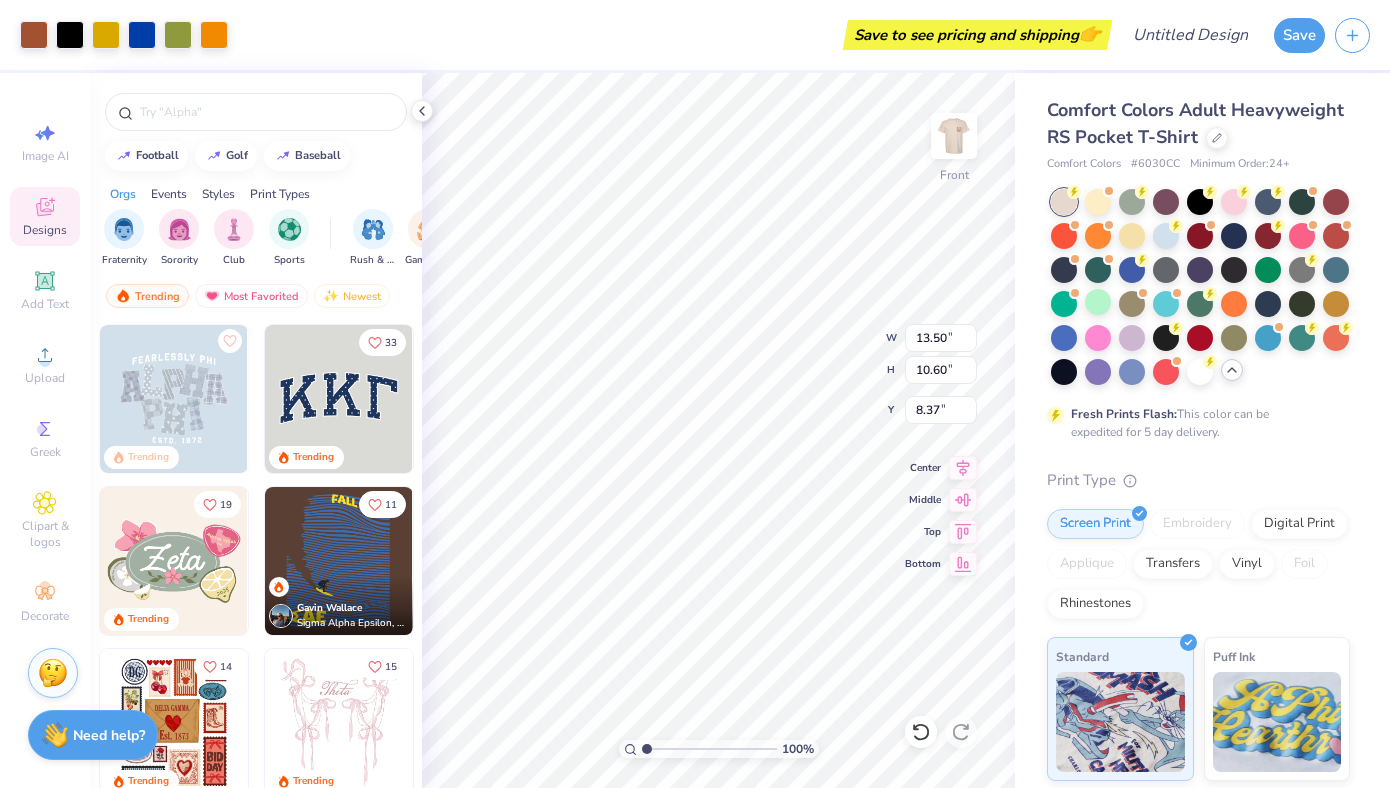 type on "13.50" 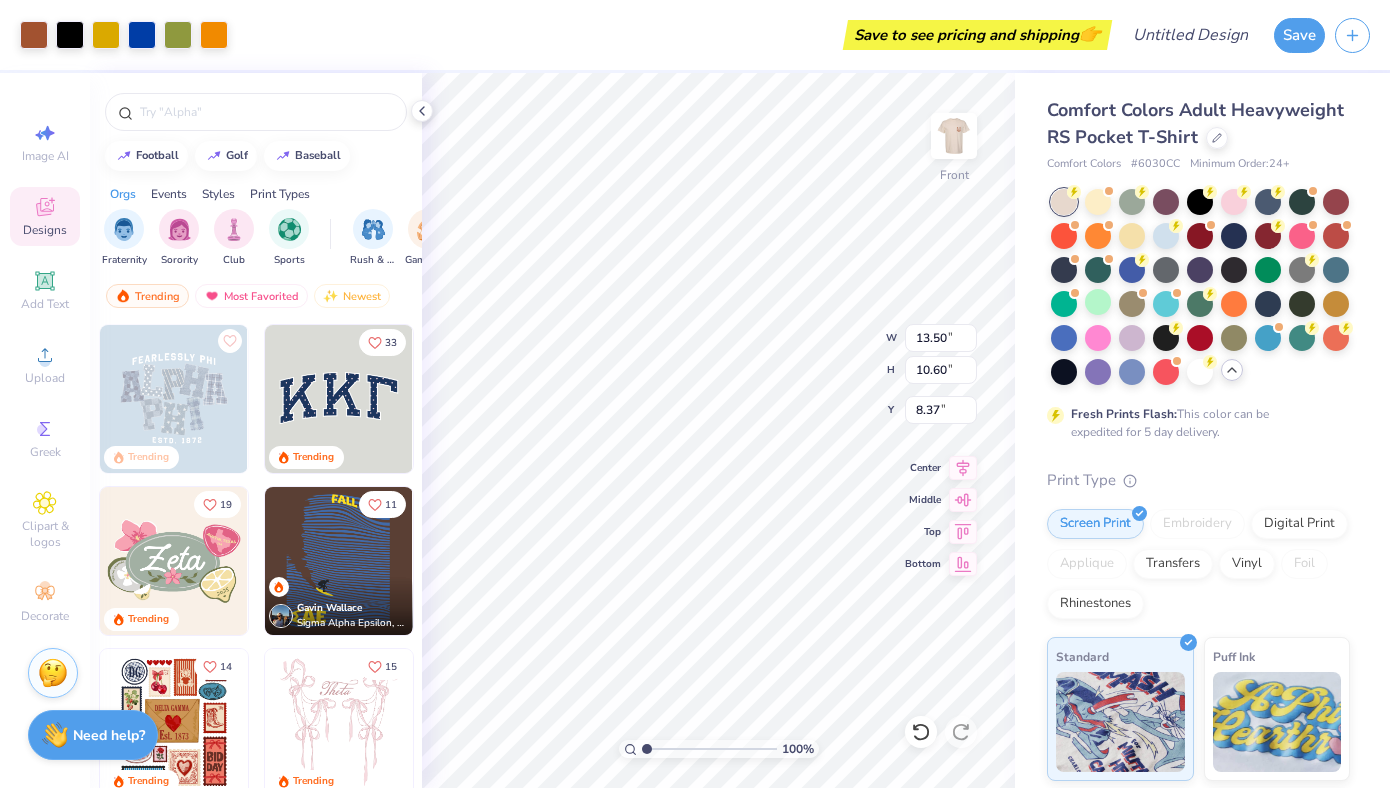 type on "10.60" 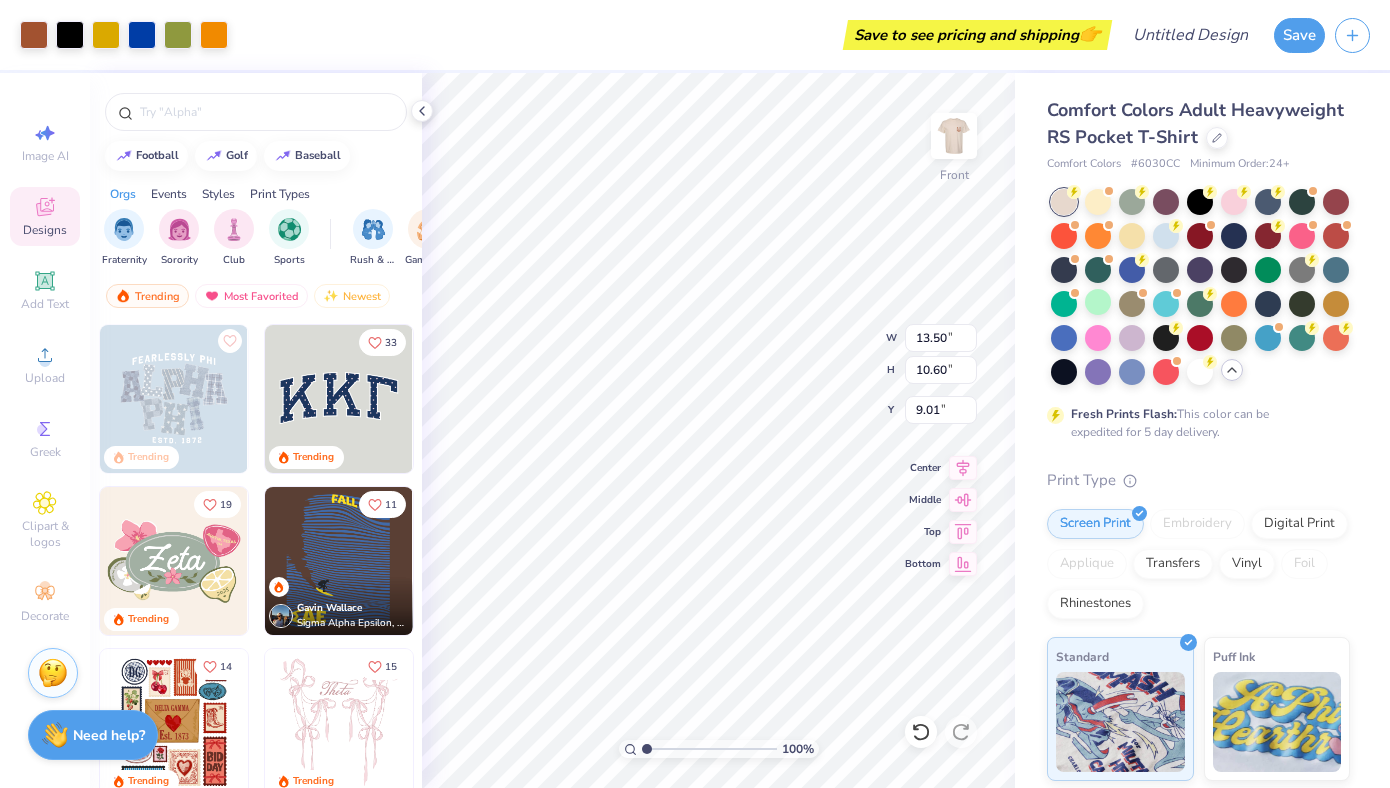 type on "8.32" 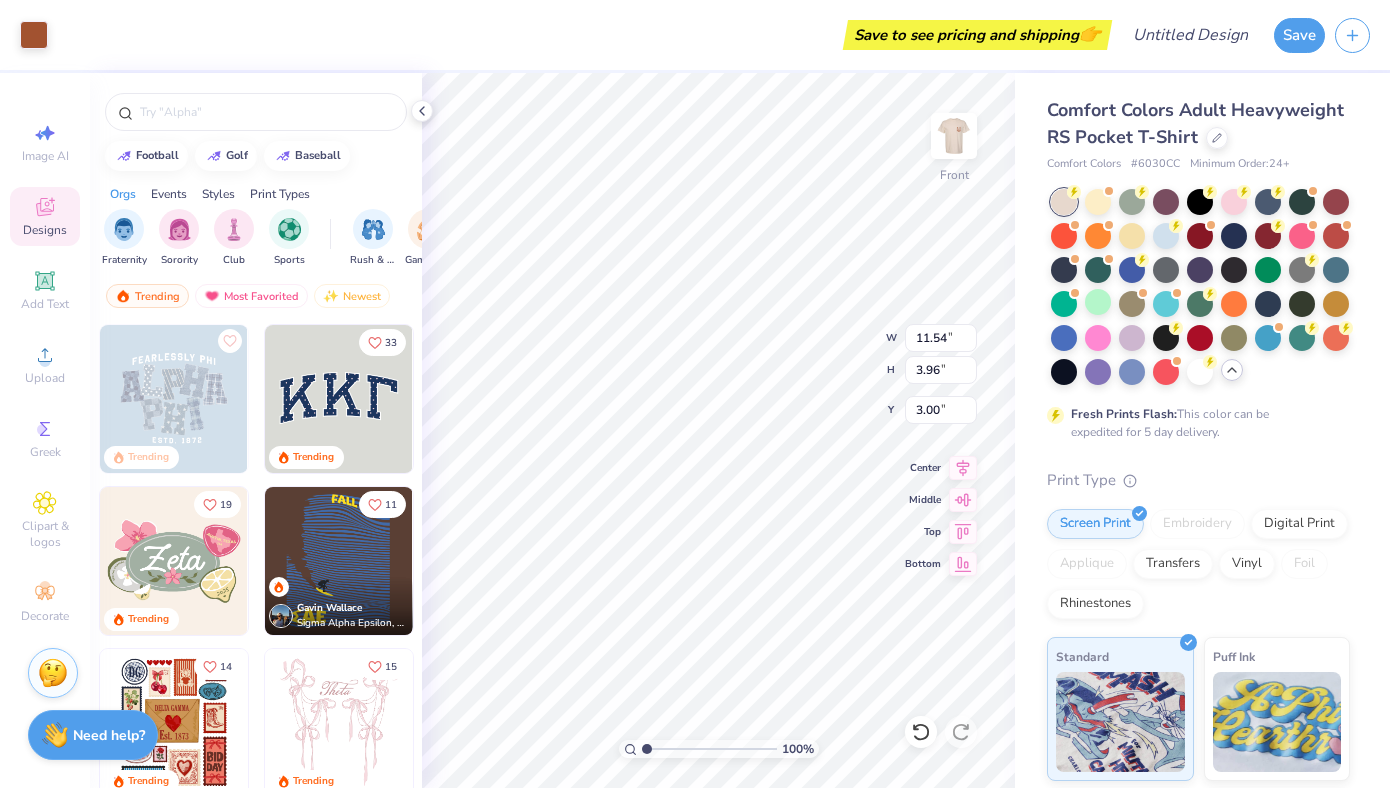 type on "9.68" 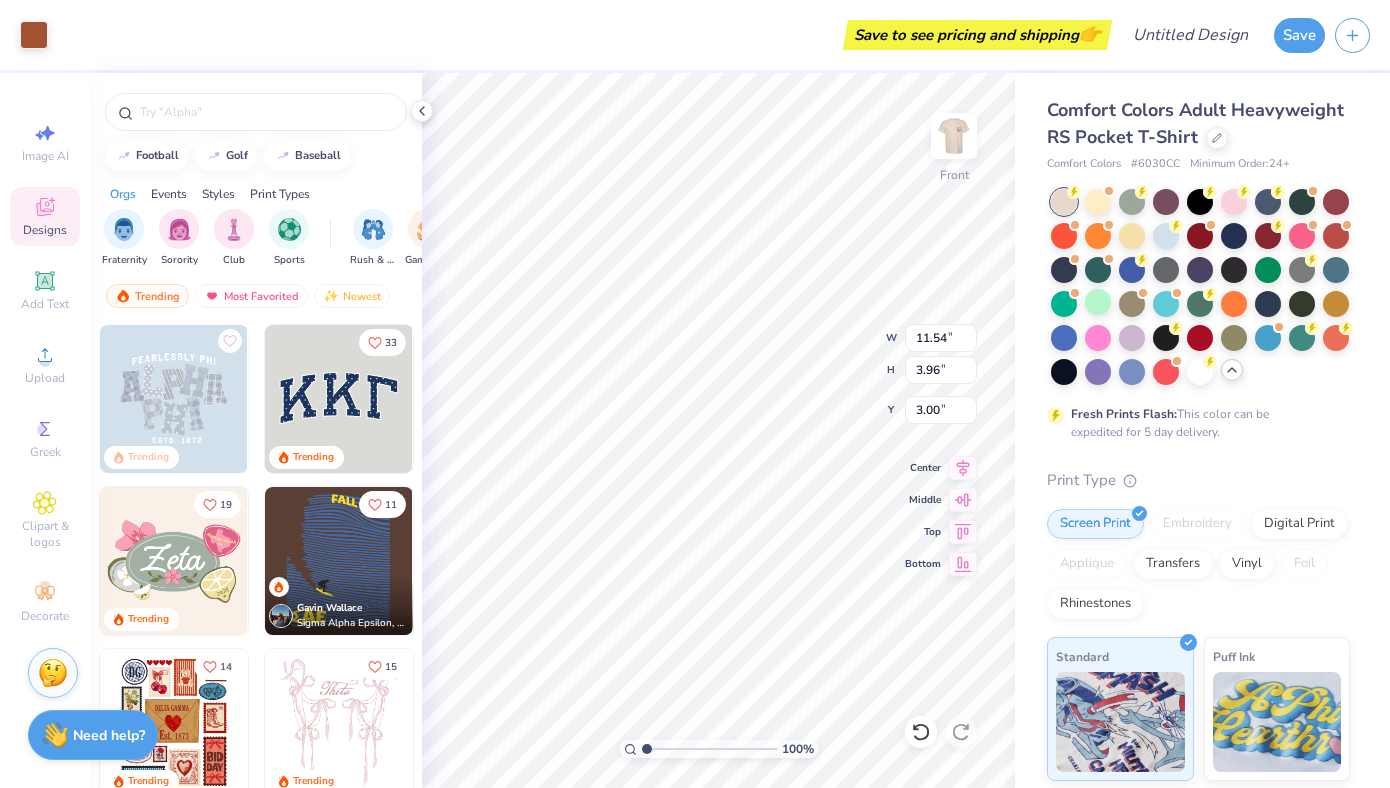 type on "3.32" 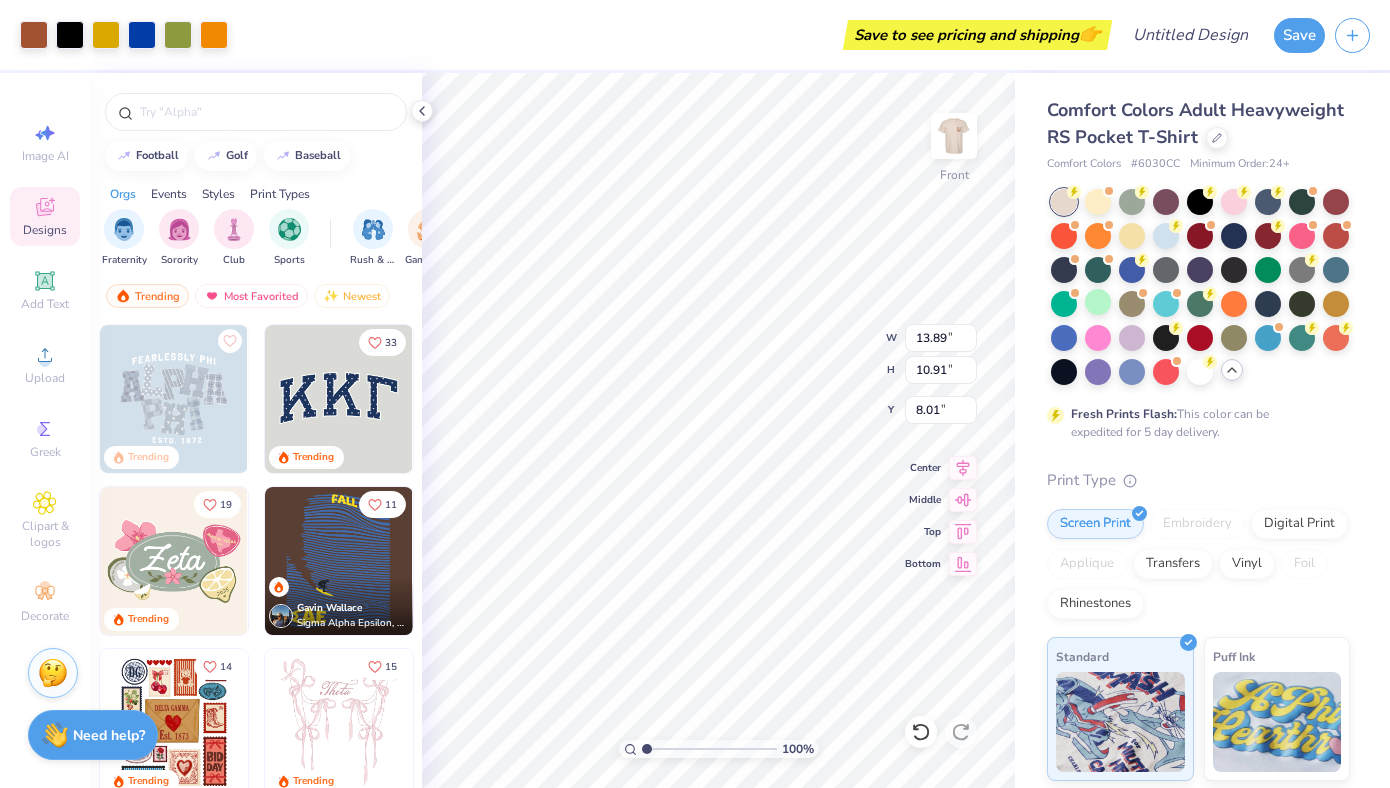 type on "13.89" 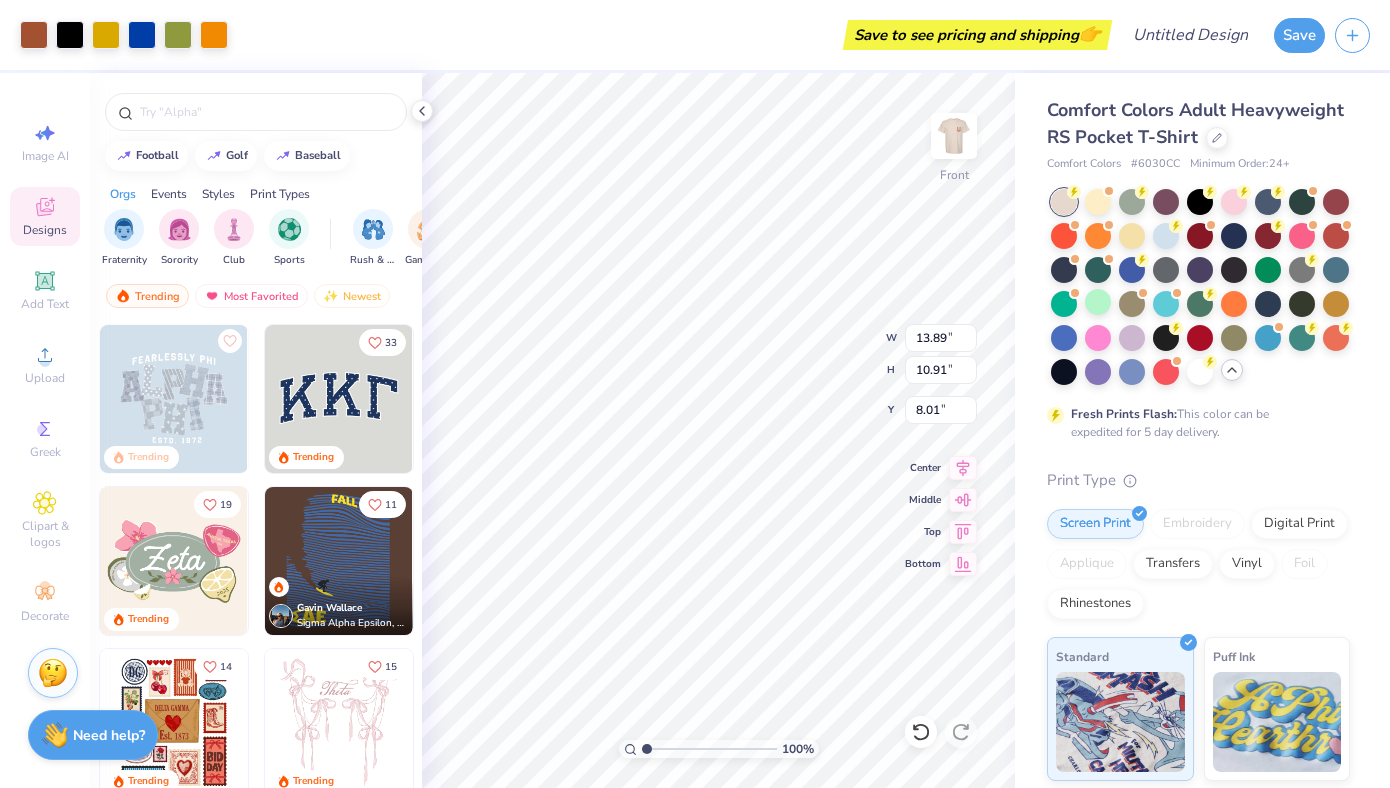 type on "10.91" 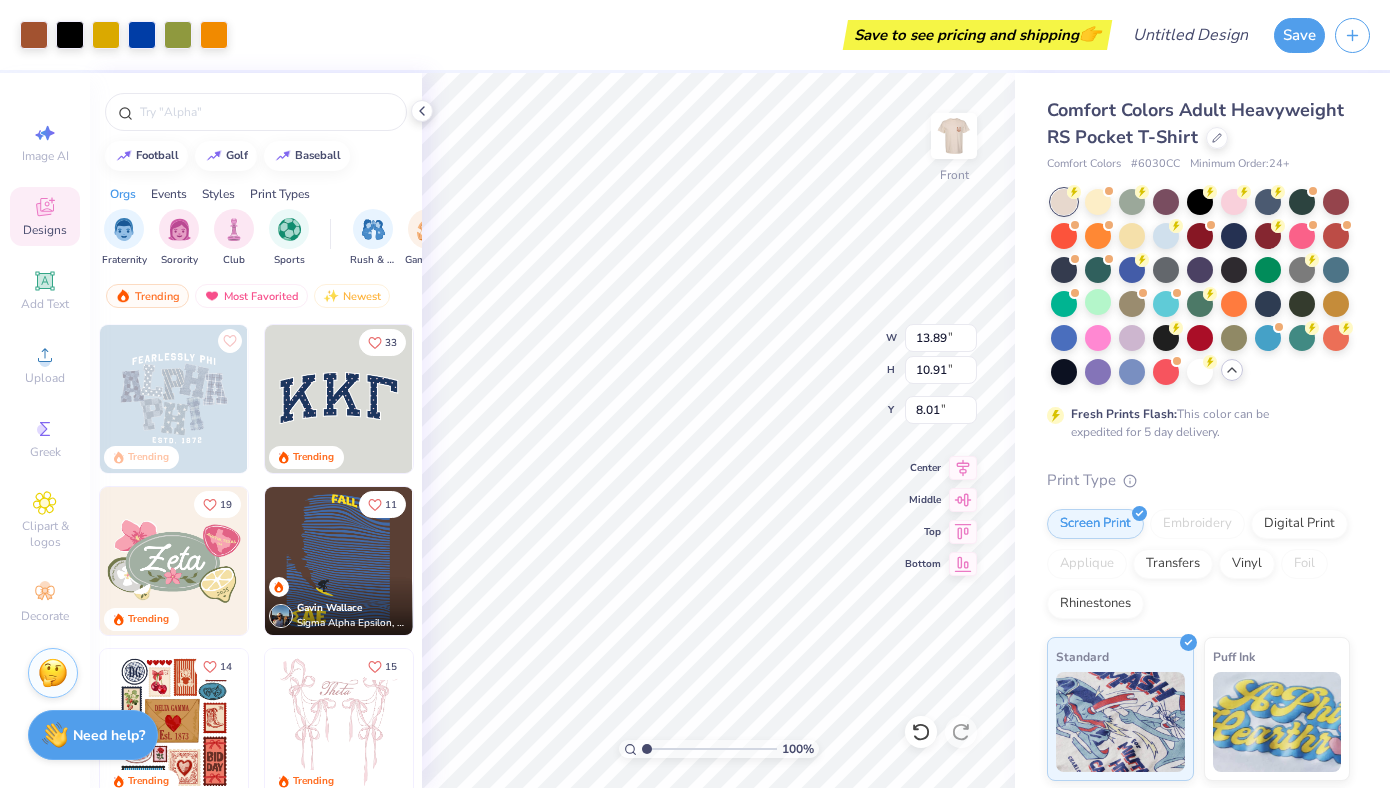 type on "7.69" 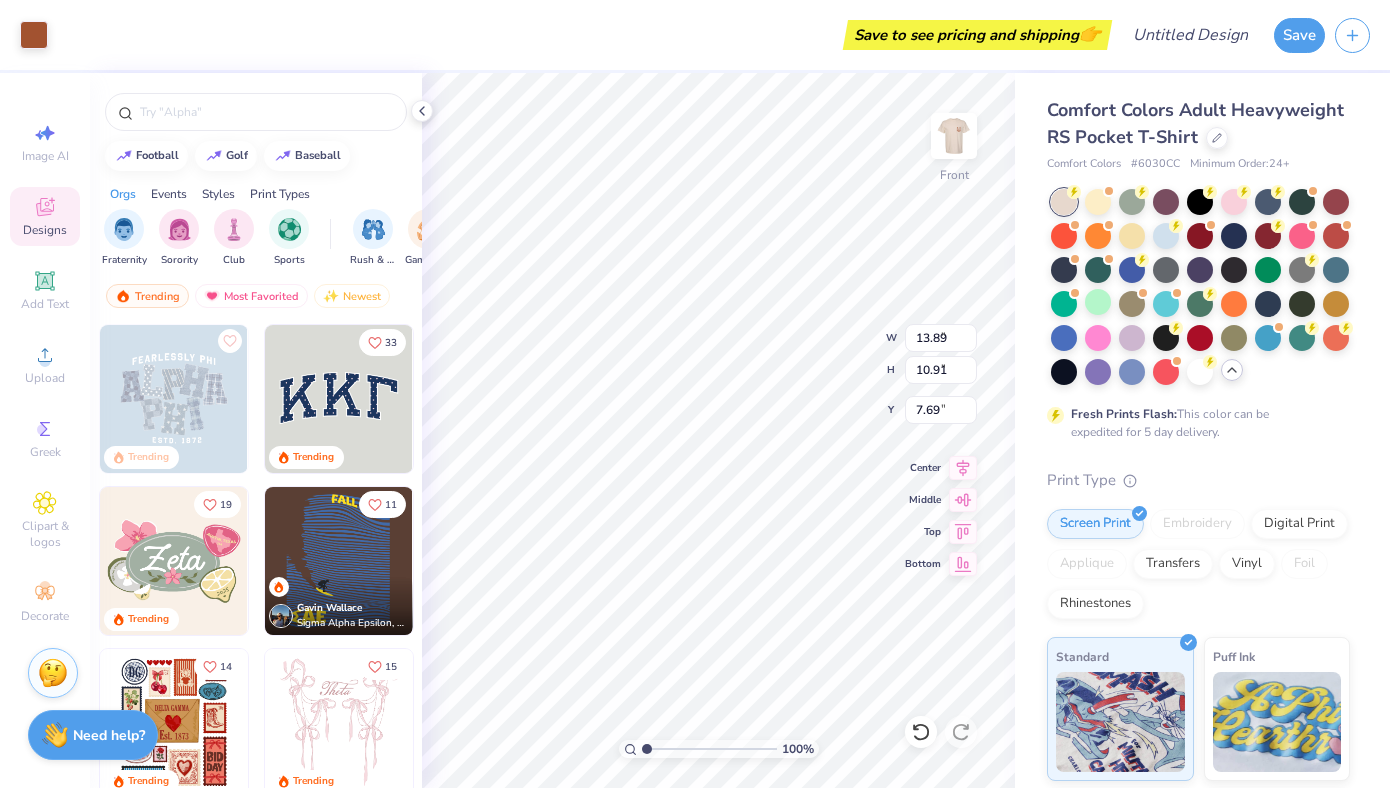 type on "9.68" 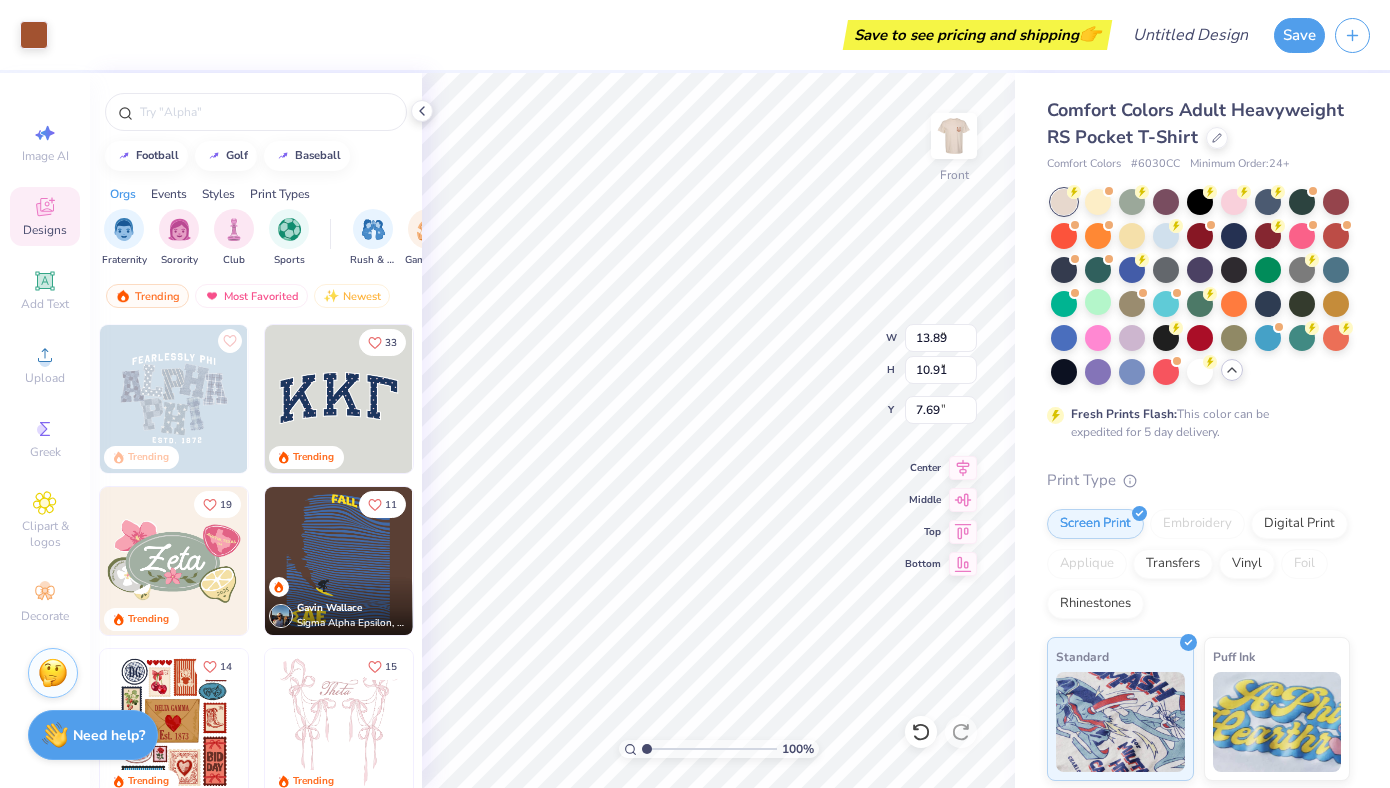 type on "3.32" 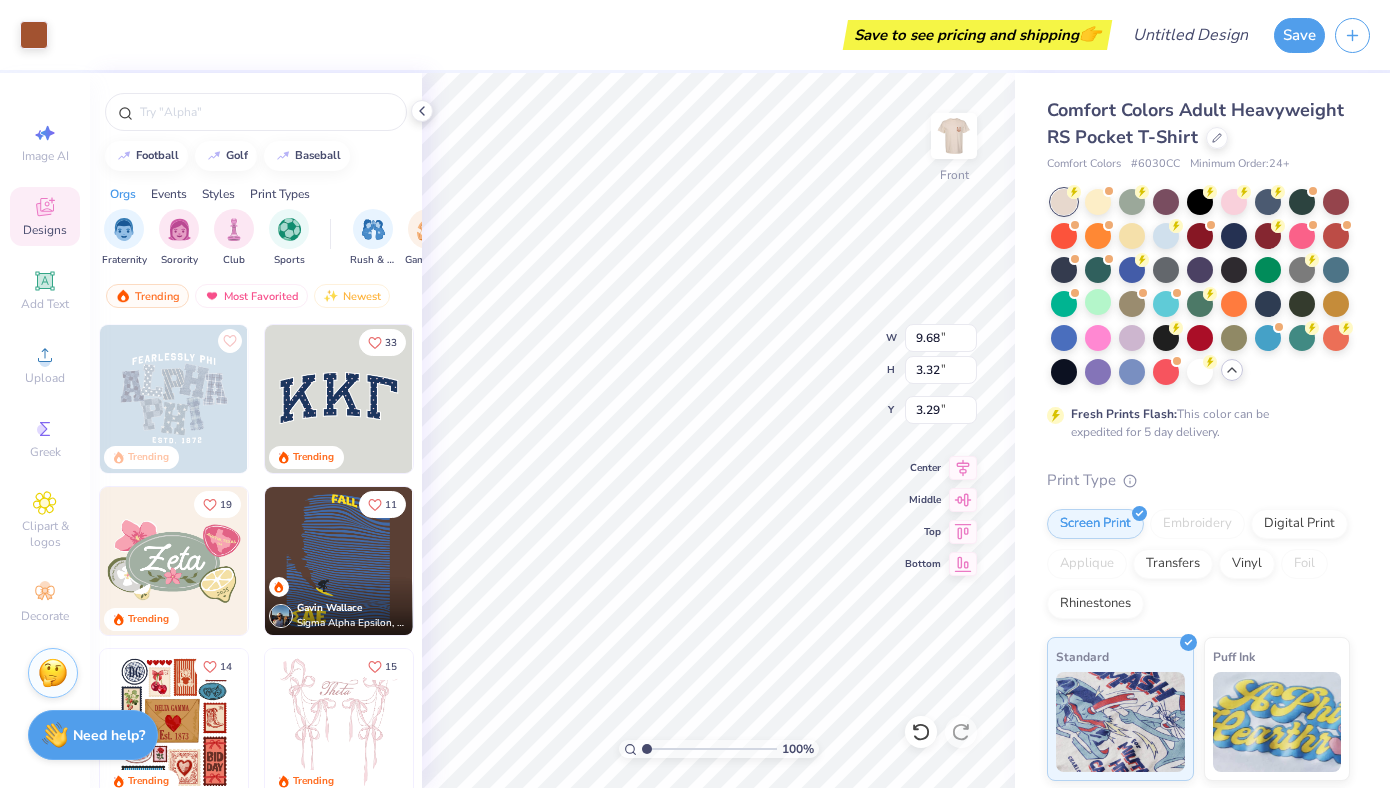 type on "3.35" 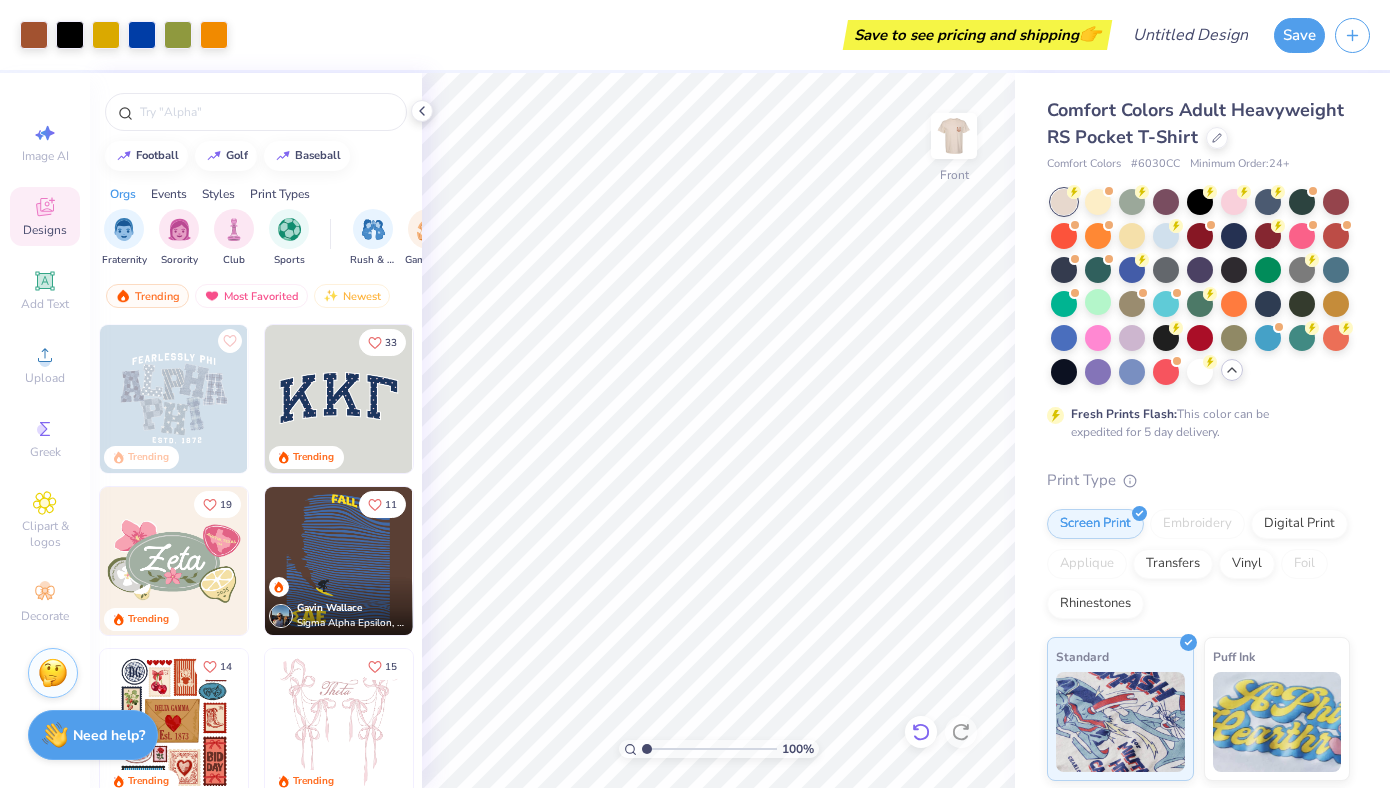 click 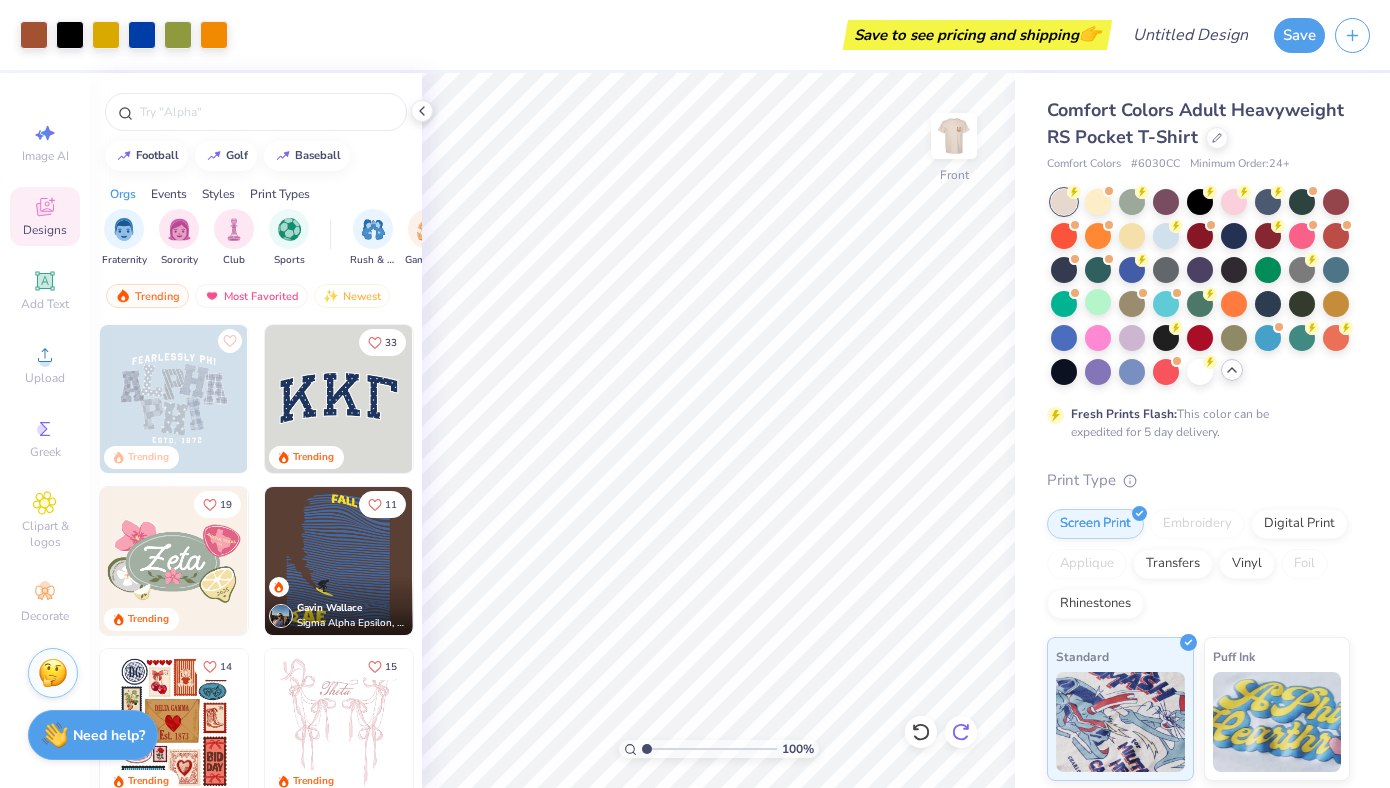 click 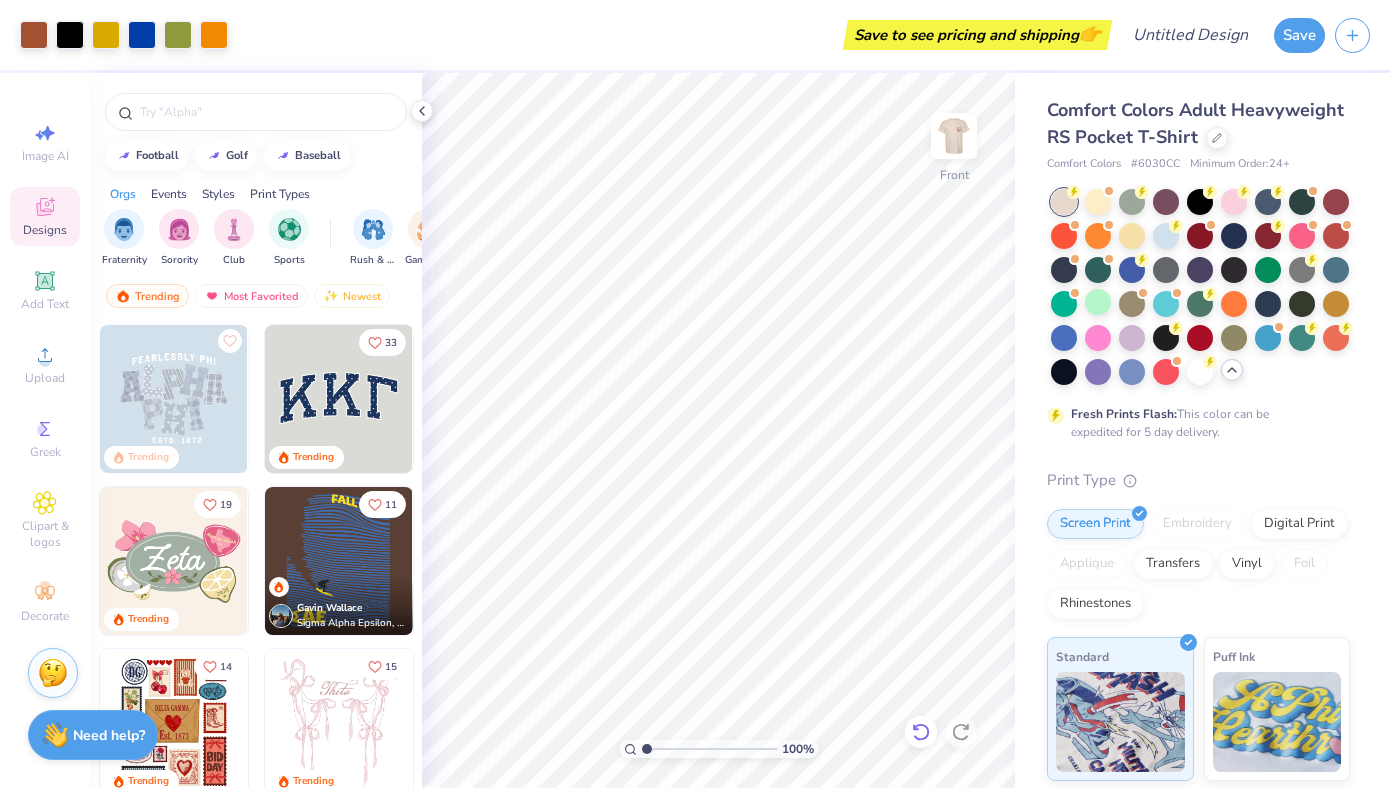 click at bounding box center (921, 732) 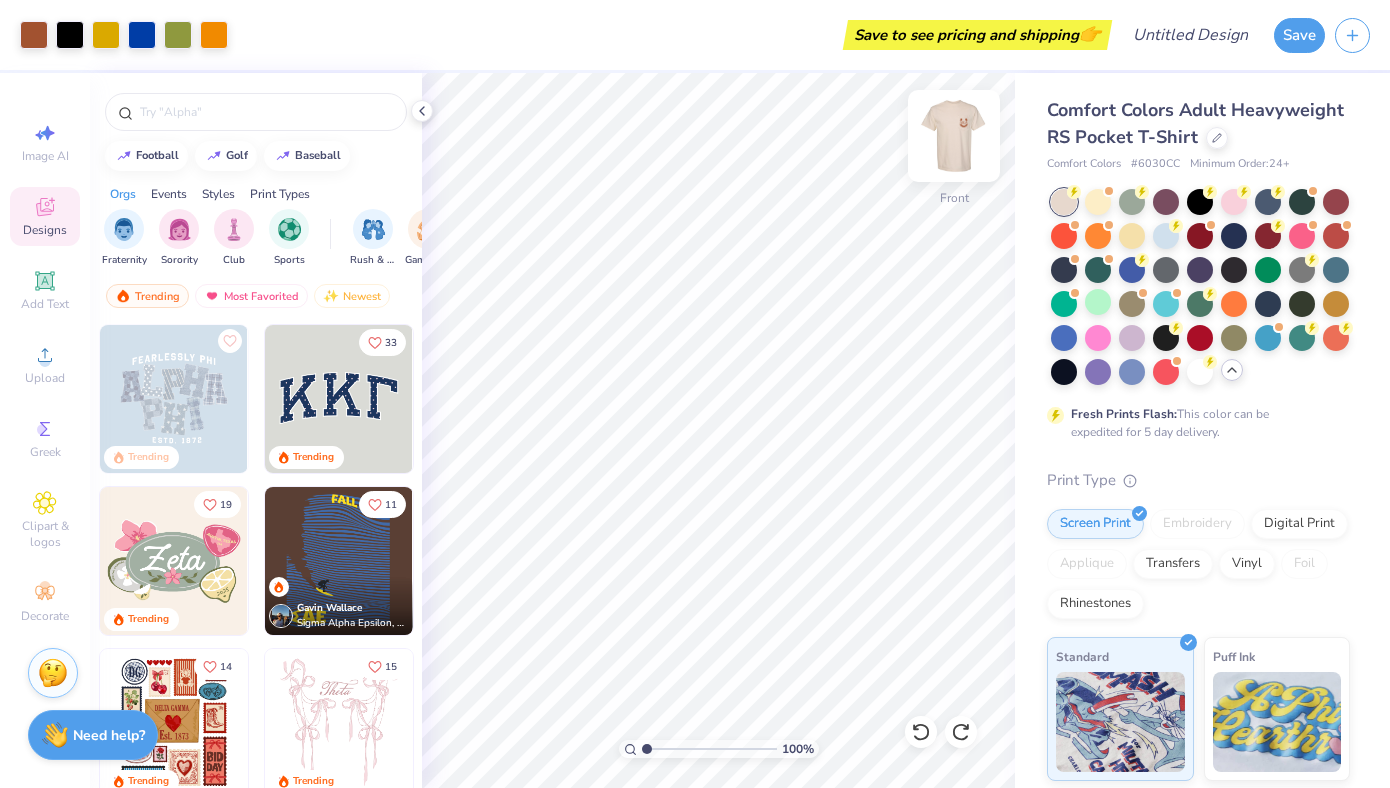 click at bounding box center (954, 136) 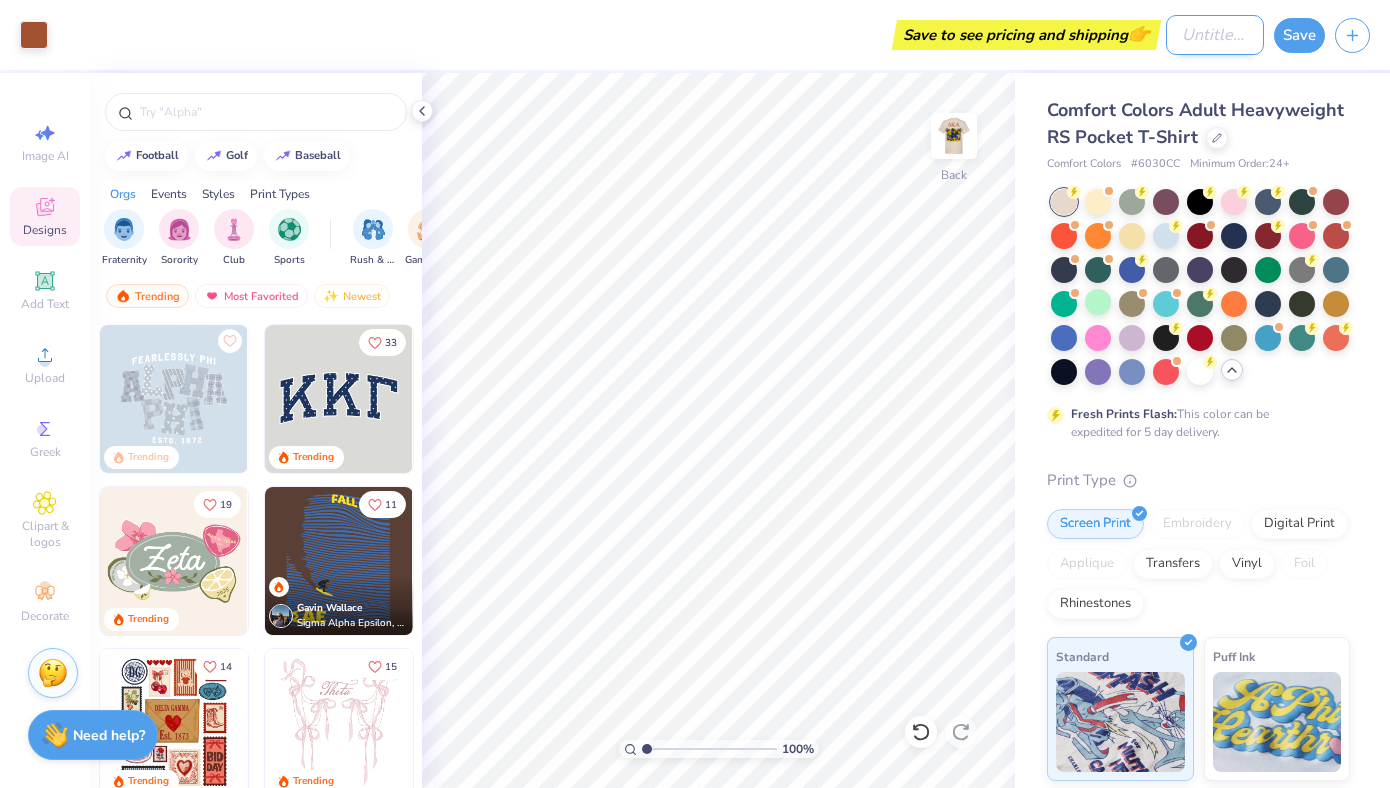 click on "Design Title" at bounding box center [1215, 35] 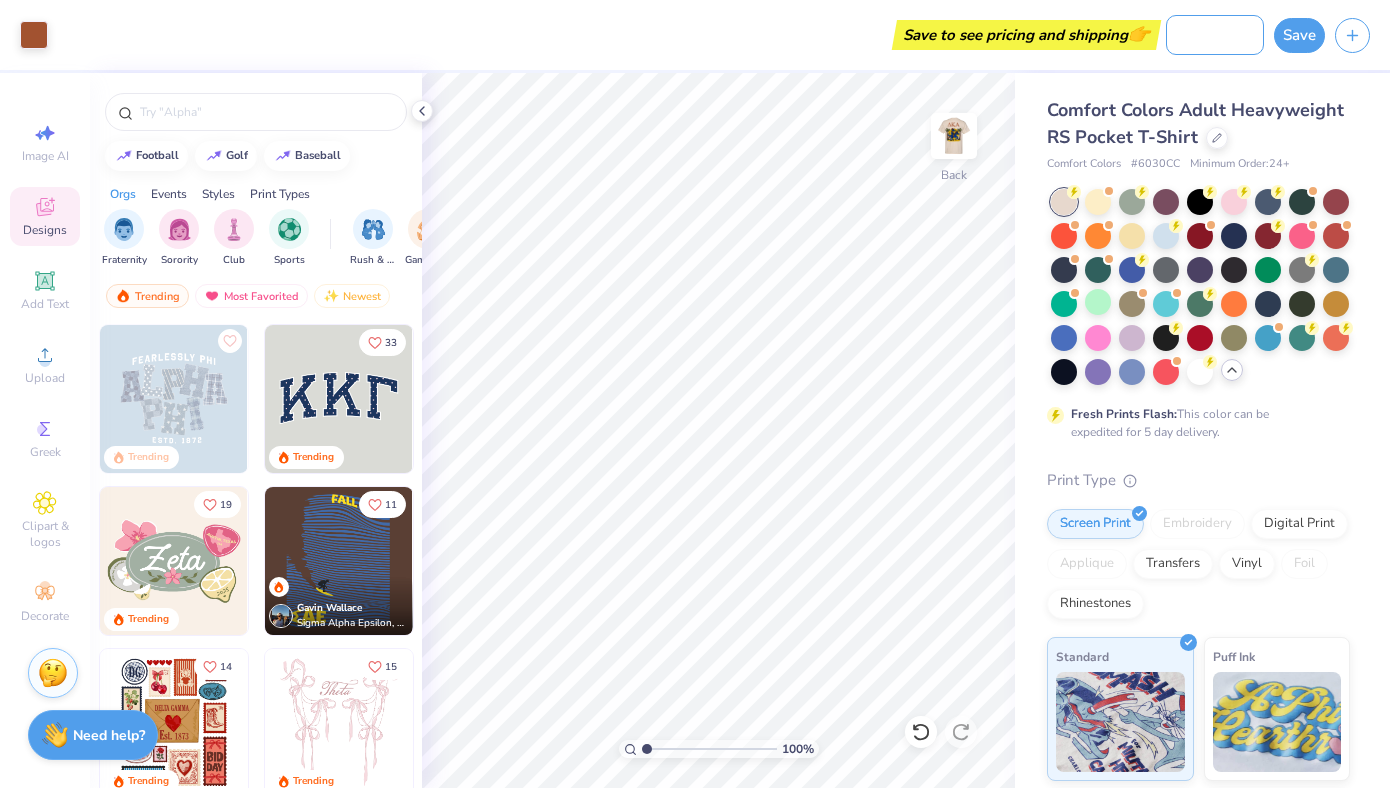 scroll, scrollTop: 0, scrollLeft: 104, axis: horizontal 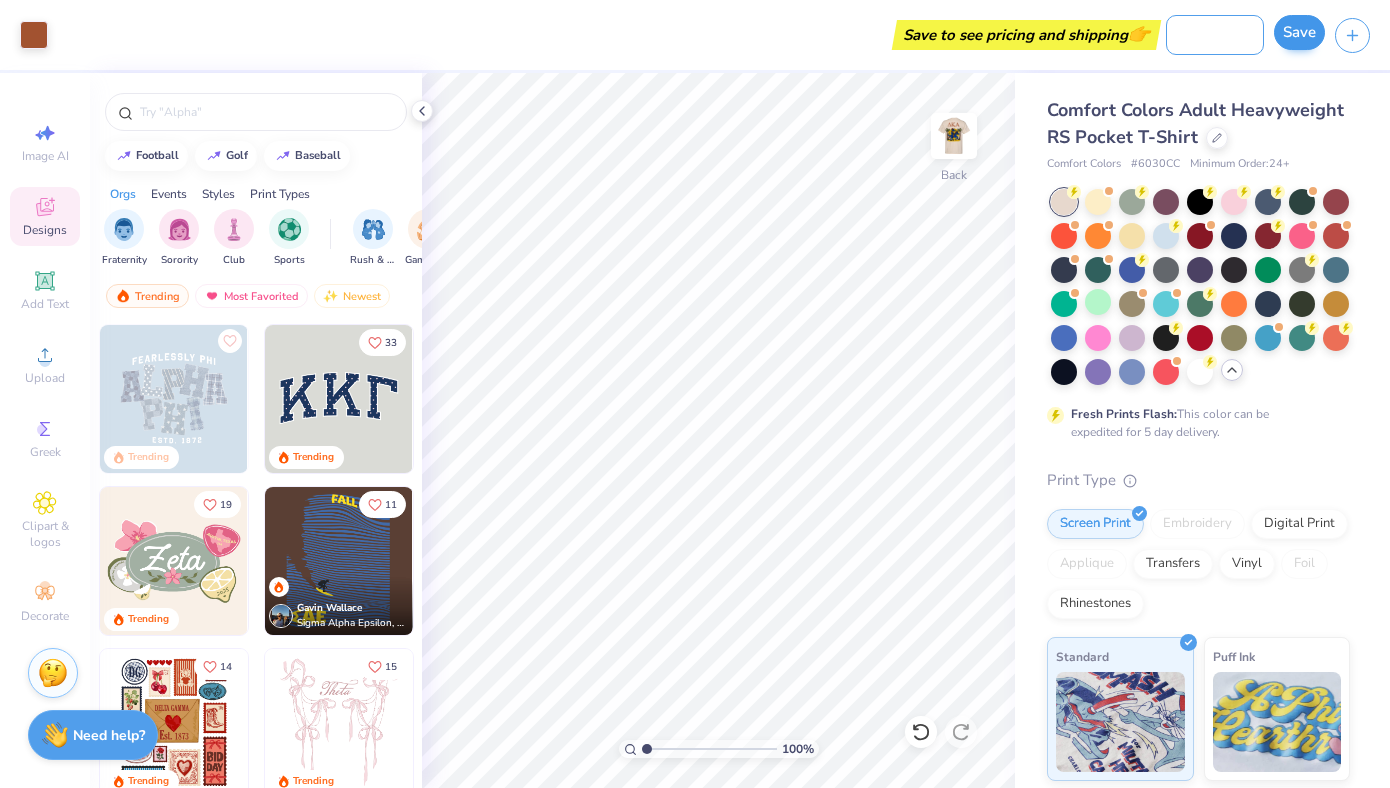 type on "DKA POCKET T-SHIRT" 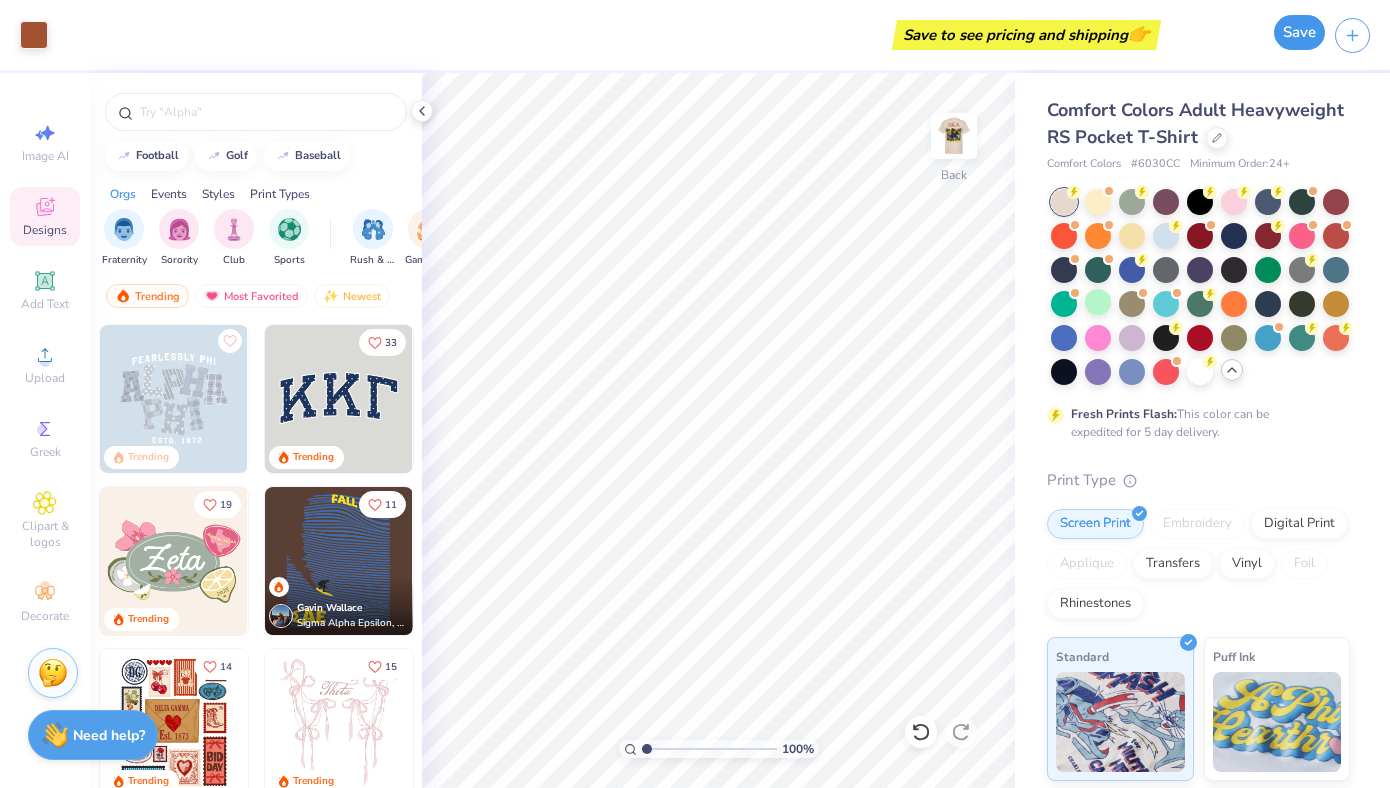click on "Save" at bounding box center [1299, 32] 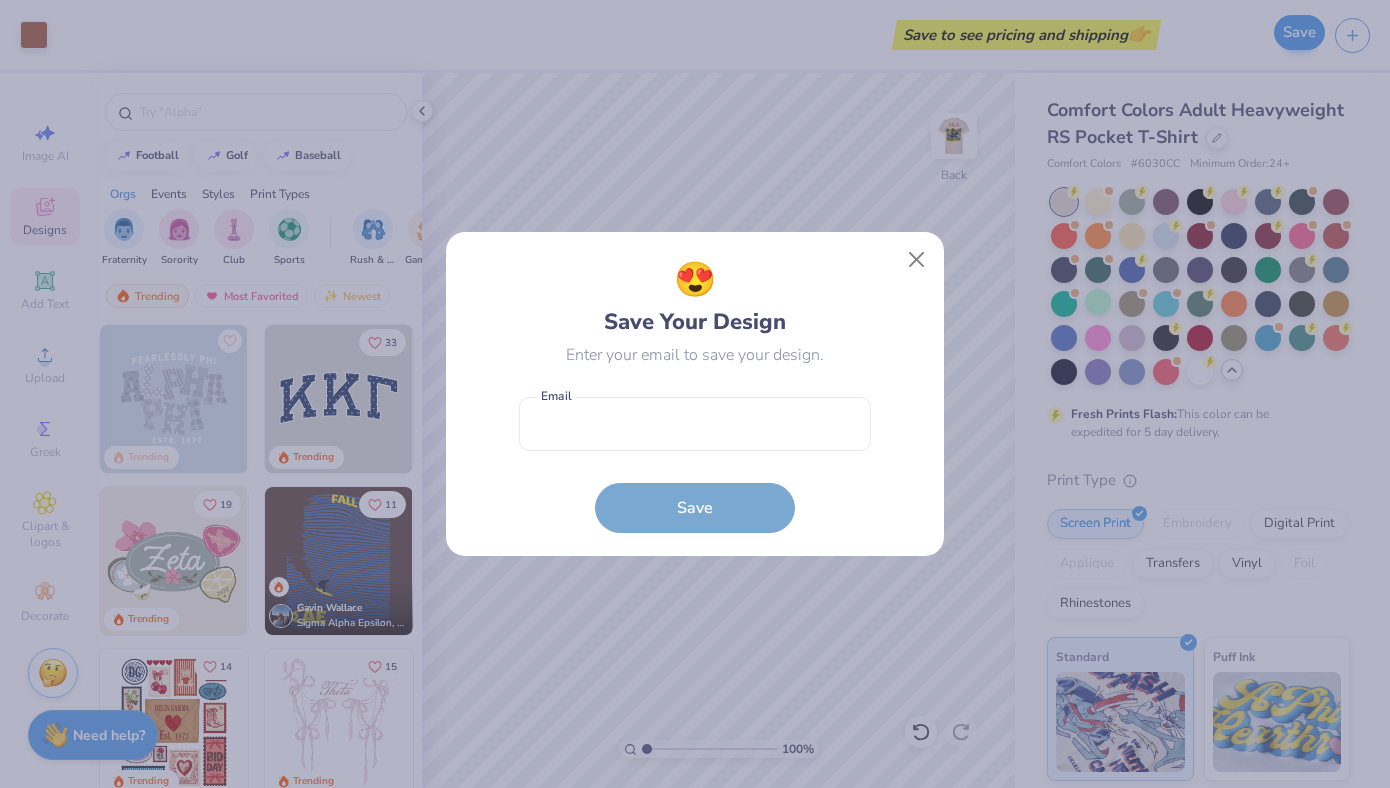 scroll, scrollTop: 0, scrollLeft: 0, axis: both 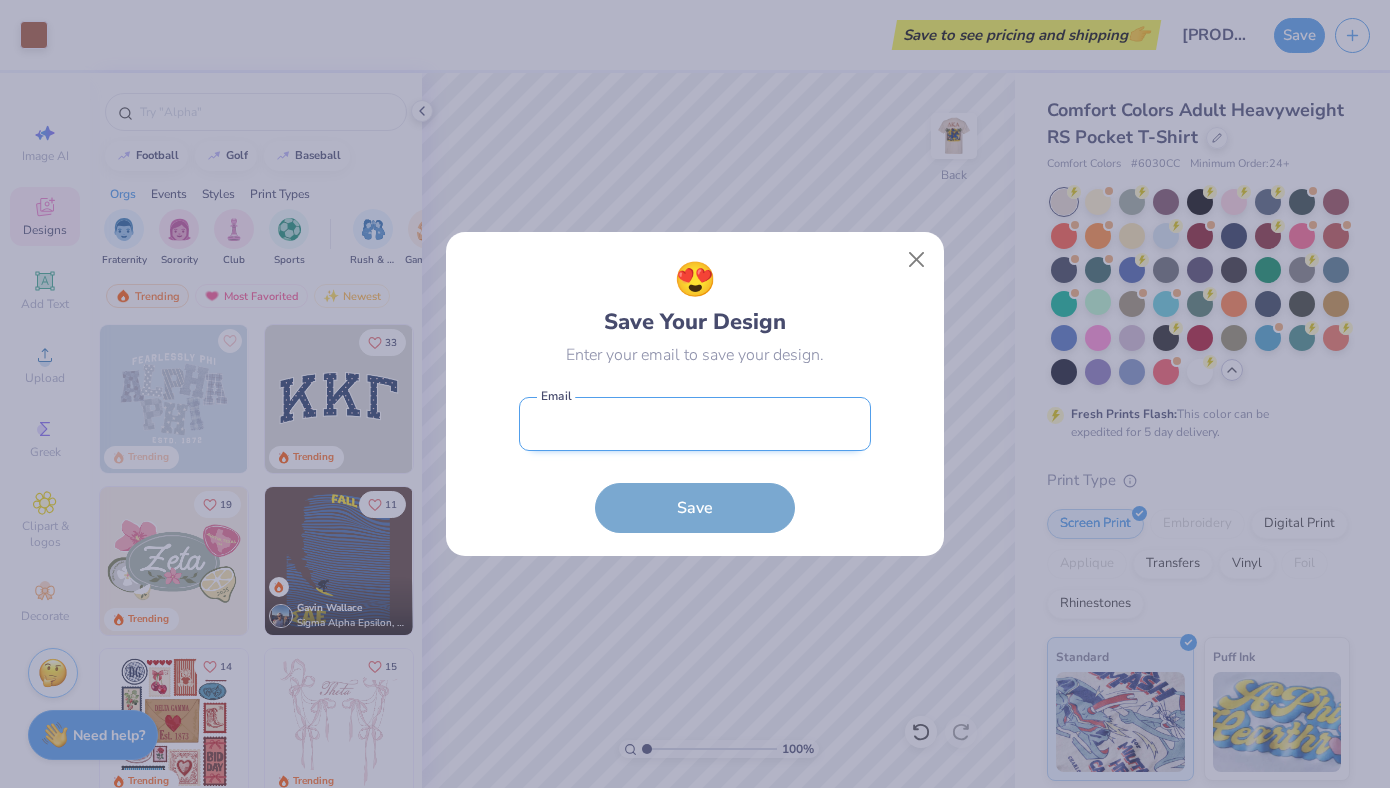 click at bounding box center [695, 424] 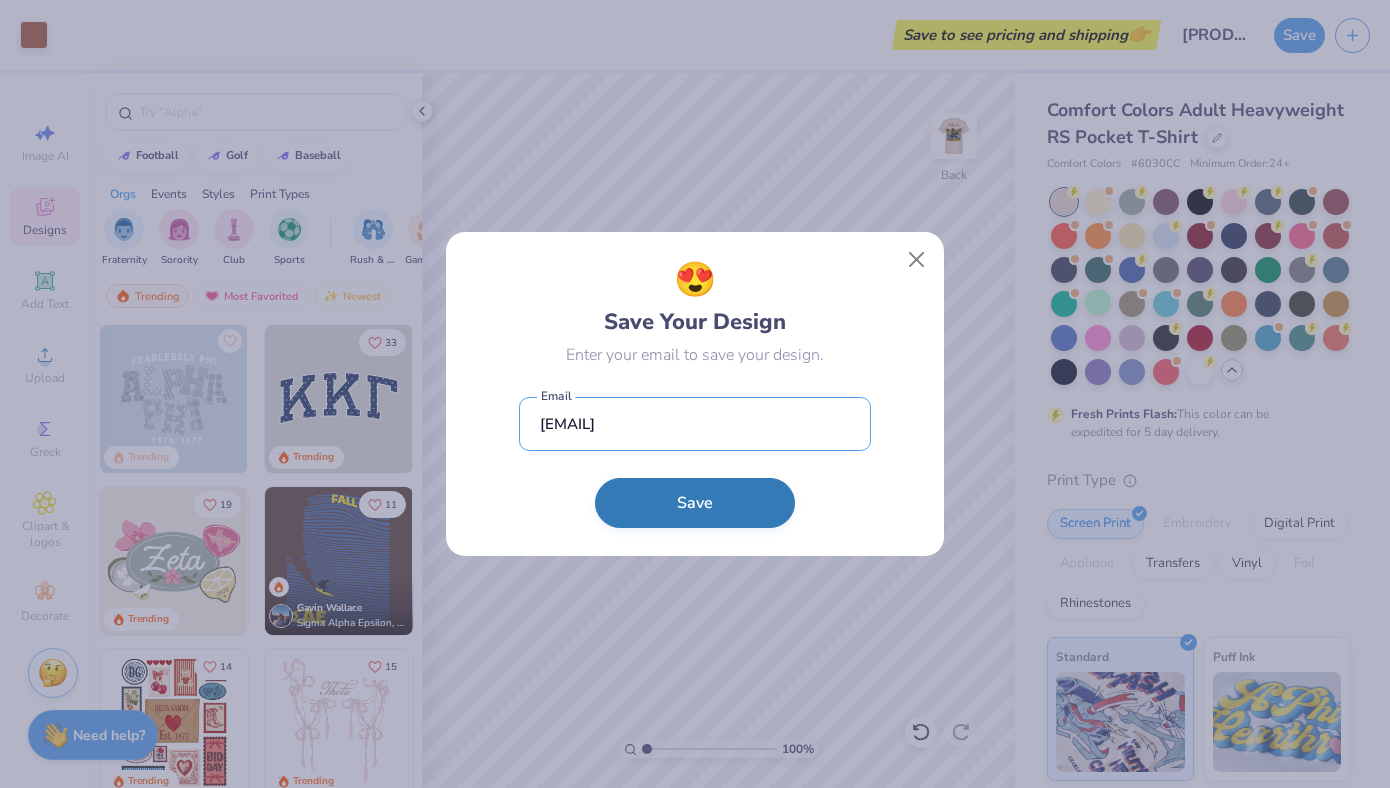 type on "matthewjbernard45@gmail.com" 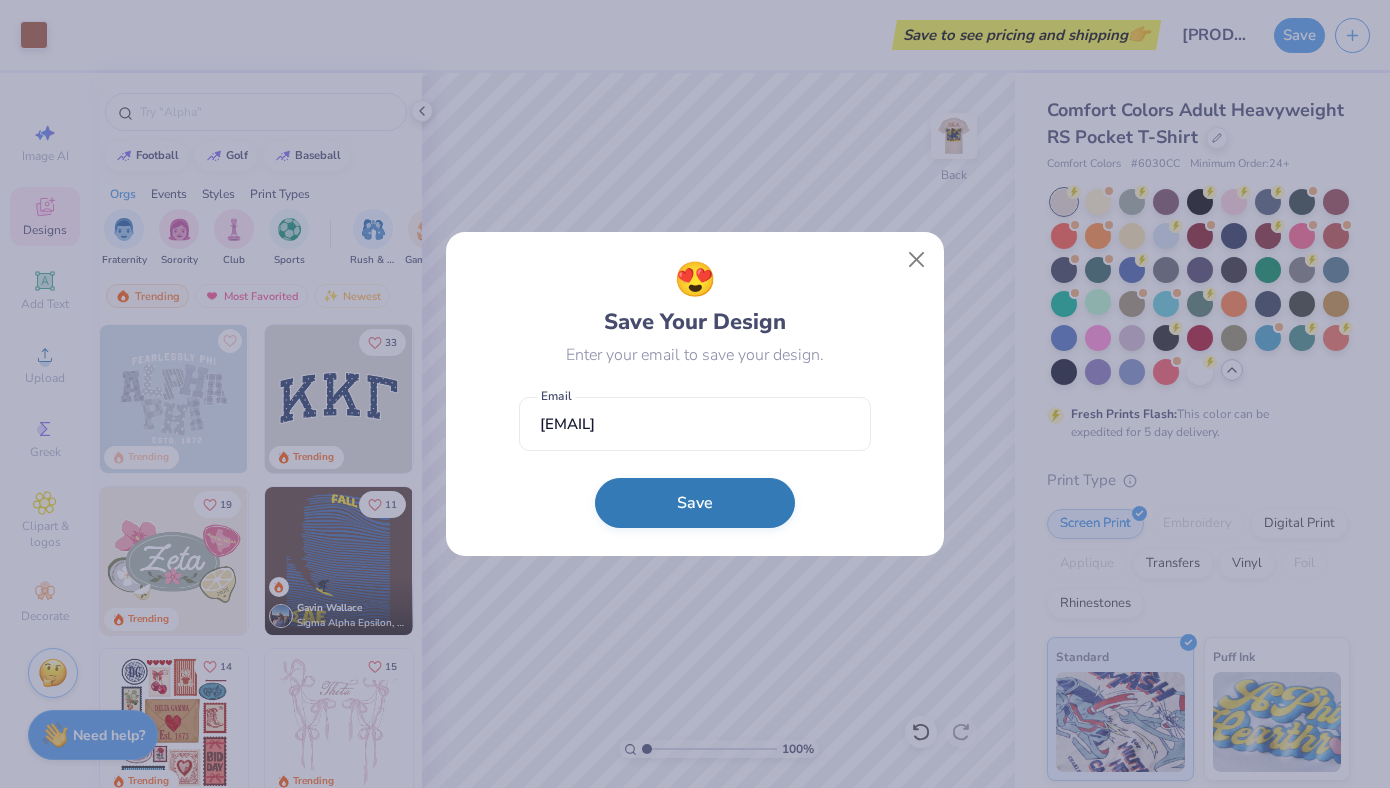 click on "Save" at bounding box center (695, 503) 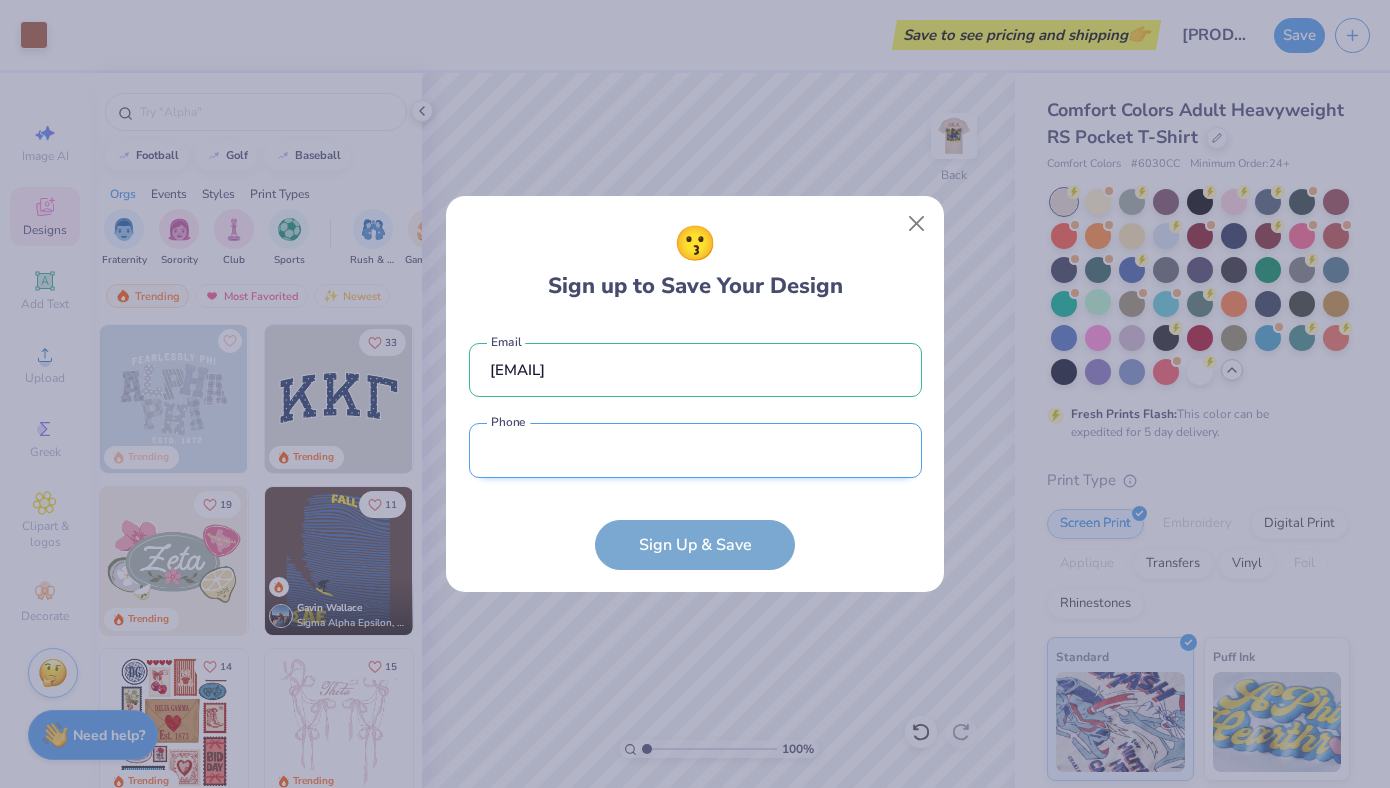 click at bounding box center [695, 450] 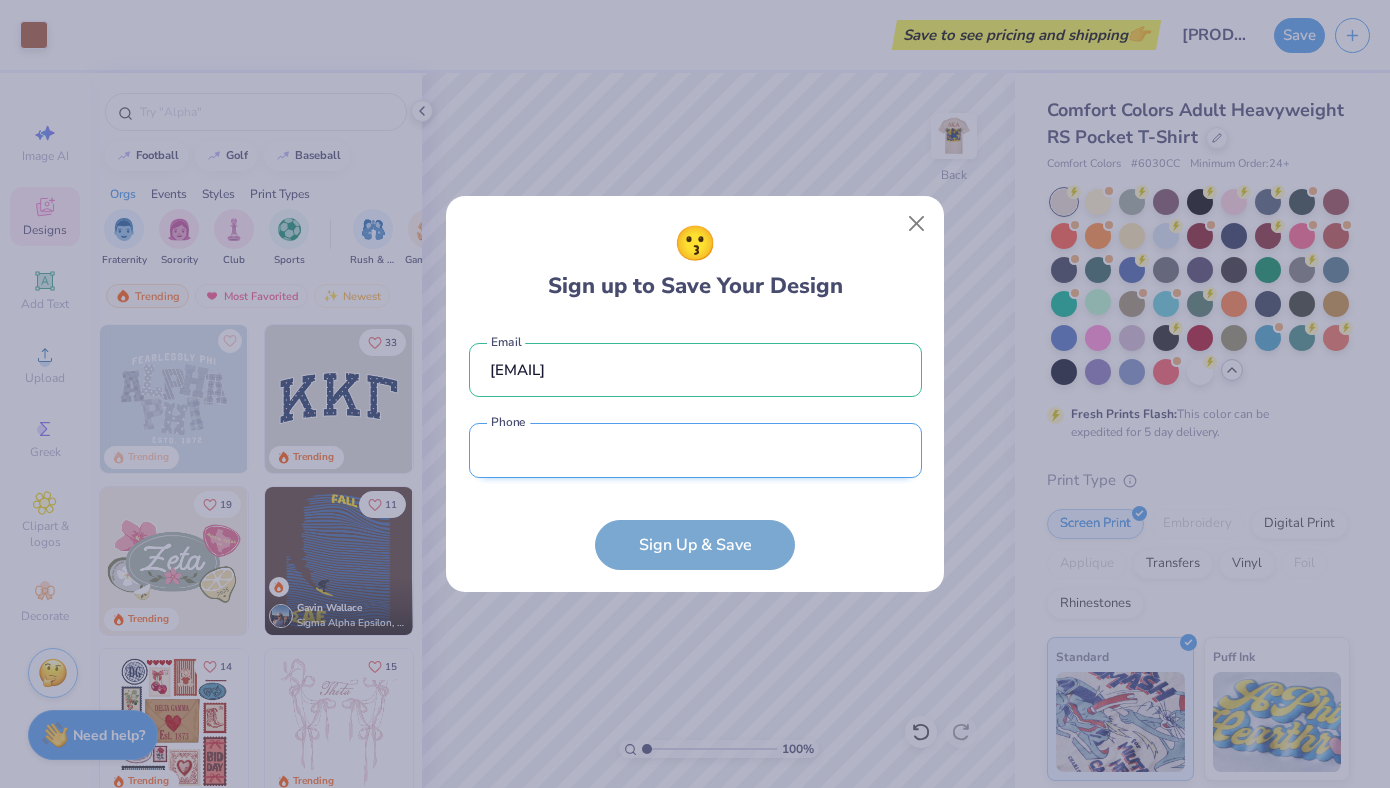 type on "(856) 448-5508" 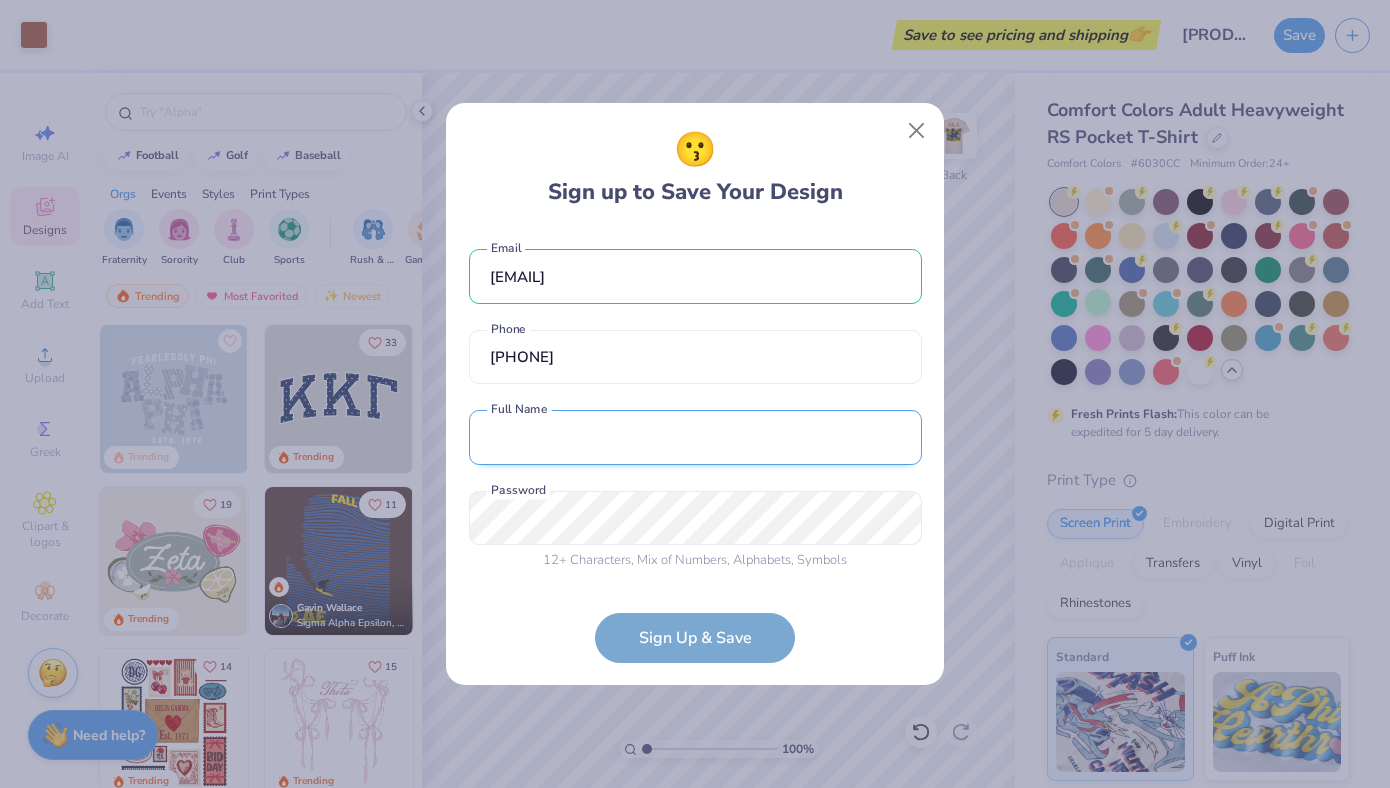click at bounding box center (695, 437) 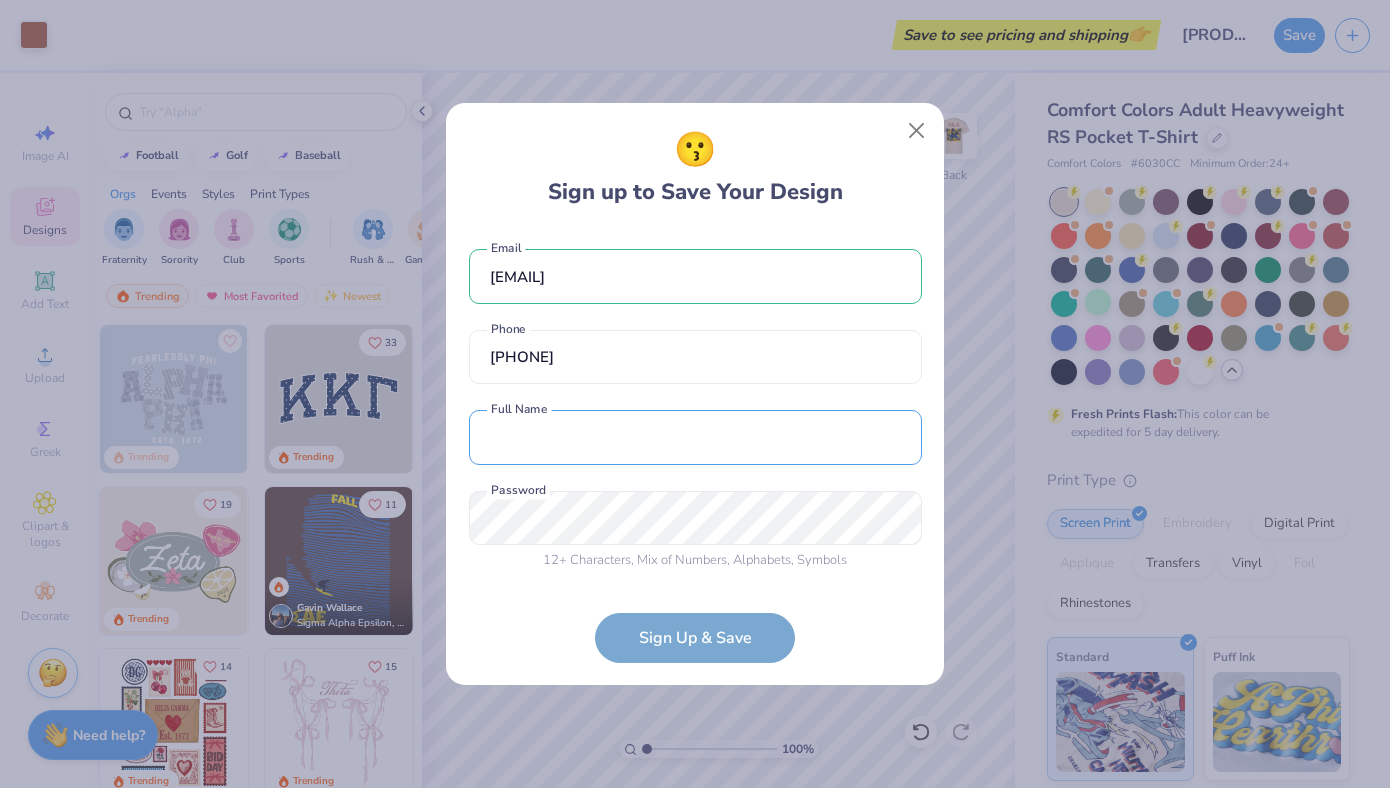 type on "Matthew Bernard" 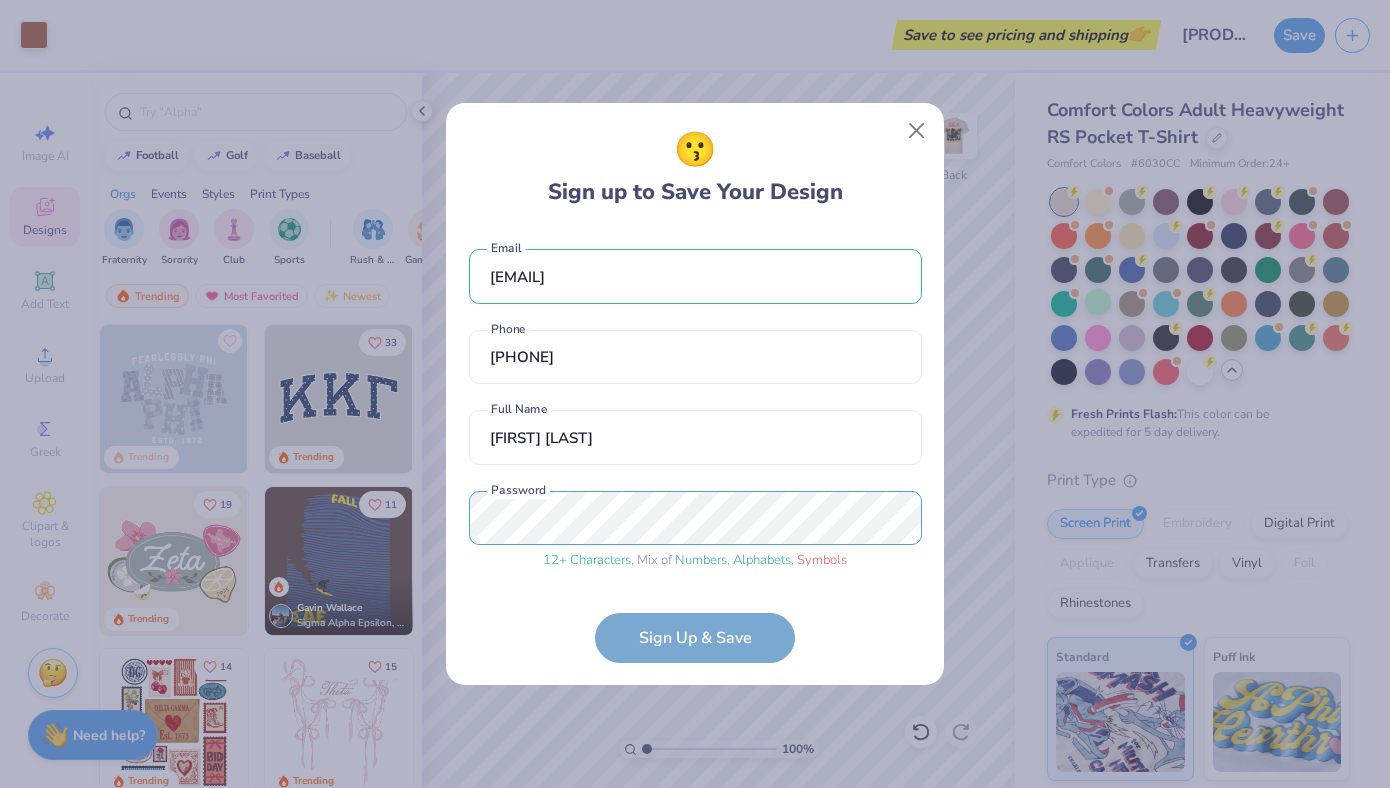 scroll, scrollTop: 33, scrollLeft: 0, axis: vertical 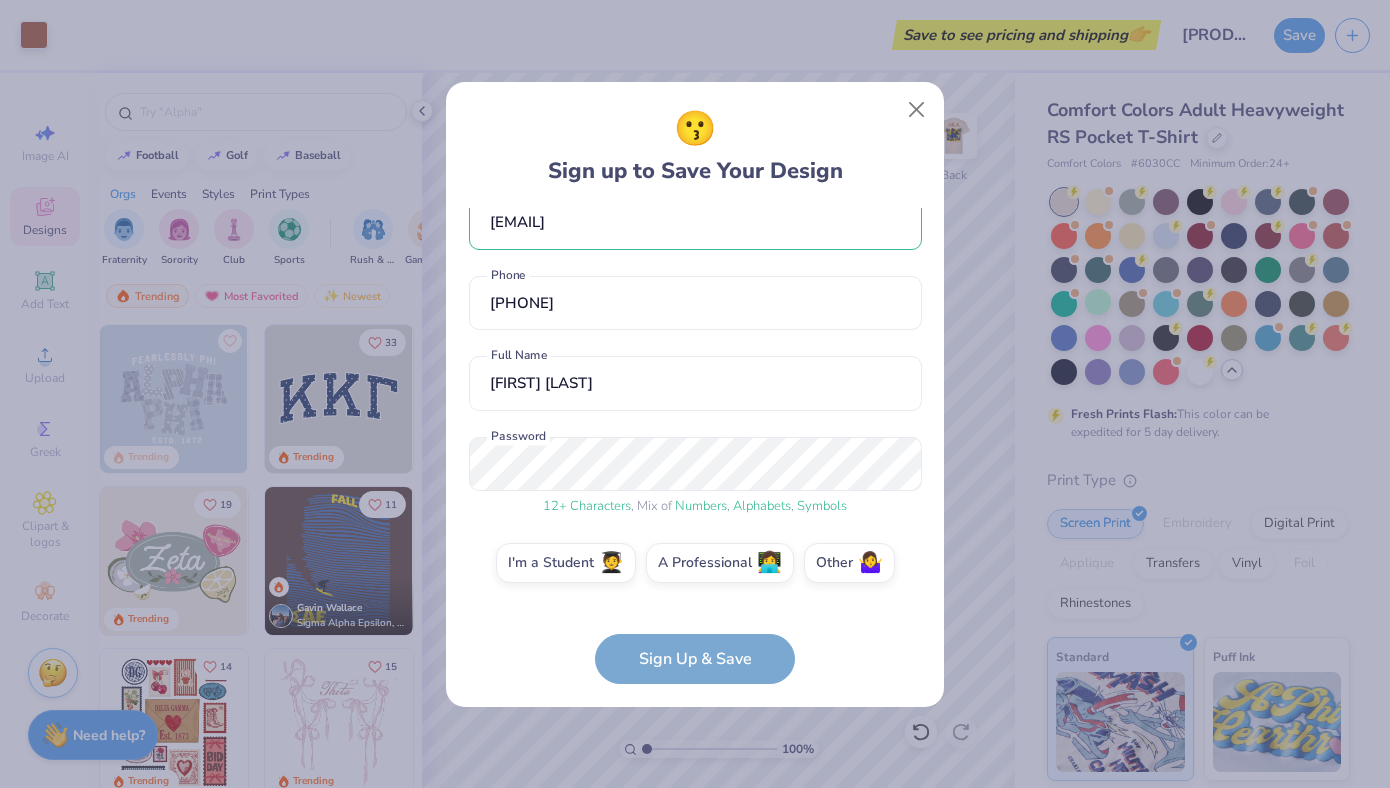 click on "matthewjbernard45@gmail.com Email (856) 448-5508 Phone Matthew Bernard Full Name 12 + Characters , Mix of   Numbers ,   Alphabets ,   Symbols Password I'm a Student 🧑‍🎓 A Professional 👩‍💻 Other 🤷‍♀️ Sign Up & Save" at bounding box center [695, 446] 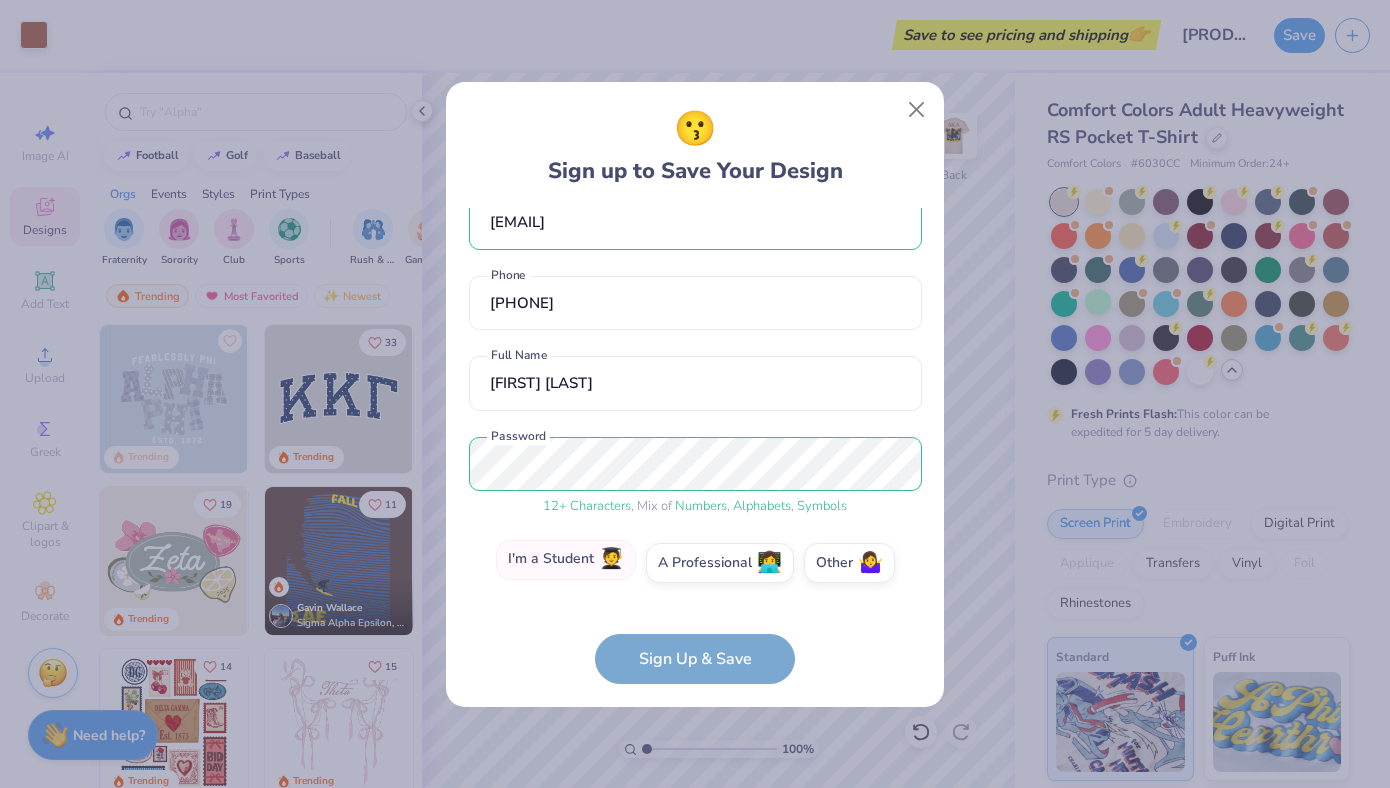 click on "I'm a Student 🧑‍🎓" at bounding box center [566, 560] 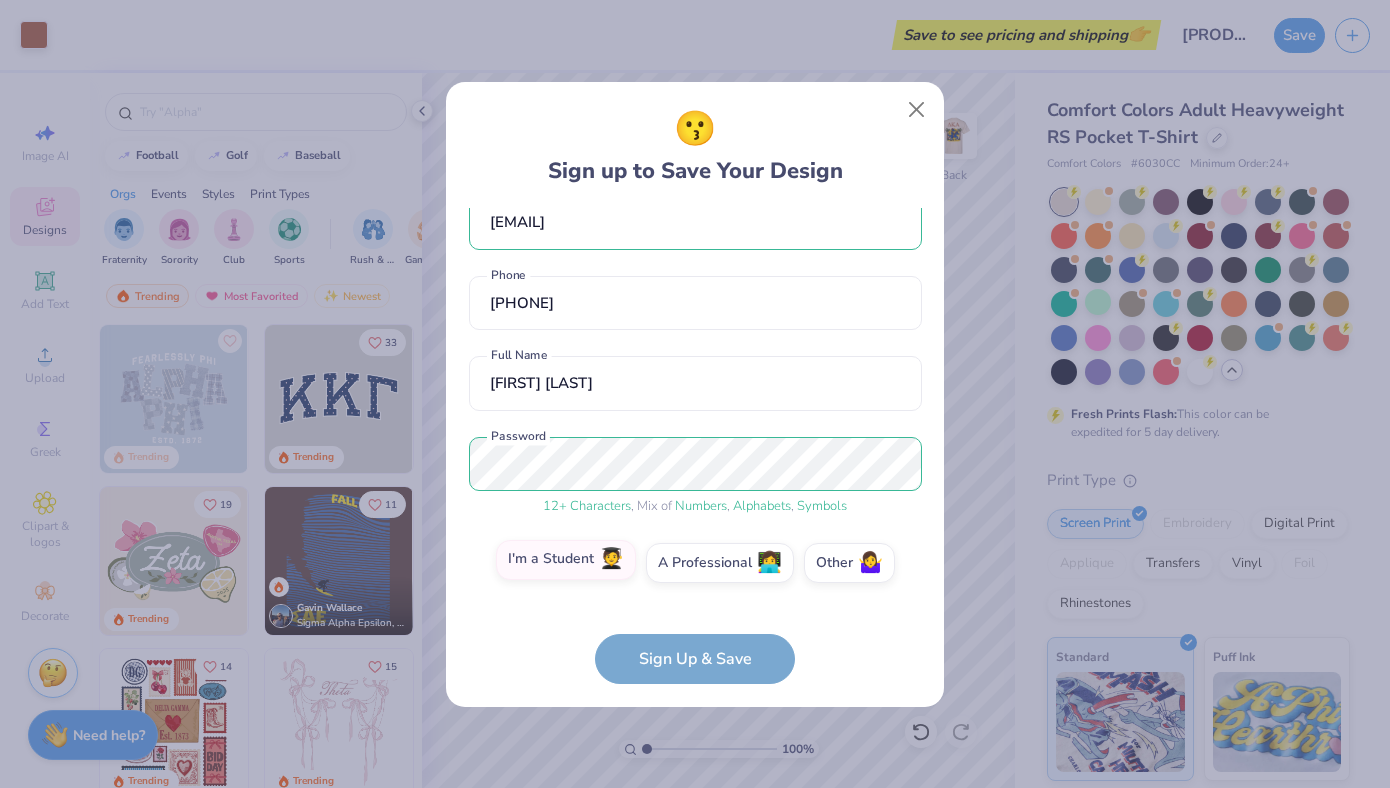 click on "I'm a Student 🧑‍🎓" at bounding box center (695, 600) 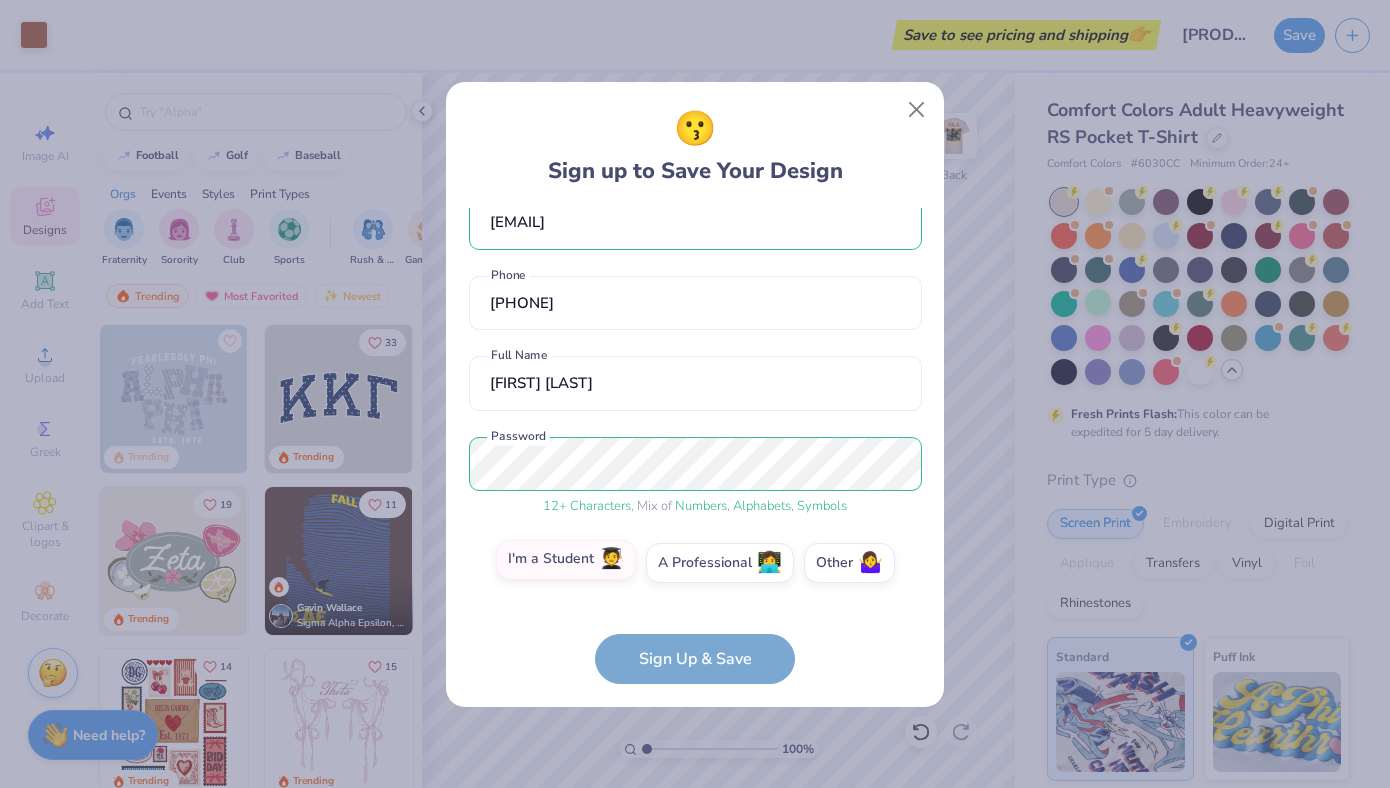 scroll, scrollTop: 104, scrollLeft: 0, axis: vertical 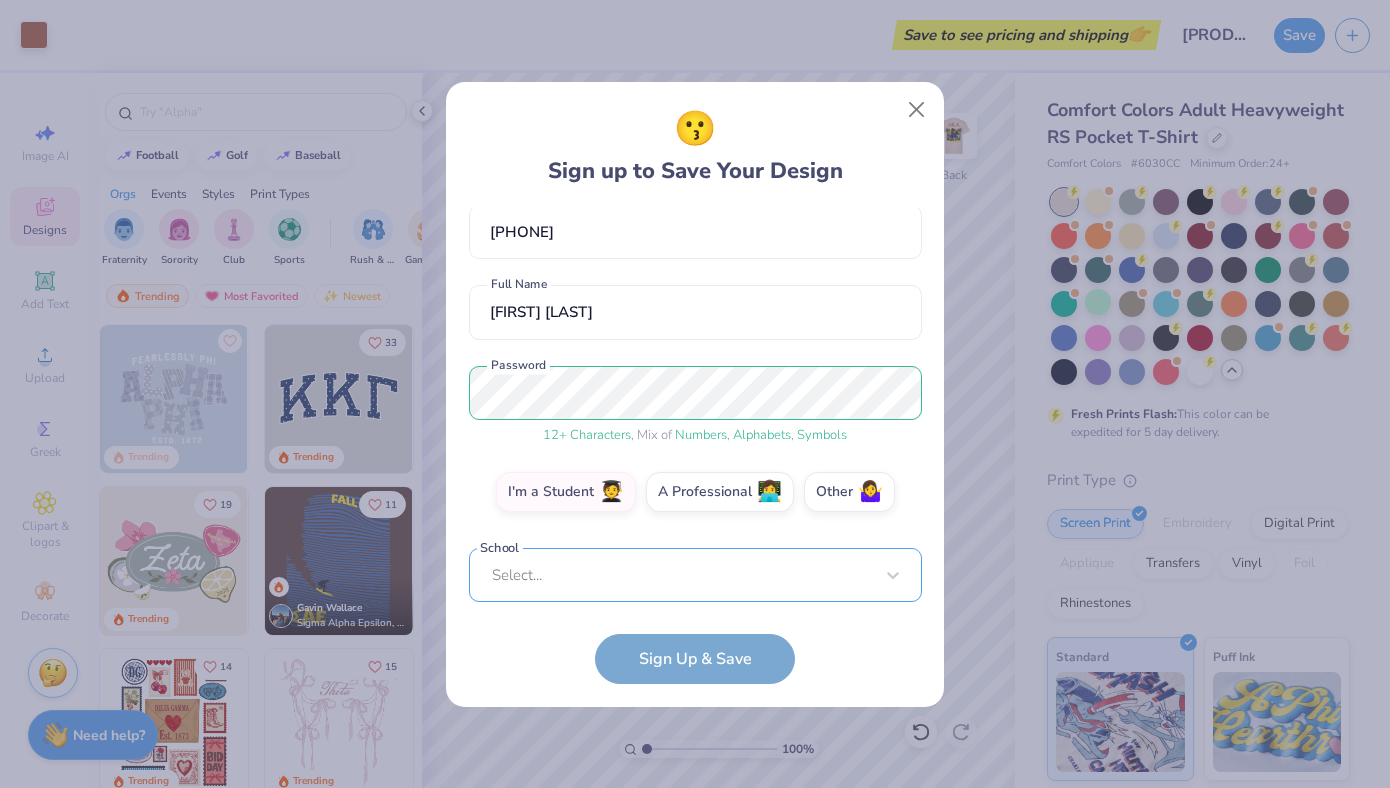 click on "Select..." at bounding box center [695, 575] 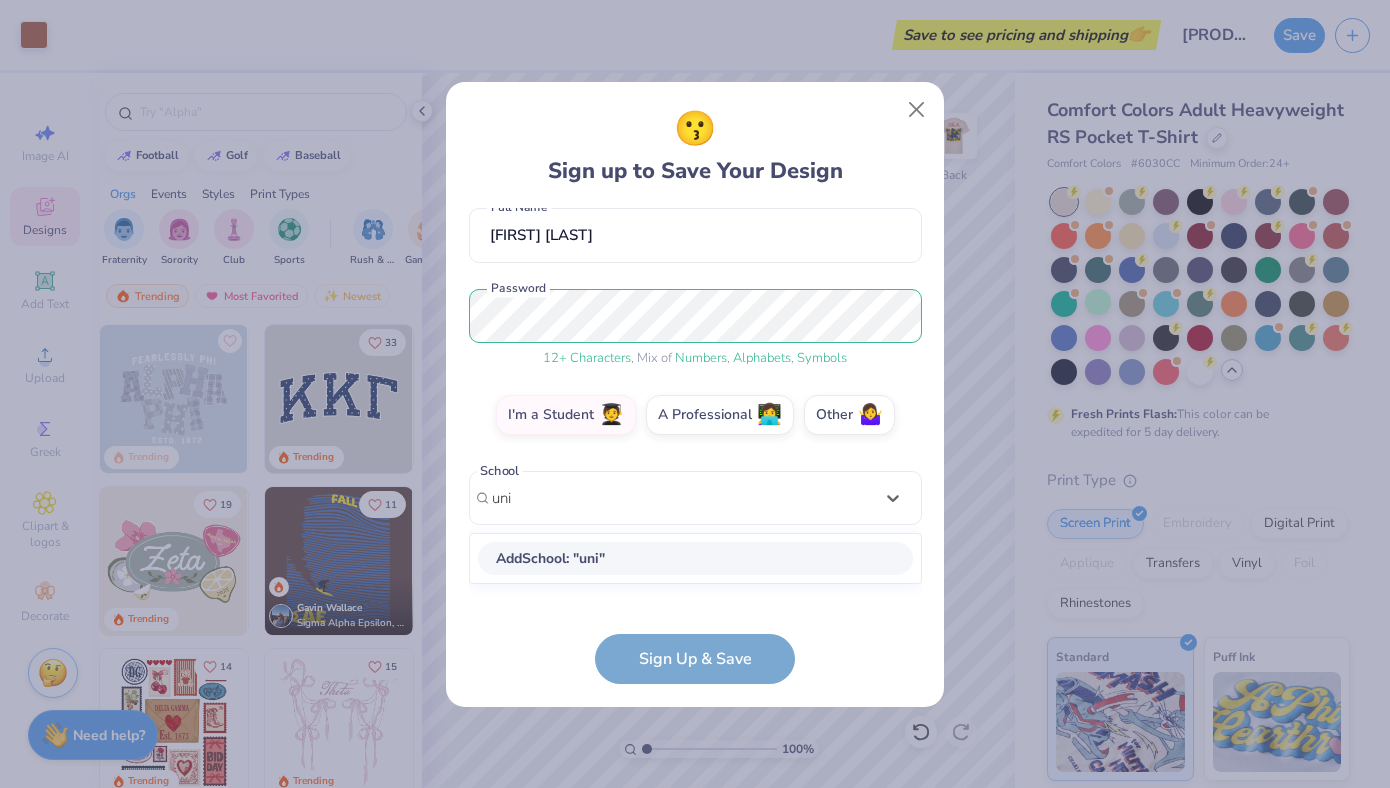 scroll, scrollTop: 163, scrollLeft: 0, axis: vertical 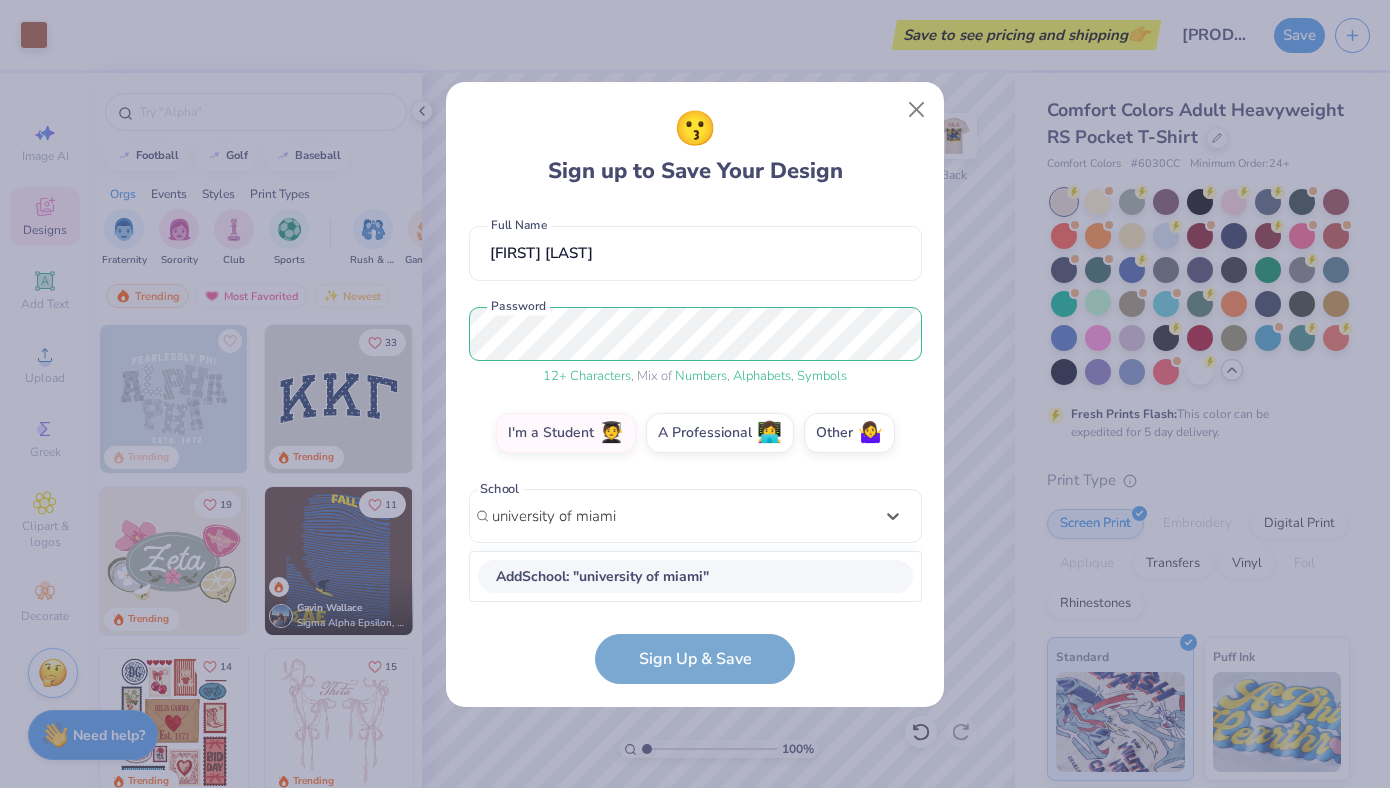 type on "university of miami" 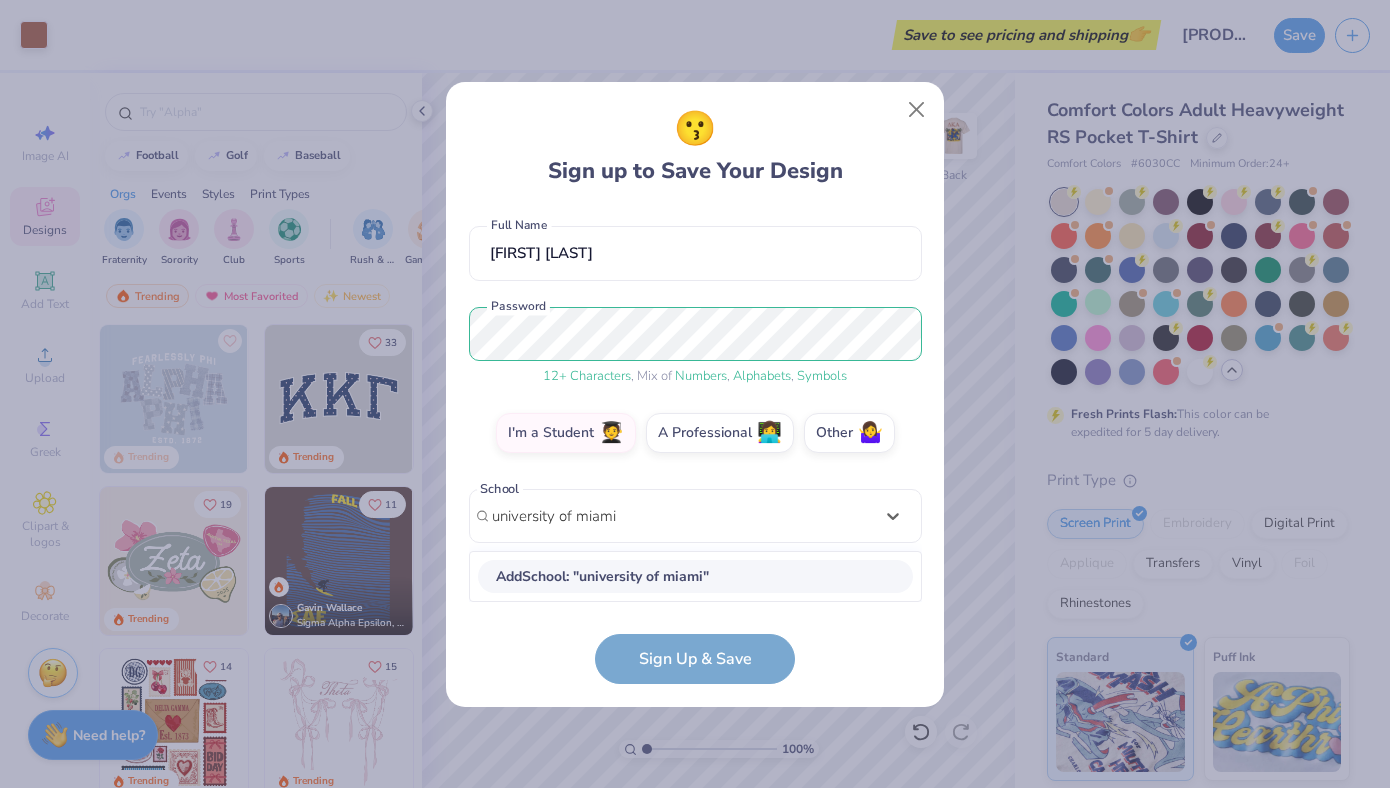type 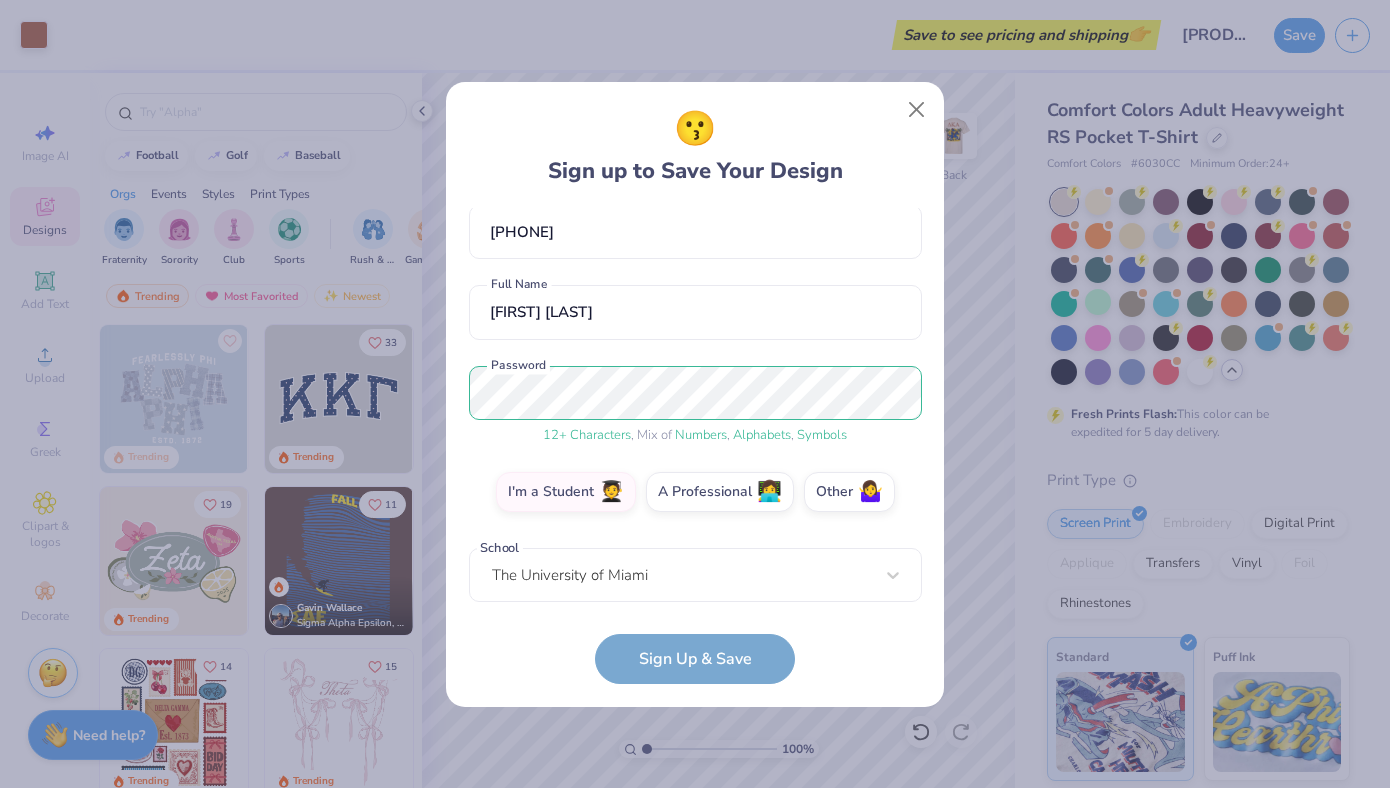 scroll, scrollTop: 194, scrollLeft: 0, axis: vertical 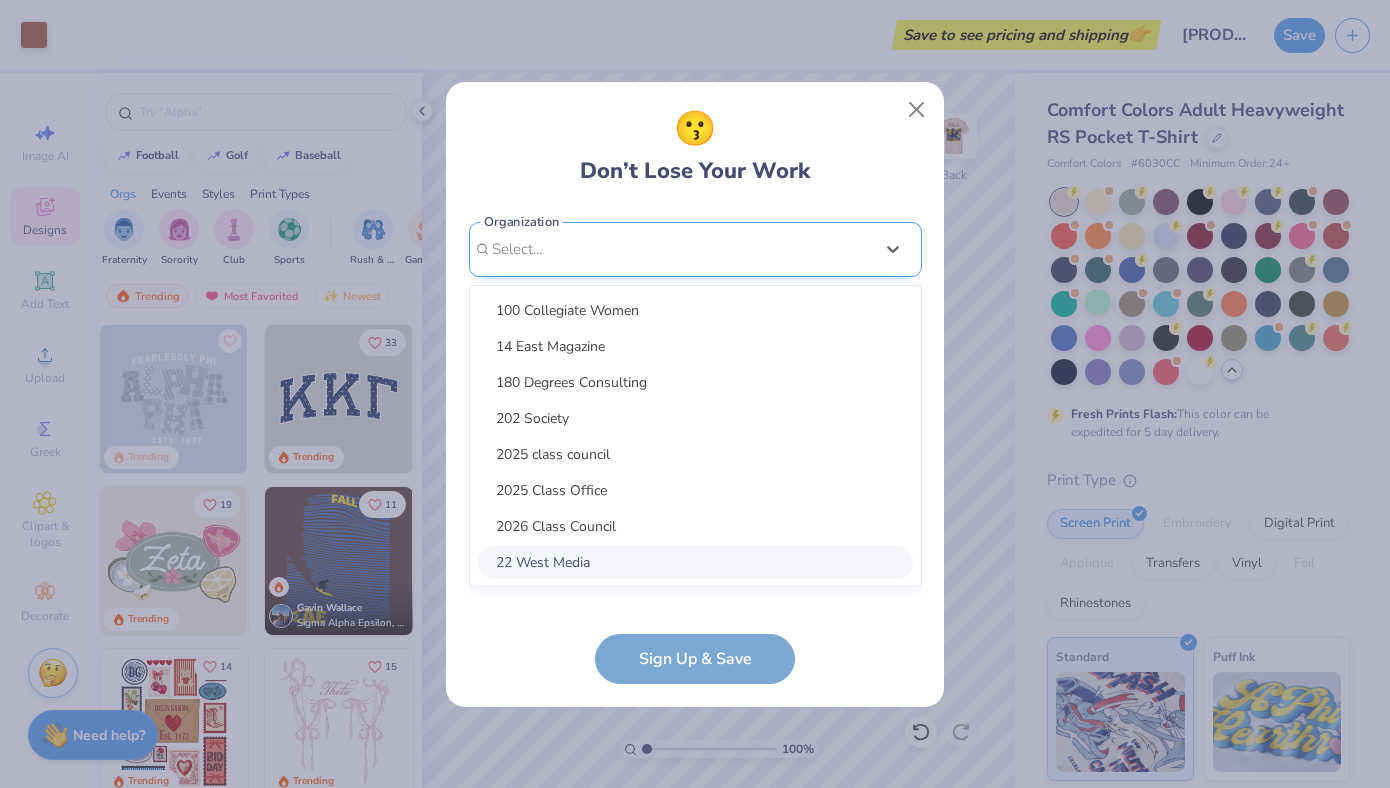 click on "option  focused, 8 of 15. 15 results available. Use Up and Down to choose options, press Enter to select the currently focused option, press Escape to exit the menu, press Tab to select the option and exit the menu. Select... 100 Collegiate Women 14 East Magazine 180 Degrees Consulting 202 Society 2025 class council 2025 Class Office 2026 Class Council 22 West Media 27 Heartbeats 314 Action 3D4E 4 Paws for Ability 4-H 45 Kings 49er Racing Club" at bounding box center (695, 404) 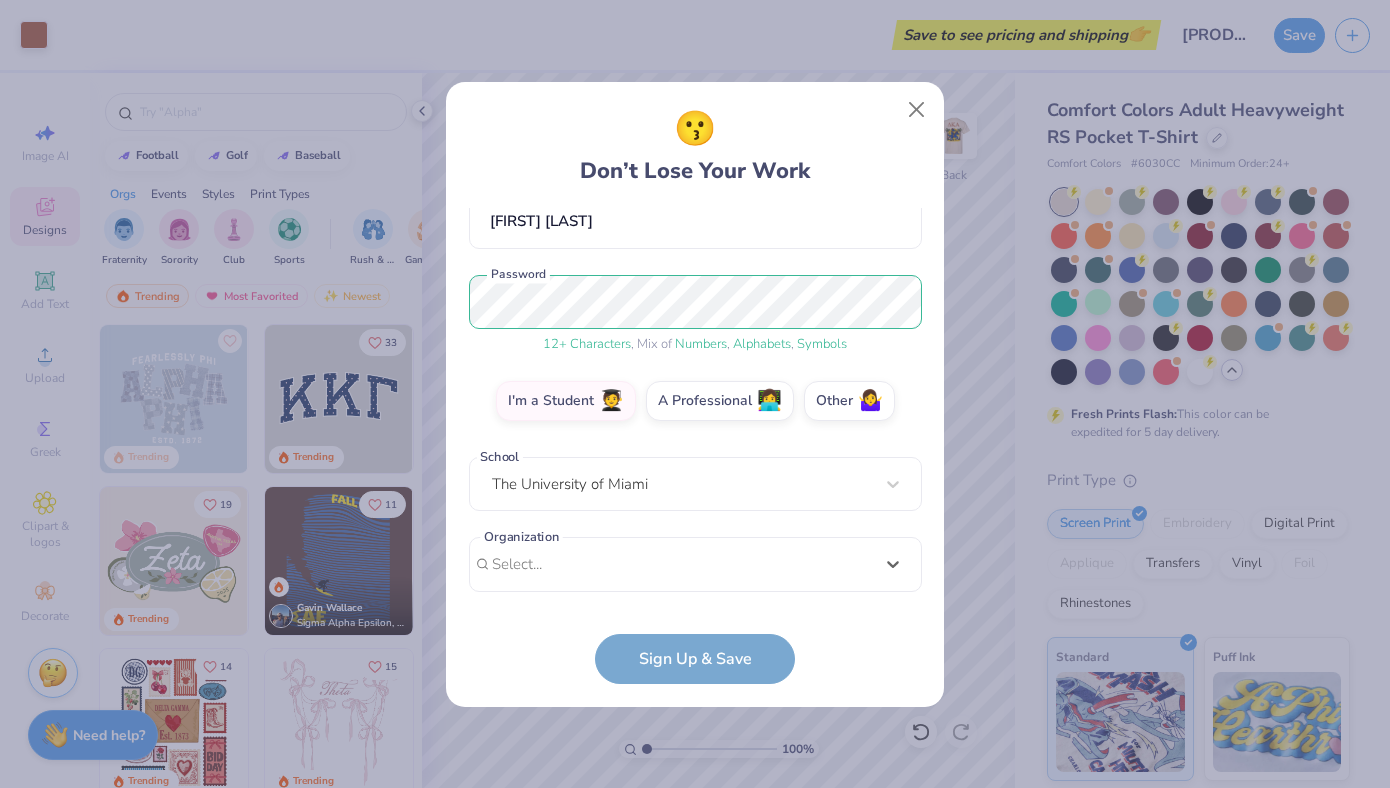 click on "matthewjbernard45@gmail.com Email (856) 448-5508 Phone Matthew Bernard Full Name 12 + Characters , Mix of   Numbers ,   Alphabets ,   Symbols Password I'm a Student 🧑‍🎓 A Professional 👩‍💻 Other 🤷‍♀️ School The University of Miami Organization   Select is focused ,type to refine list, press Down to open the menu,  Select... Organization cannot be null" at bounding box center (695, 405) 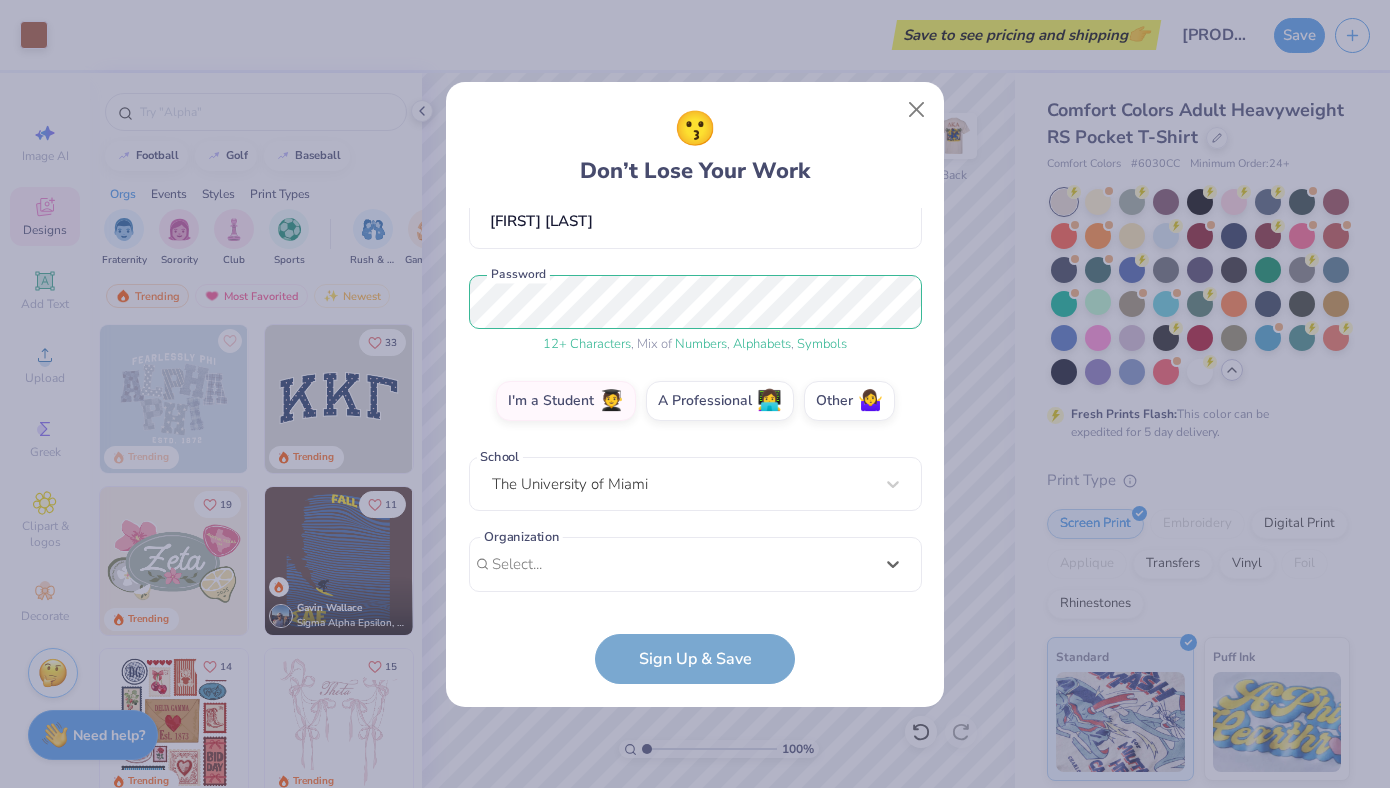 scroll, scrollTop: 194, scrollLeft: 0, axis: vertical 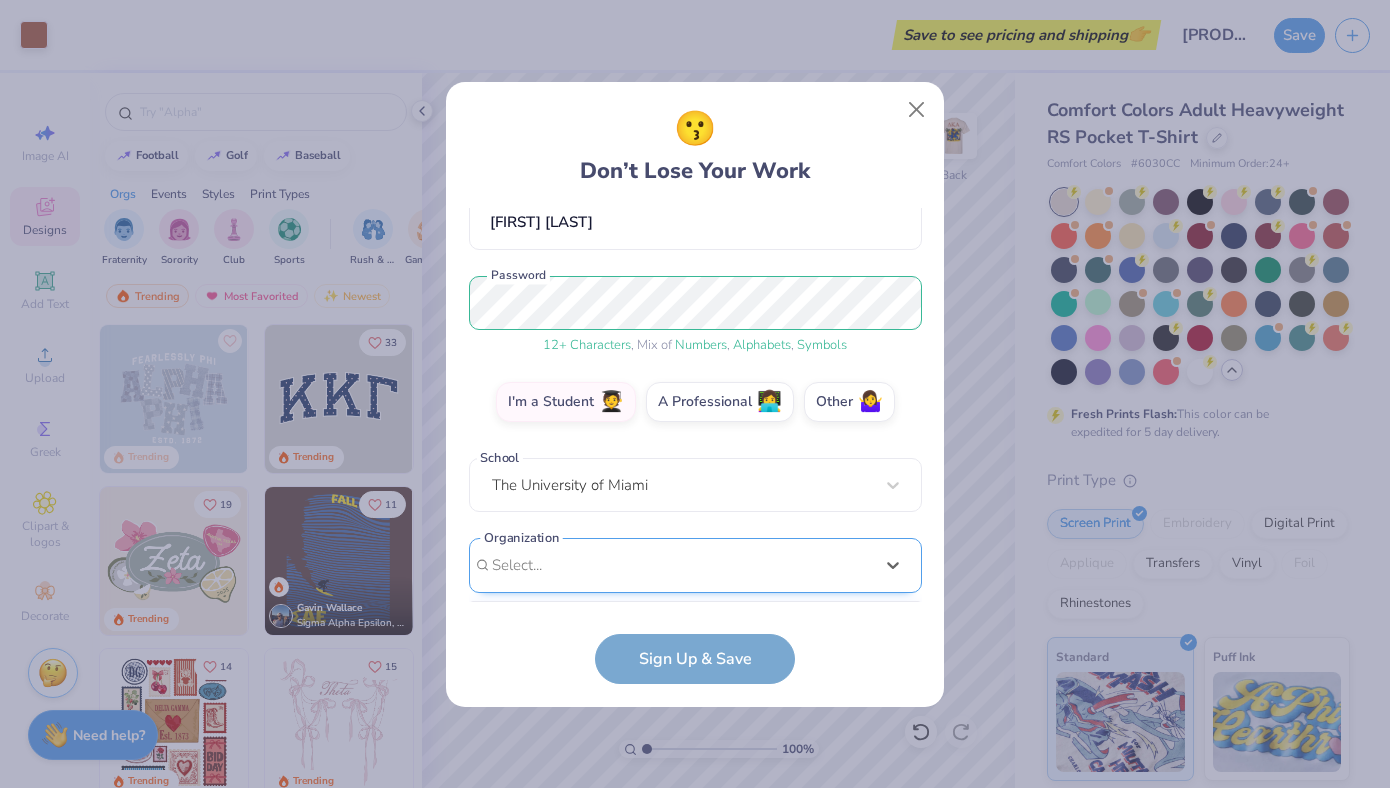 click on "option  focused, 8 of 15. 15 results available. Use Up and Down to choose options, press Enter to select the currently focused option, press Escape to exit the menu, press Tab to select the option and exit the menu. Select... 100 Collegiate Women 14 East Magazine 180 Degrees Consulting 202 Society 2025 class council 2025 Class Office 2026 Class Council 22 West Media 27 Heartbeats 314 Action 3D4E 4 Paws for Ability 4-H 45 Kings 49er Racing Club" at bounding box center [695, 720] 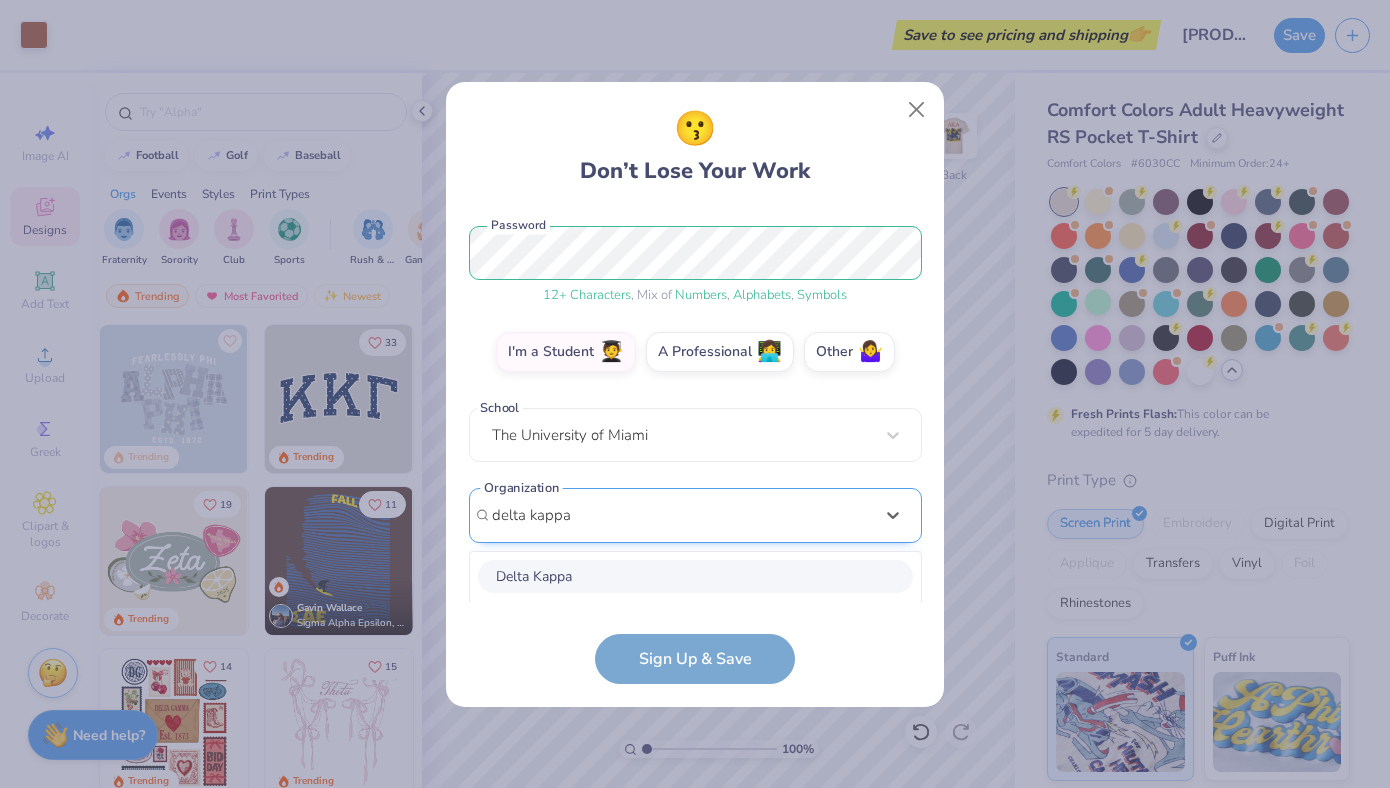 scroll, scrollTop: 243, scrollLeft: 0, axis: vertical 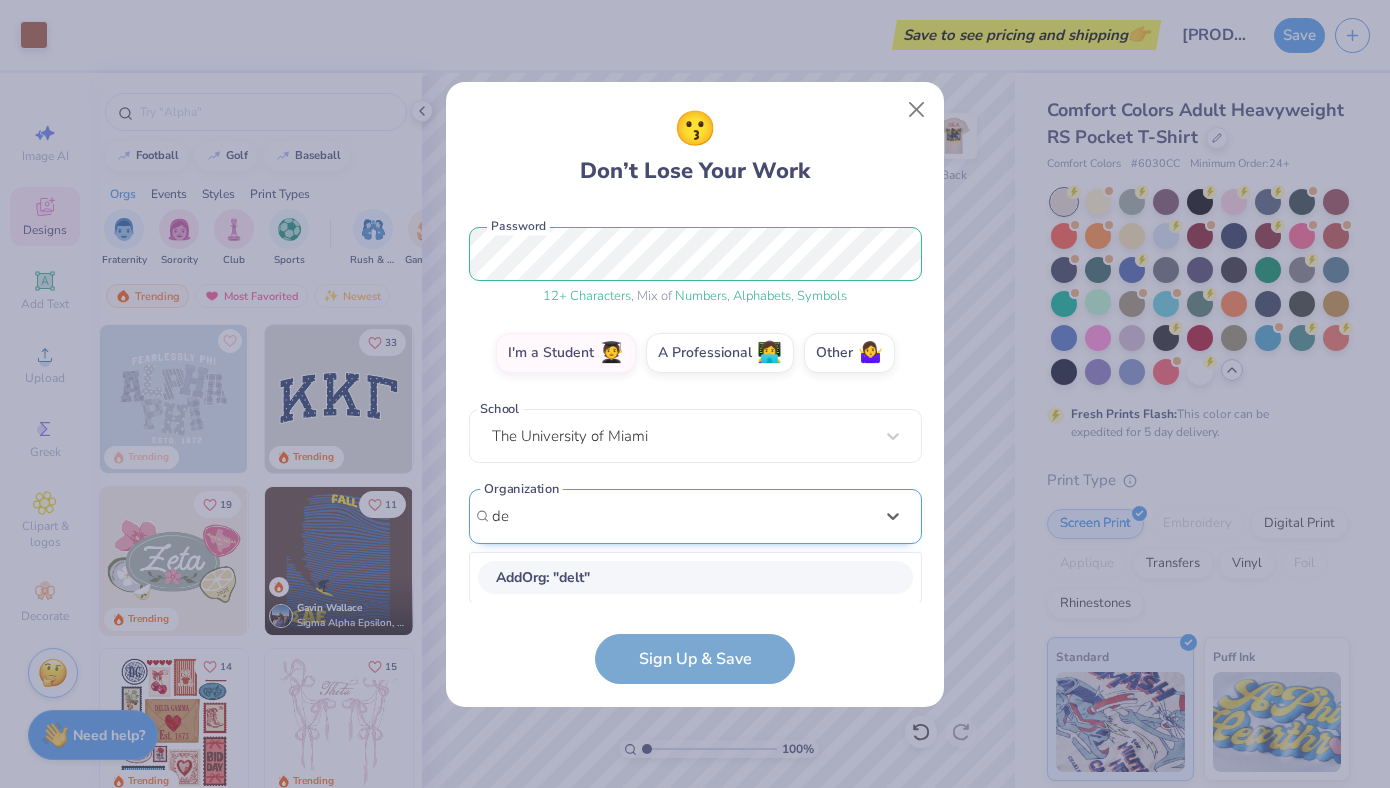 type on "d" 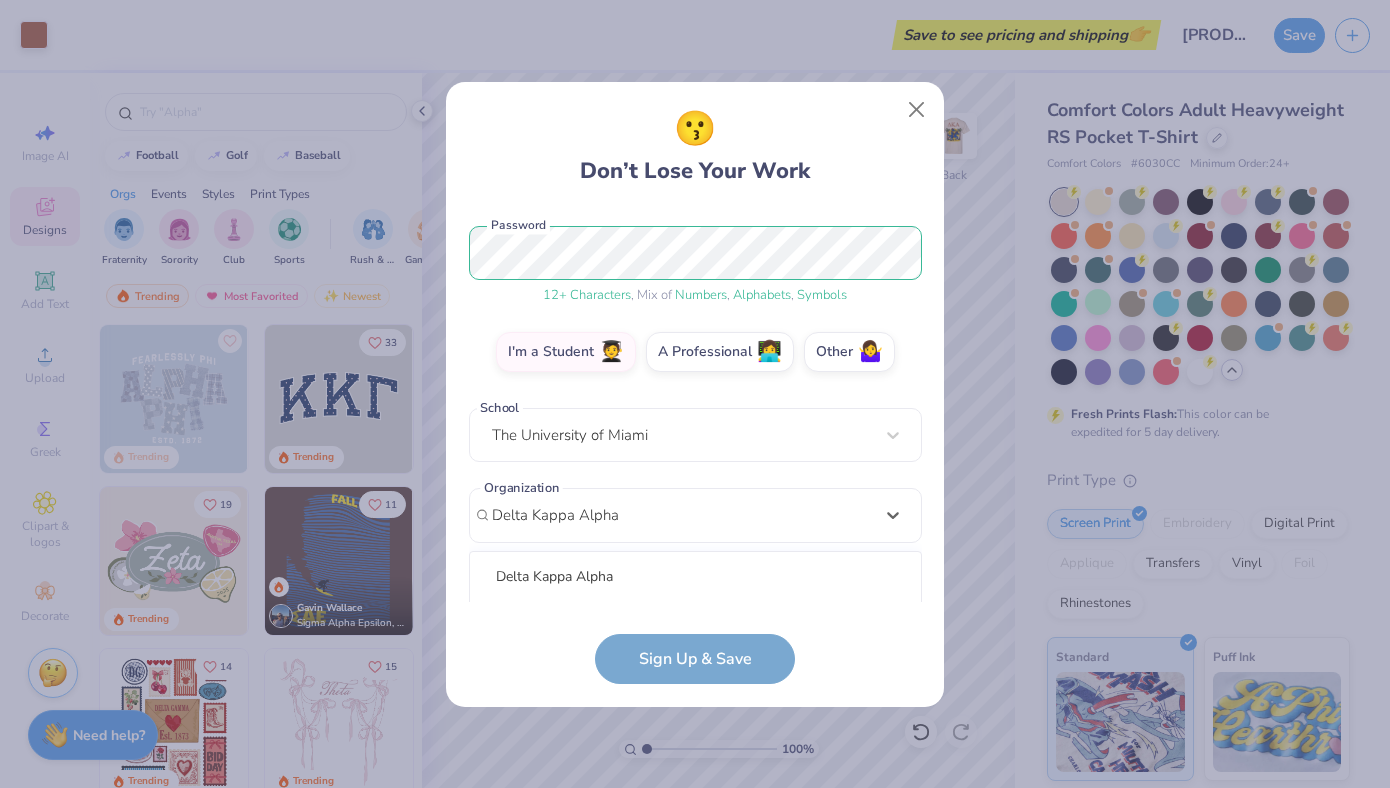 scroll, scrollTop: 494, scrollLeft: 0, axis: vertical 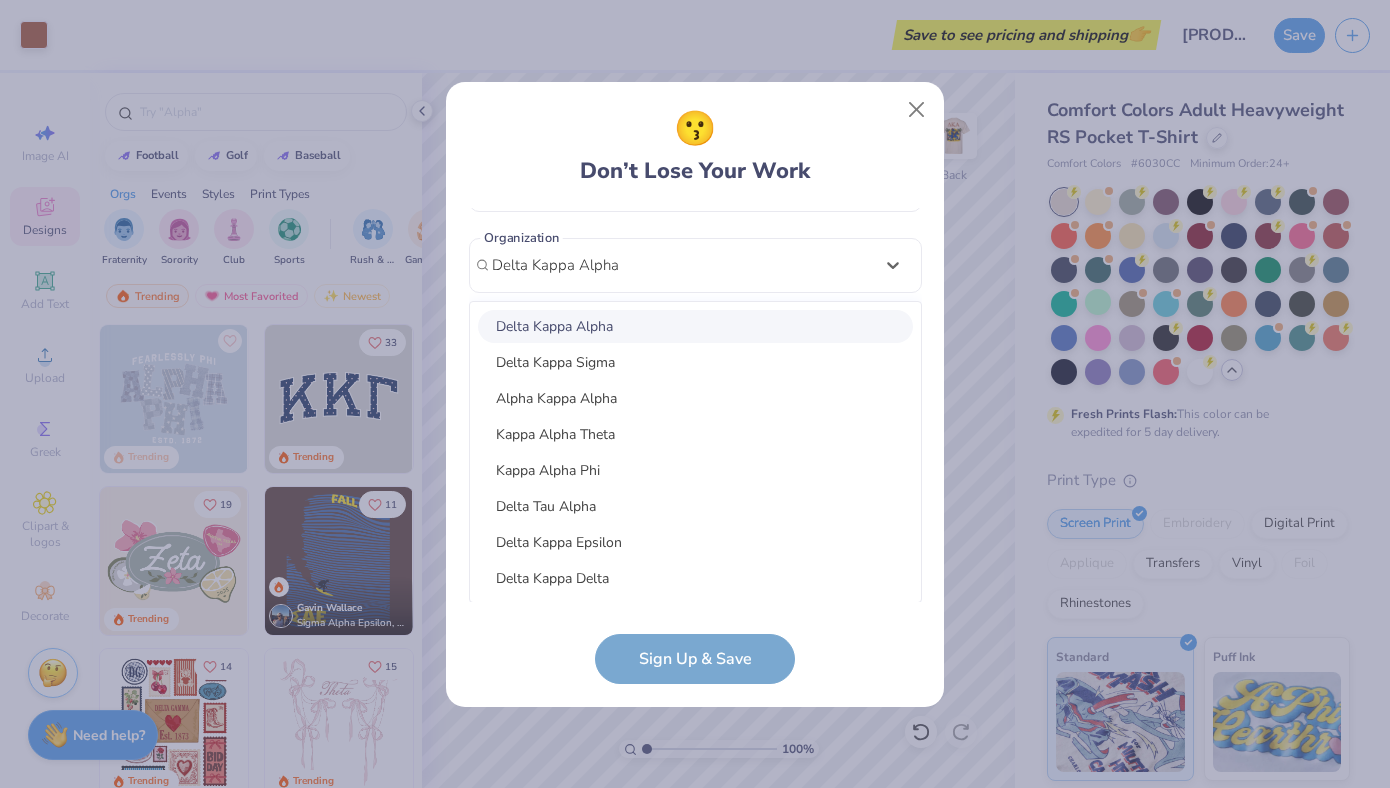 click on "Delta Kappa Alpha" at bounding box center (695, 326) 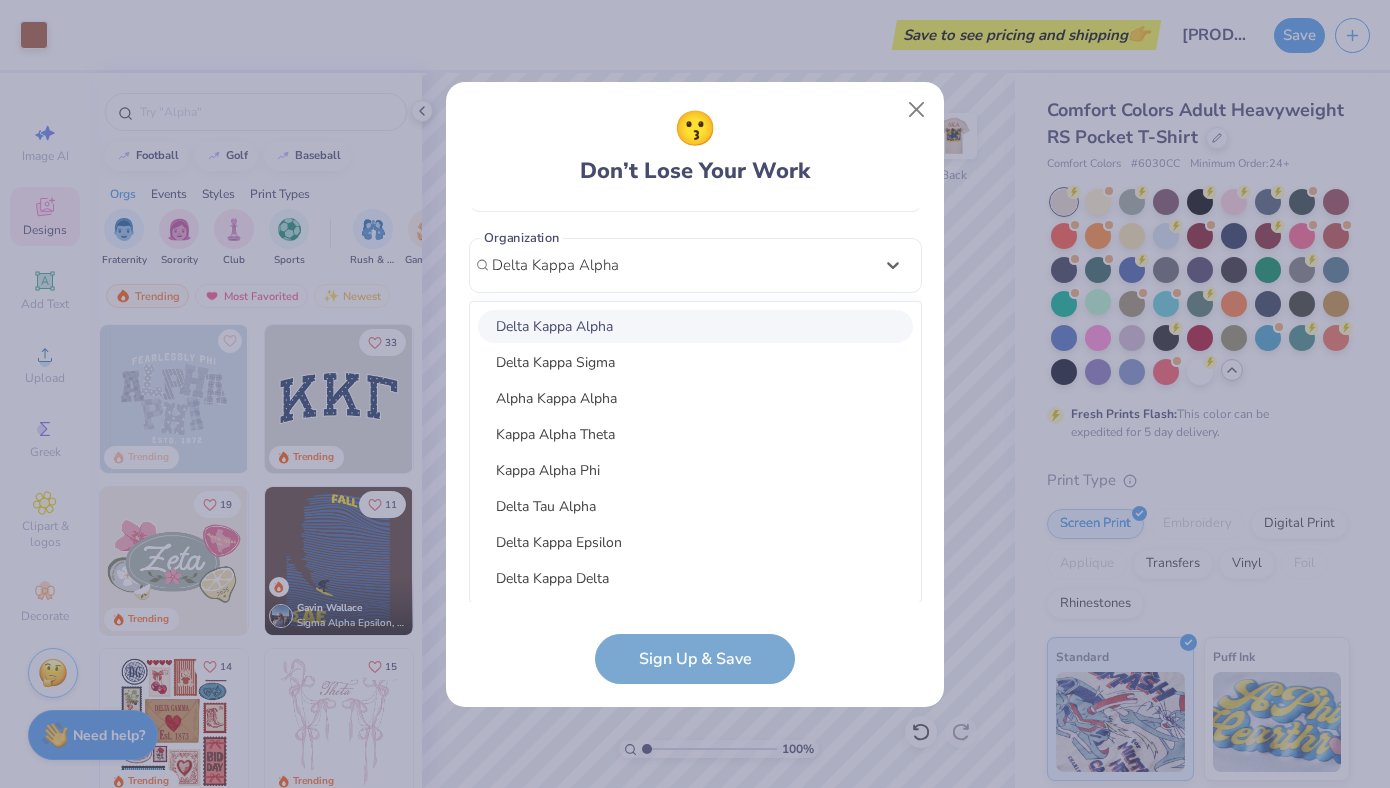 type on "Delta Kappa Alpha" 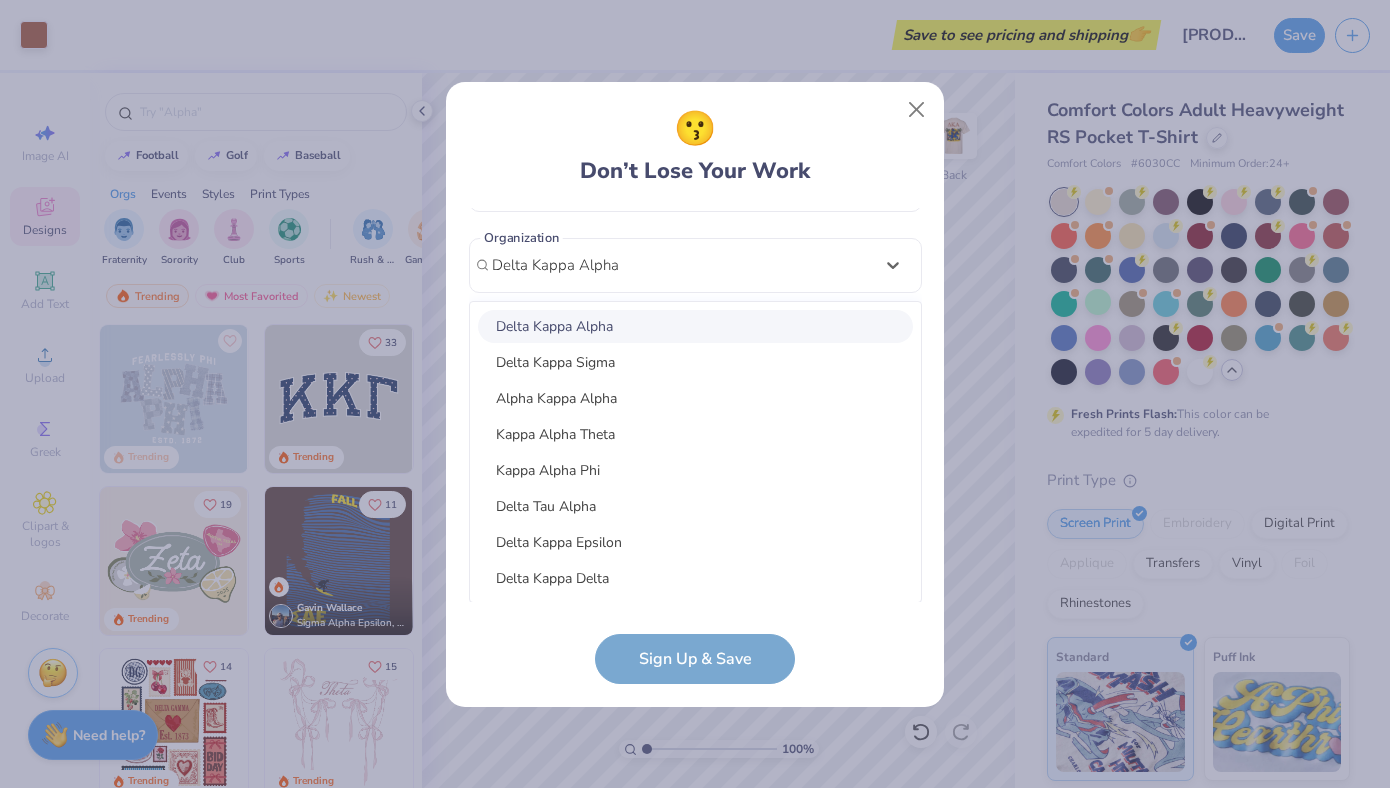 type 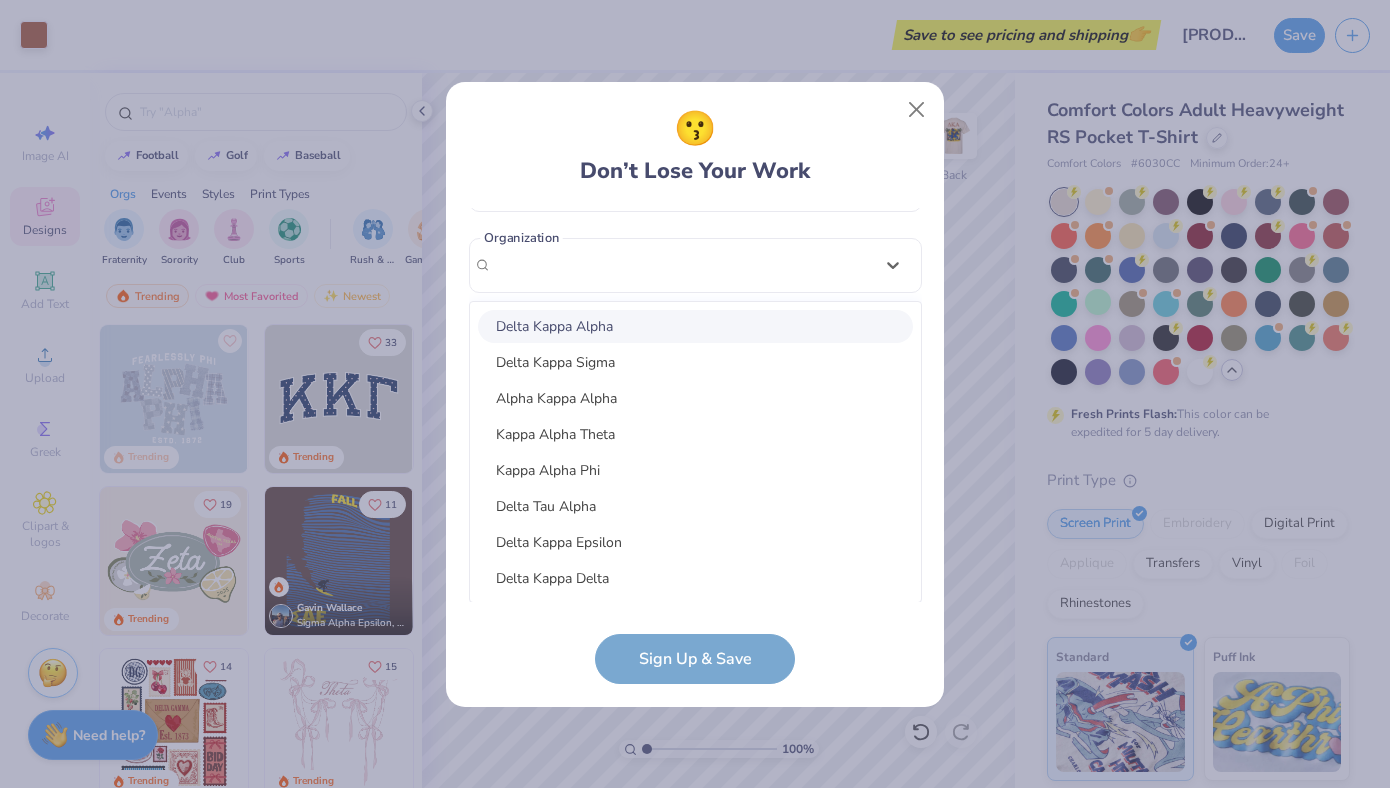 scroll, scrollTop: 276, scrollLeft: 0, axis: vertical 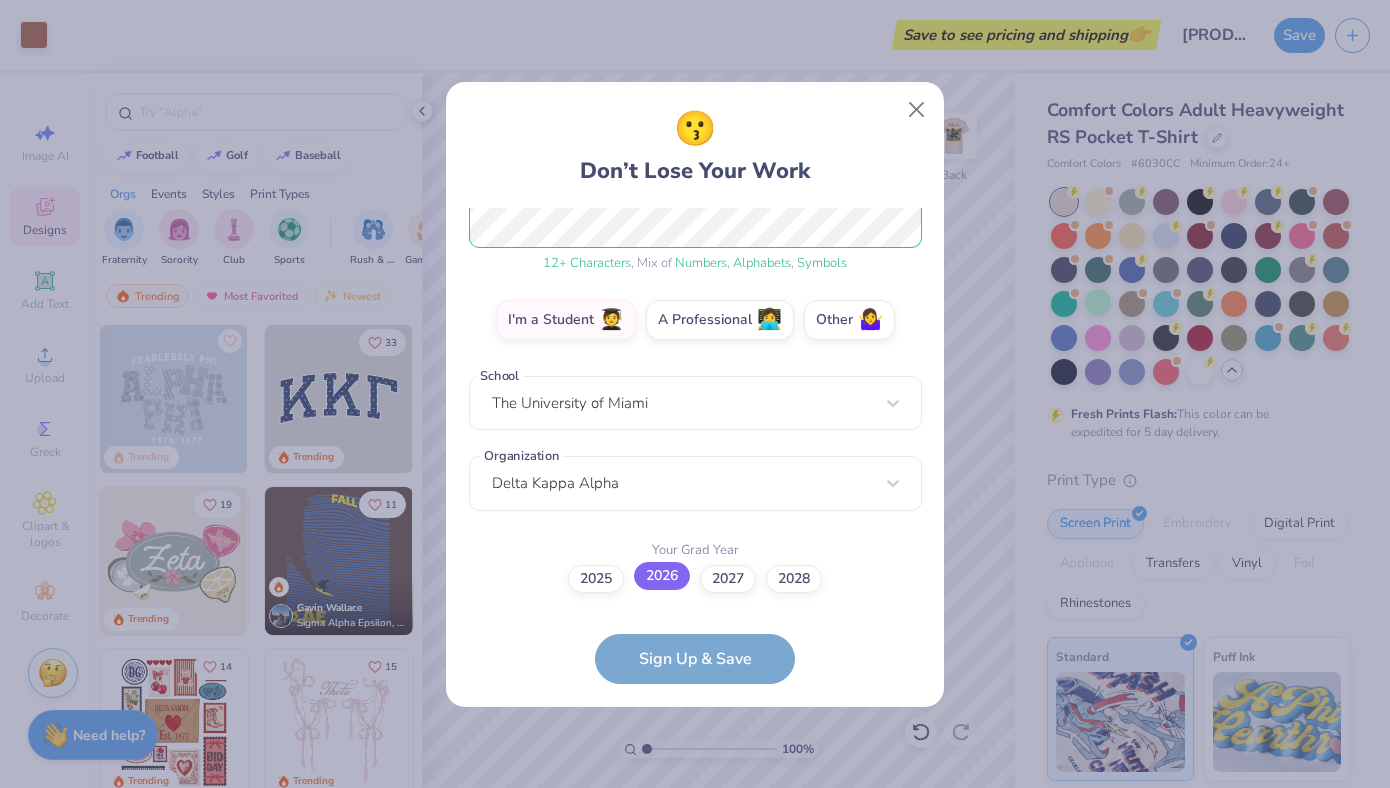 click on "2026" at bounding box center (662, 576) 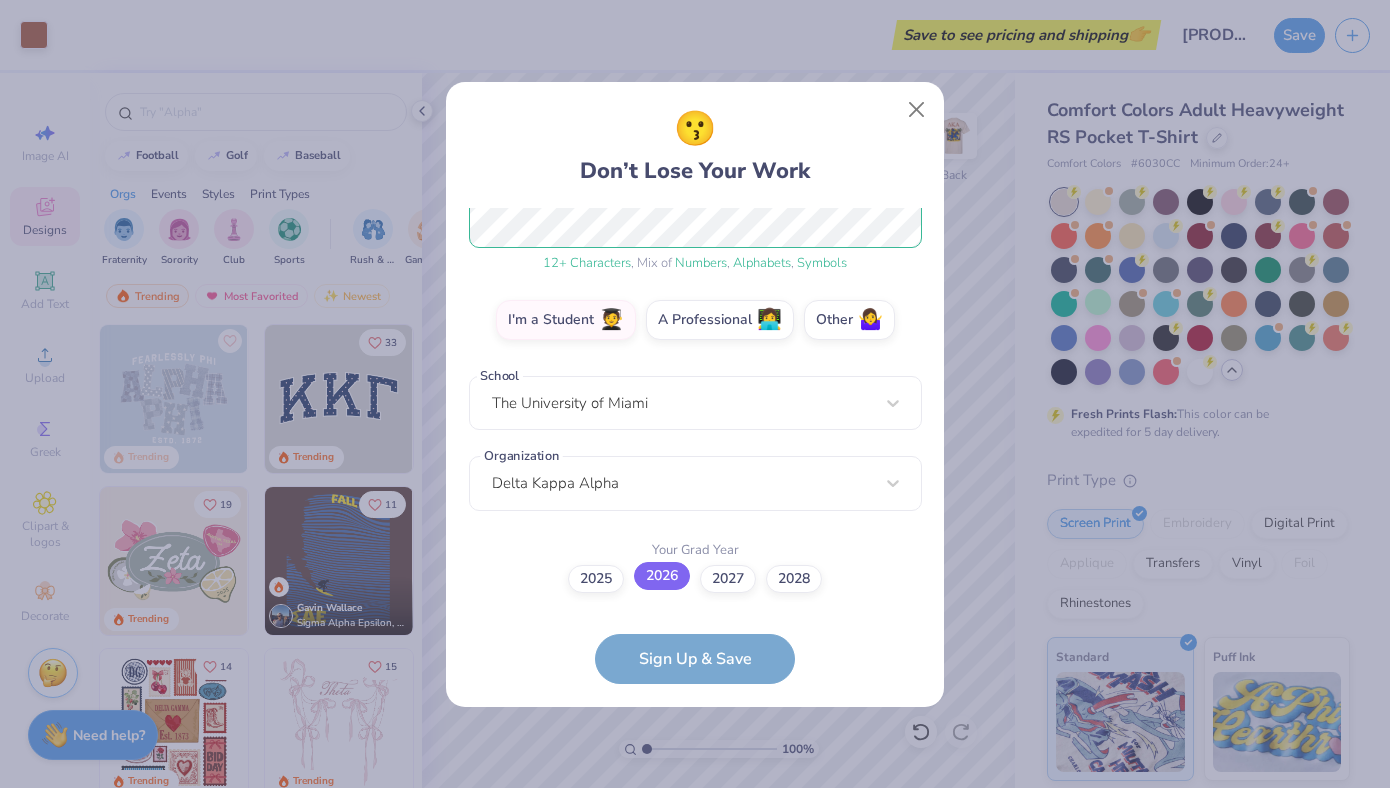 click on "2026" at bounding box center [695, 855] 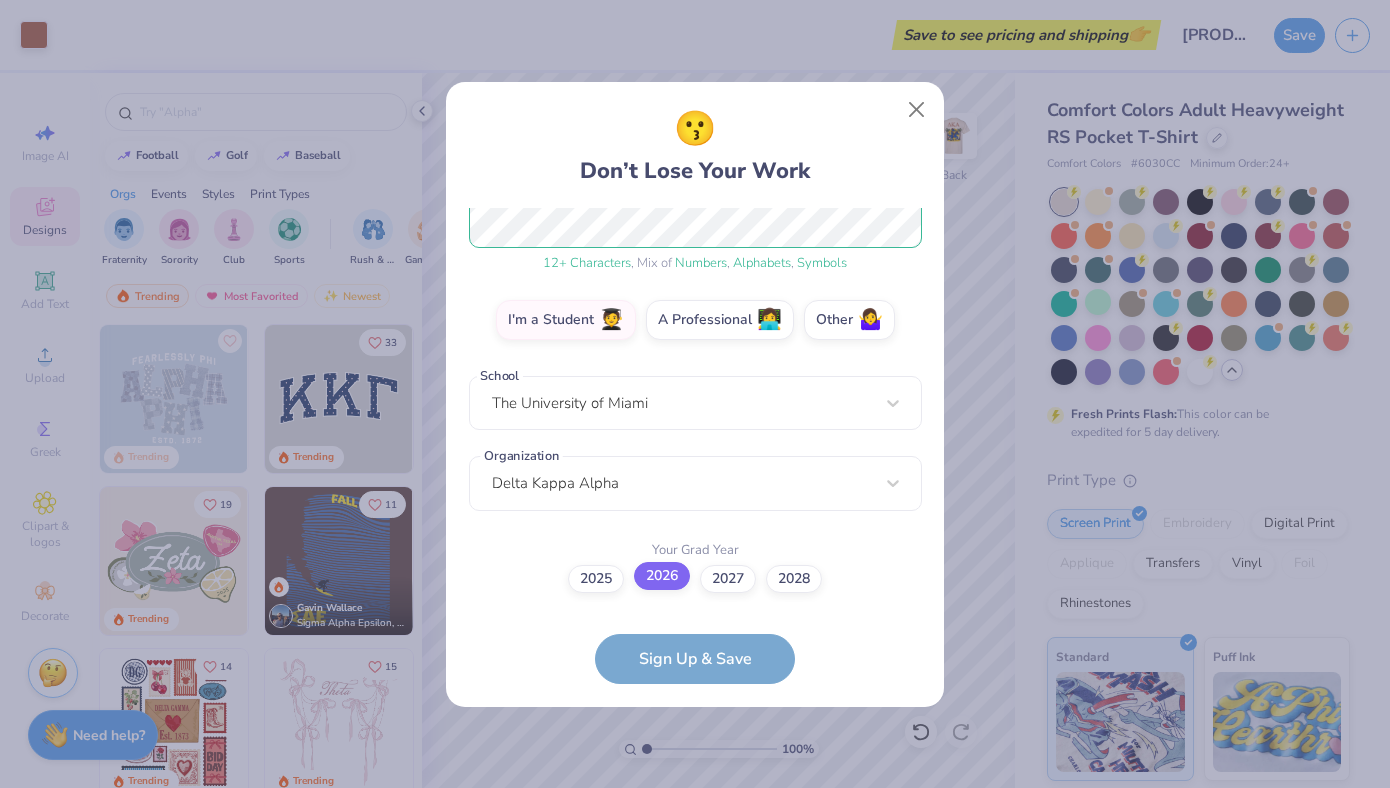 scroll, scrollTop: 154, scrollLeft: 0, axis: vertical 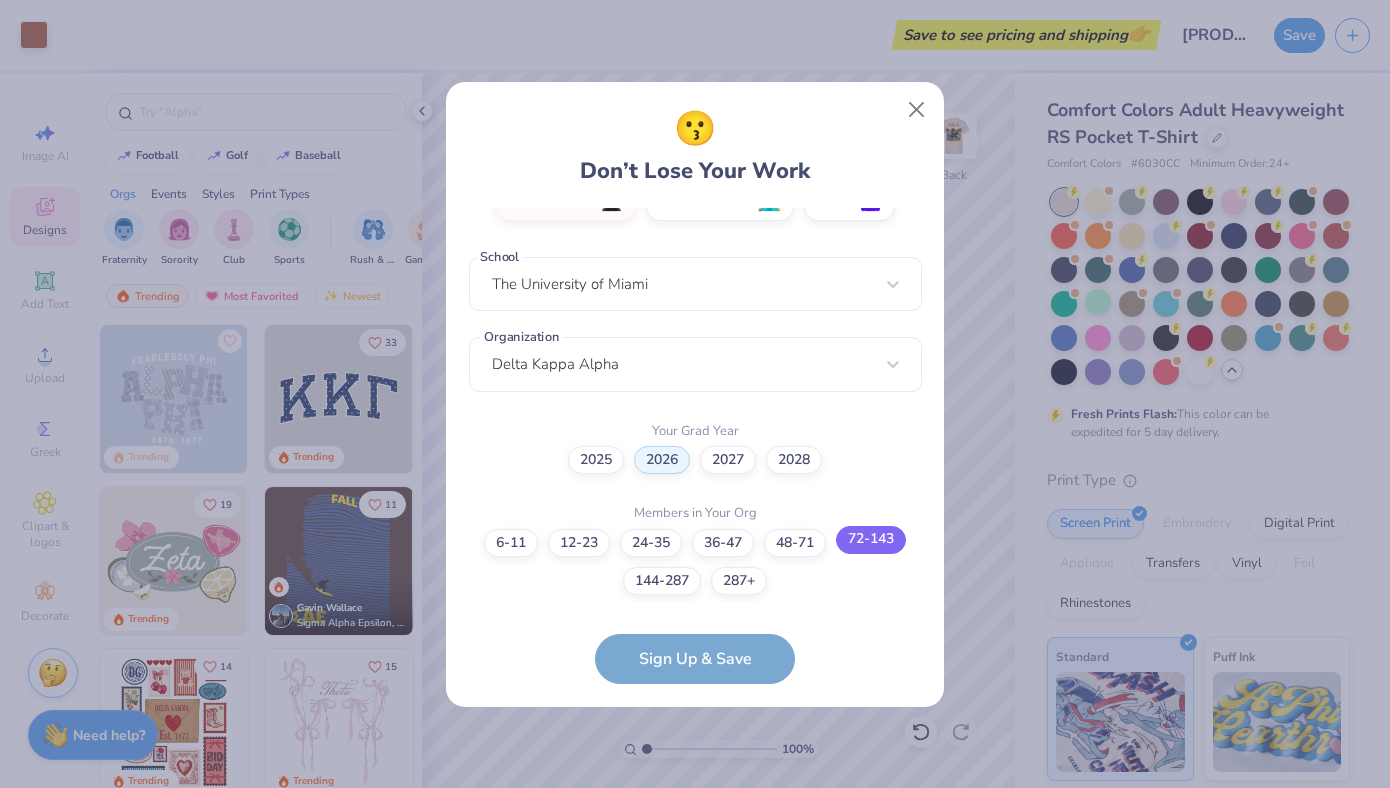 click on "72-143" at bounding box center [871, 540] 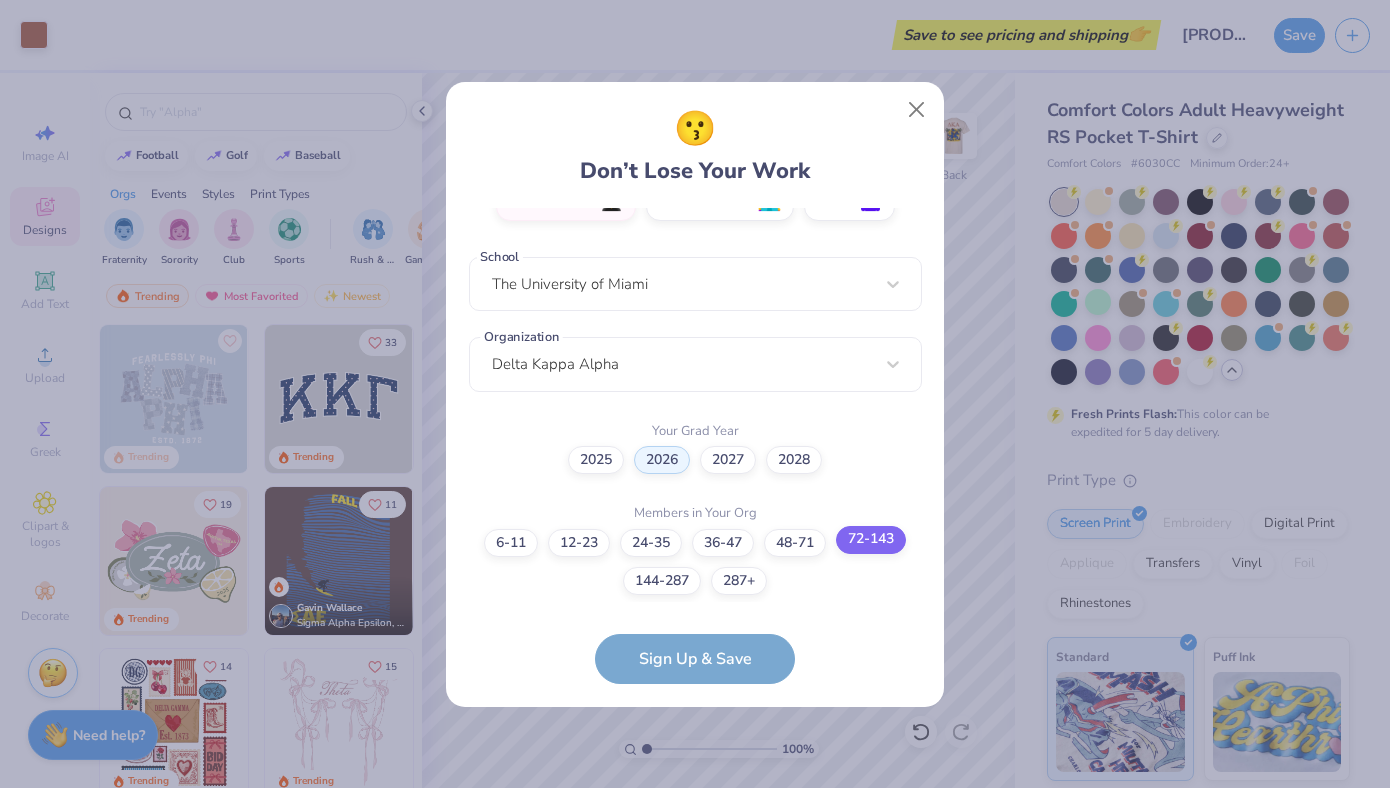 click on "72-143" at bounding box center [695, 956] 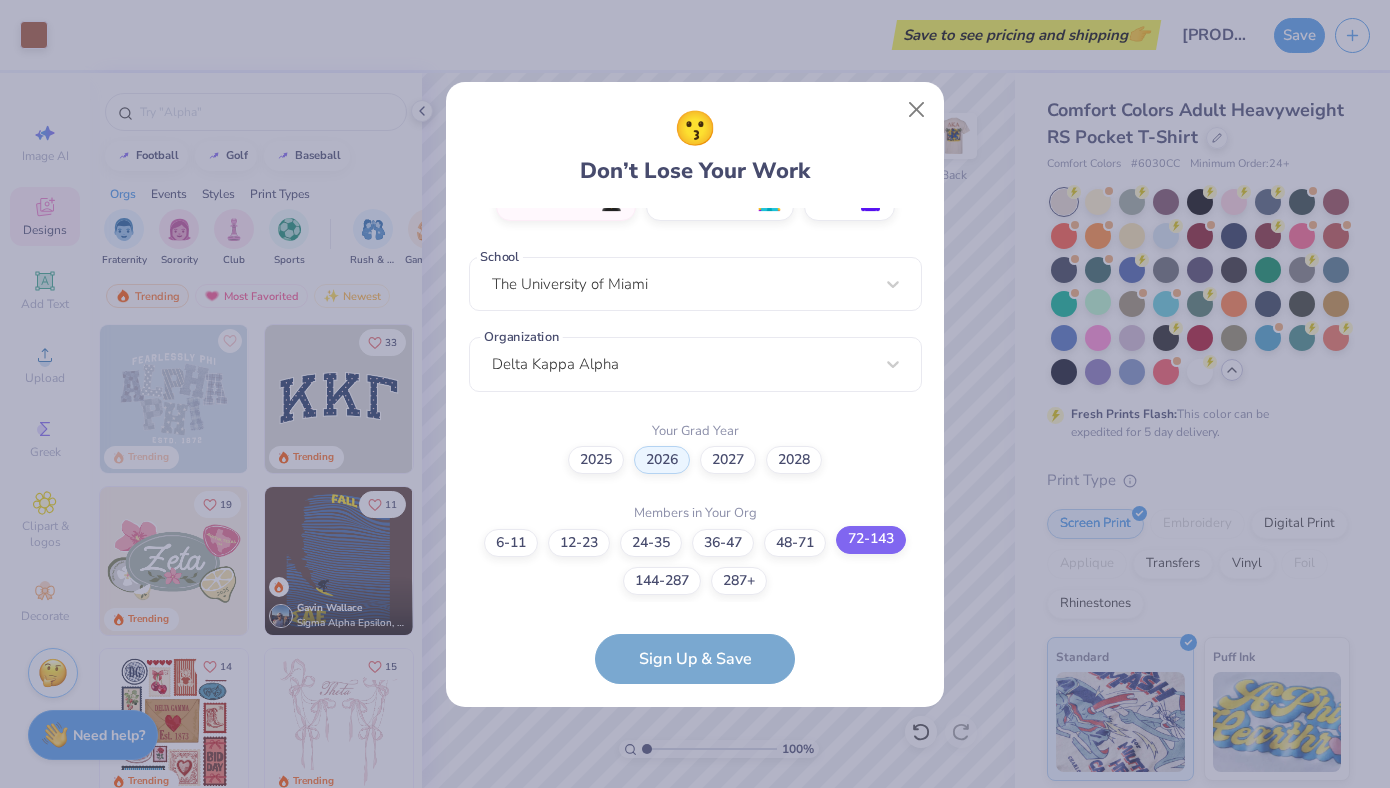 scroll, scrollTop: 254, scrollLeft: 0, axis: vertical 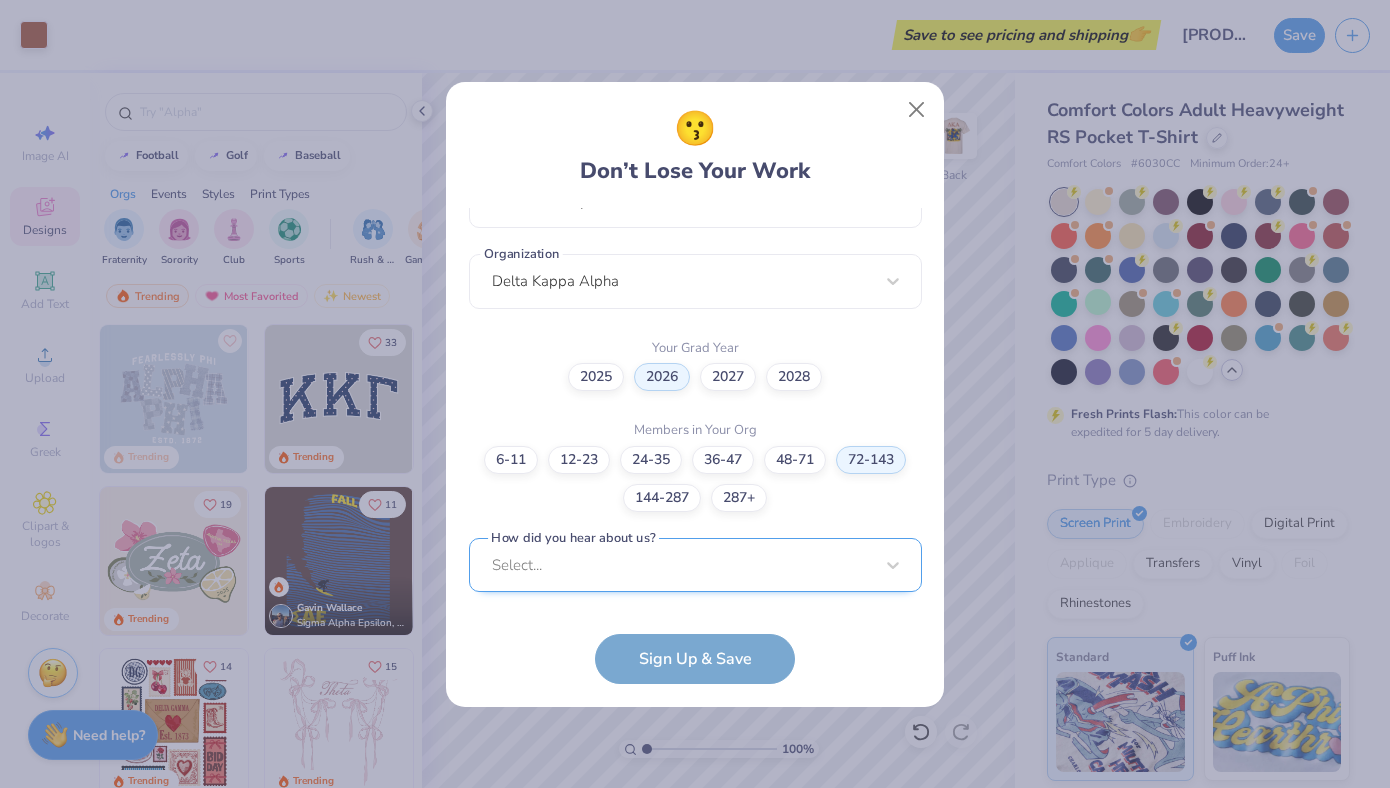 click on "Select..." at bounding box center (695, 565) 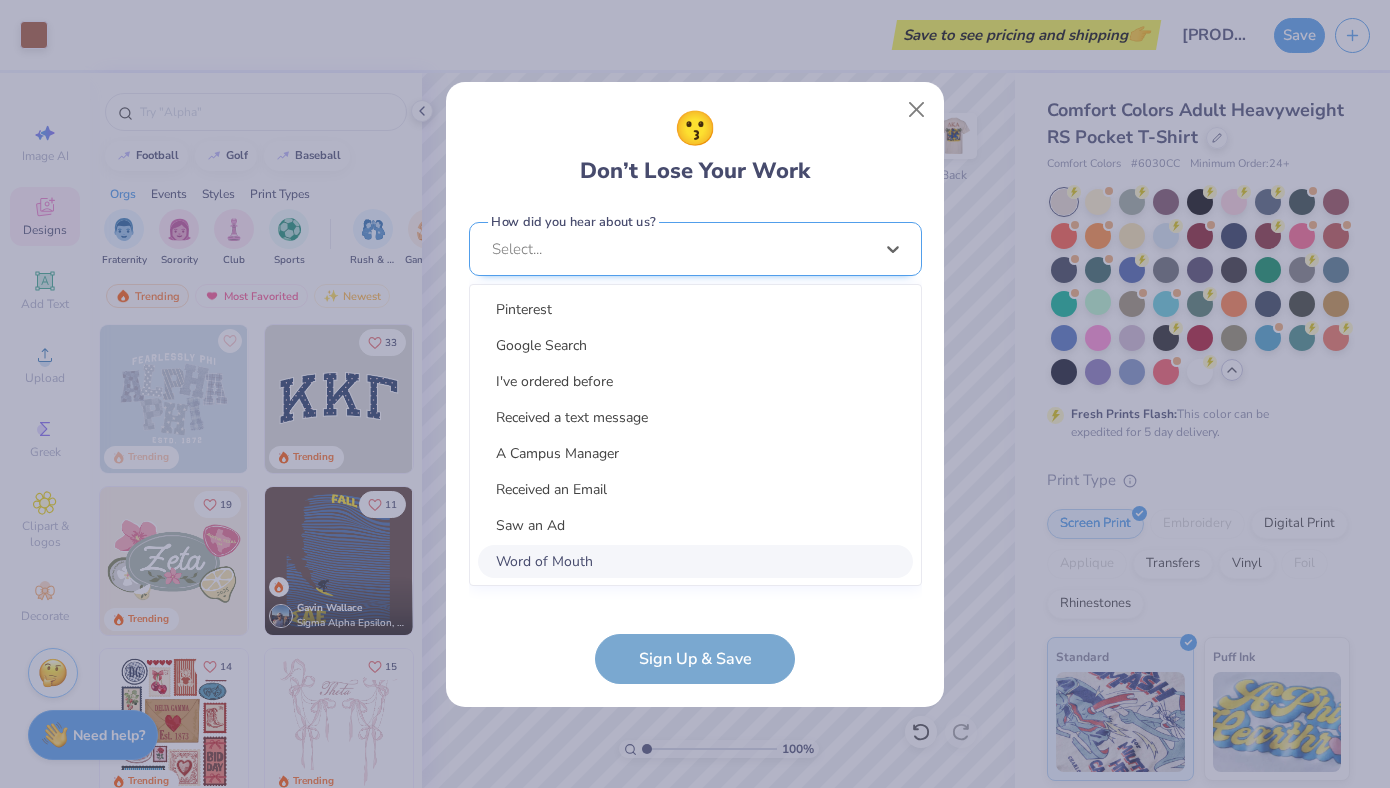 scroll, scrollTop: 776, scrollLeft: 0, axis: vertical 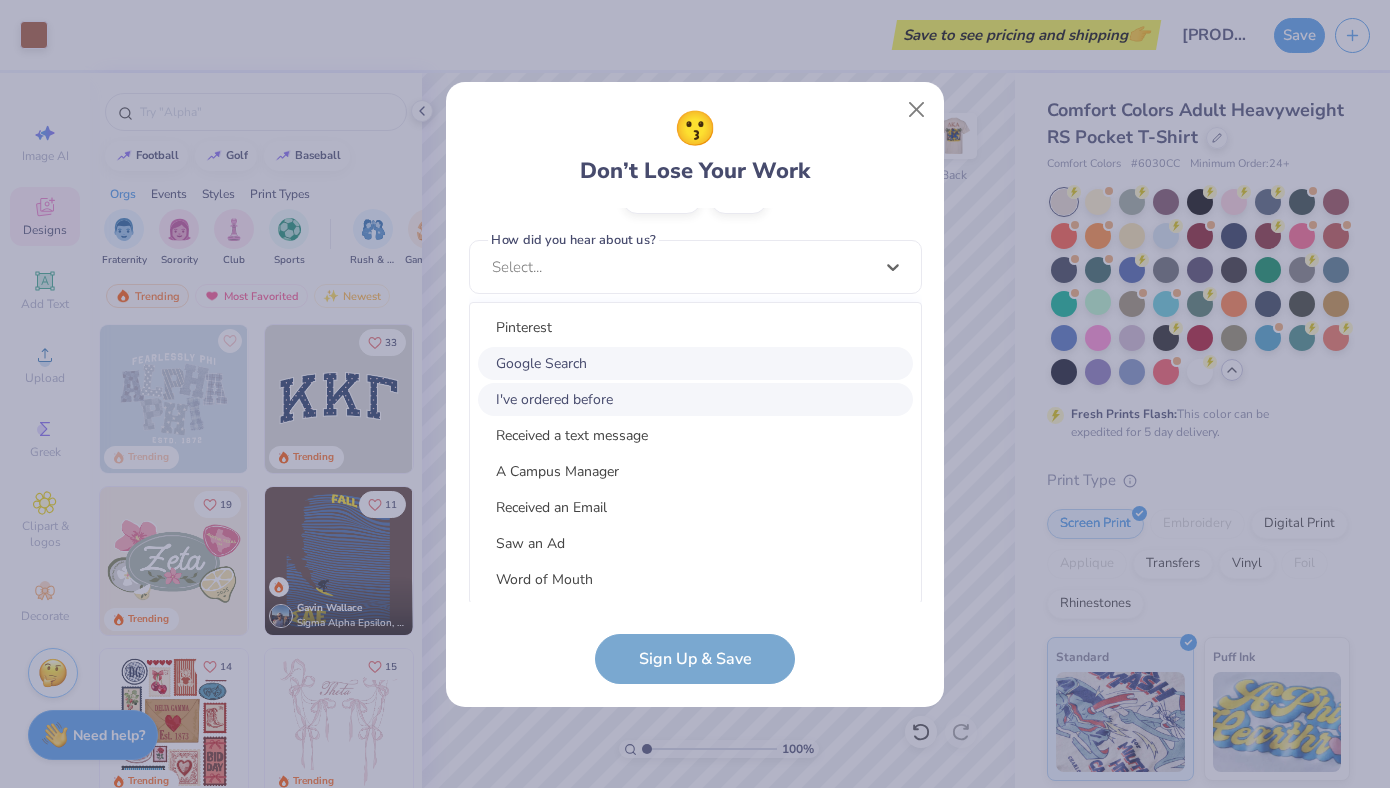 click on "I've ordered before" at bounding box center (695, 399) 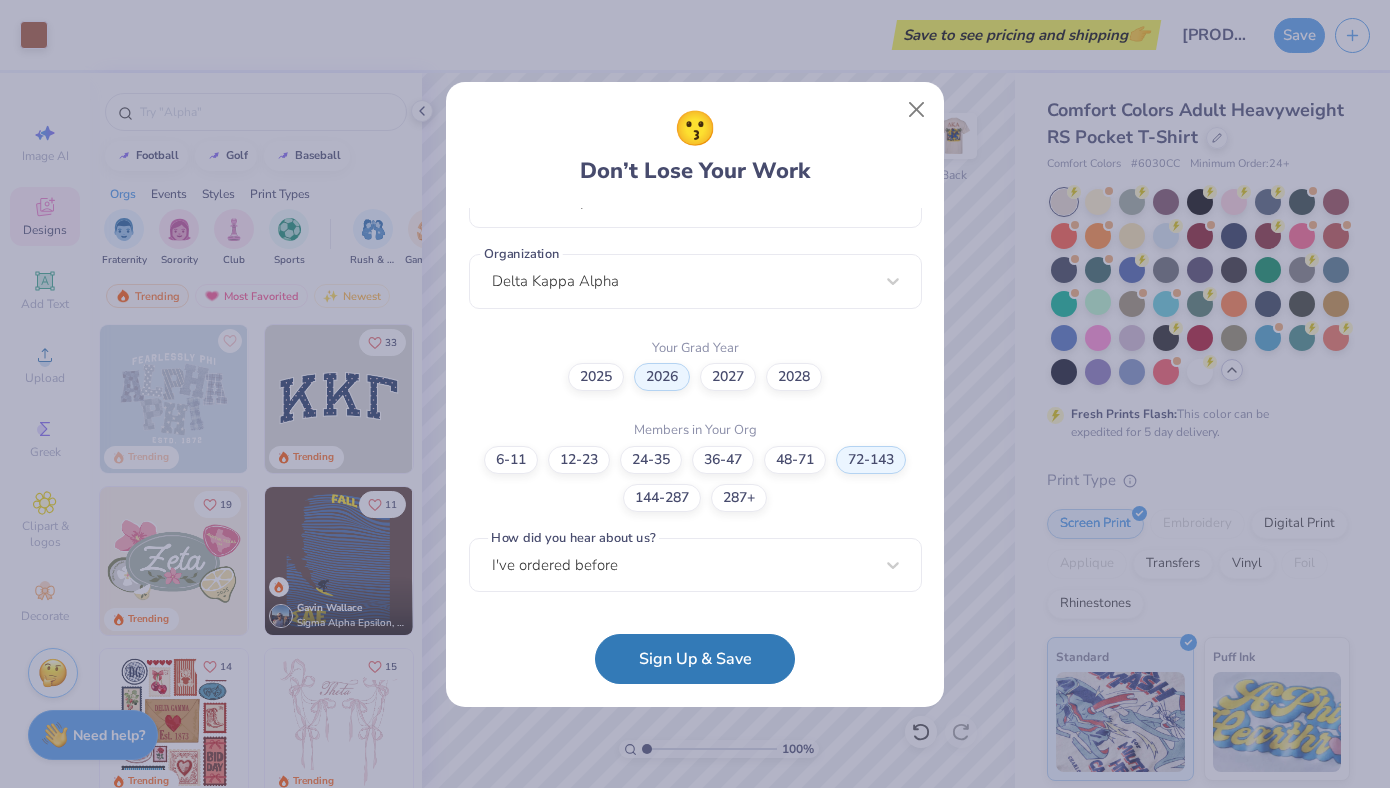 scroll, scrollTop: 476, scrollLeft: 0, axis: vertical 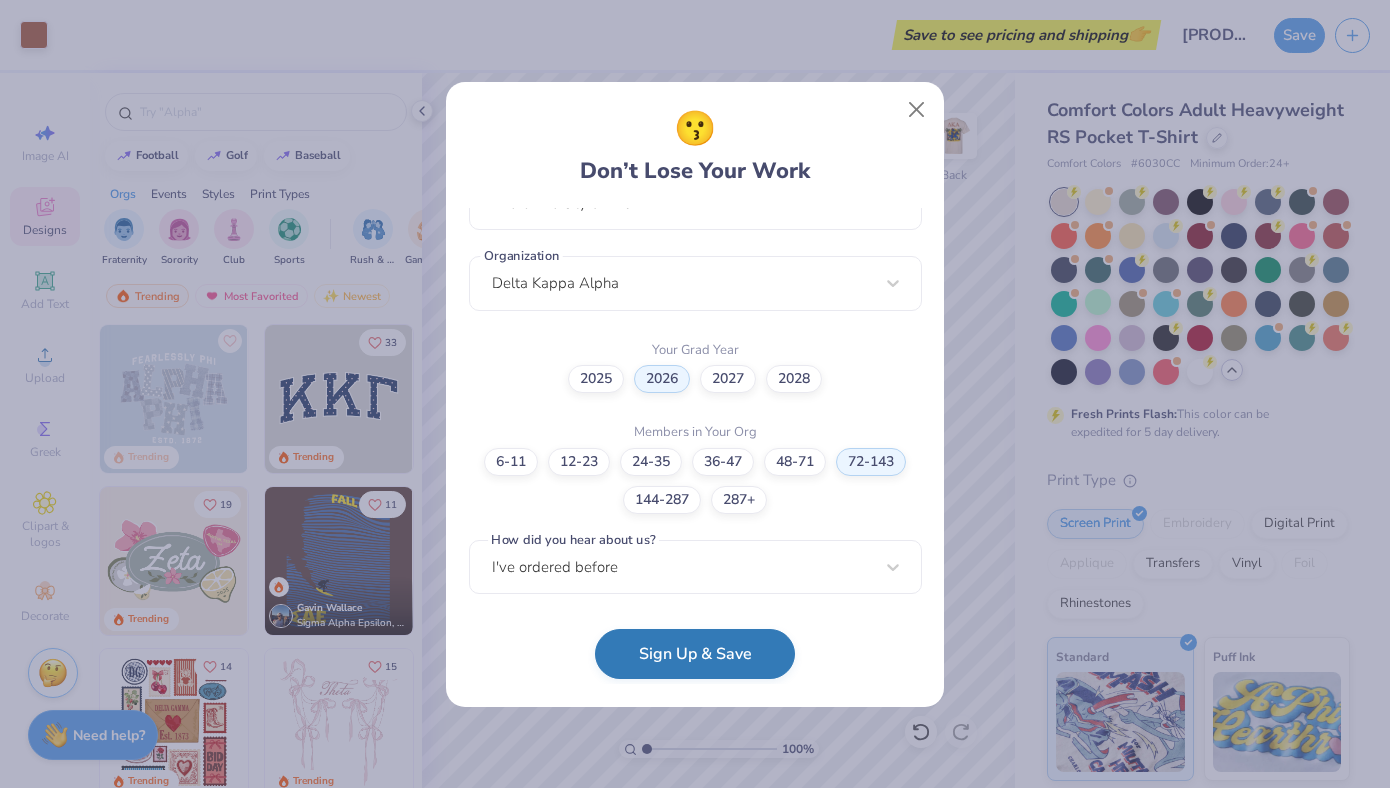 click on "Sign Up & Save" at bounding box center [695, 654] 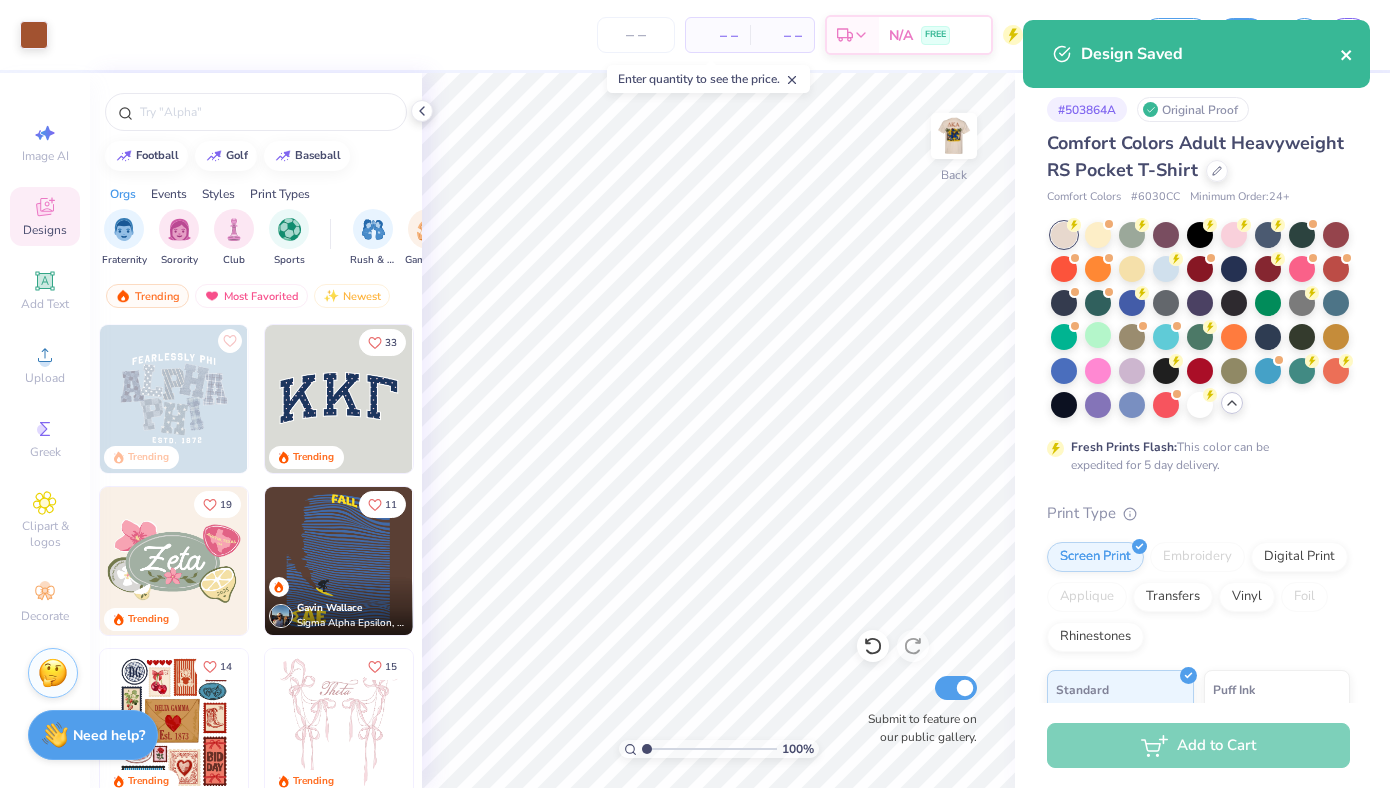 click 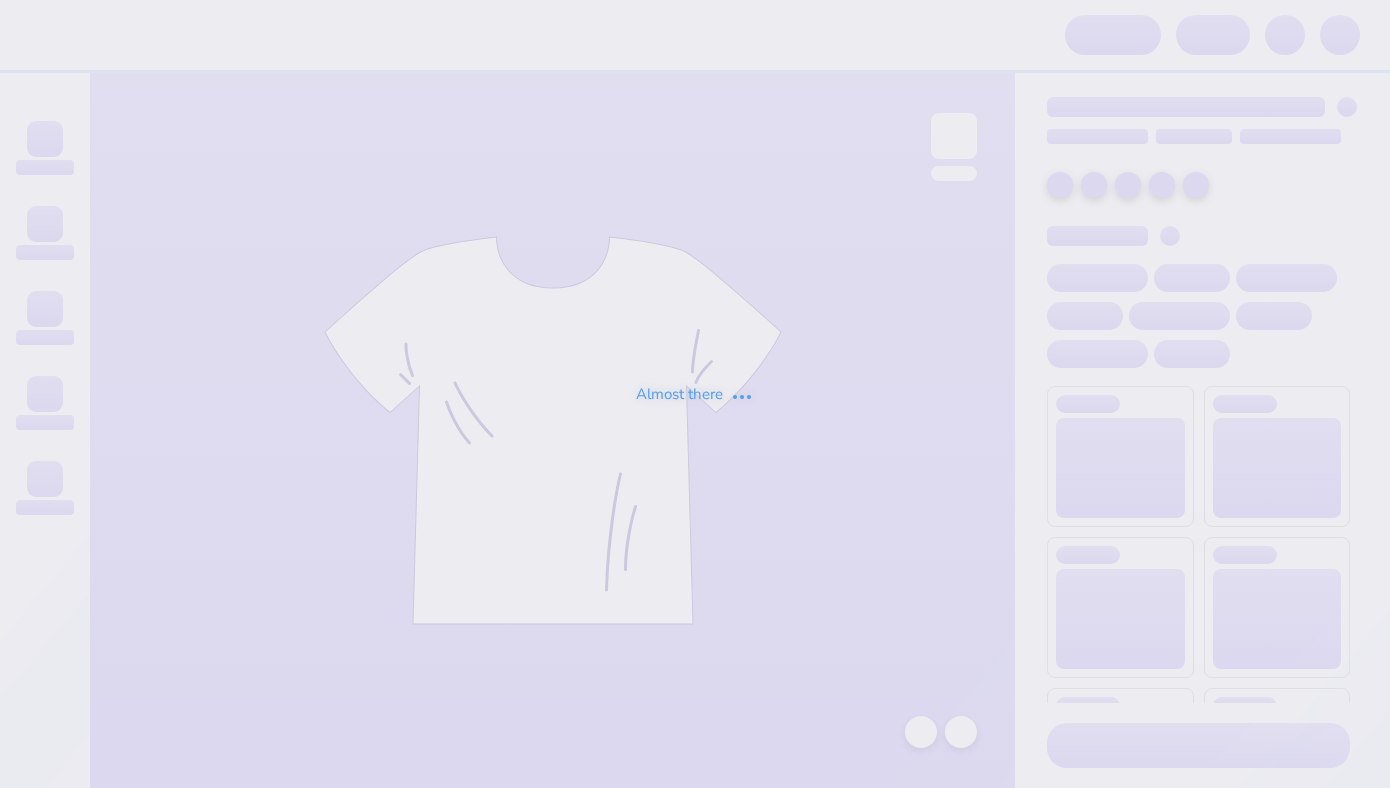 scroll, scrollTop: 0, scrollLeft: 0, axis: both 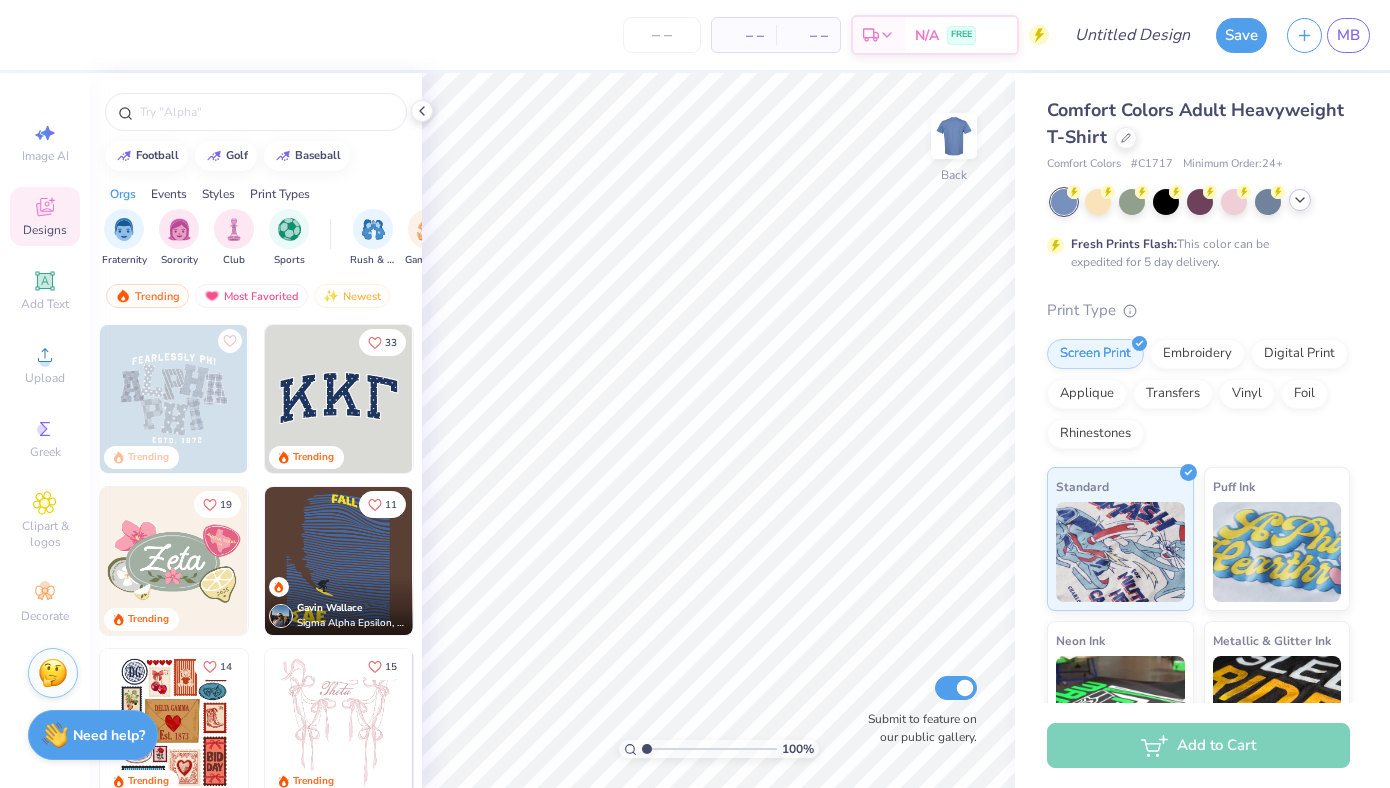 click 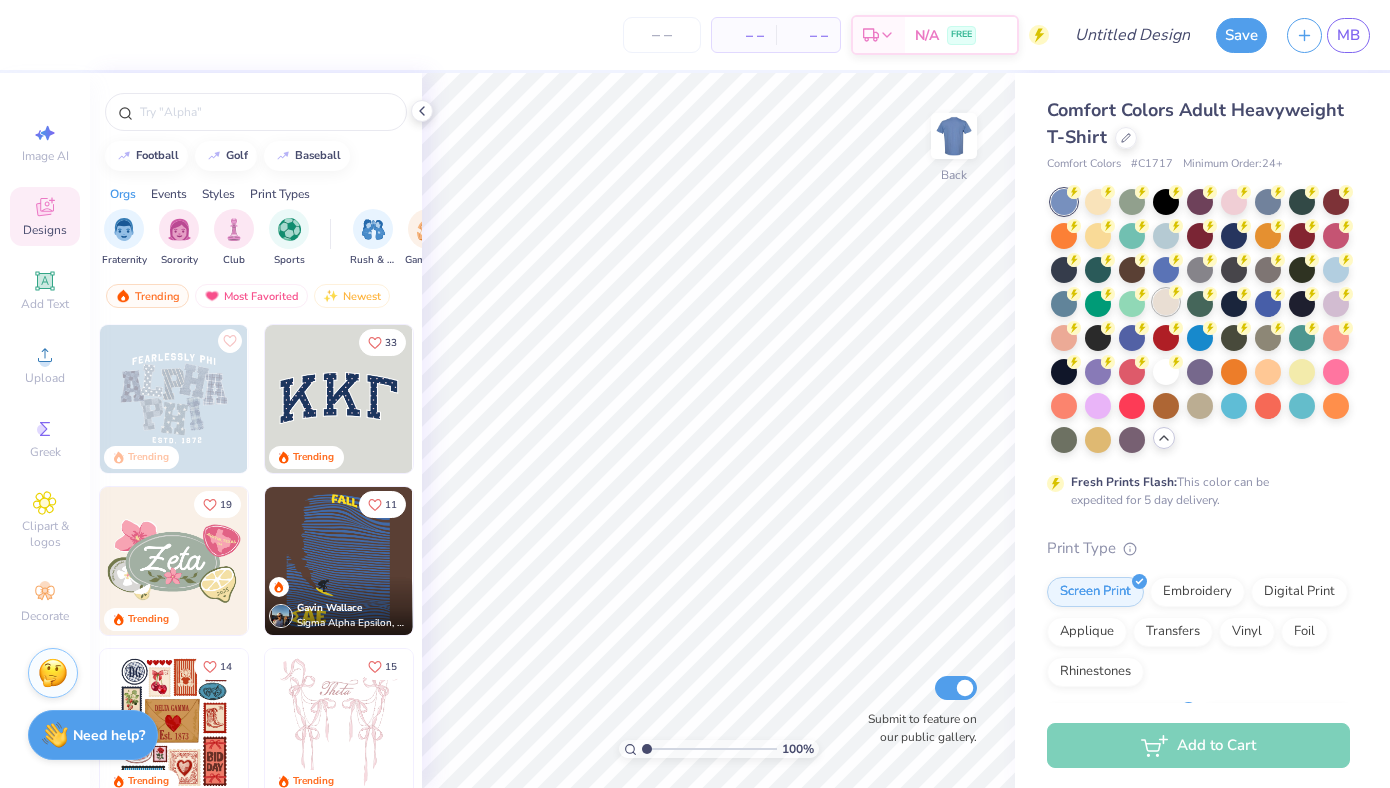 click at bounding box center (1166, 302) 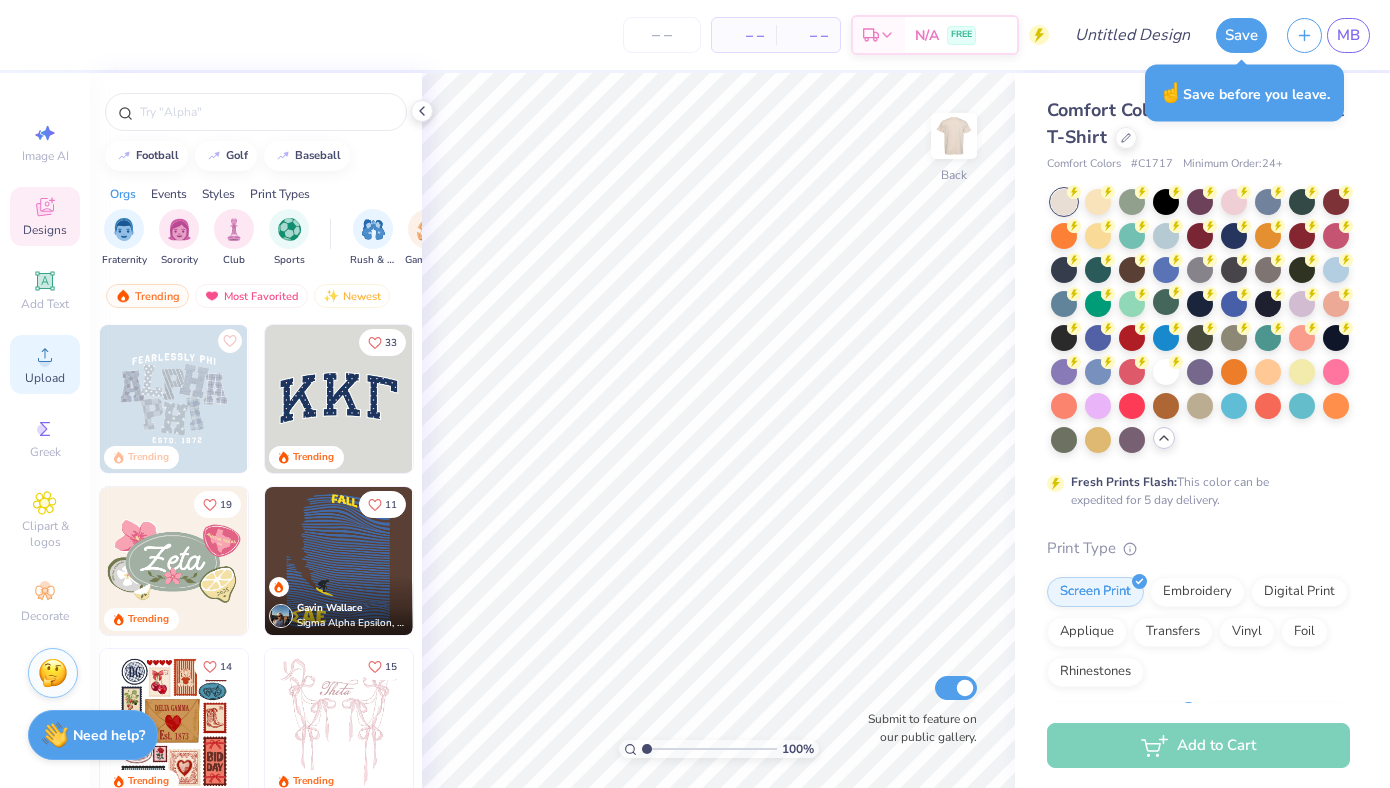 click on "Upload" at bounding box center [45, 364] 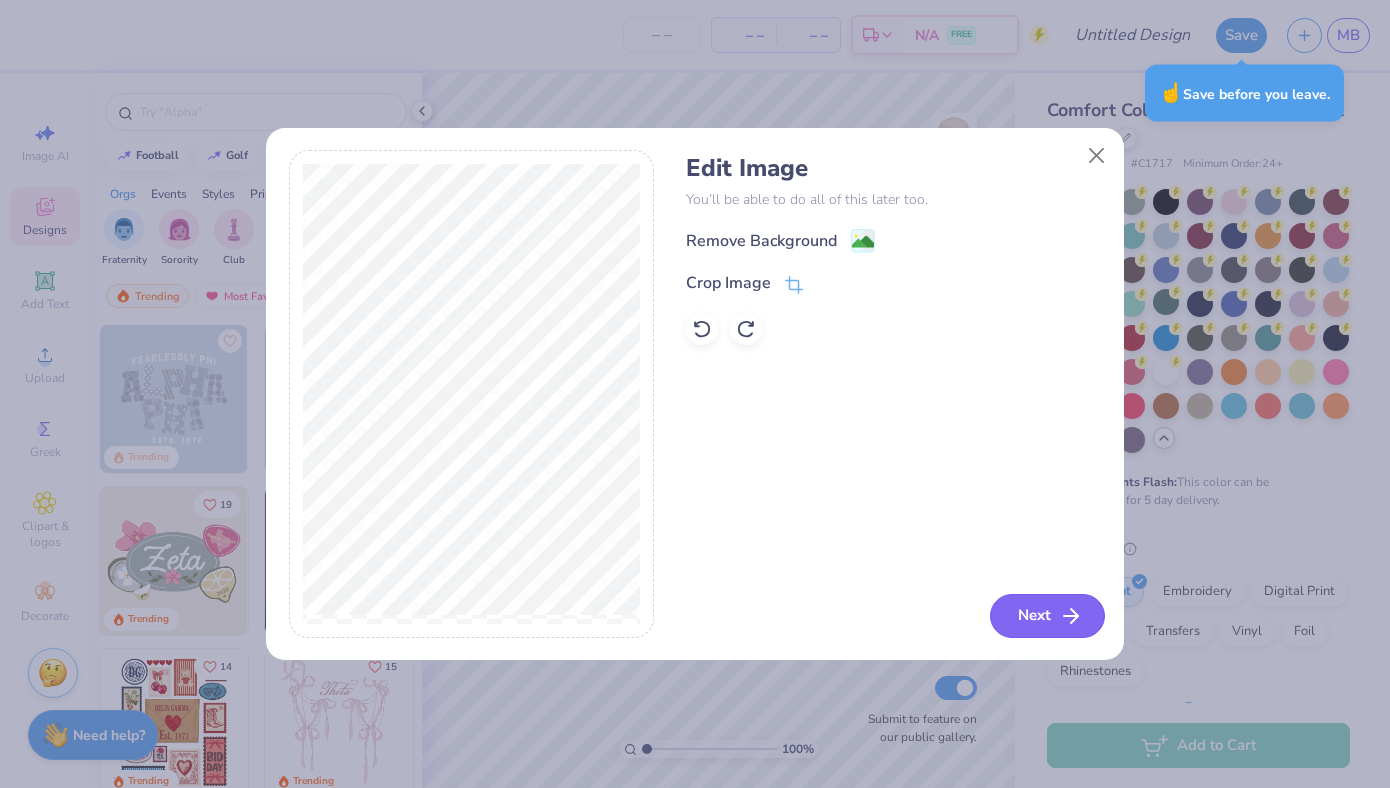 click 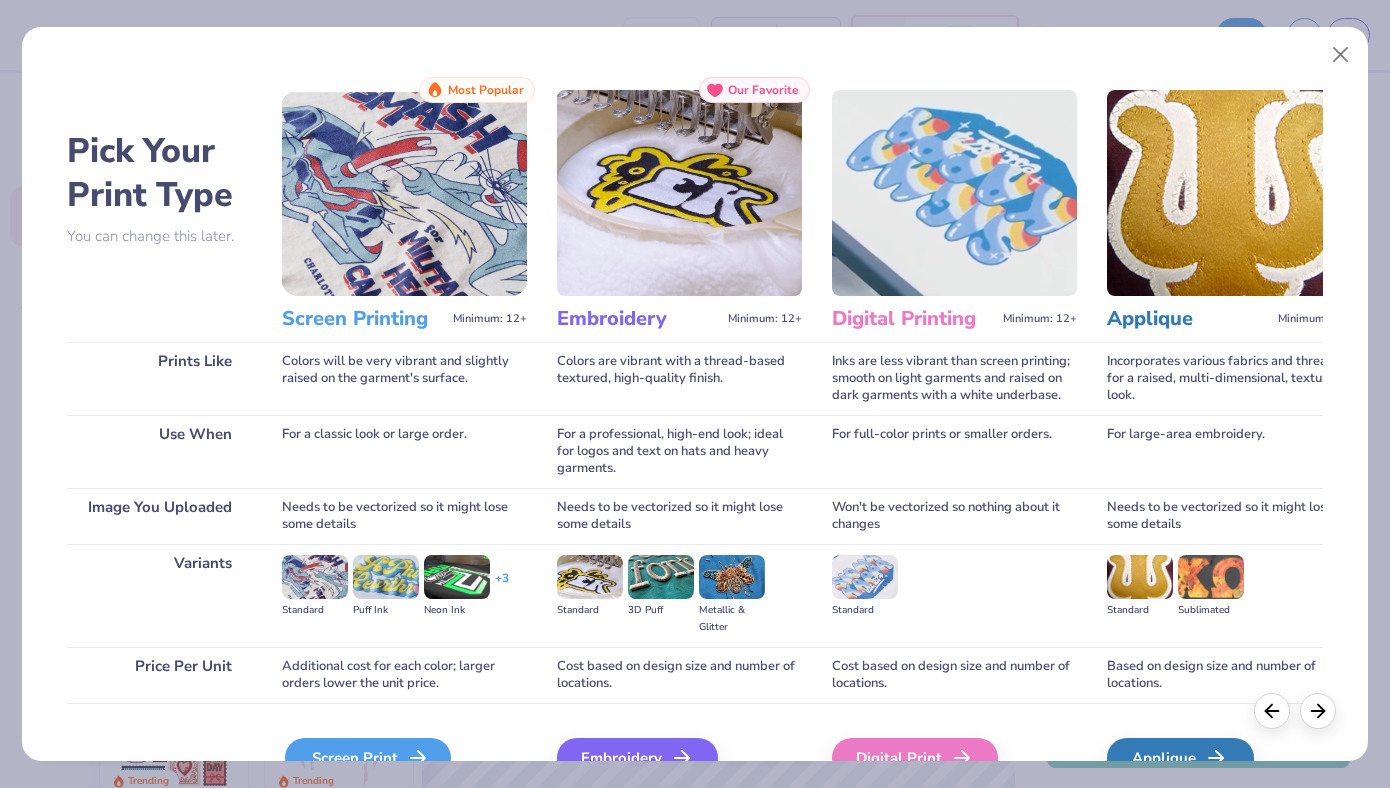 click on "Screen Print" at bounding box center (368, 758) 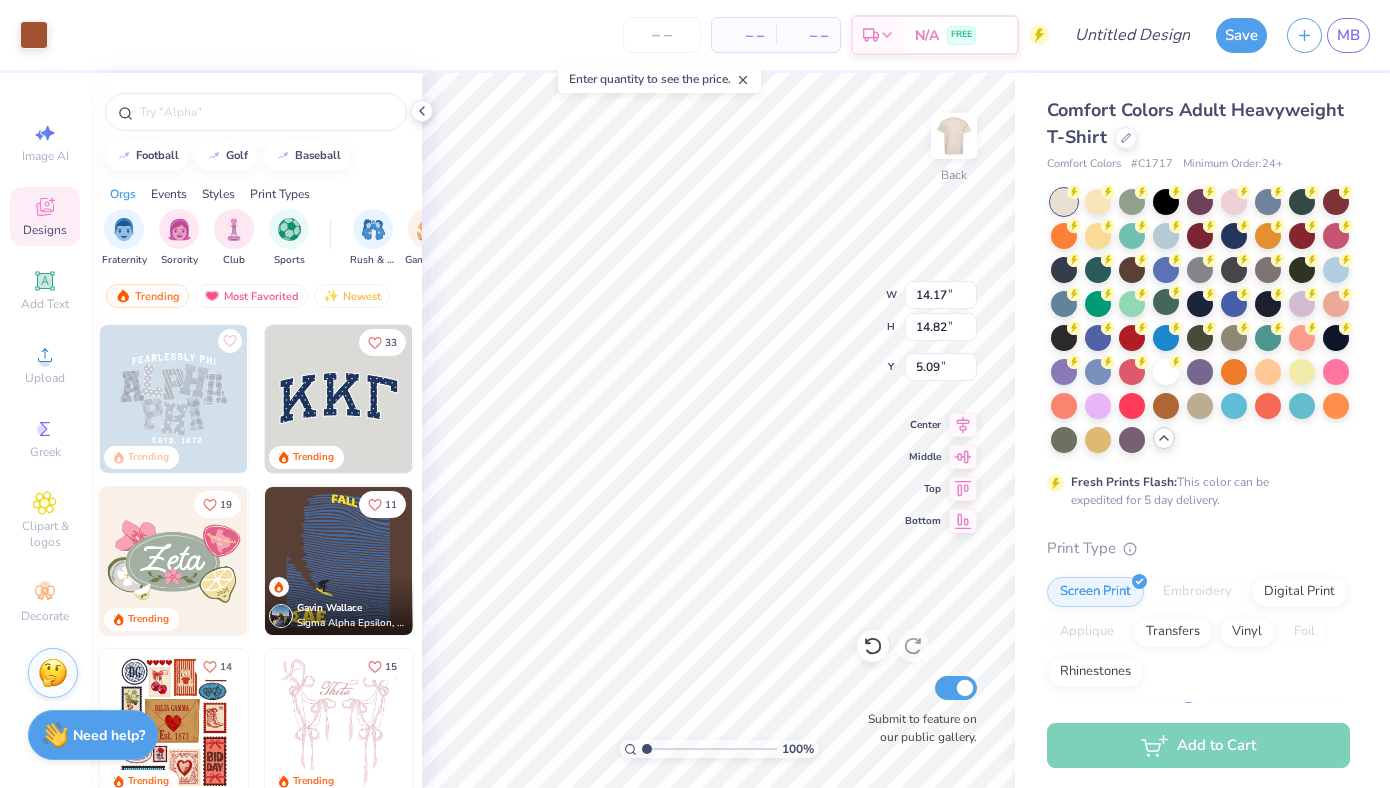 type on "2.82" 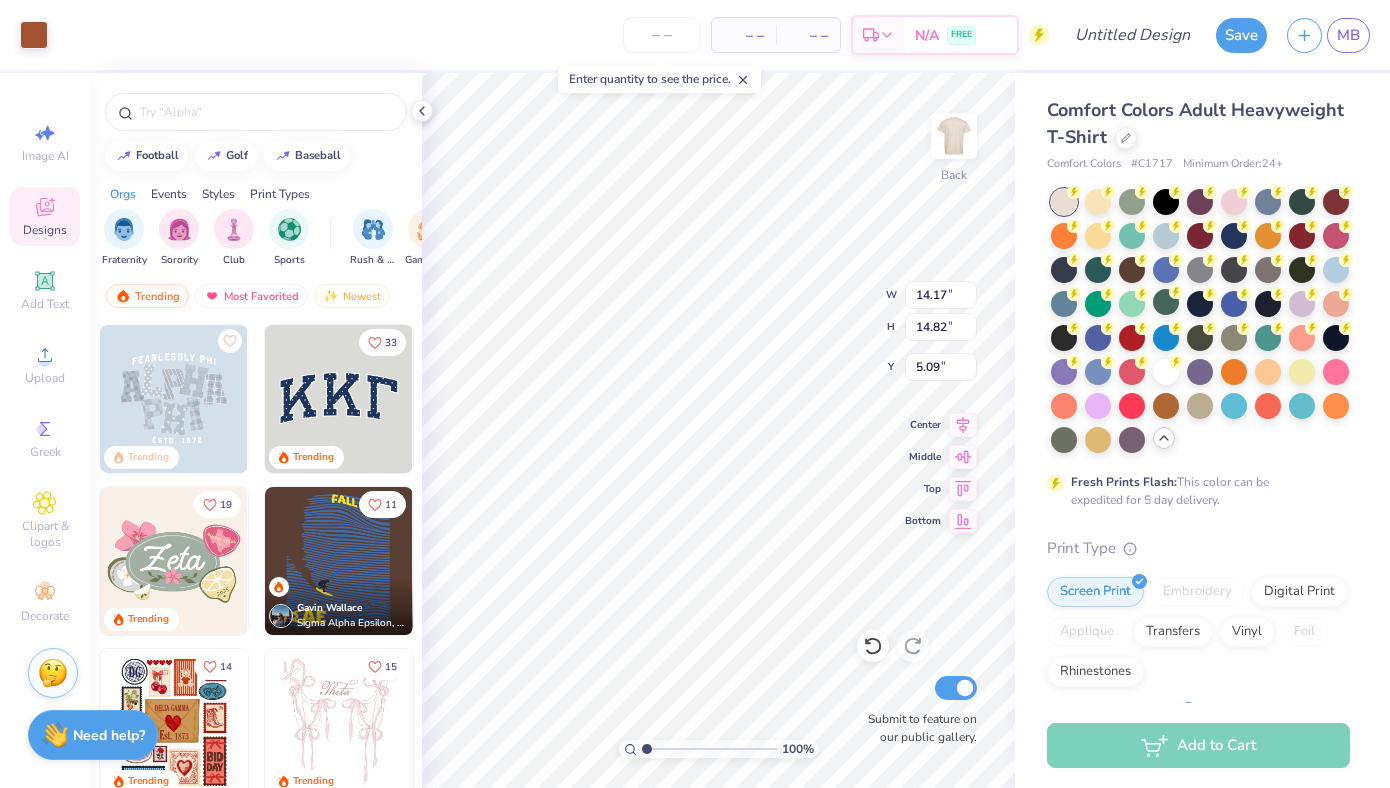 type on "2.95" 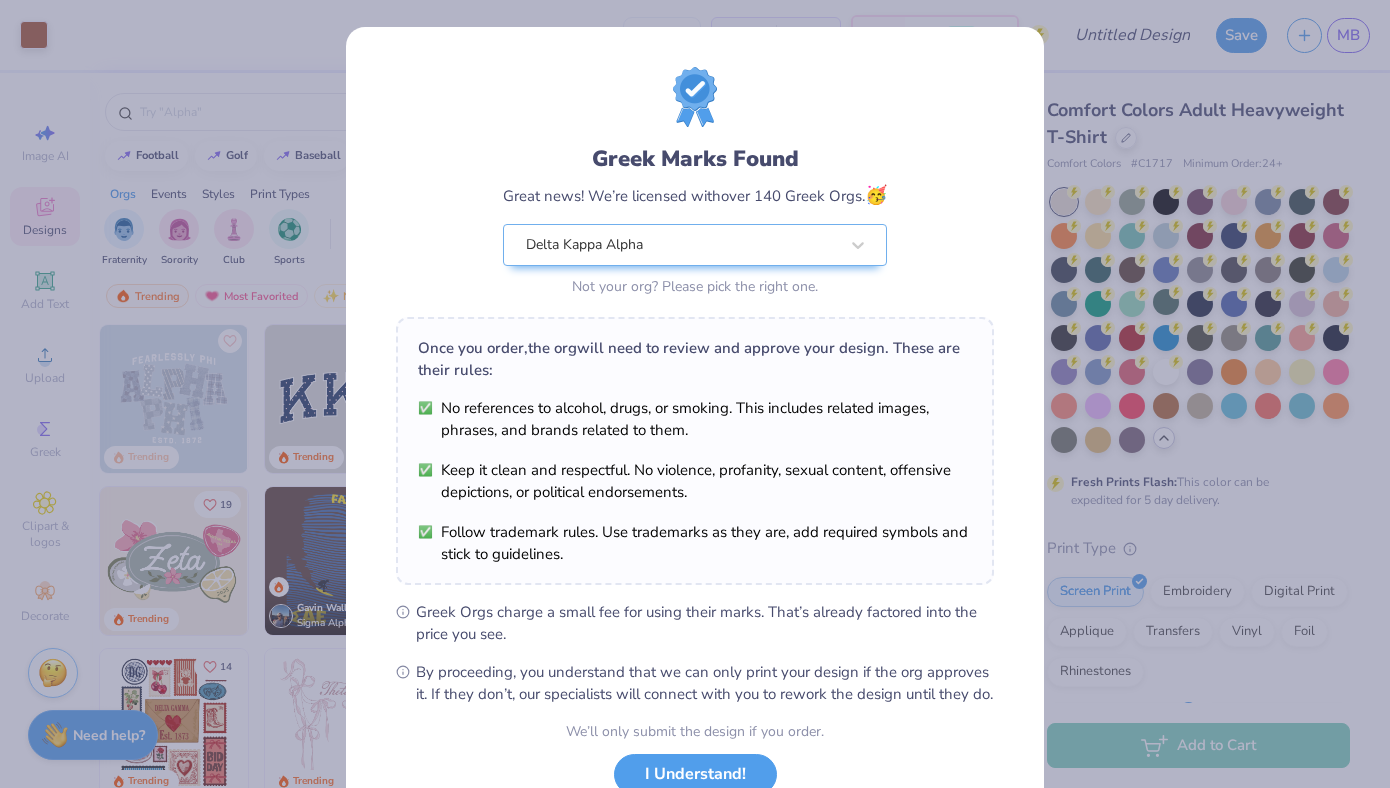 click on "Greek Marks Found Great news! We’re licensed with  over 140 Greek Orgs. 🥳 Delta Kappa Alpha Not your org? Please pick the right one." at bounding box center (695, 184) 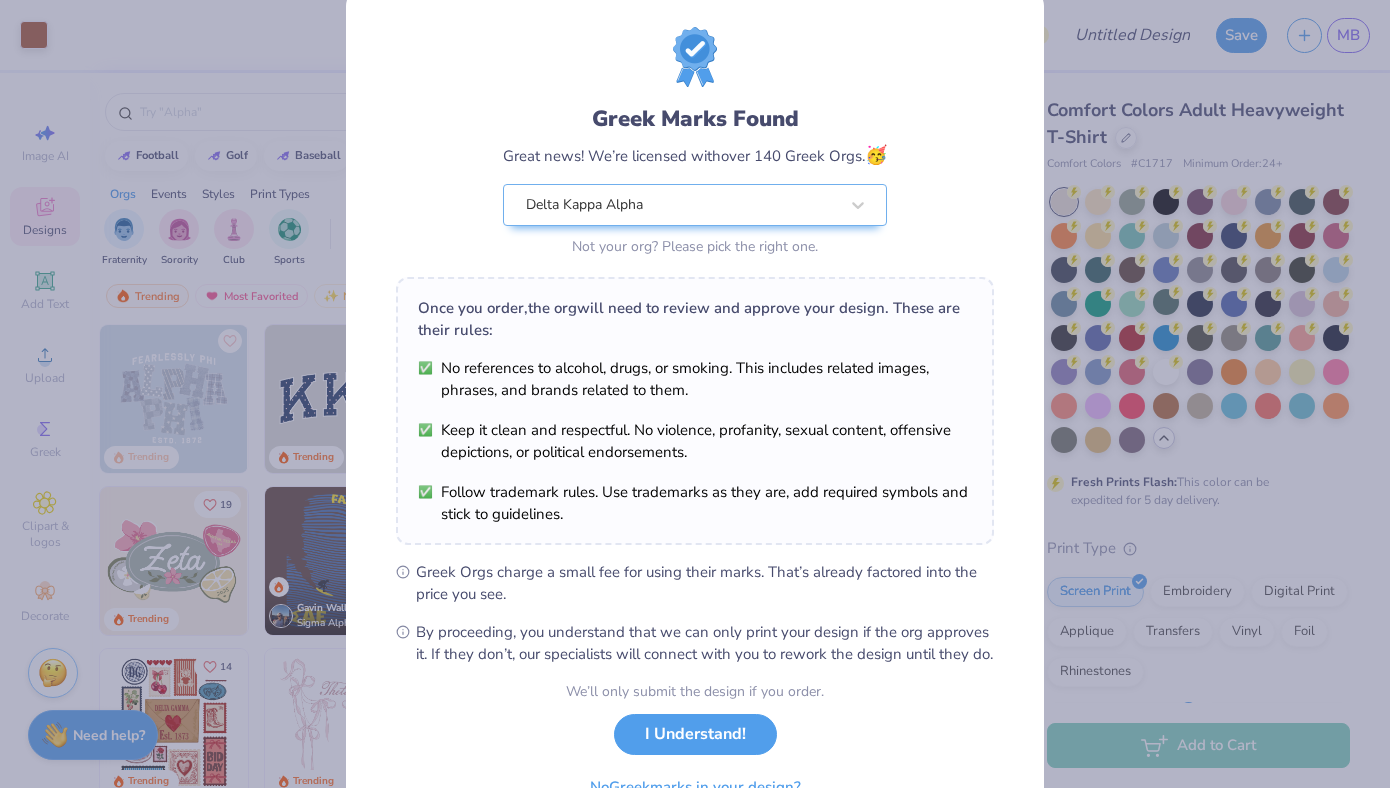 scroll, scrollTop: 80, scrollLeft: 0, axis: vertical 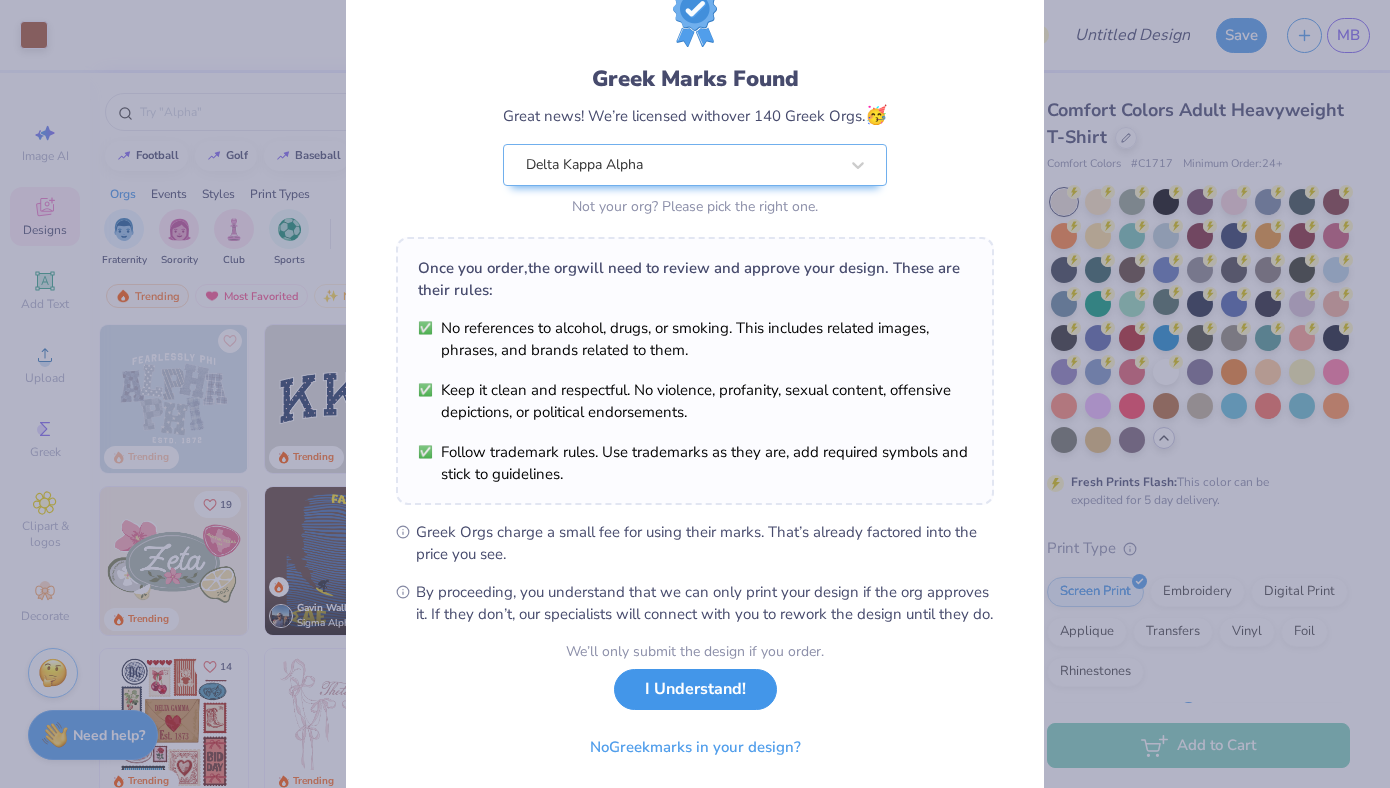 click on "I Understand!" at bounding box center (695, 689) 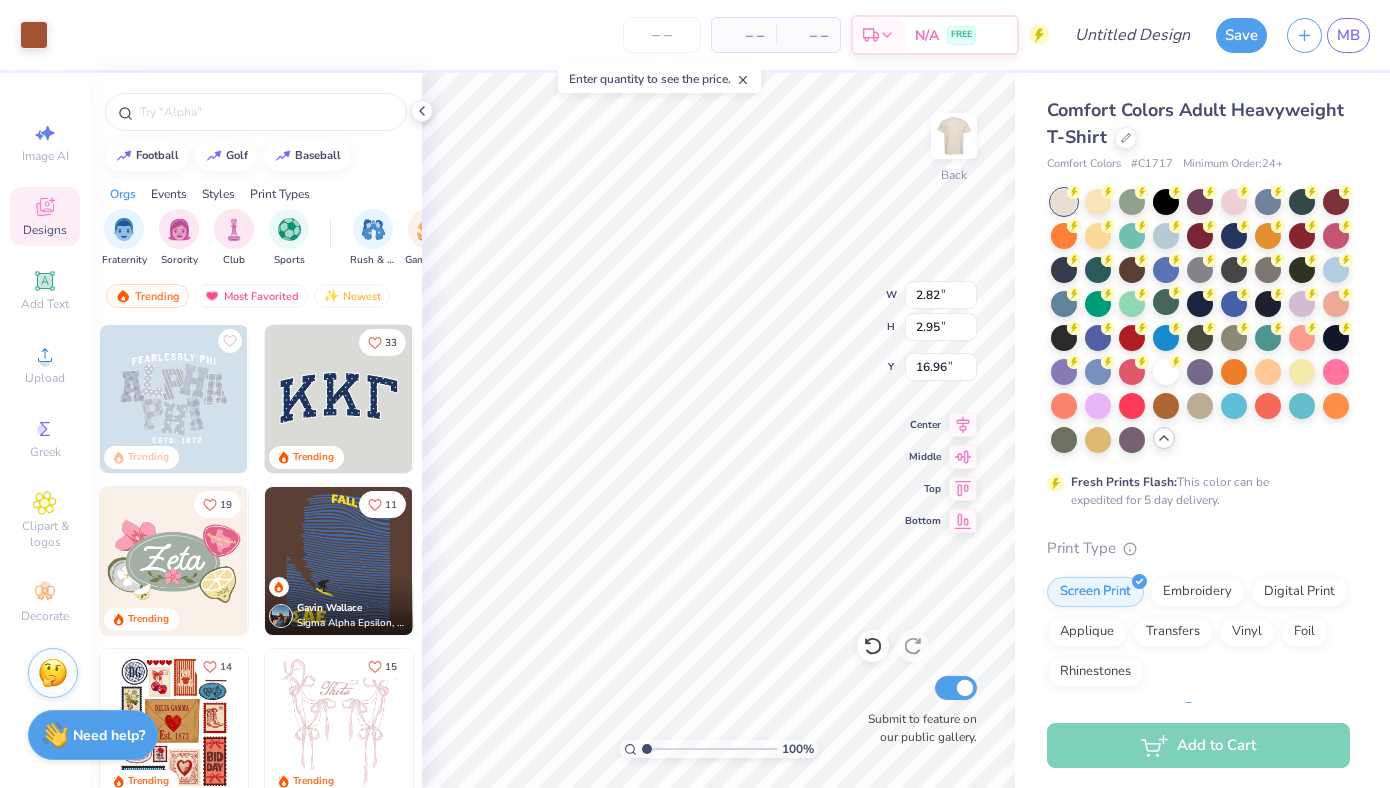 scroll, scrollTop: 0, scrollLeft: 0, axis: both 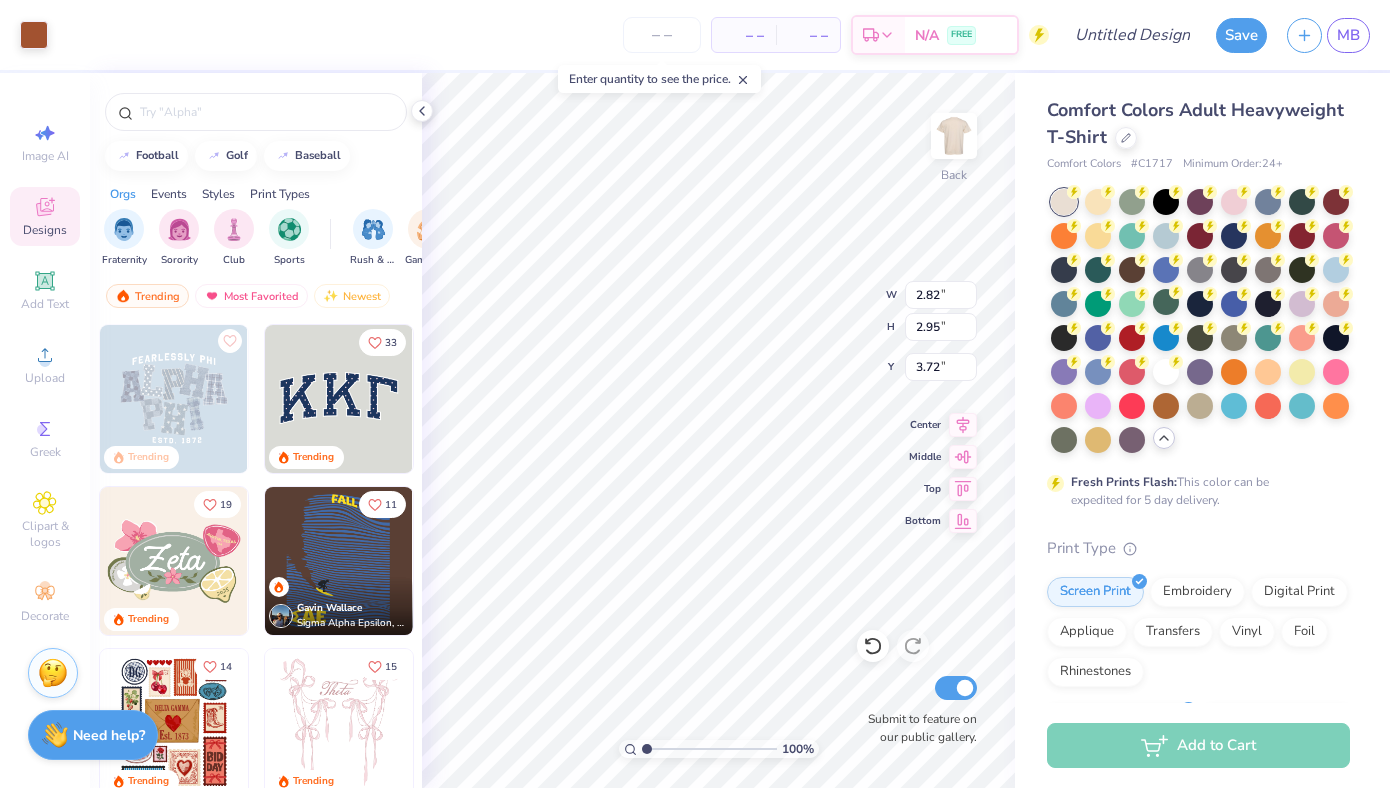 type on "3.00" 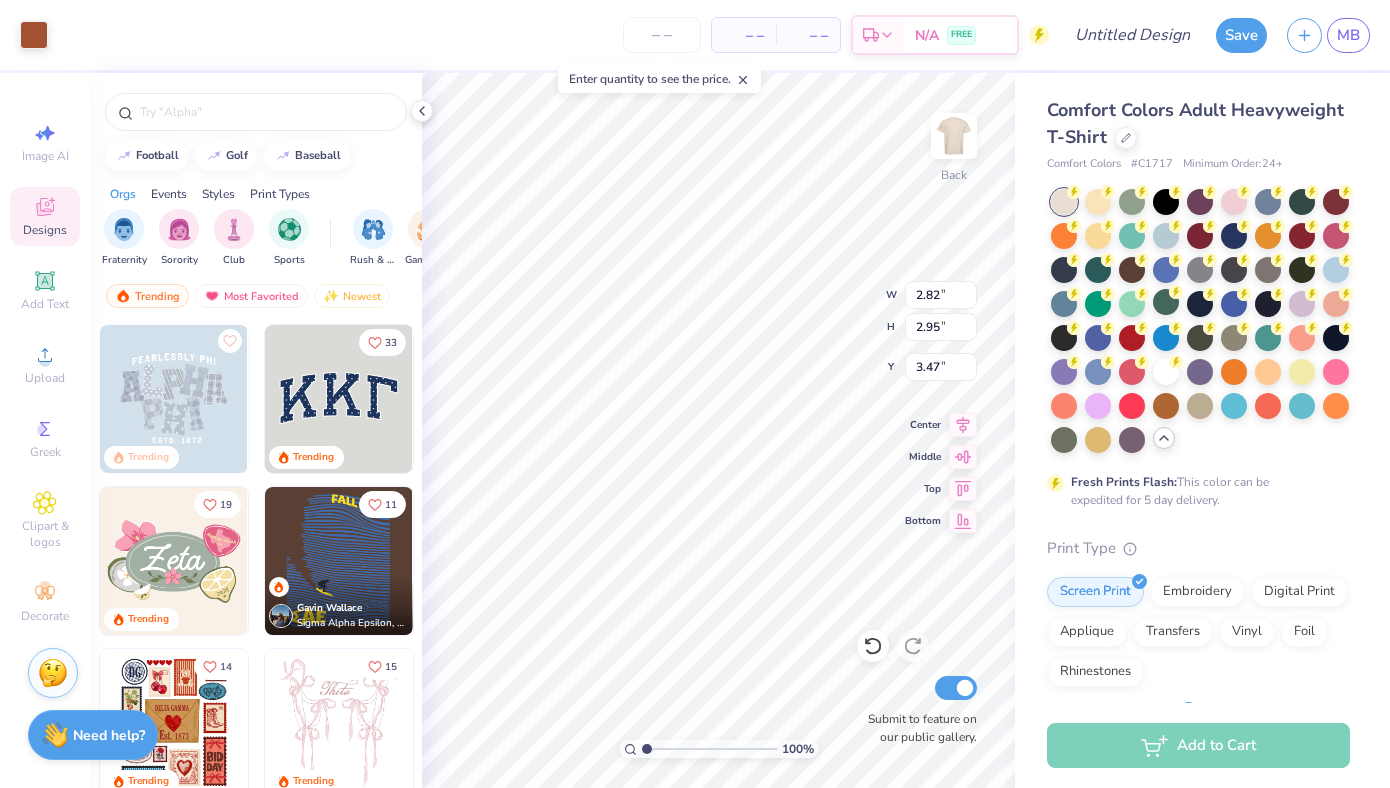 type on "3.47" 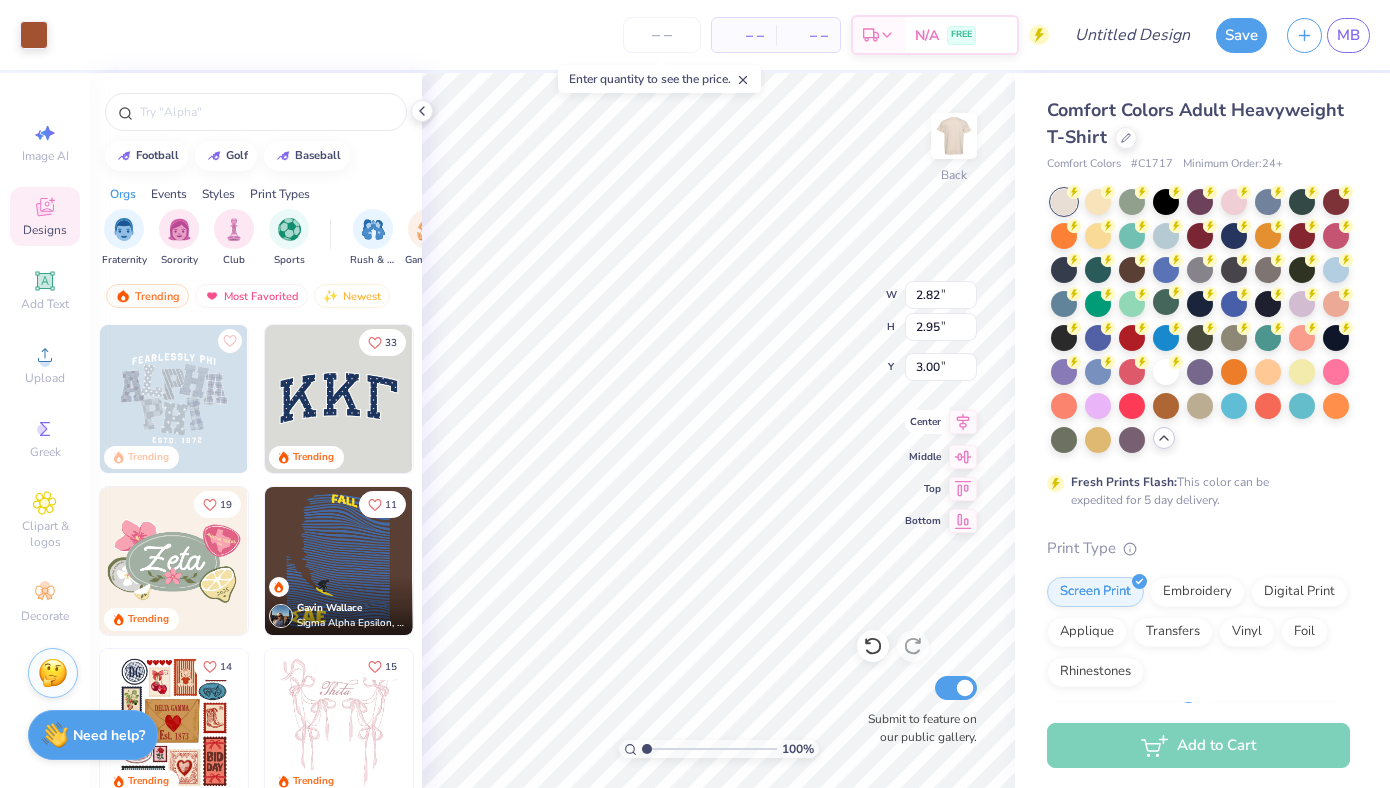 click 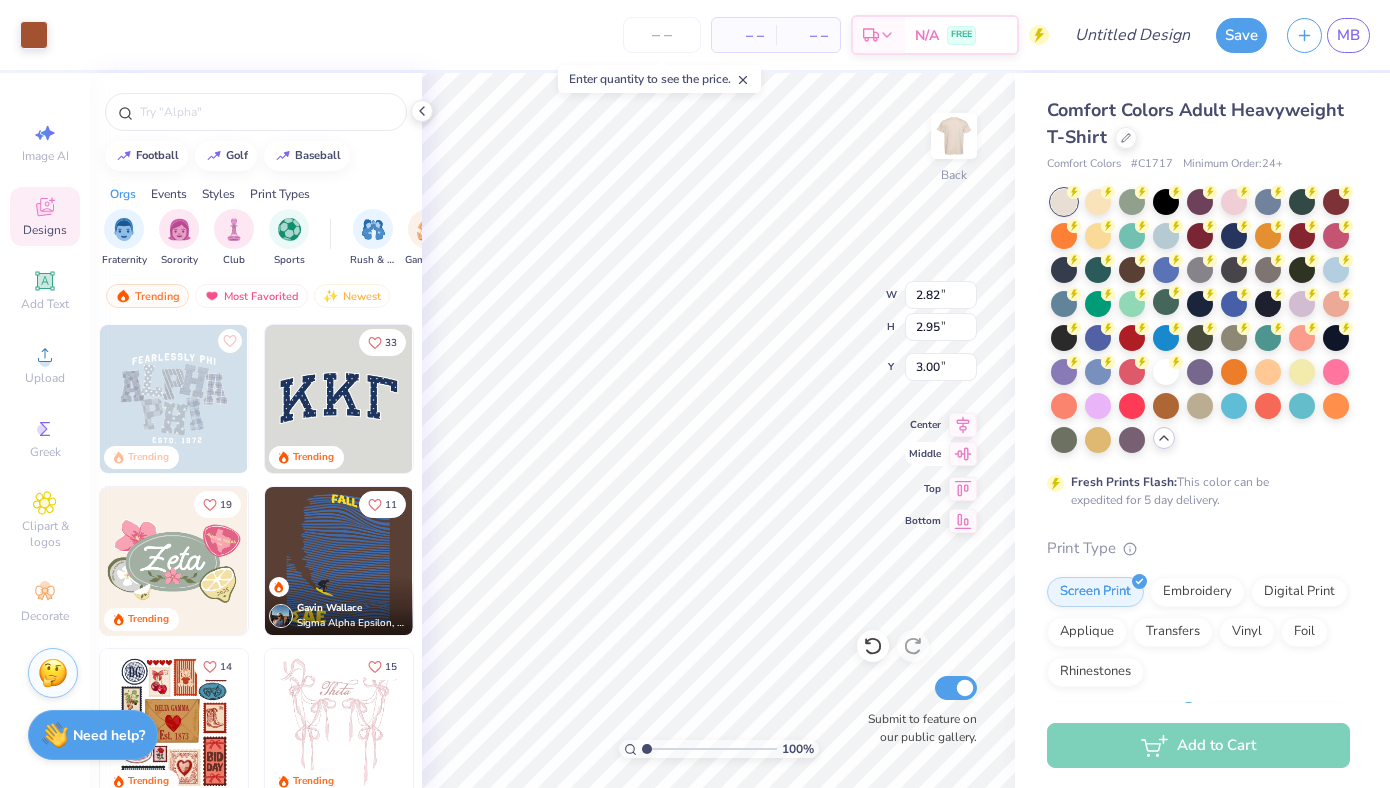 click 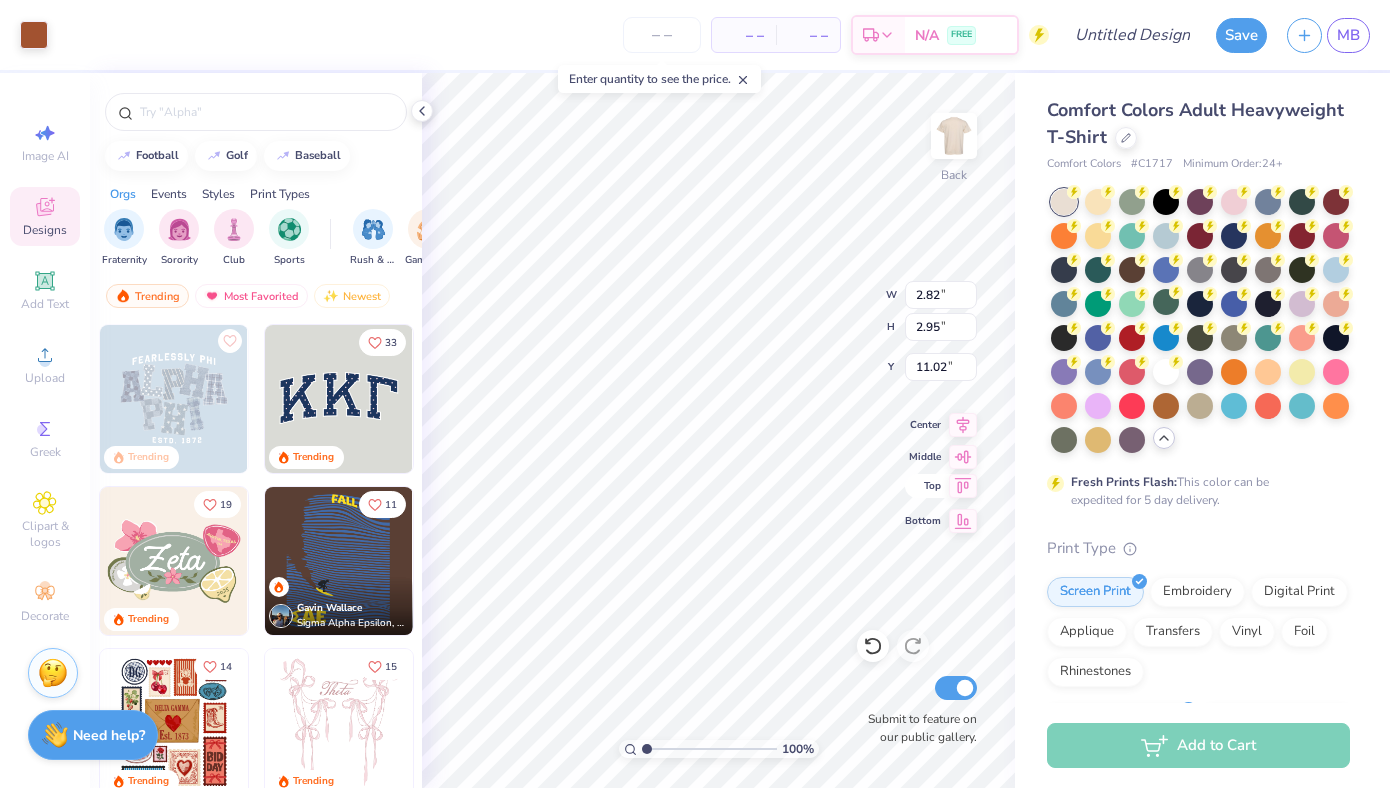click 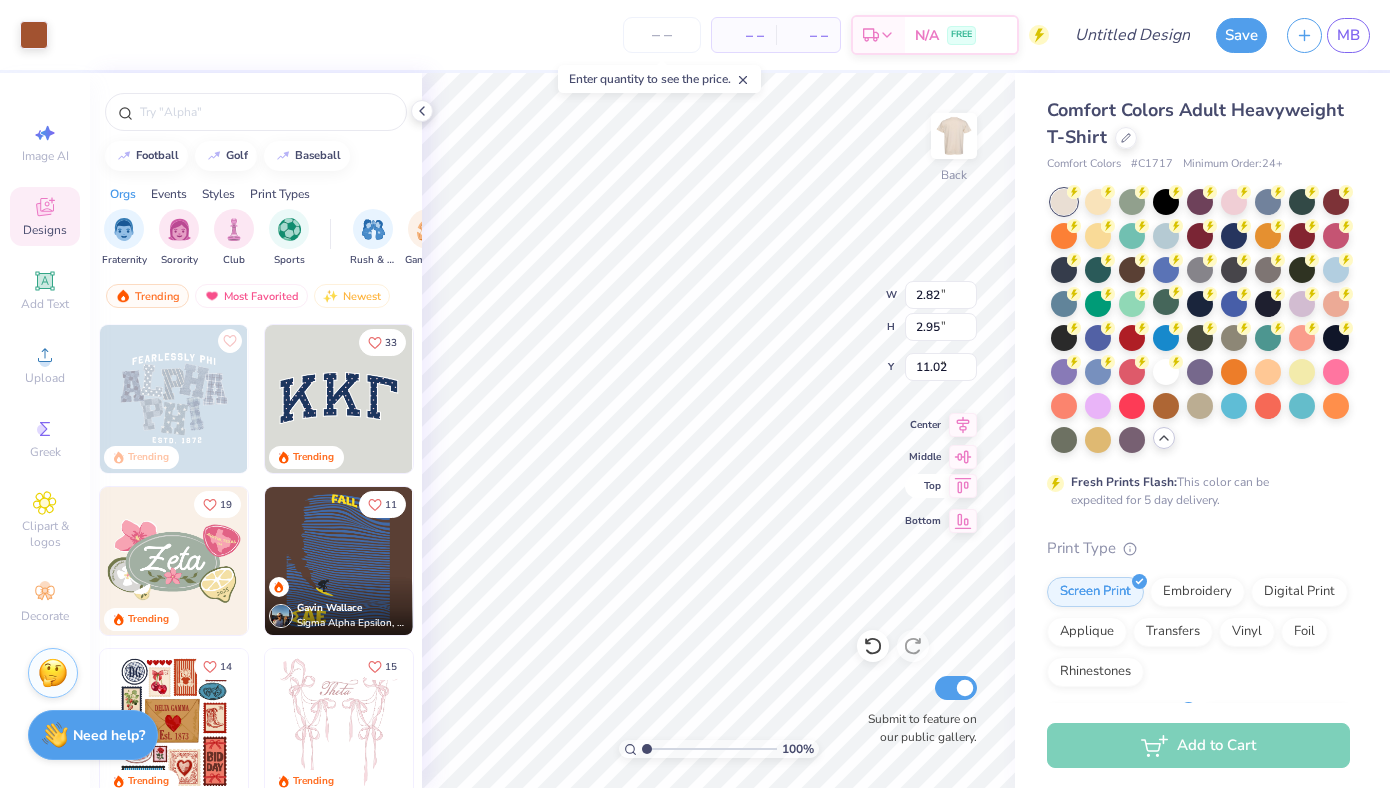 type on "0.50" 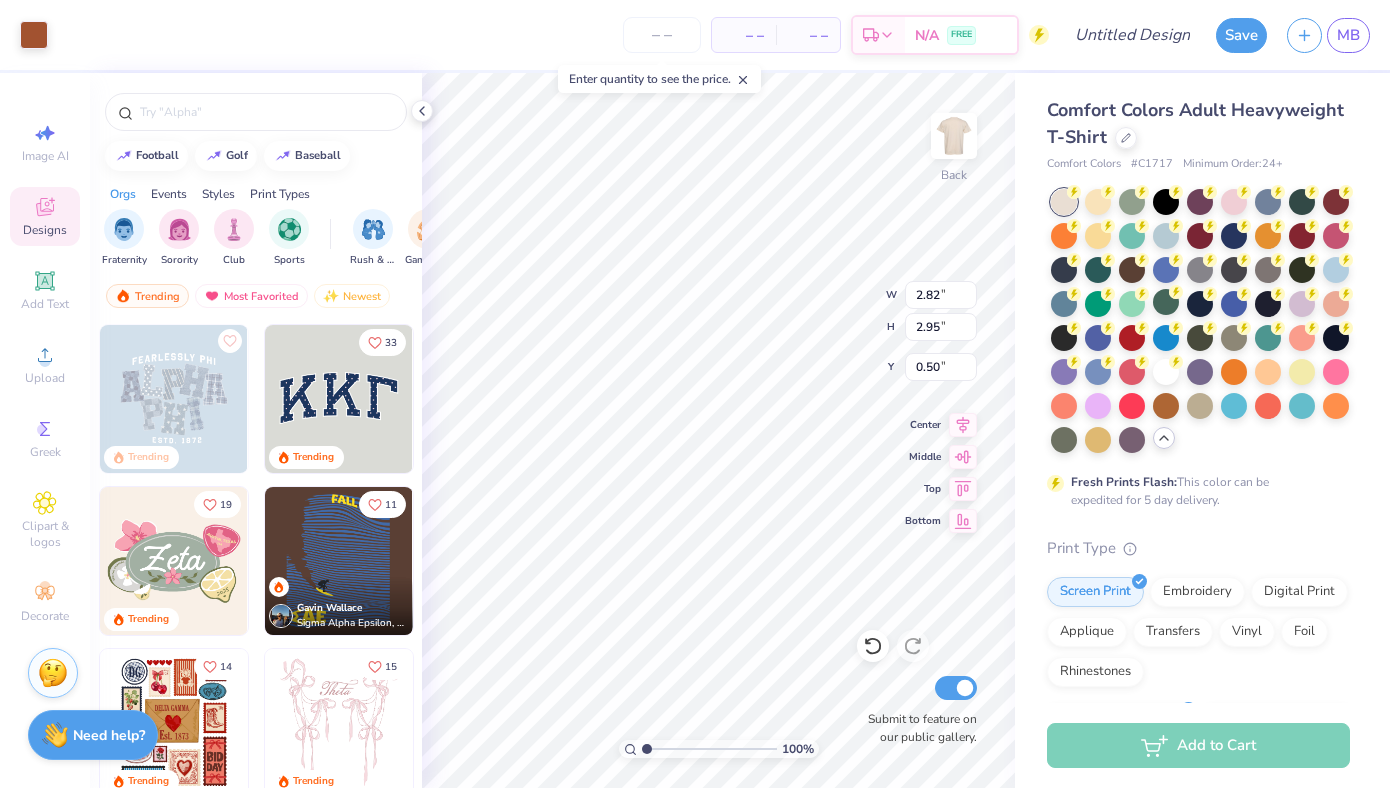 type on "3.00" 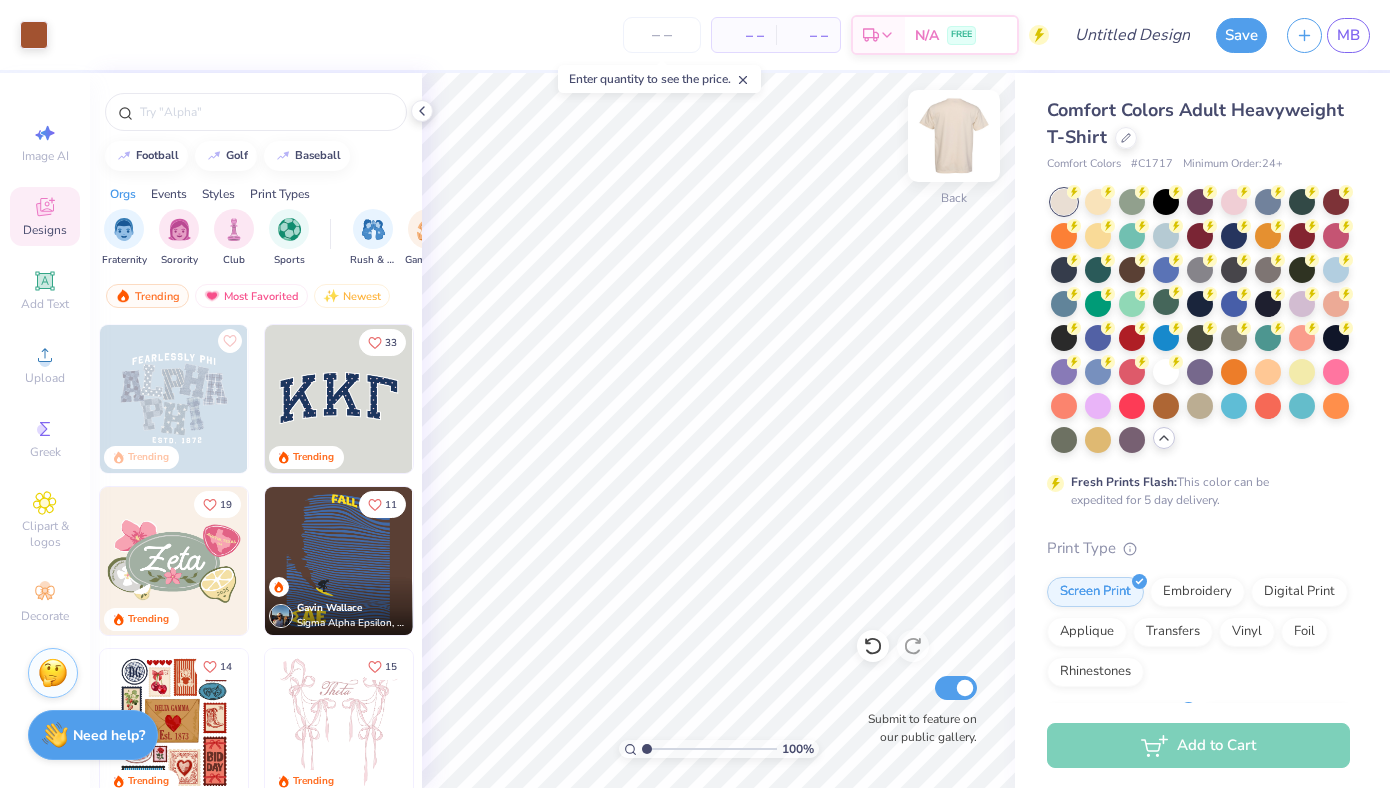 click at bounding box center (954, 136) 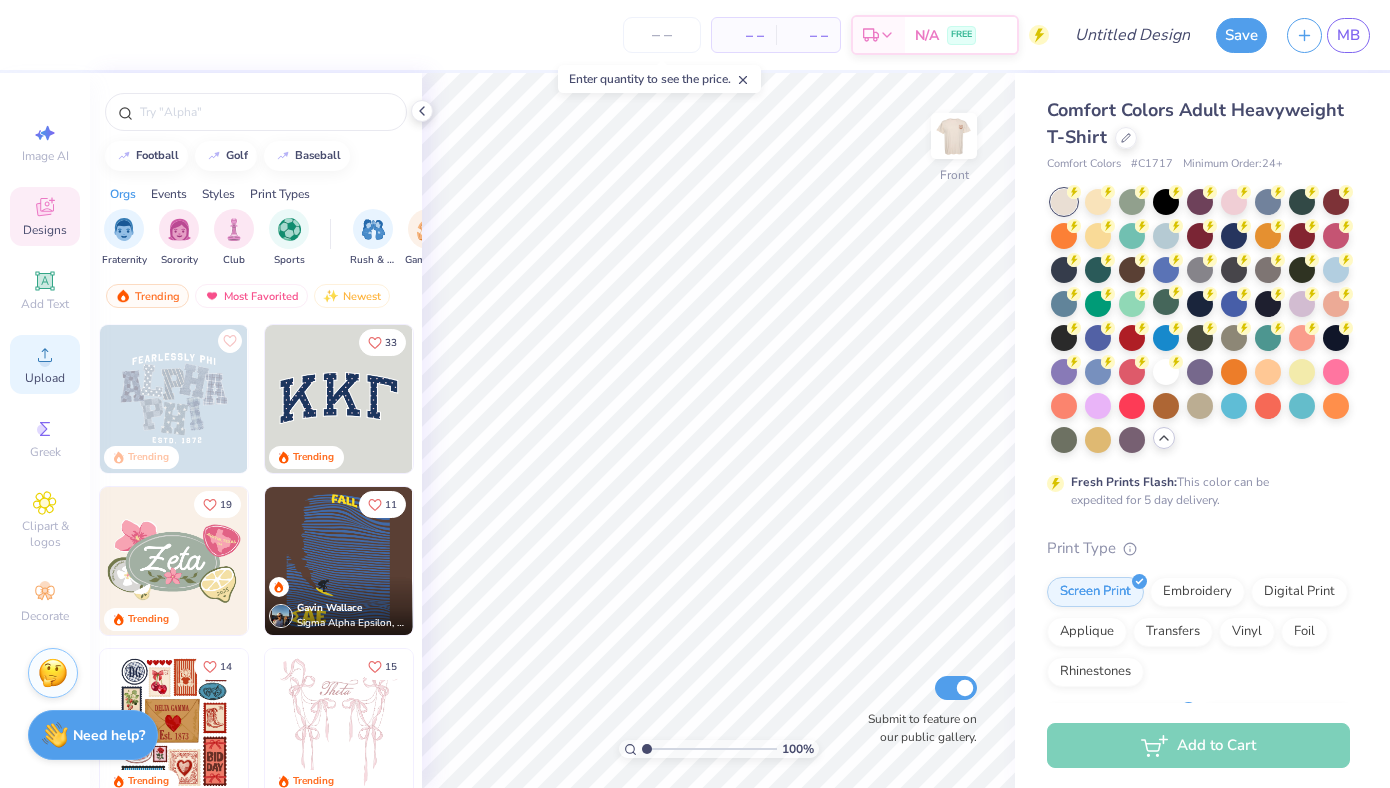 click 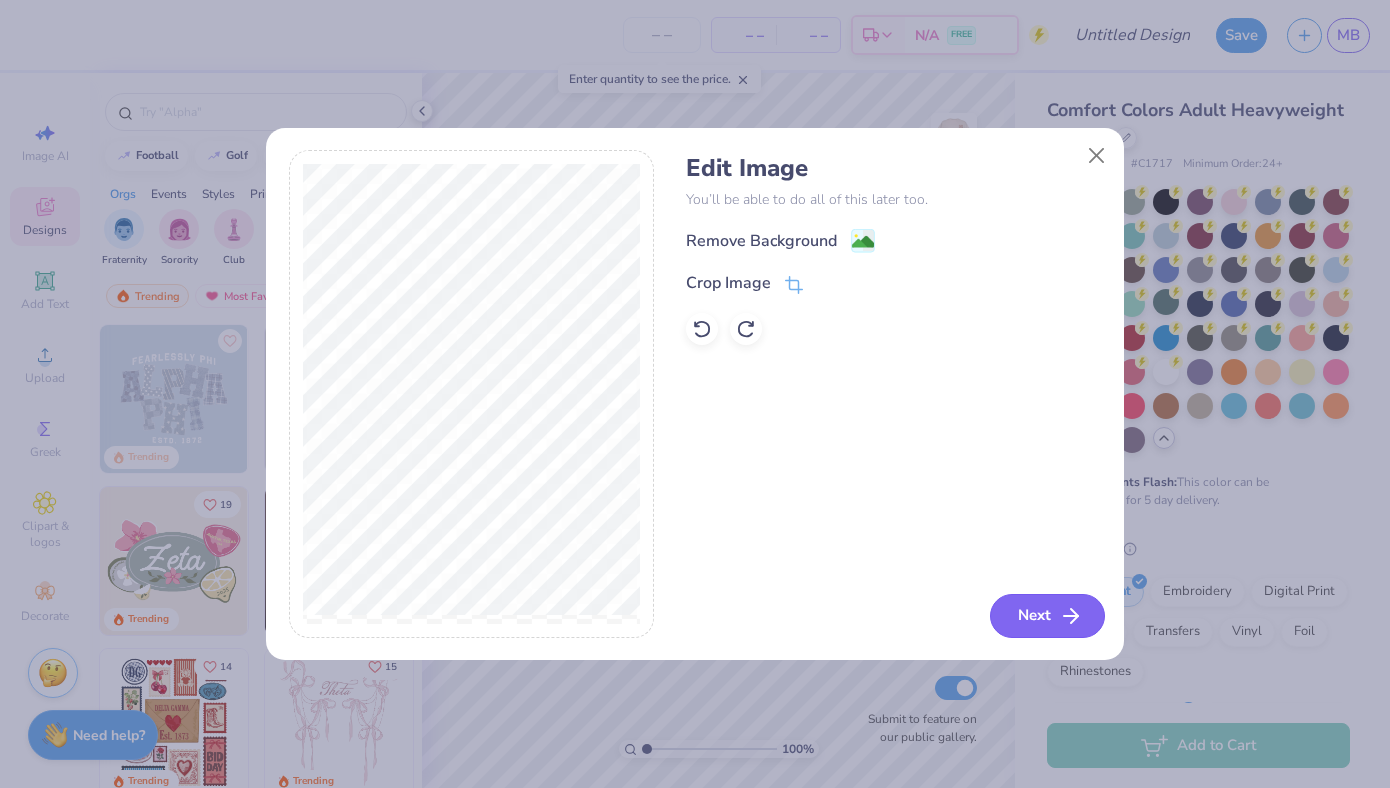 click on "Next" at bounding box center [1047, 616] 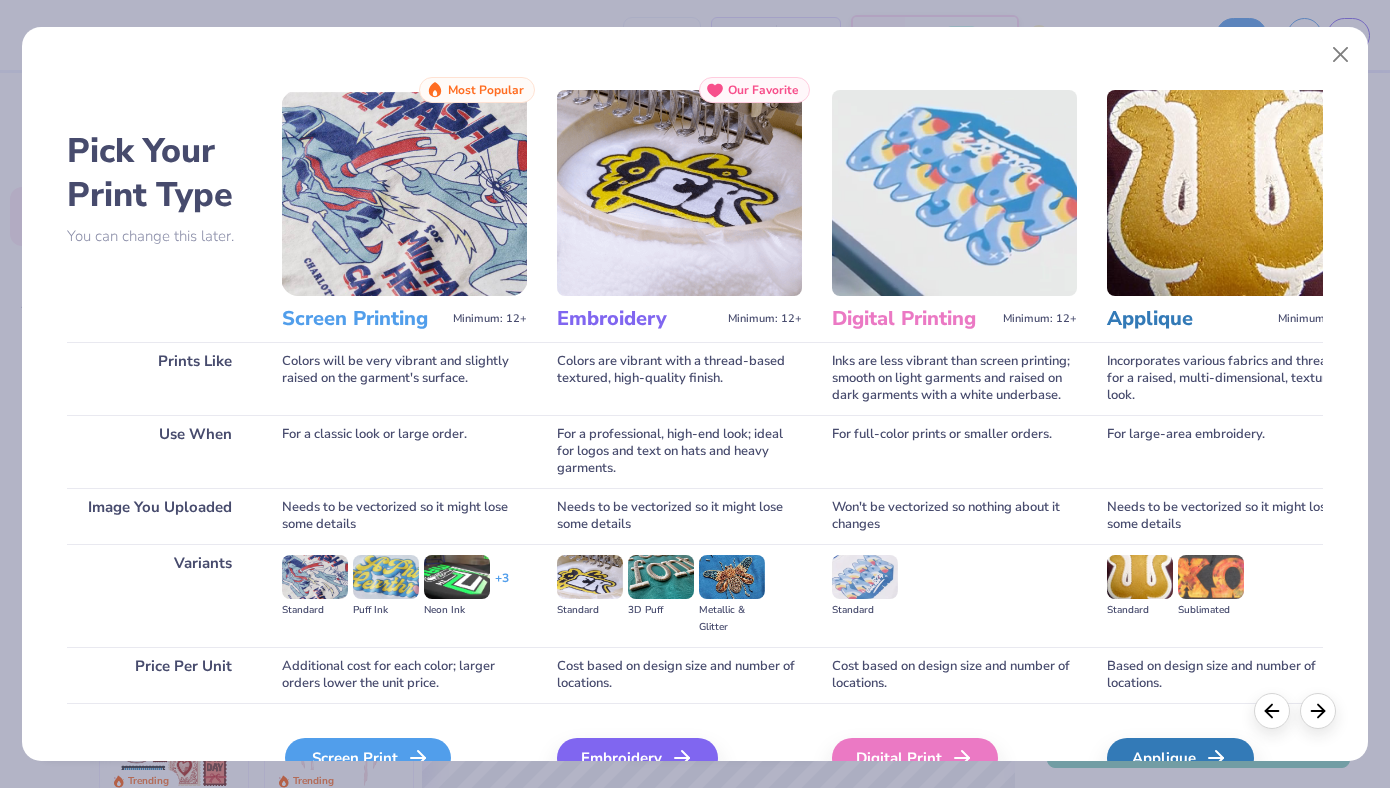 click on "Screen Print" at bounding box center (368, 758) 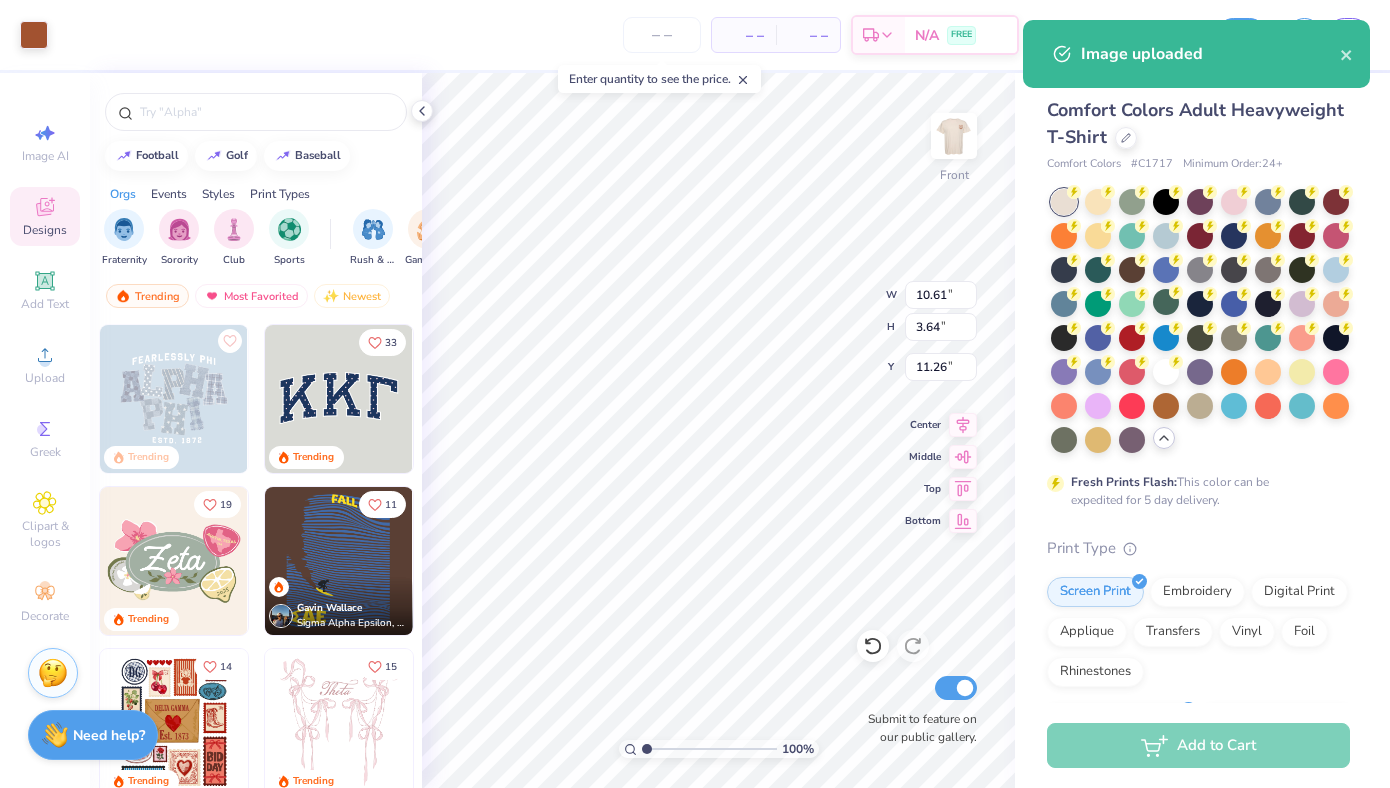 type on "10.61" 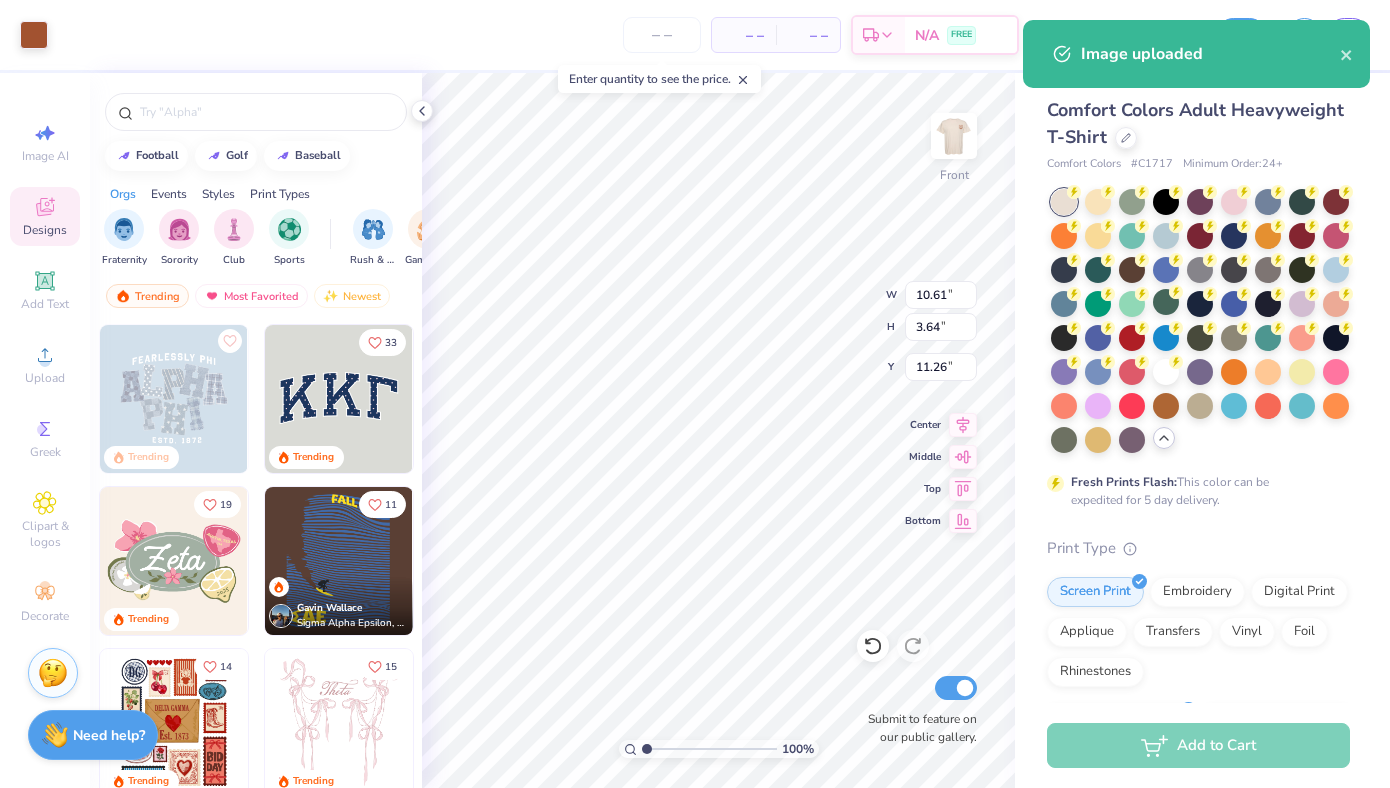 type on "3.64" 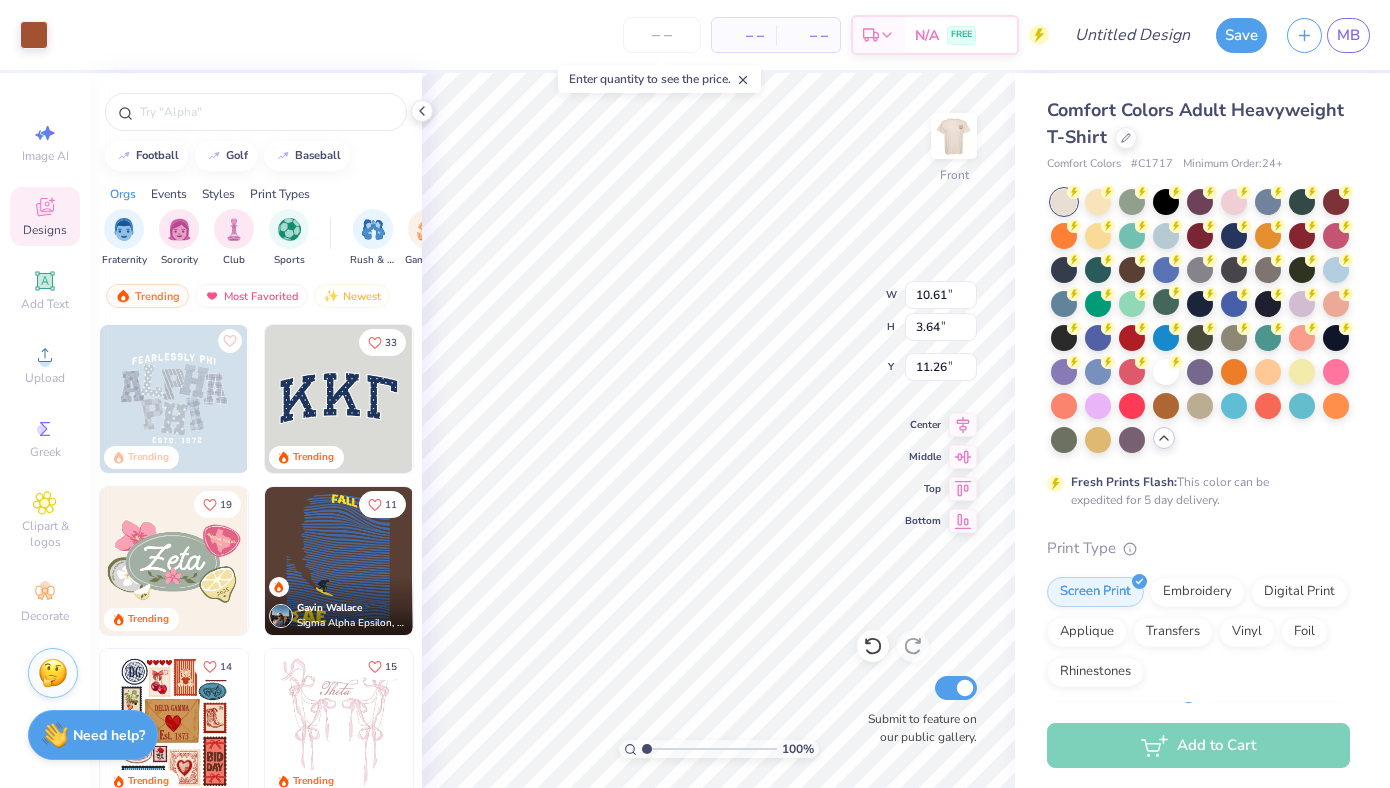 type on "3.34" 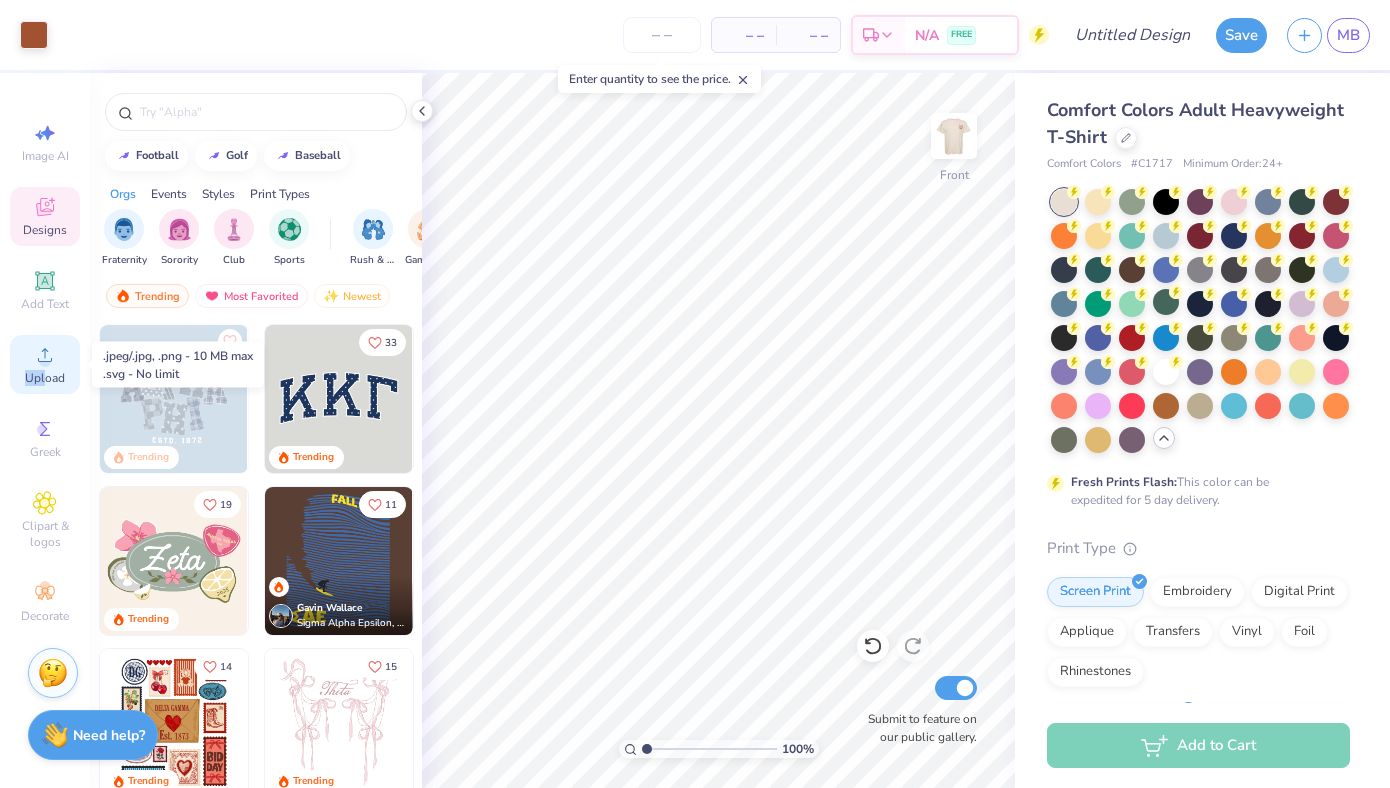 click on "Upload" at bounding box center (45, 378) 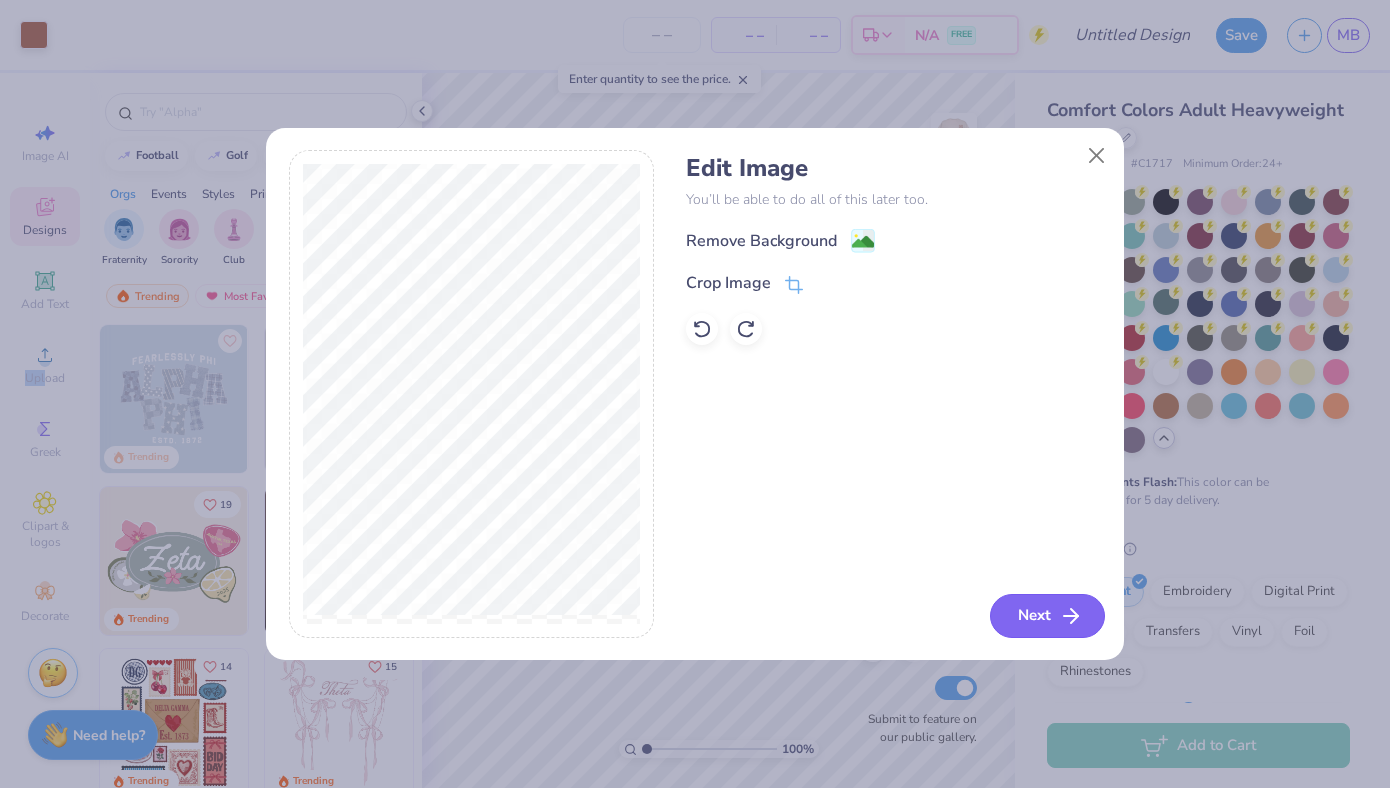 click on "Next" at bounding box center (1047, 616) 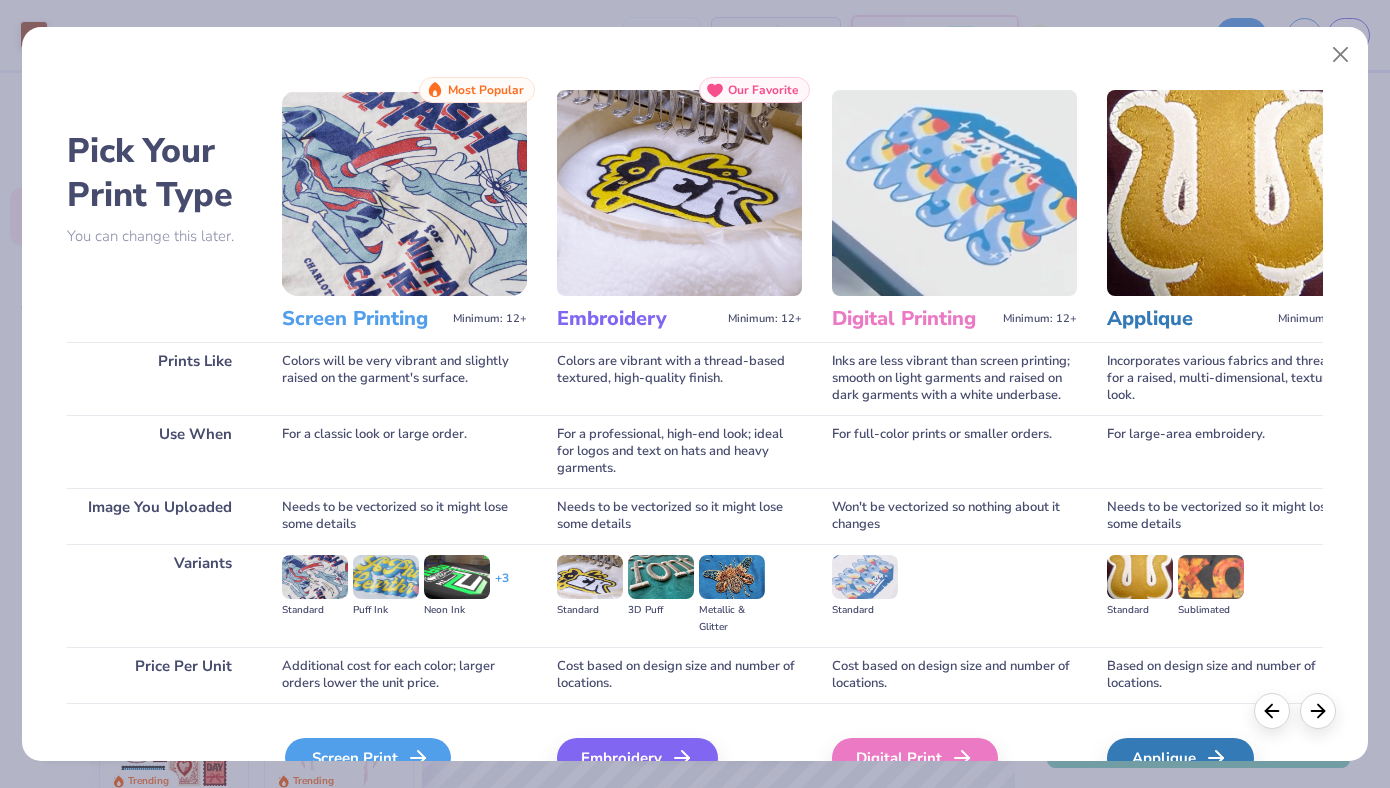click on "Screen Print" at bounding box center (368, 758) 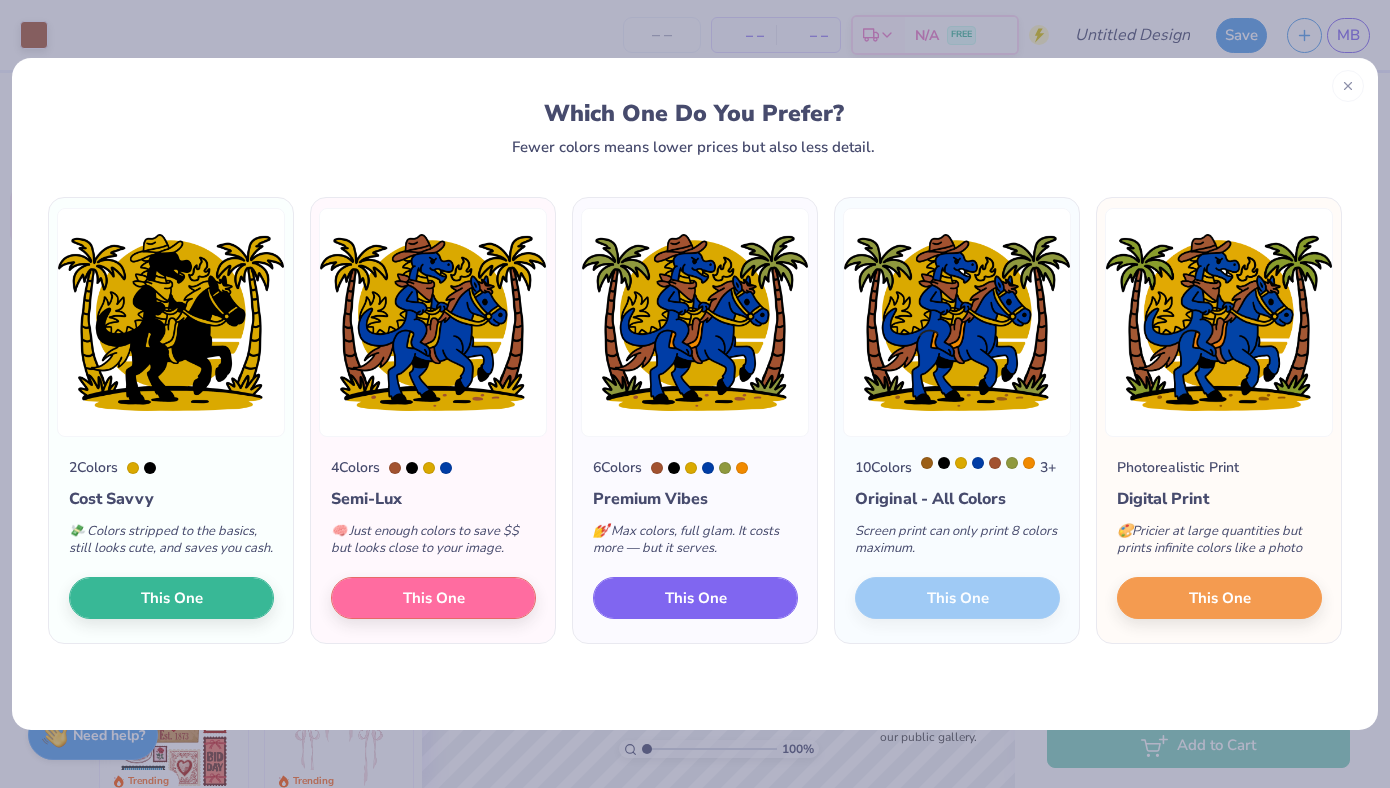 click on "This One" at bounding box center [695, 598] 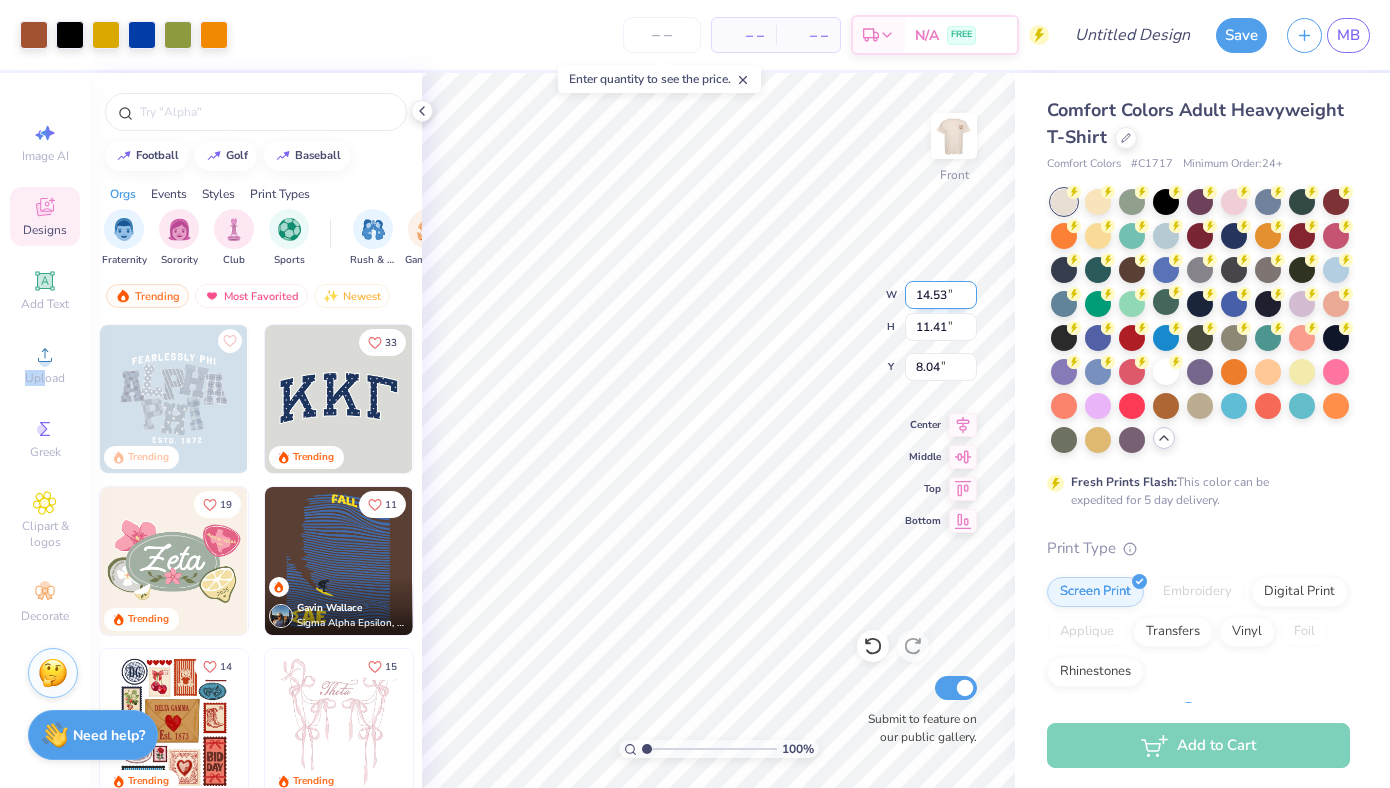 type on "13.68" 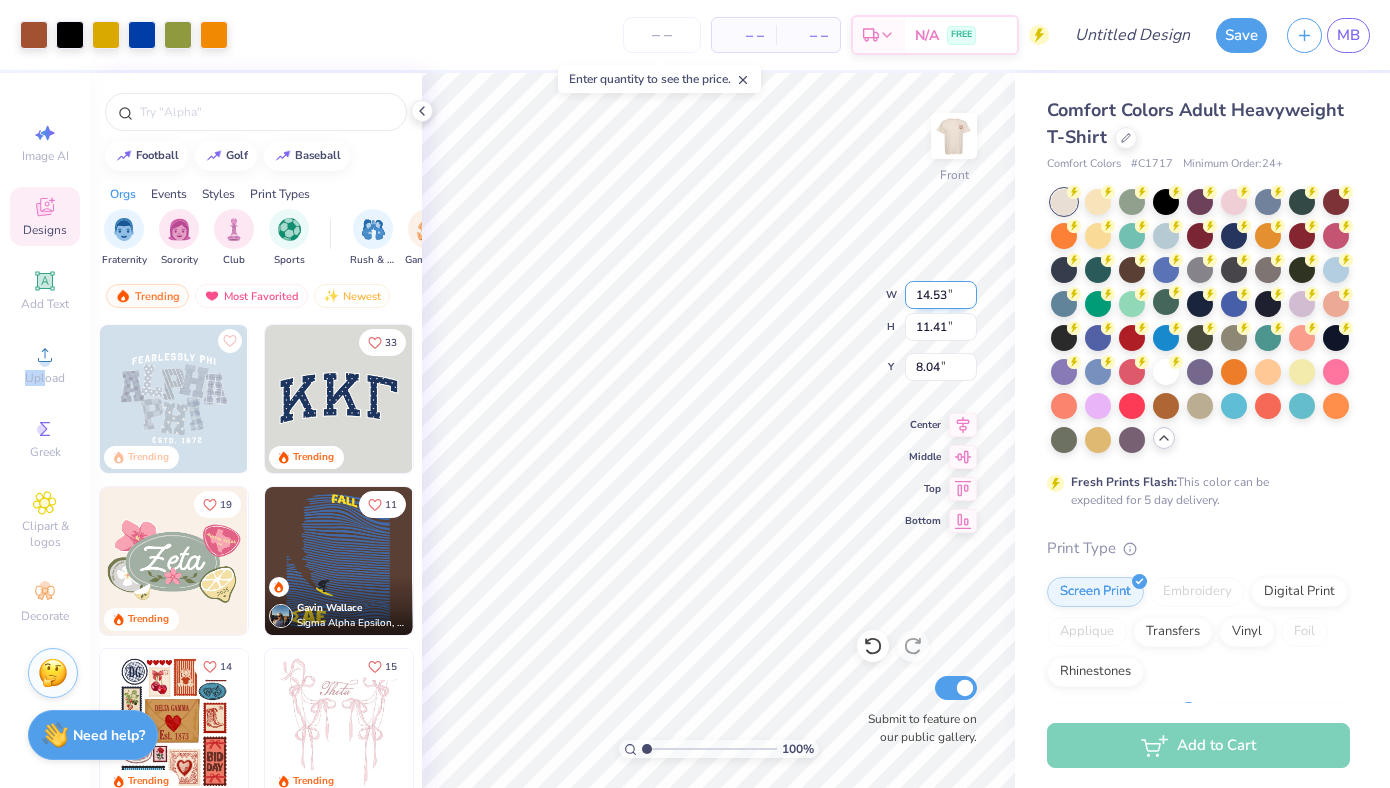 type on "10.74" 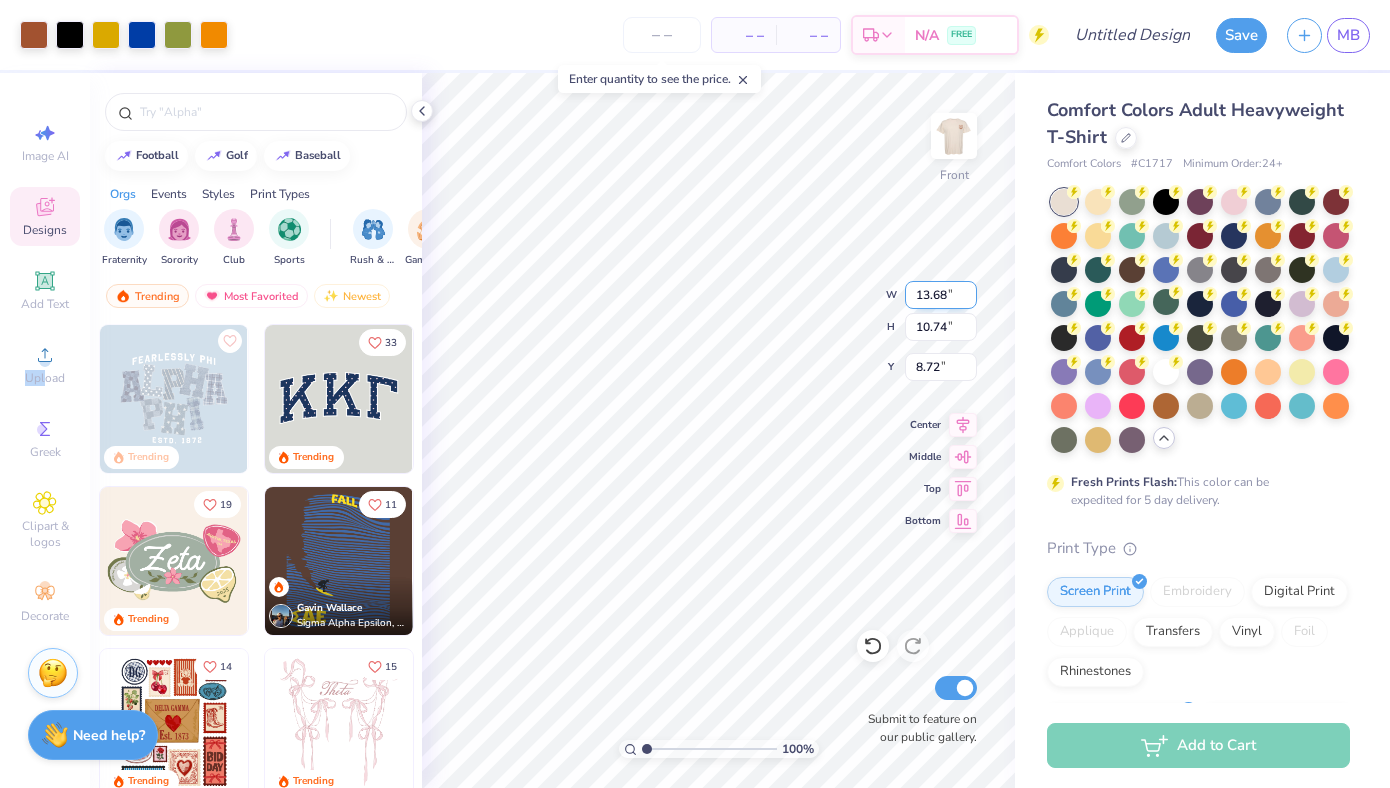type on "8.85" 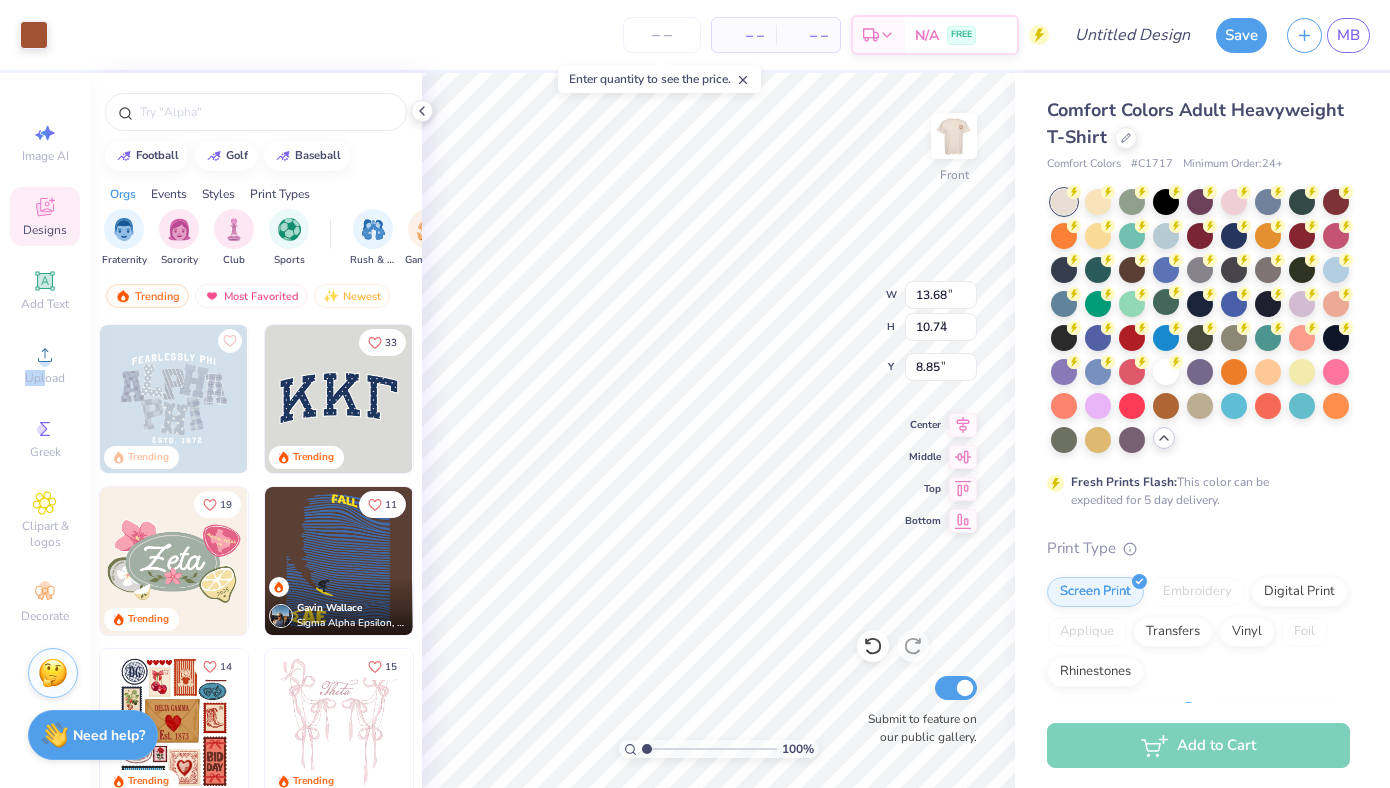 type on "10.61" 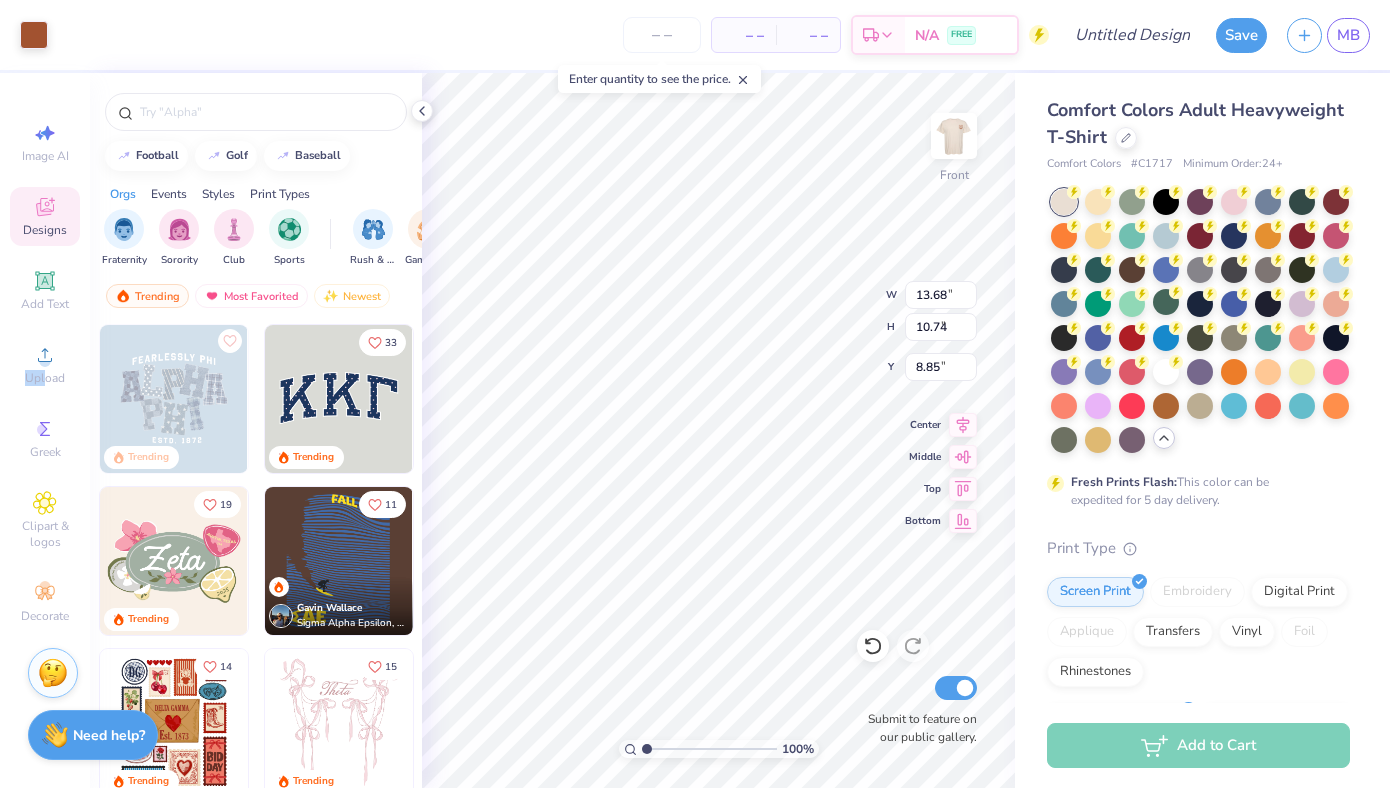 type on "3.64" 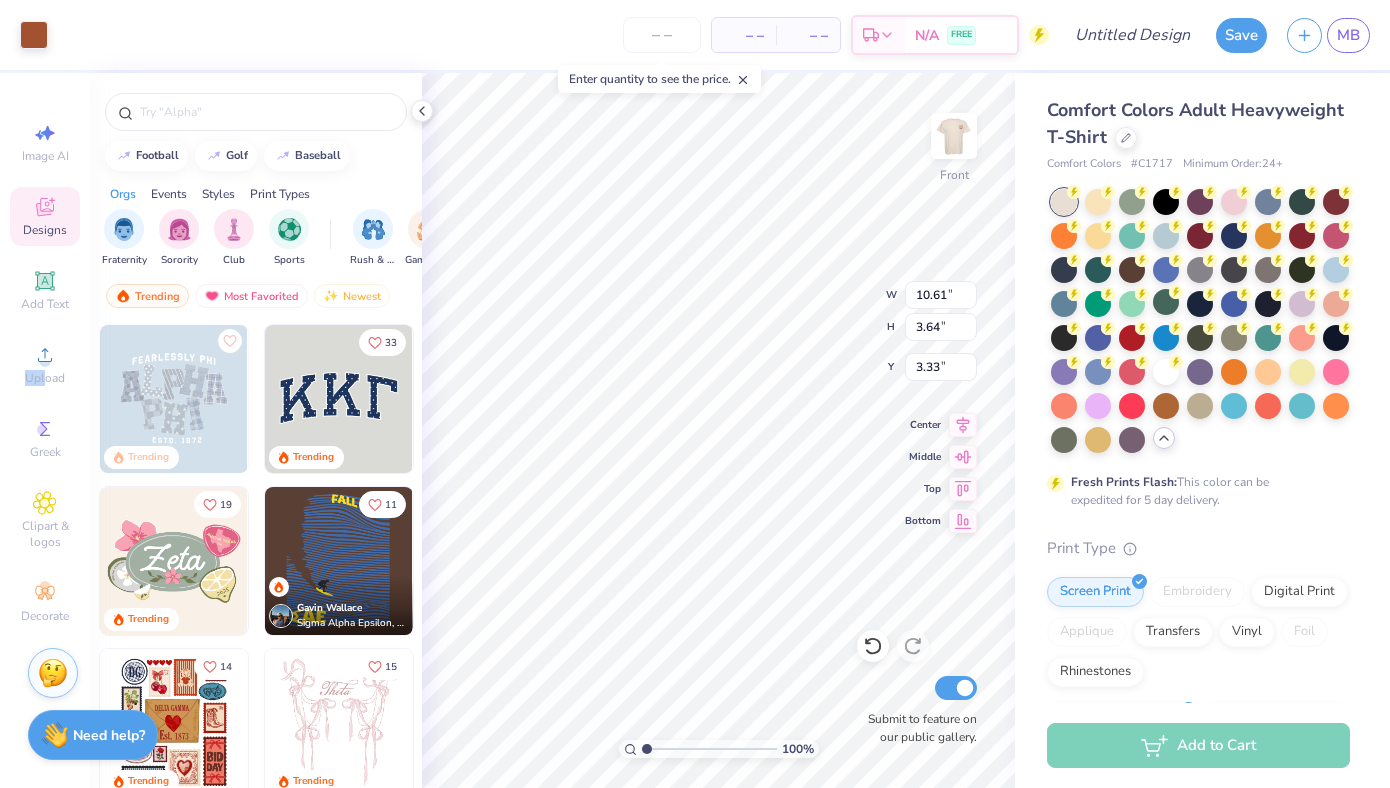 type on "3.67" 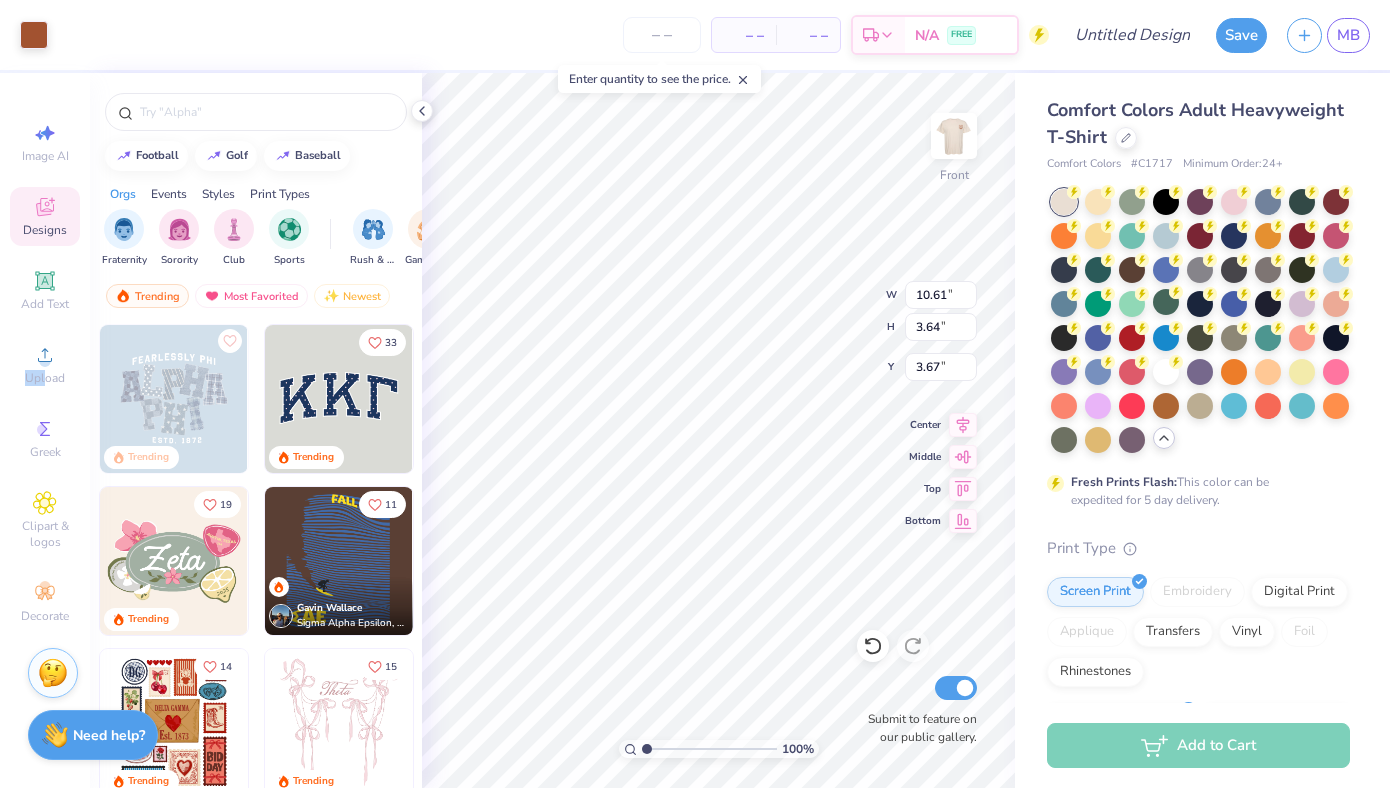 type on "3.00" 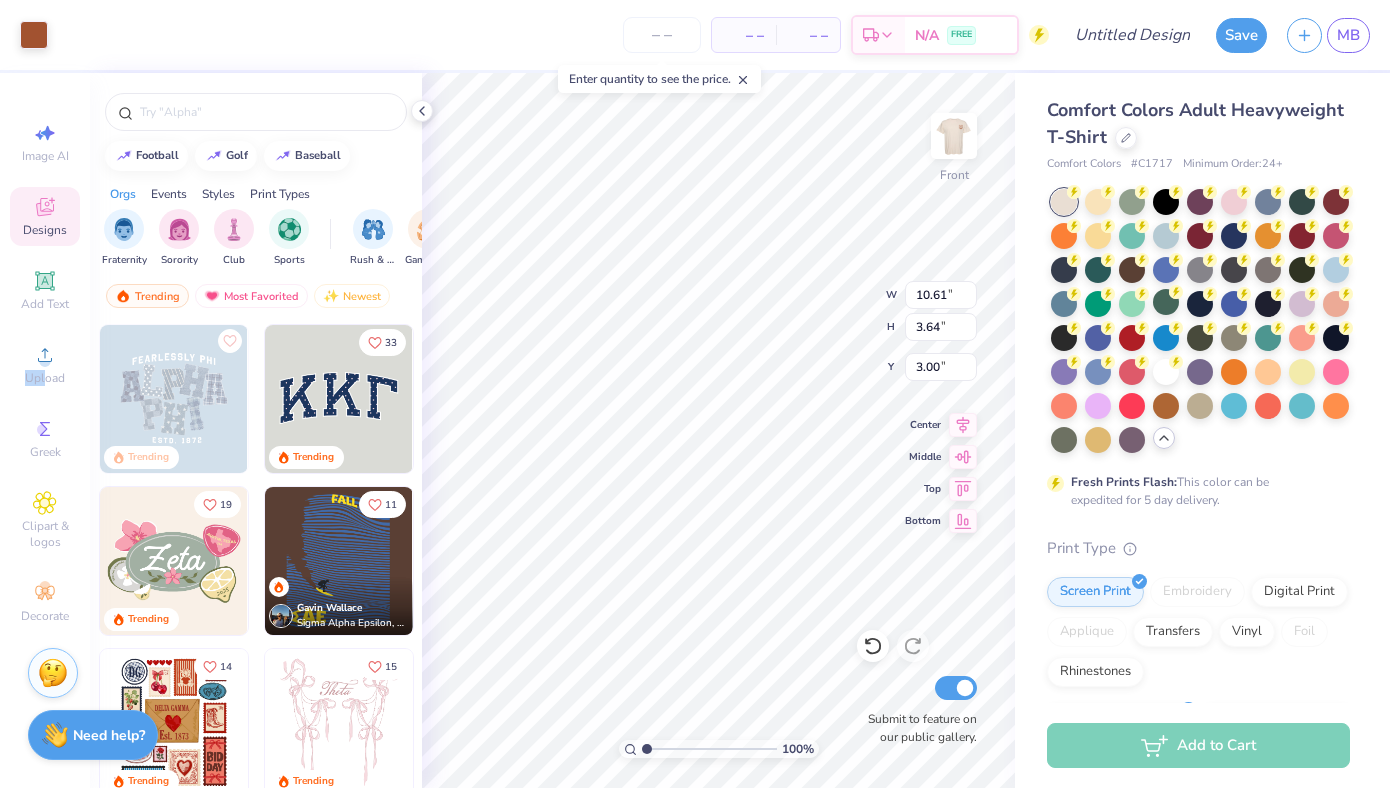 type on "13.68" 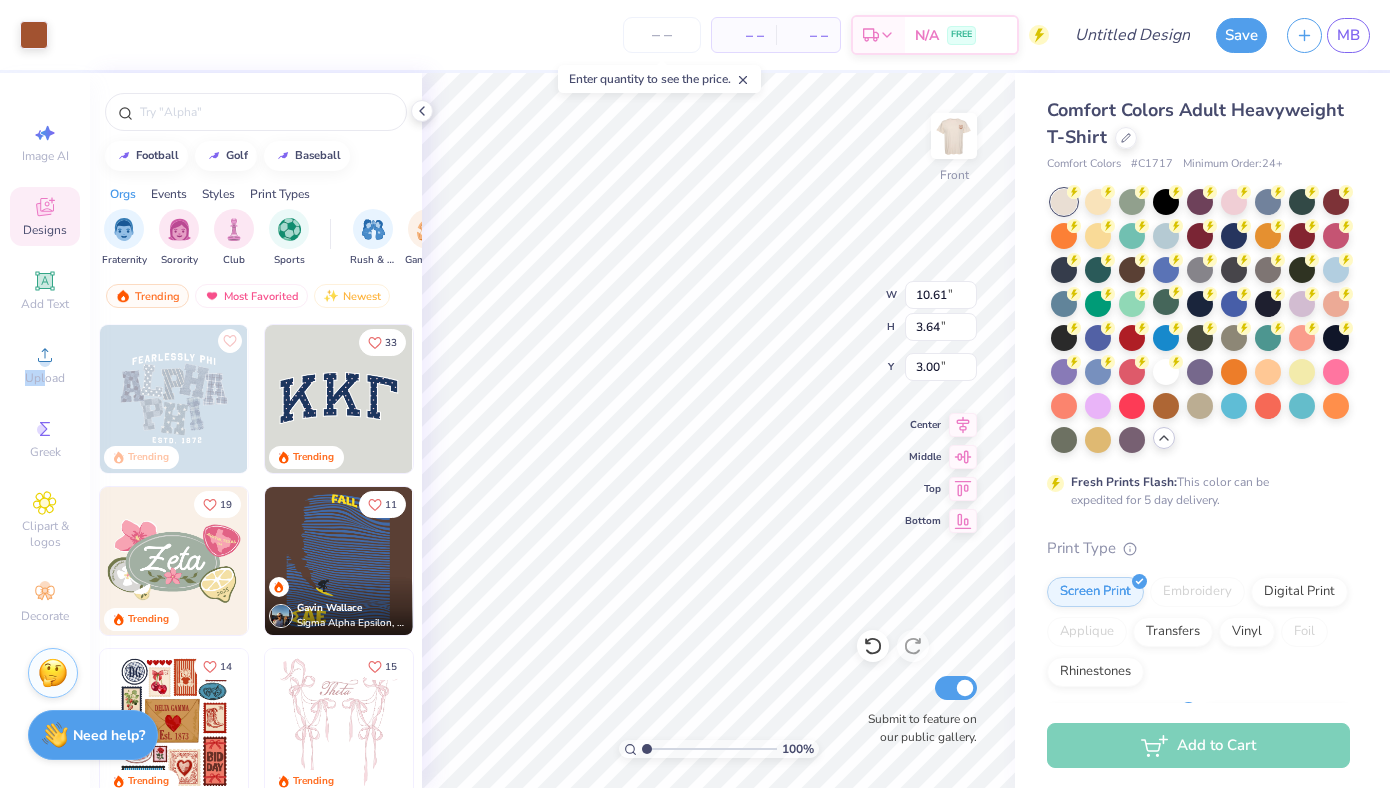 type on "10.74" 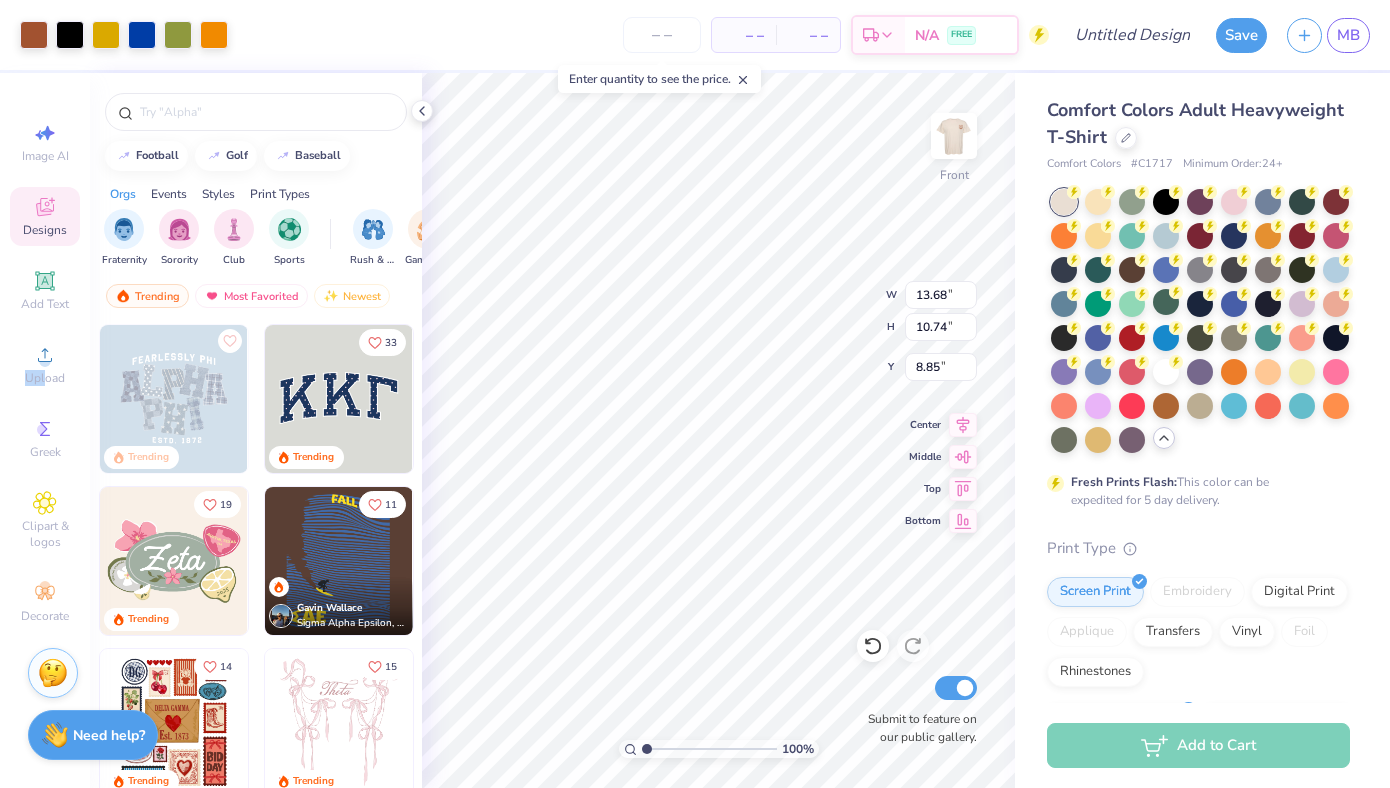 type on "8.38" 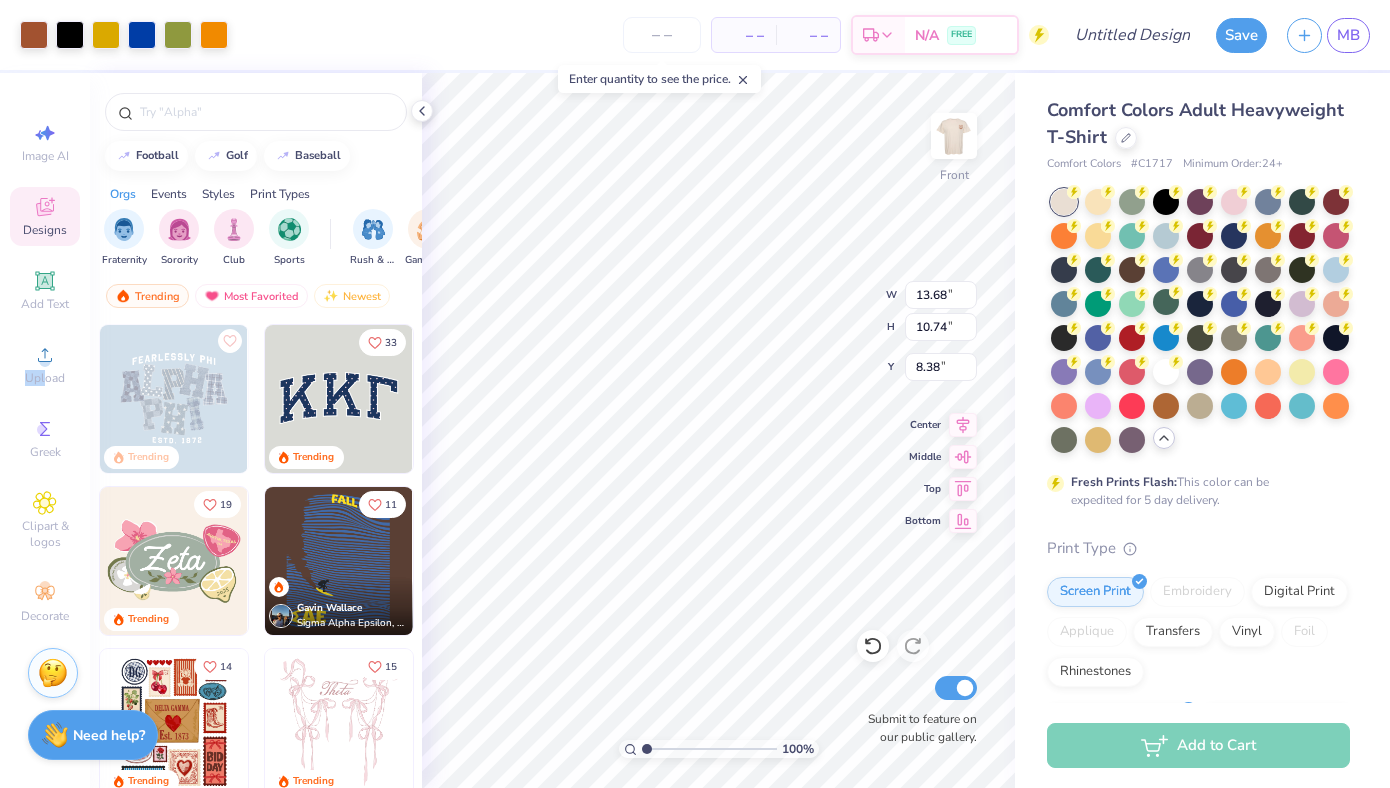 type on "7.91" 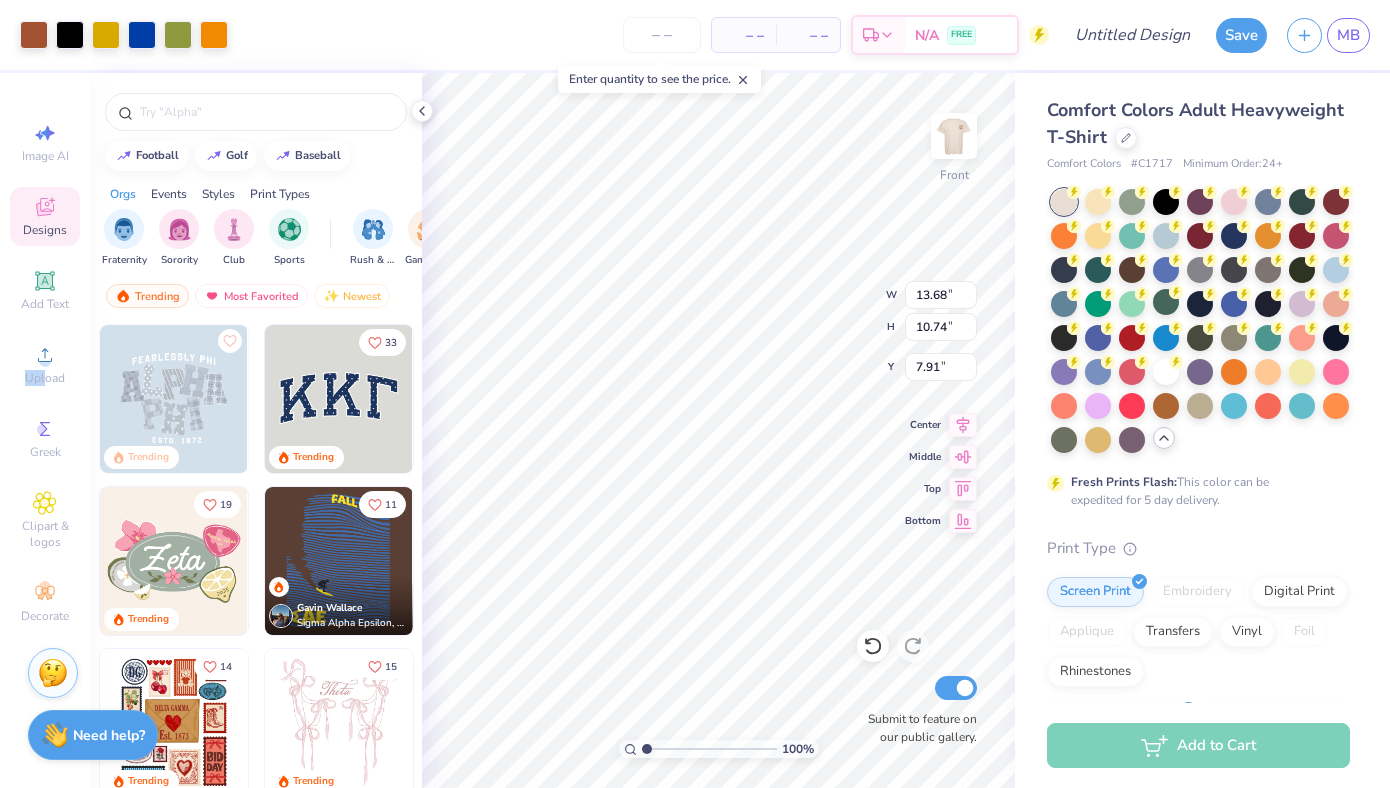 type on "8.38" 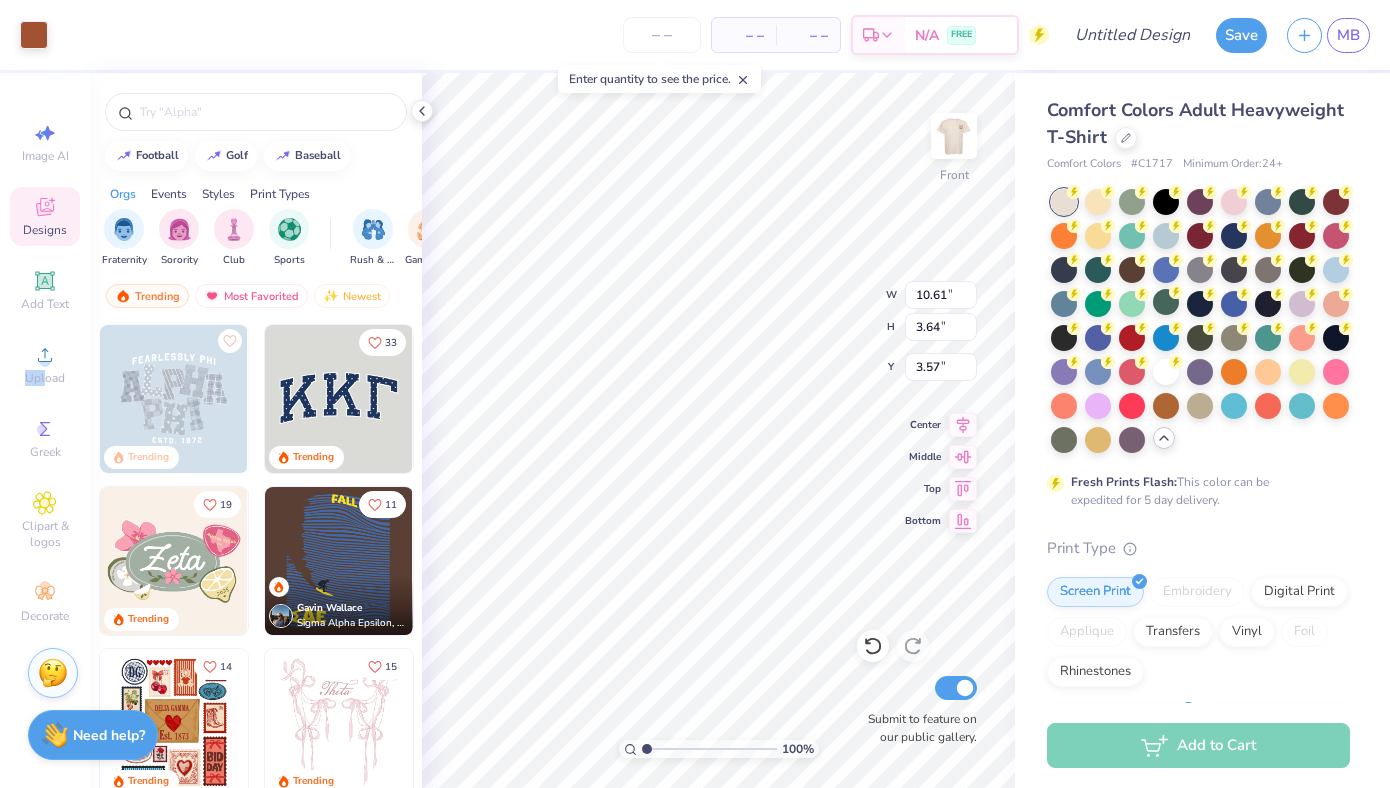 type on "3.57" 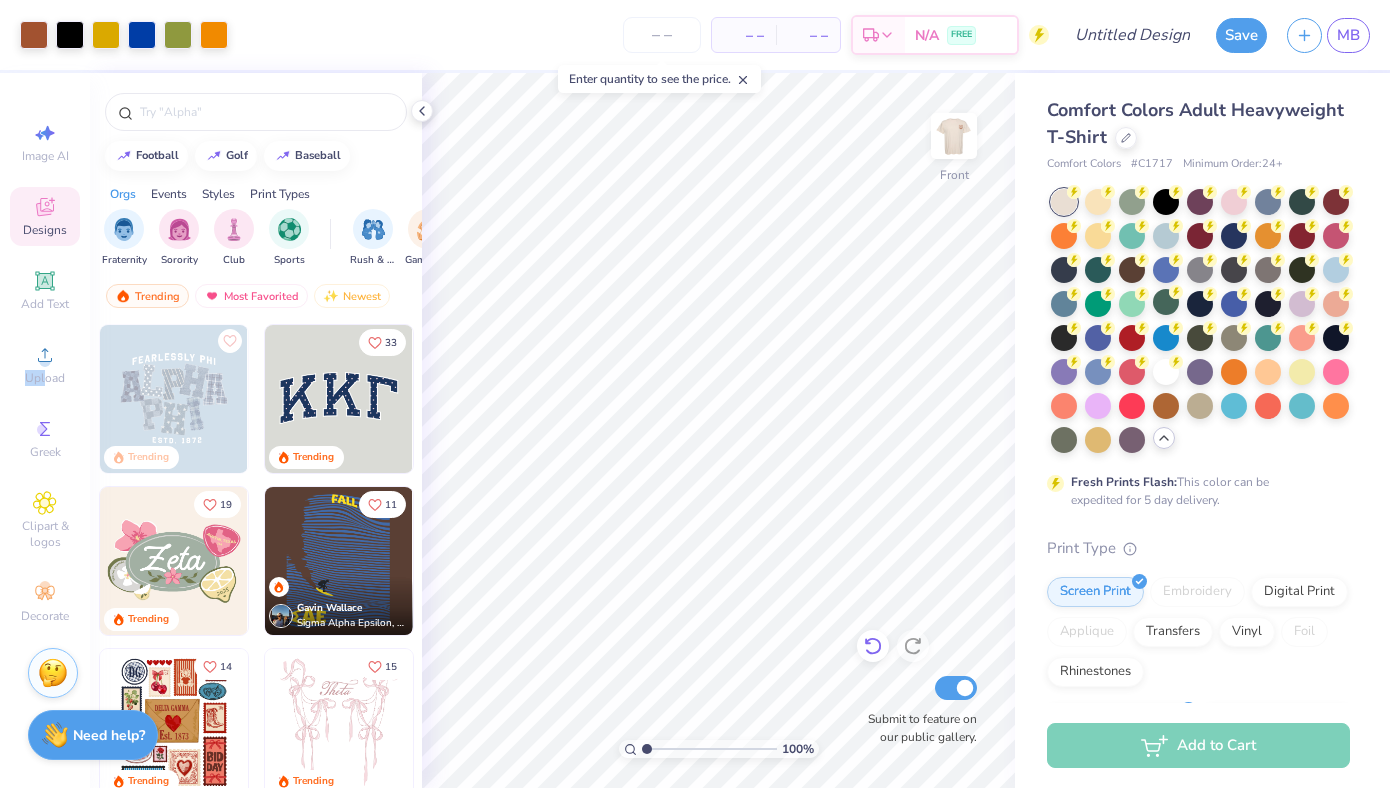 click 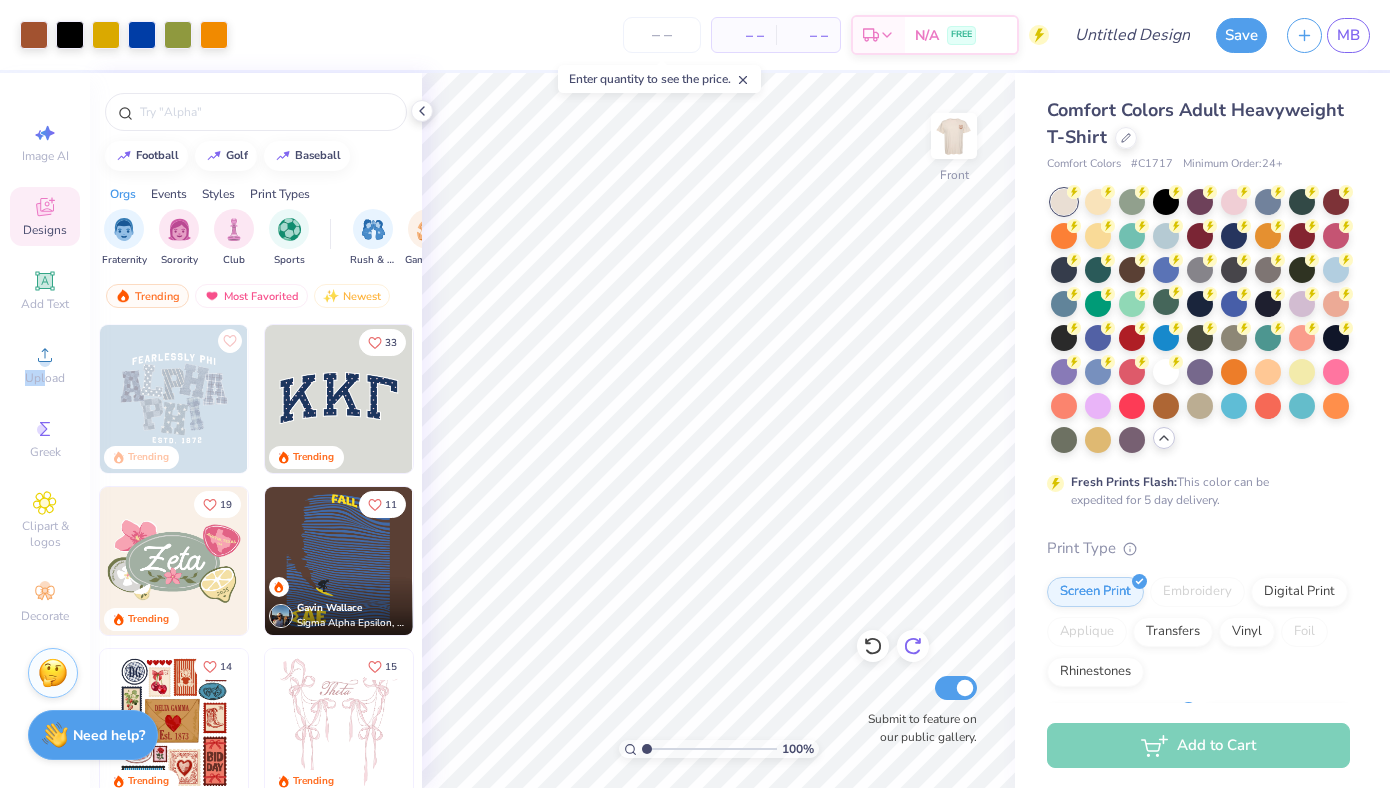 click 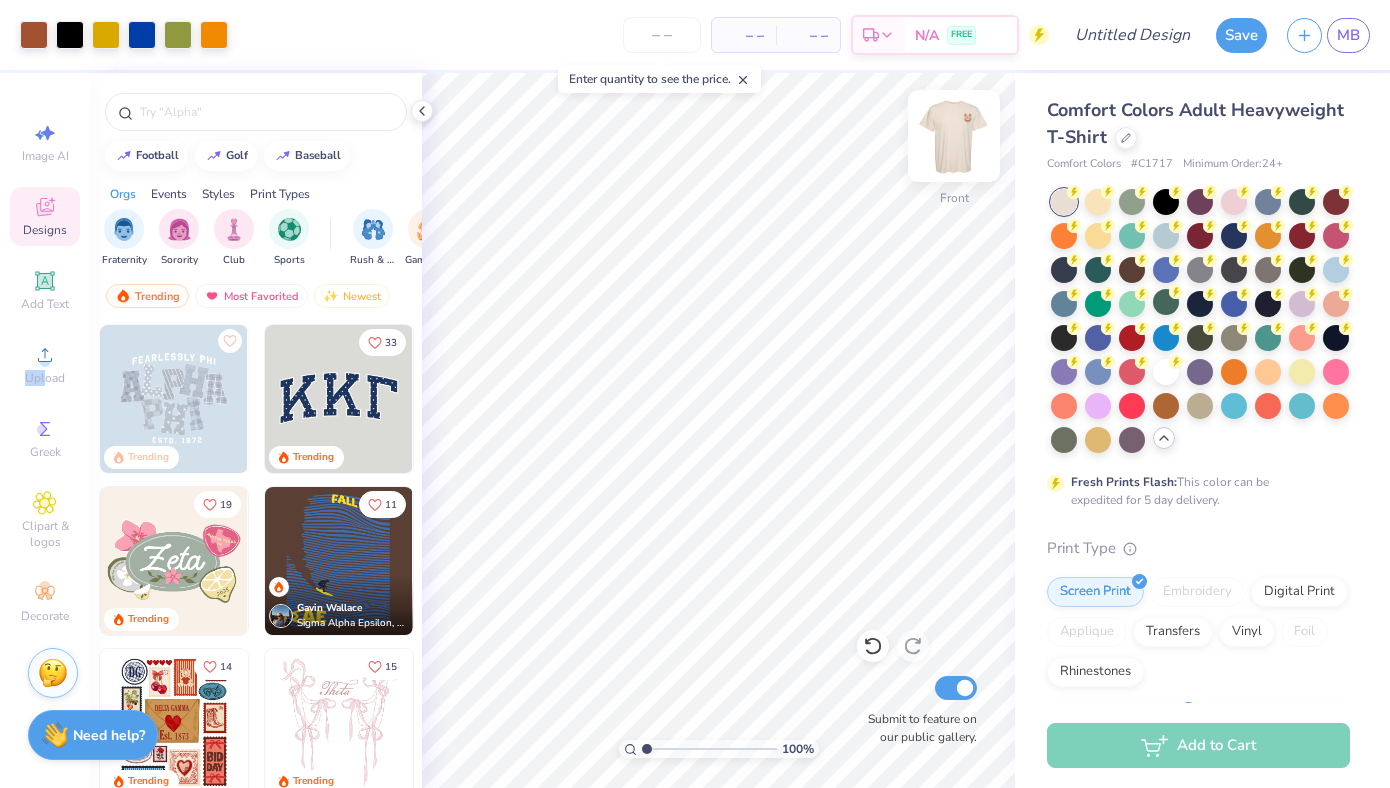 click at bounding box center (954, 136) 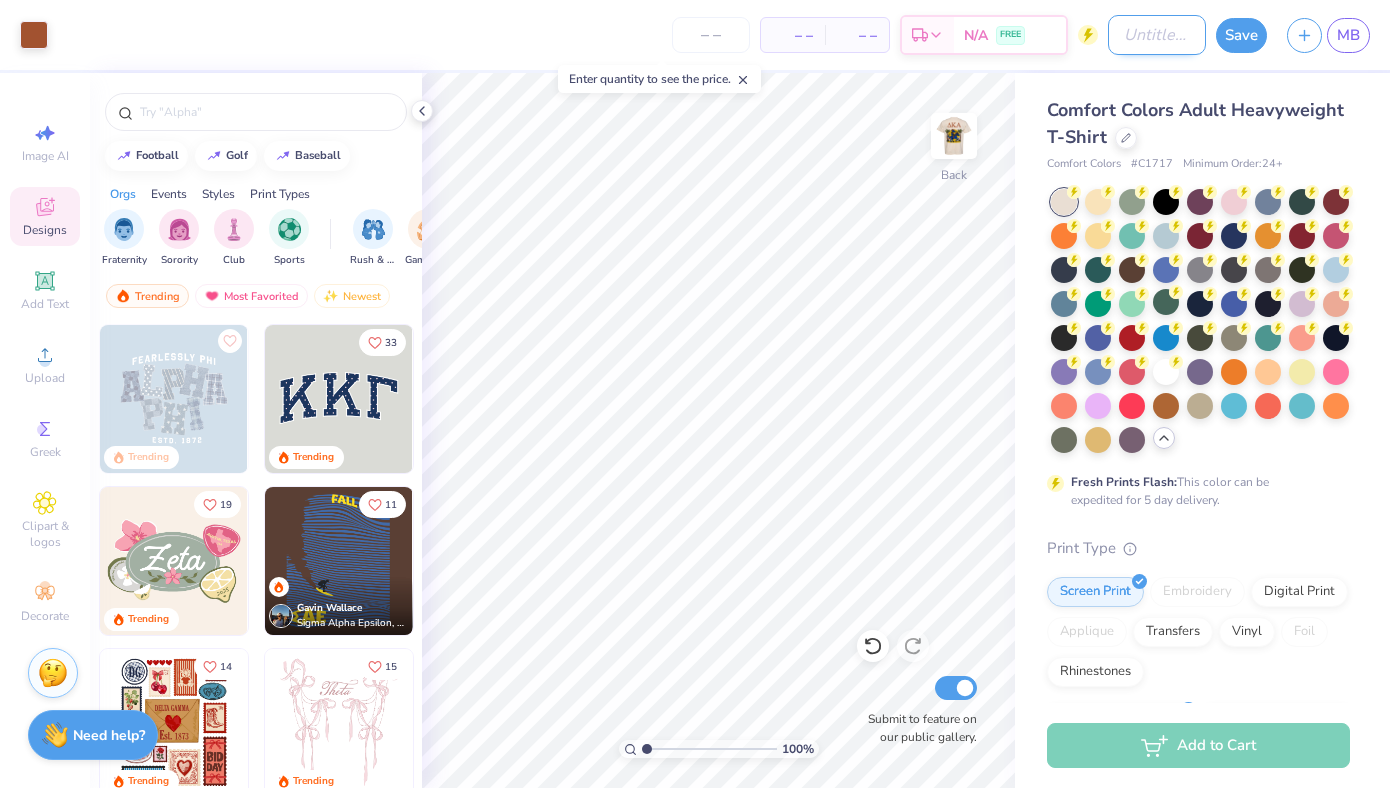 click on "Design Title" at bounding box center (1157, 35) 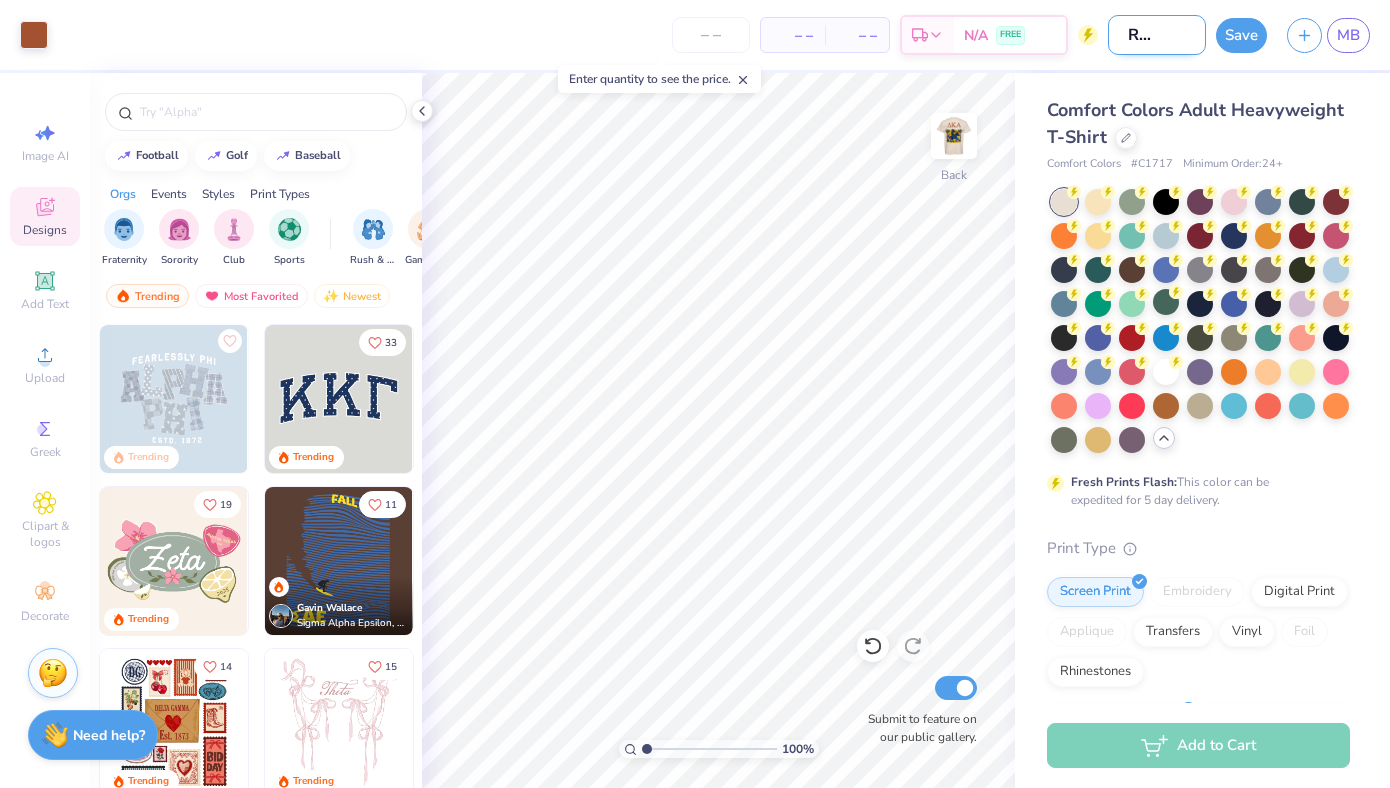 click on "DKA REGULT" at bounding box center [1157, 35] 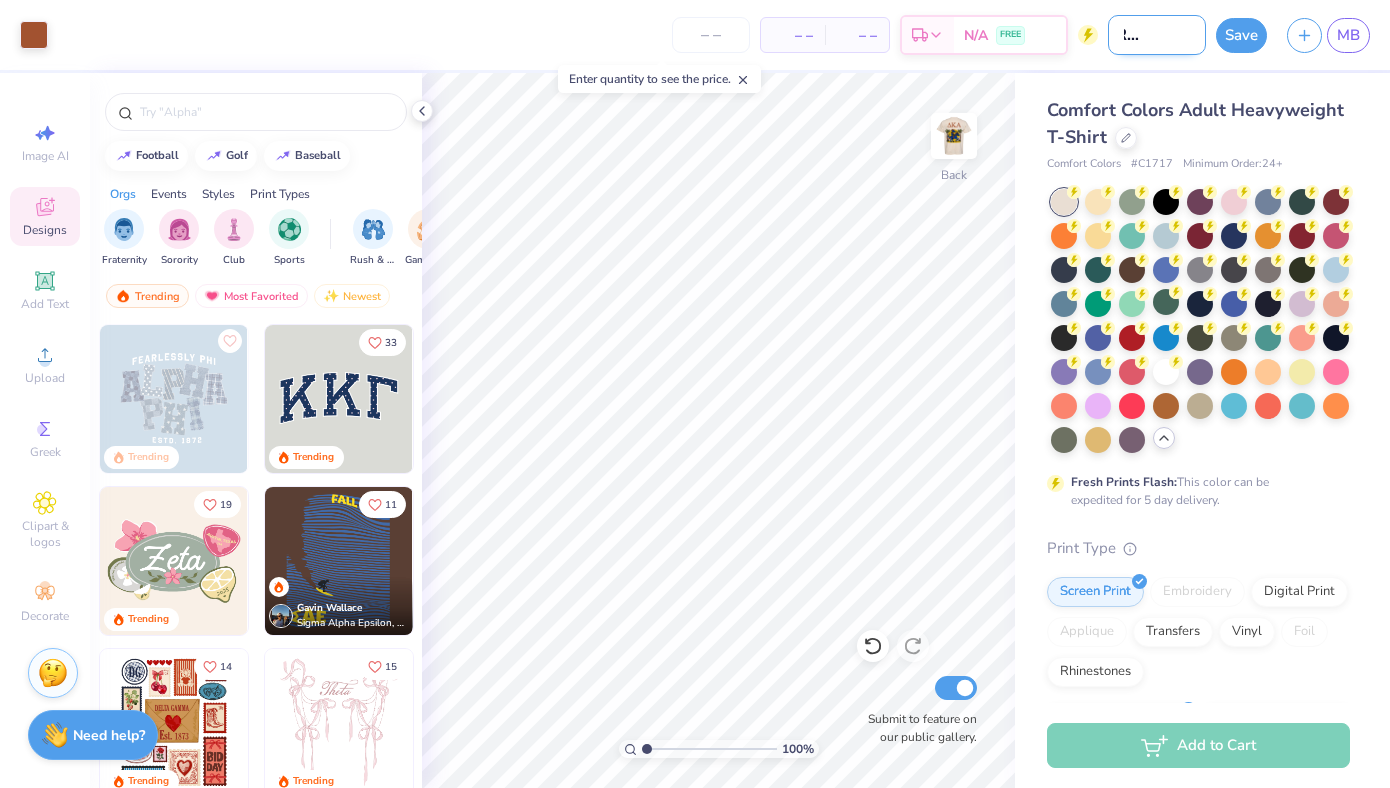 scroll, scrollTop: 0, scrollLeft: 57, axis: horizontal 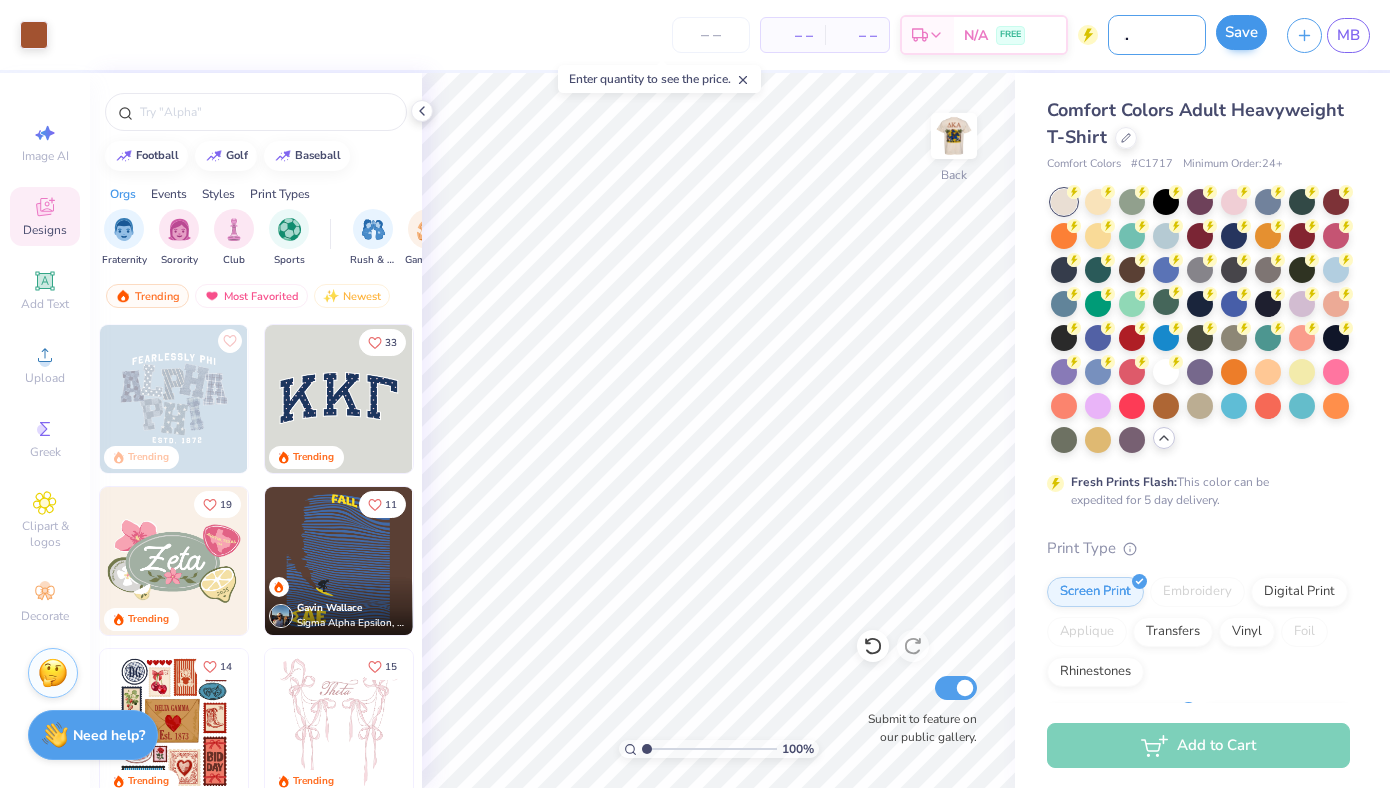 type on "DKA REG SHIRTULT" 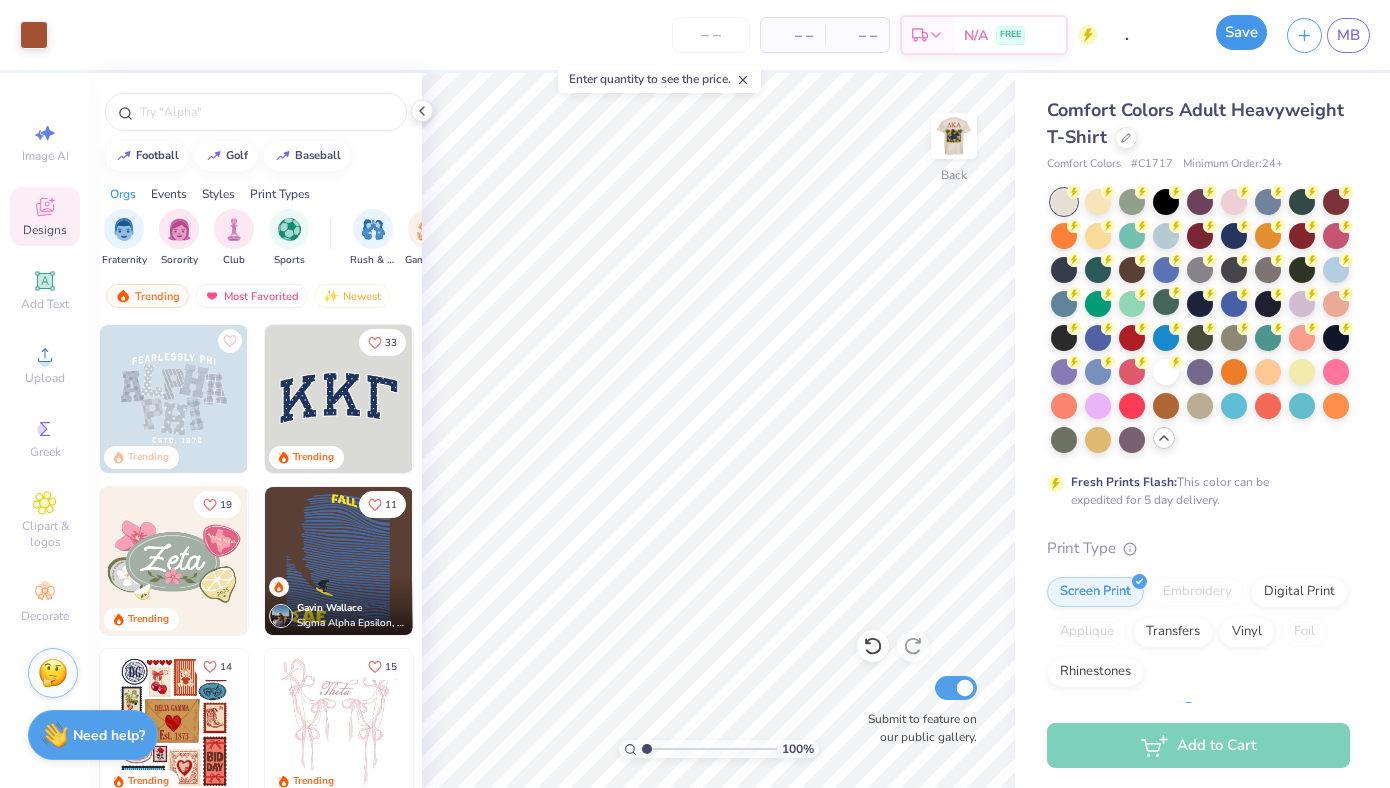 scroll, scrollTop: 0, scrollLeft: 0, axis: both 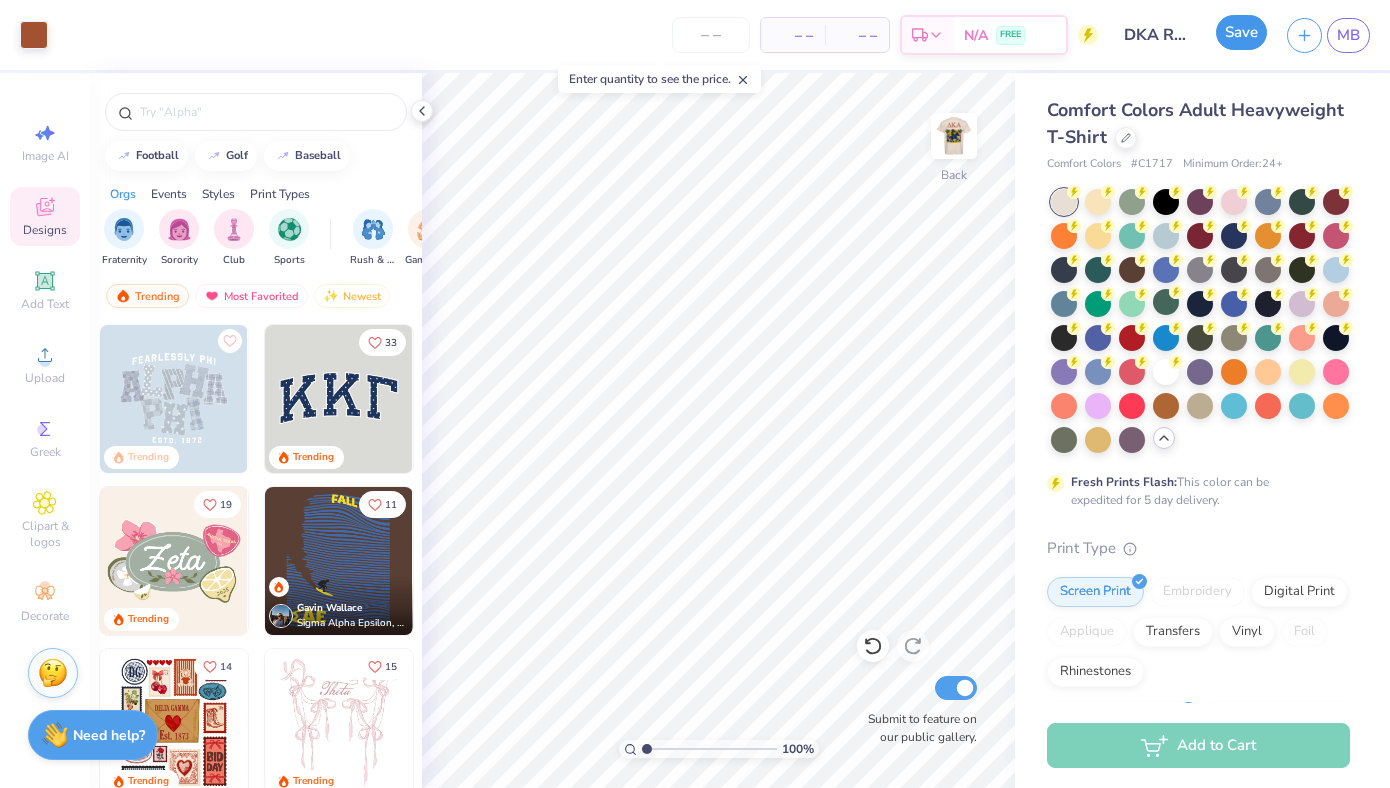 click on "Save" at bounding box center (1241, 35) 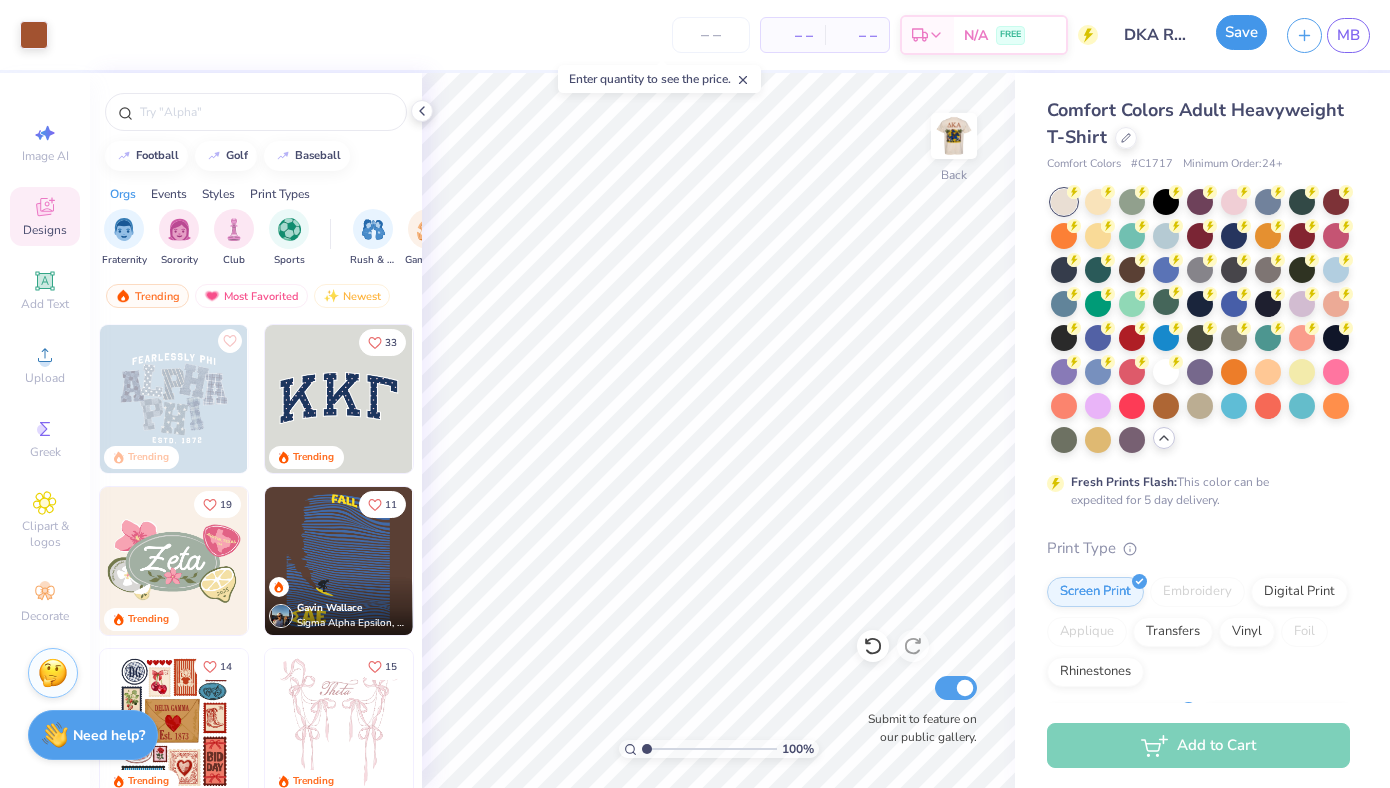 click on "Save" at bounding box center [1241, 32] 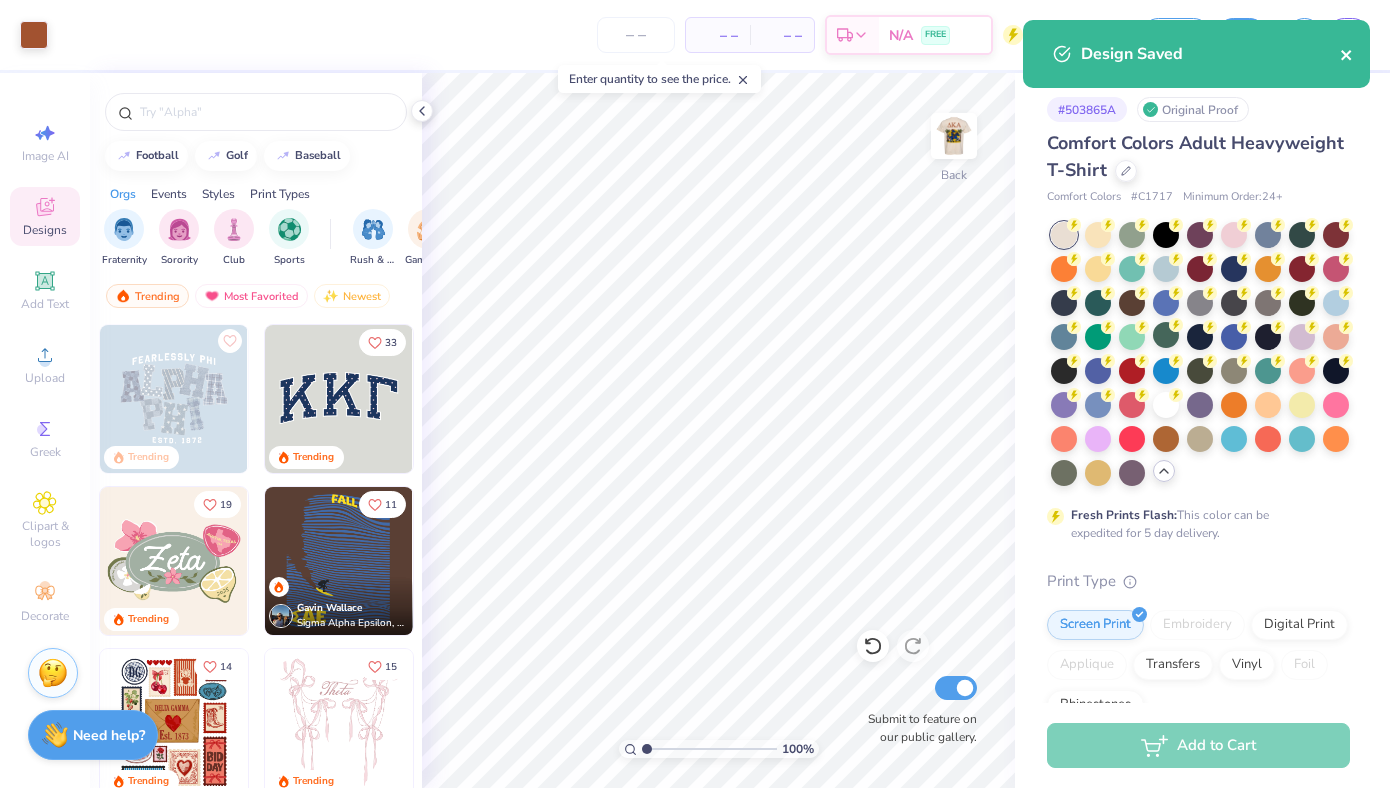 click 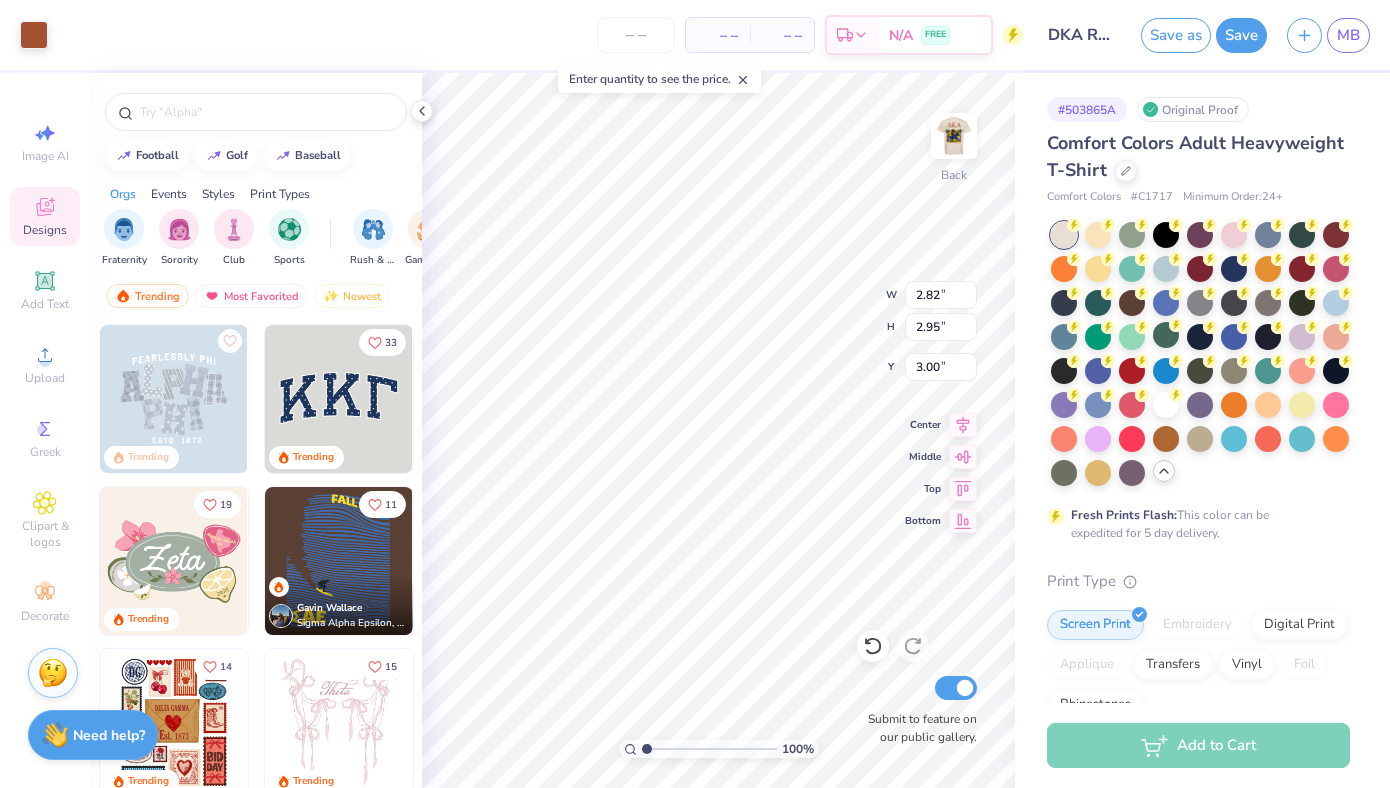type on "3.43" 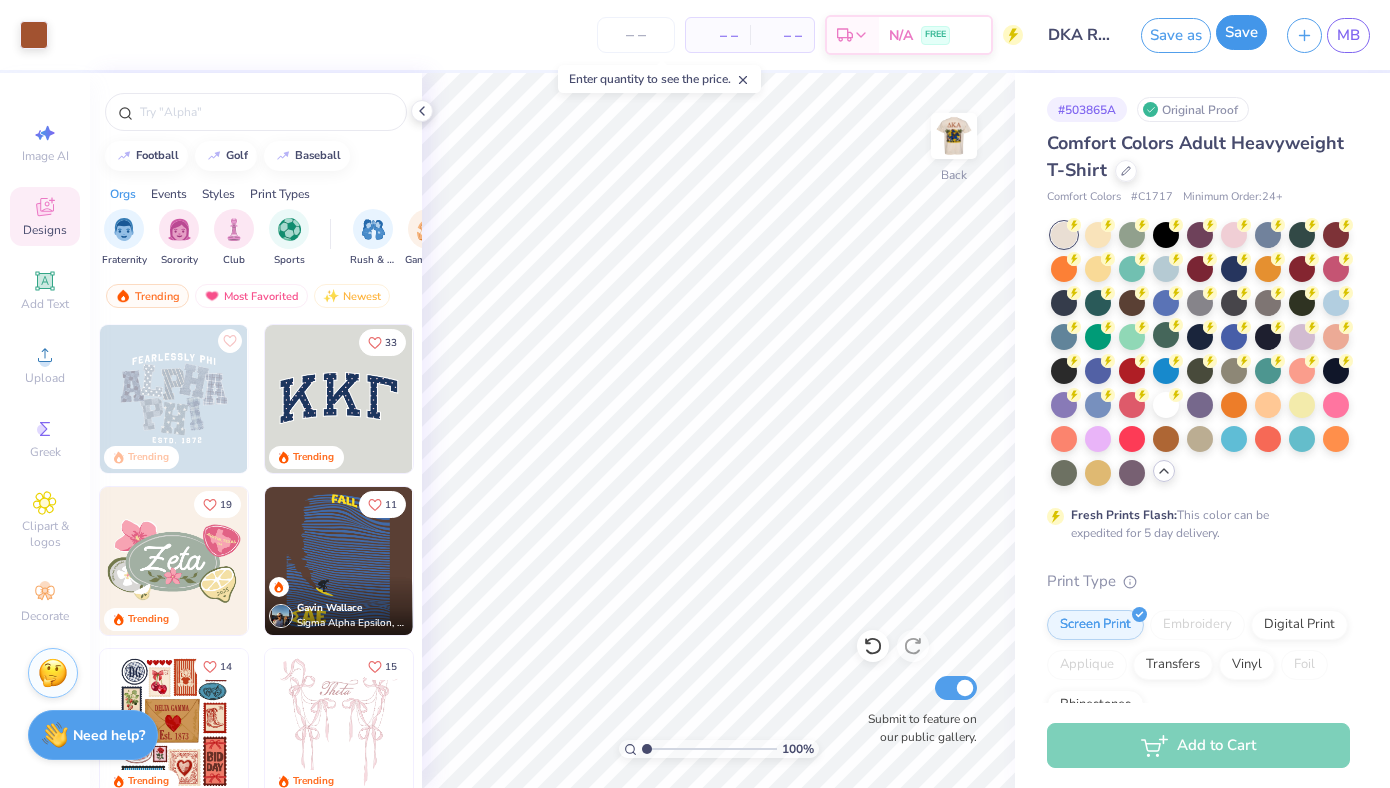 click on "Save" at bounding box center [1241, 32] 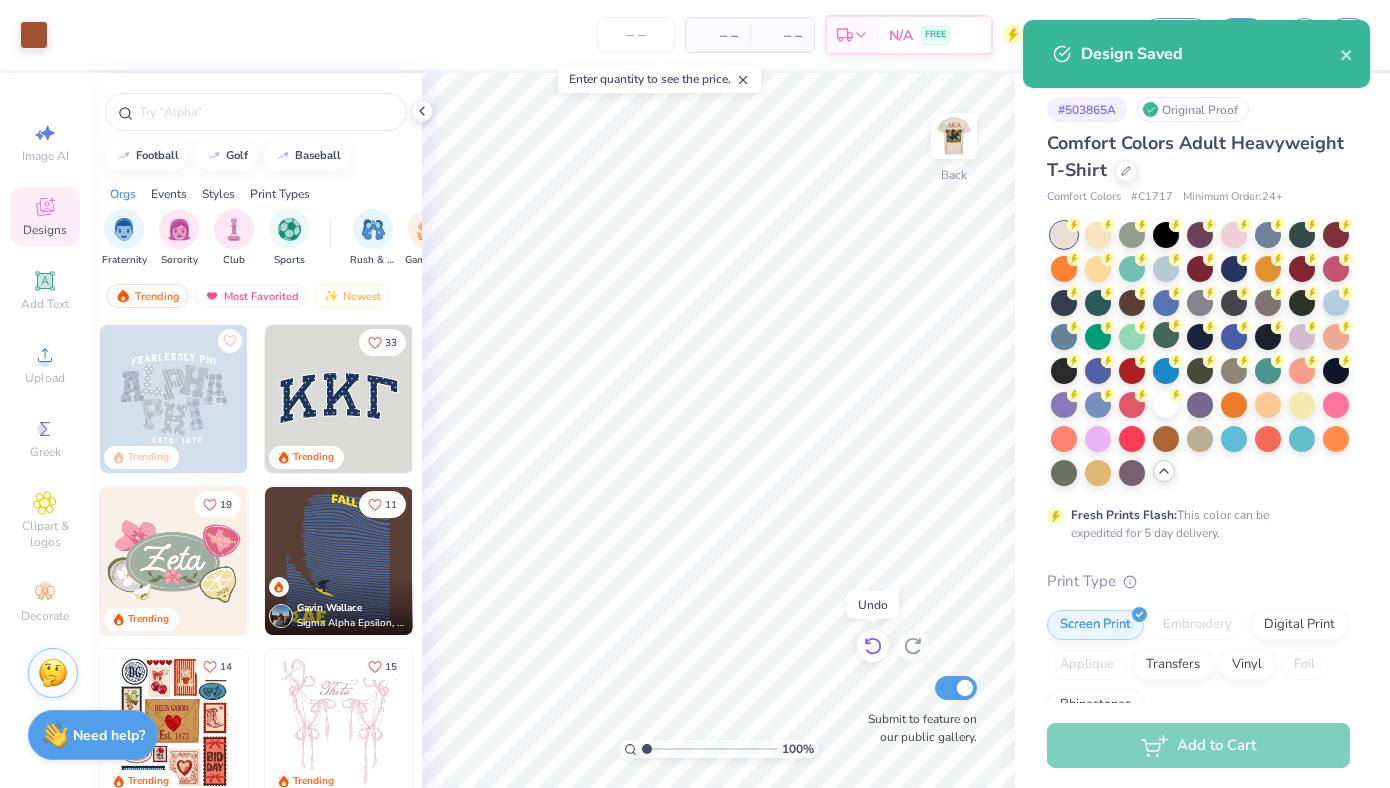 click 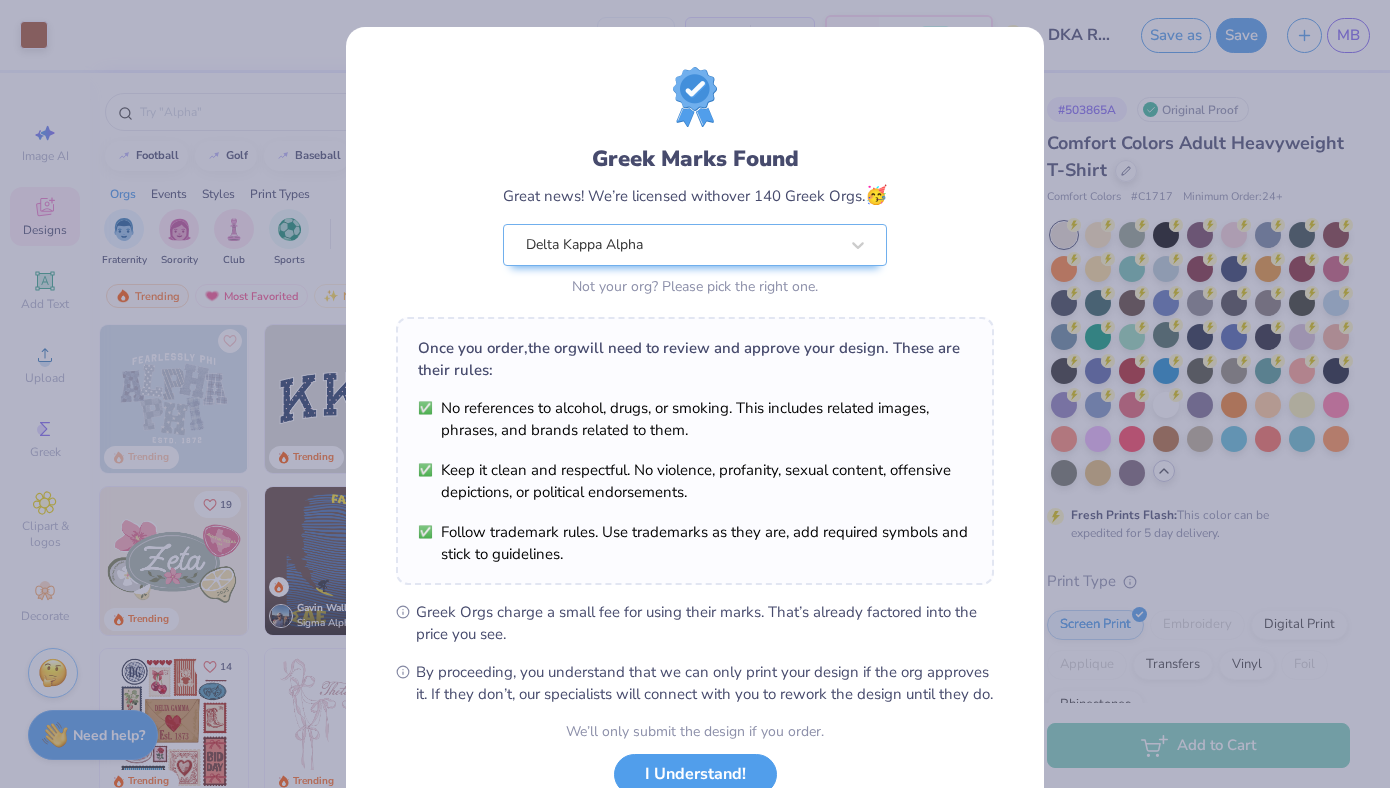 click on "Once you order,  the org  will need to review and approve your design. These are their rules: No references to alcohol, drugs, or smoking. This includes related images, phrases, and brands related to them. Keep it clean and respectful. No violence, profanity, sexual content, offensive depictions, or political endorsements. Follow trademark rules. Use trademarks as they are, add required symbols and stick to guidelines." at bounding box center [695, 451] 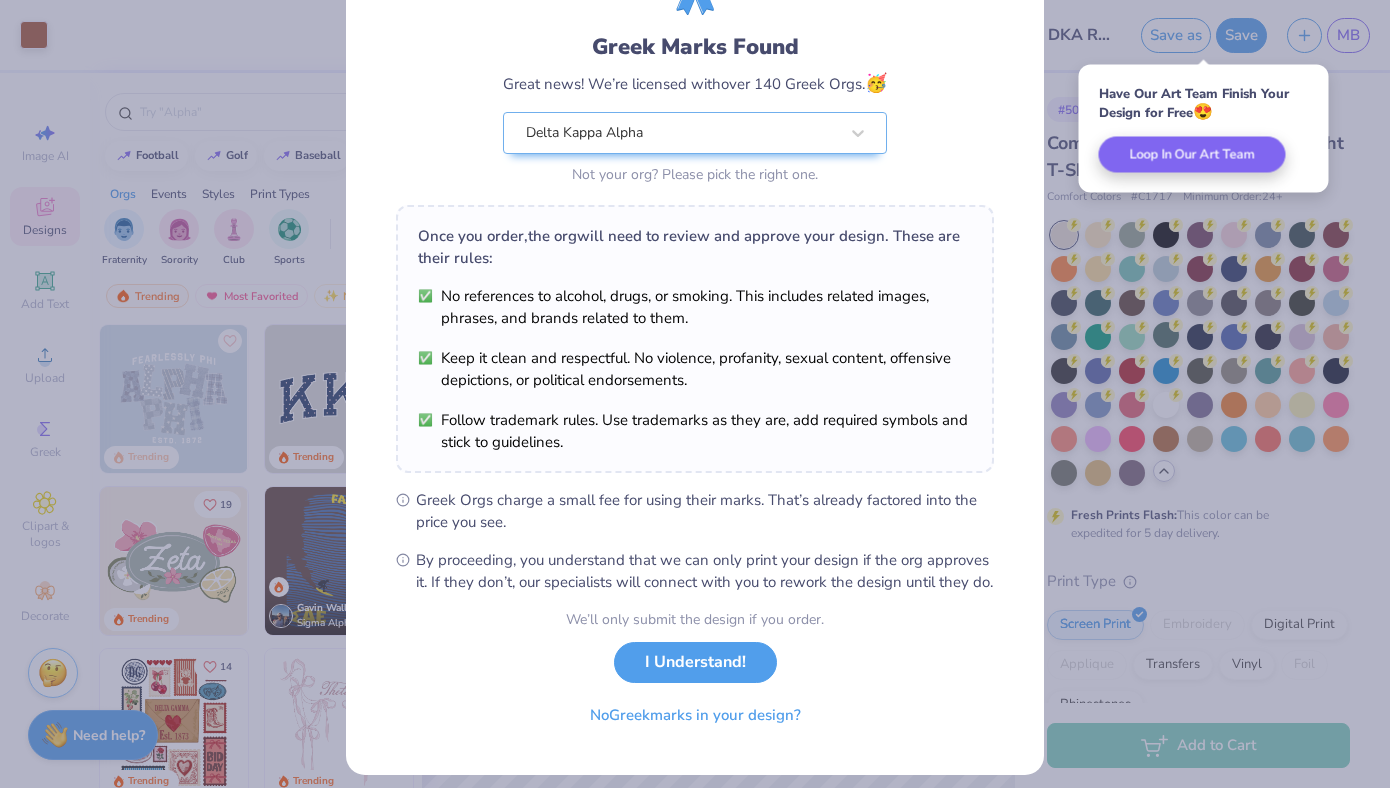 scroll, scrollTop: 120, scrollLeft: 0, axis: vertical 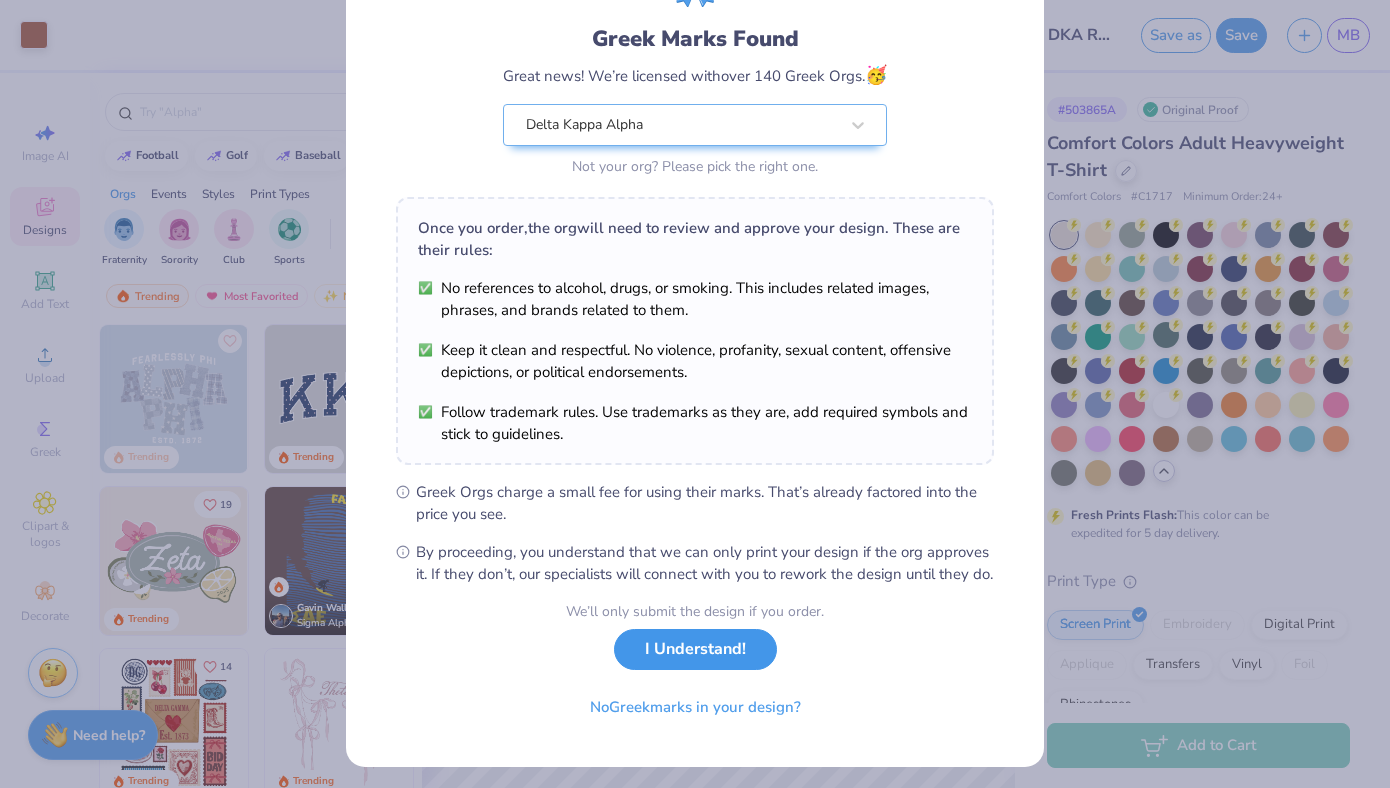 click on "I Understand!" at bounding box center [695, 649] 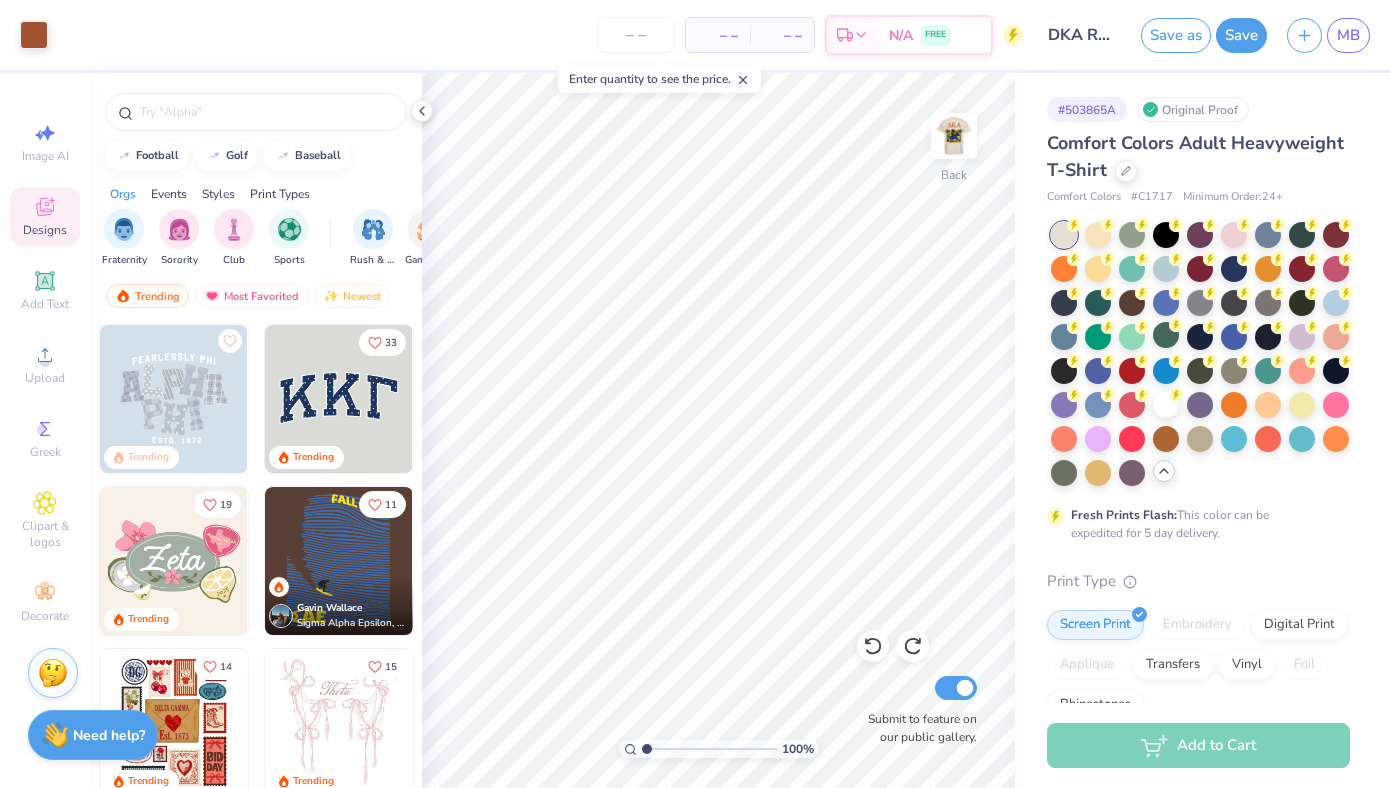 scroll, scrollTop: 0, scrollLeft: 0, axis: both 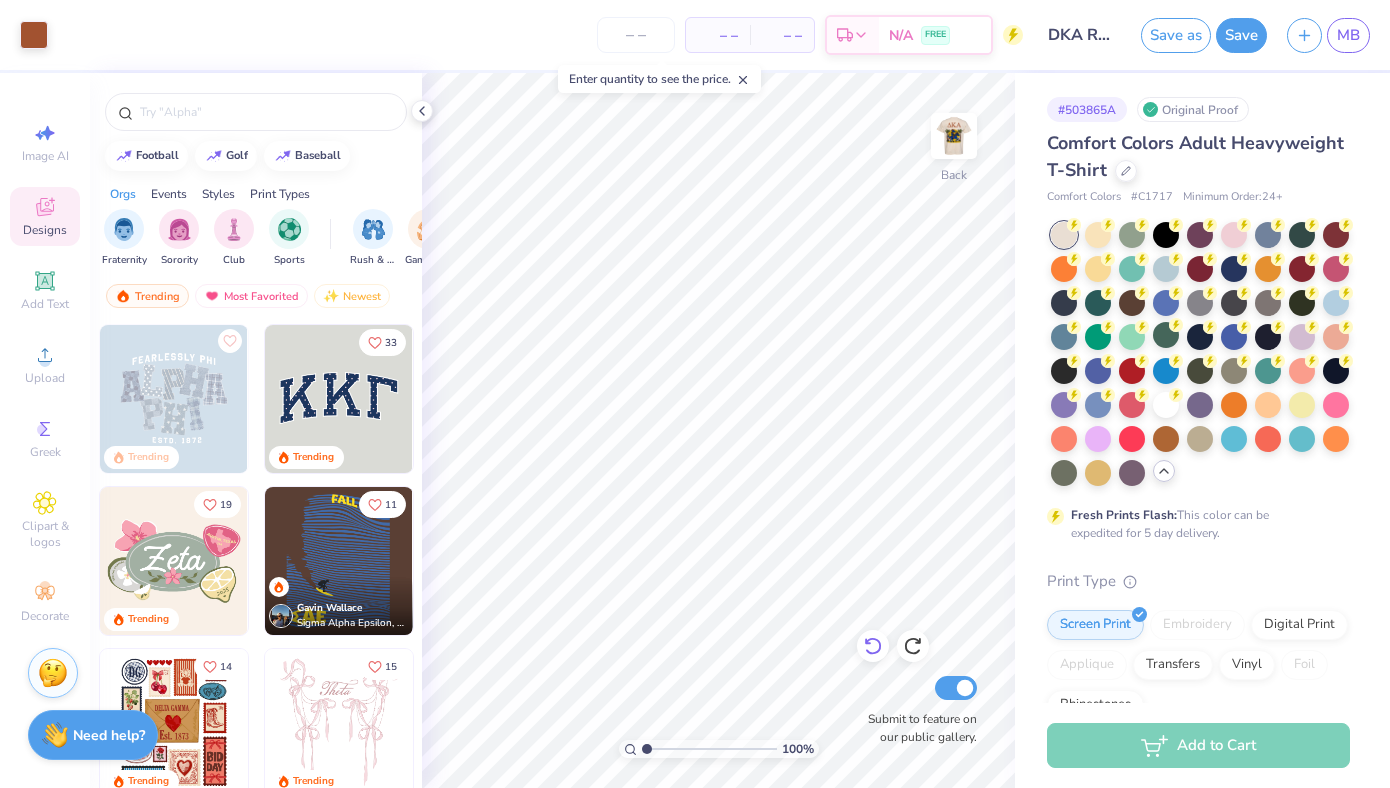click 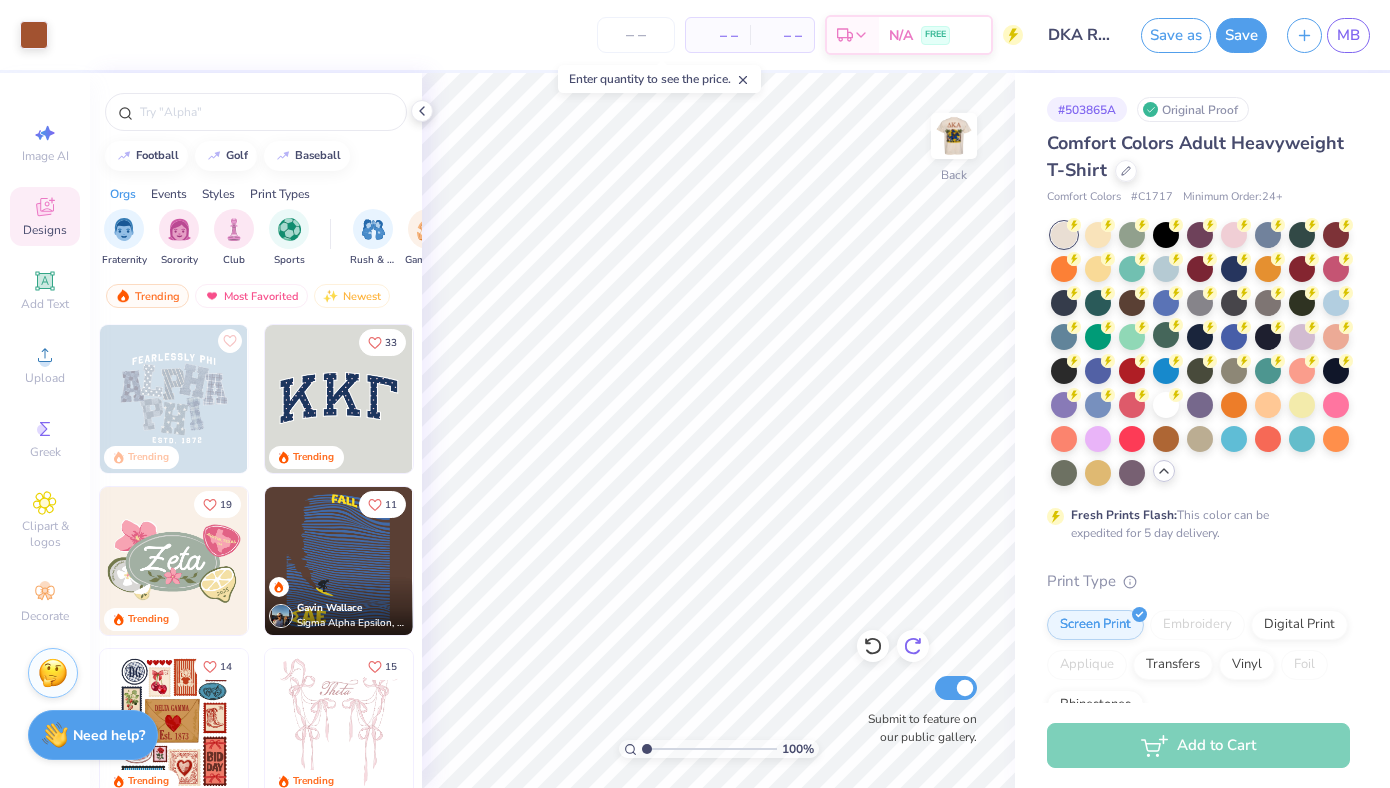 click 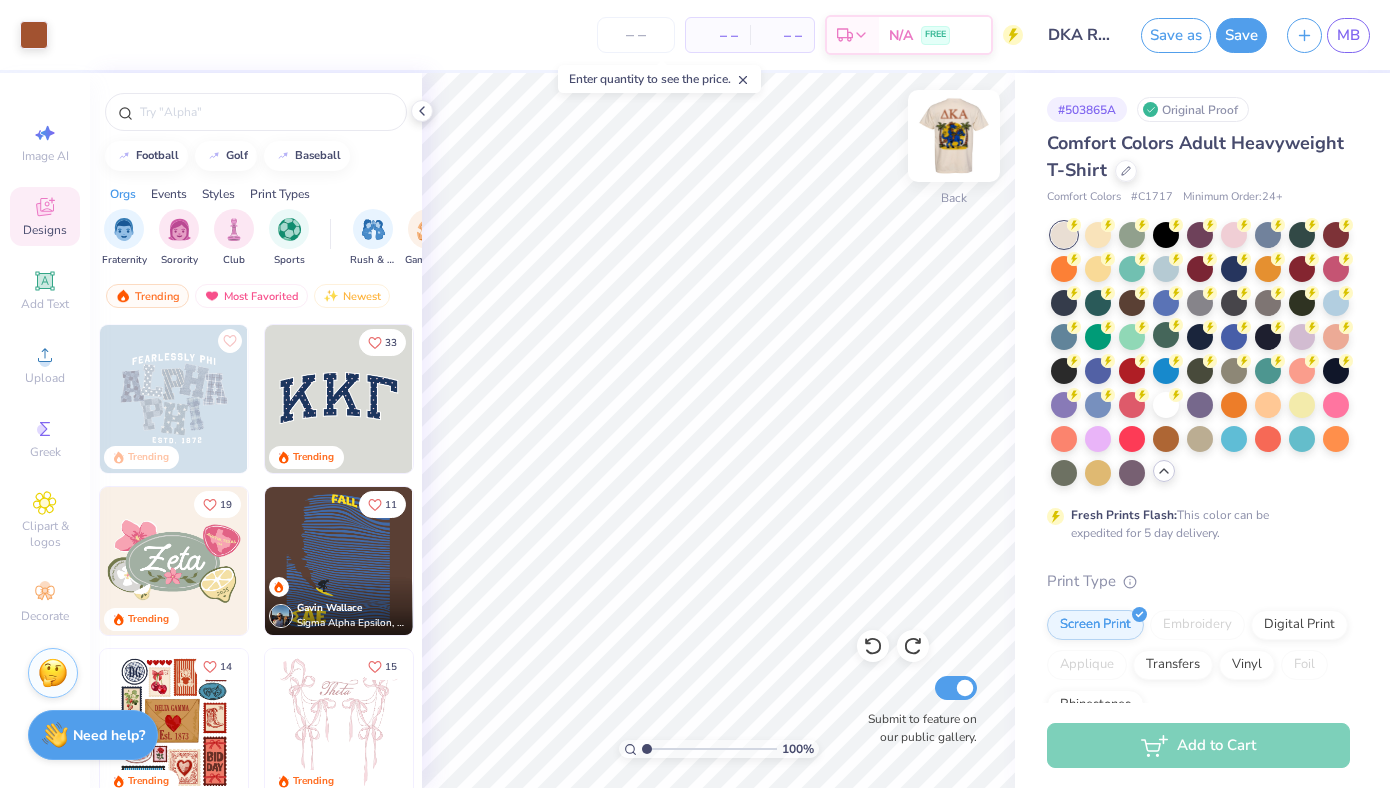 click at bounding box center (954, 136) 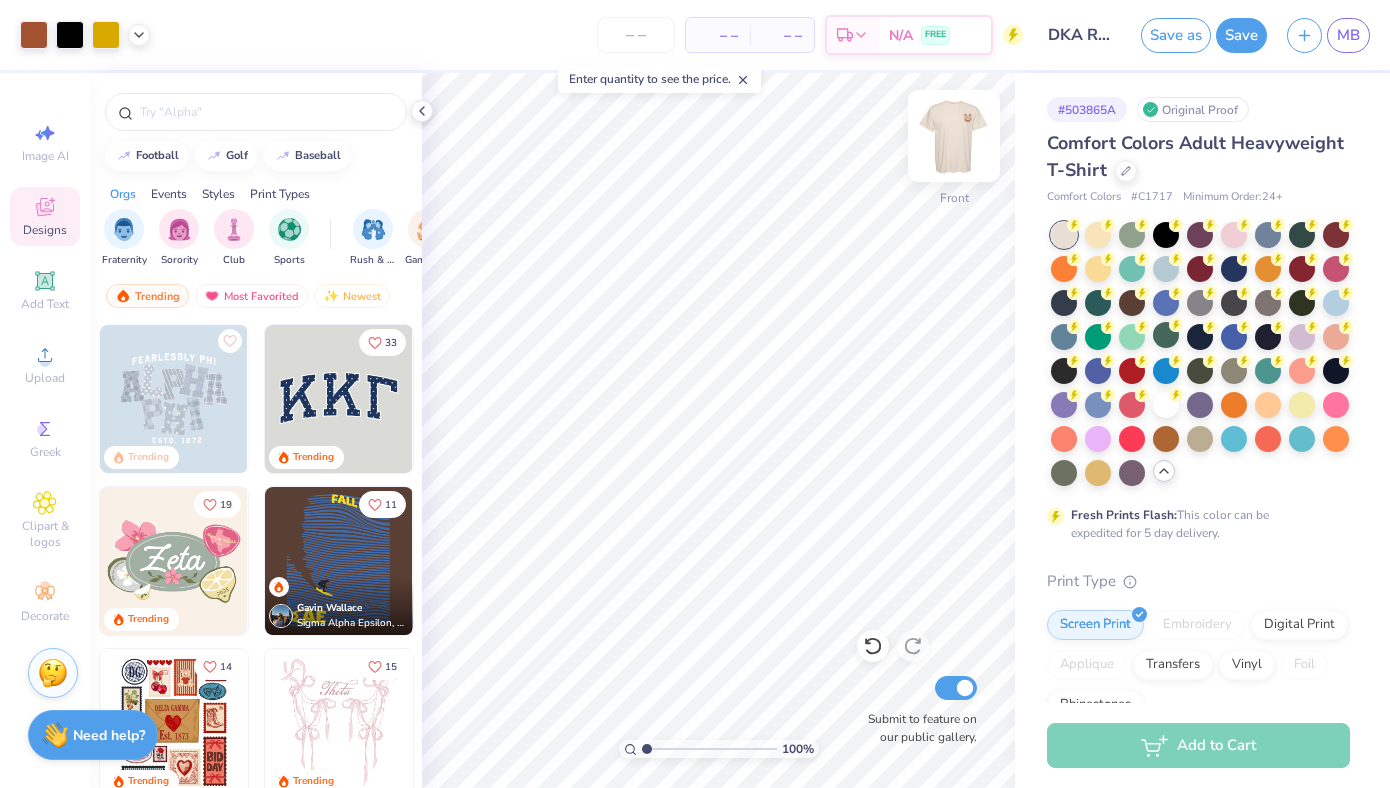 click at bounding box center (954, 136) 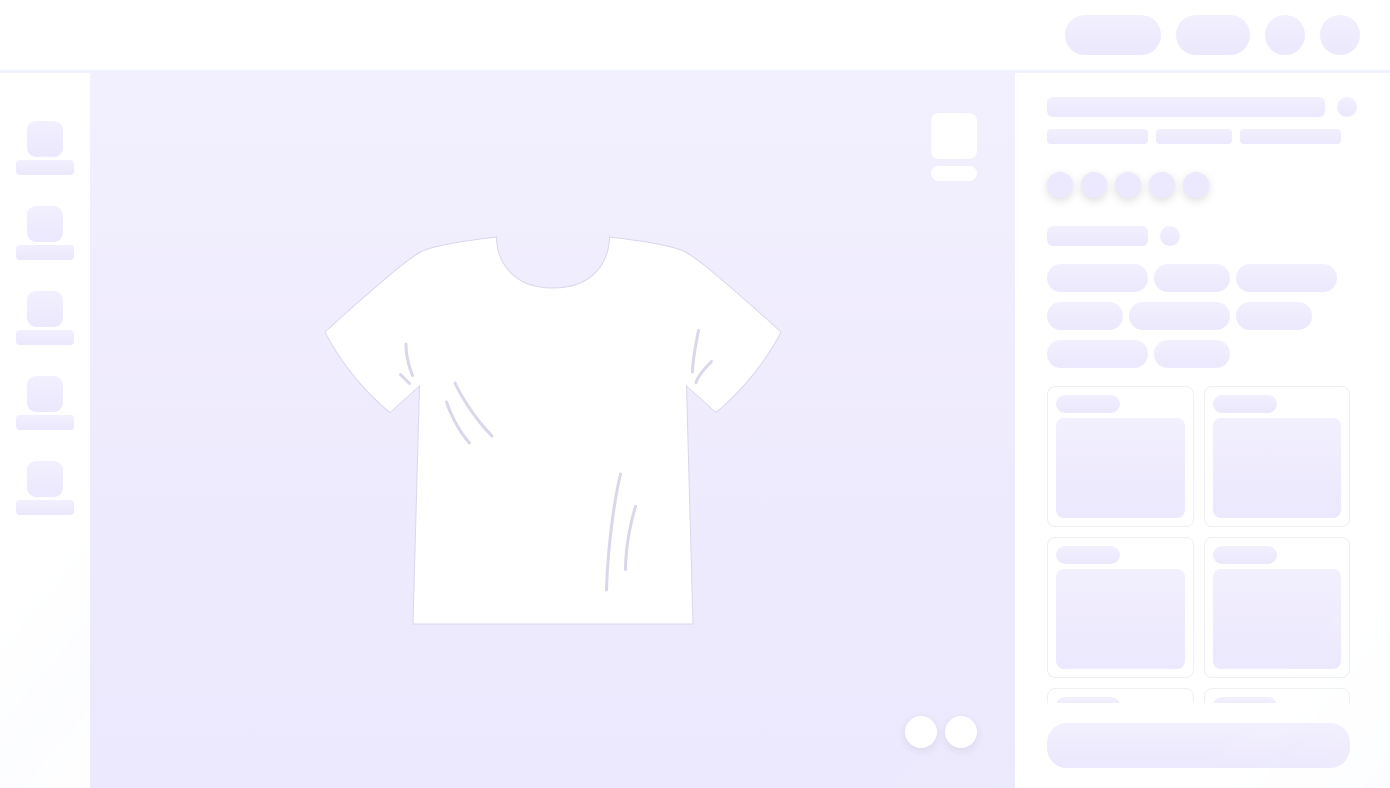 scroll, scrollTop: 0, scrollLeft: 0, axis: both 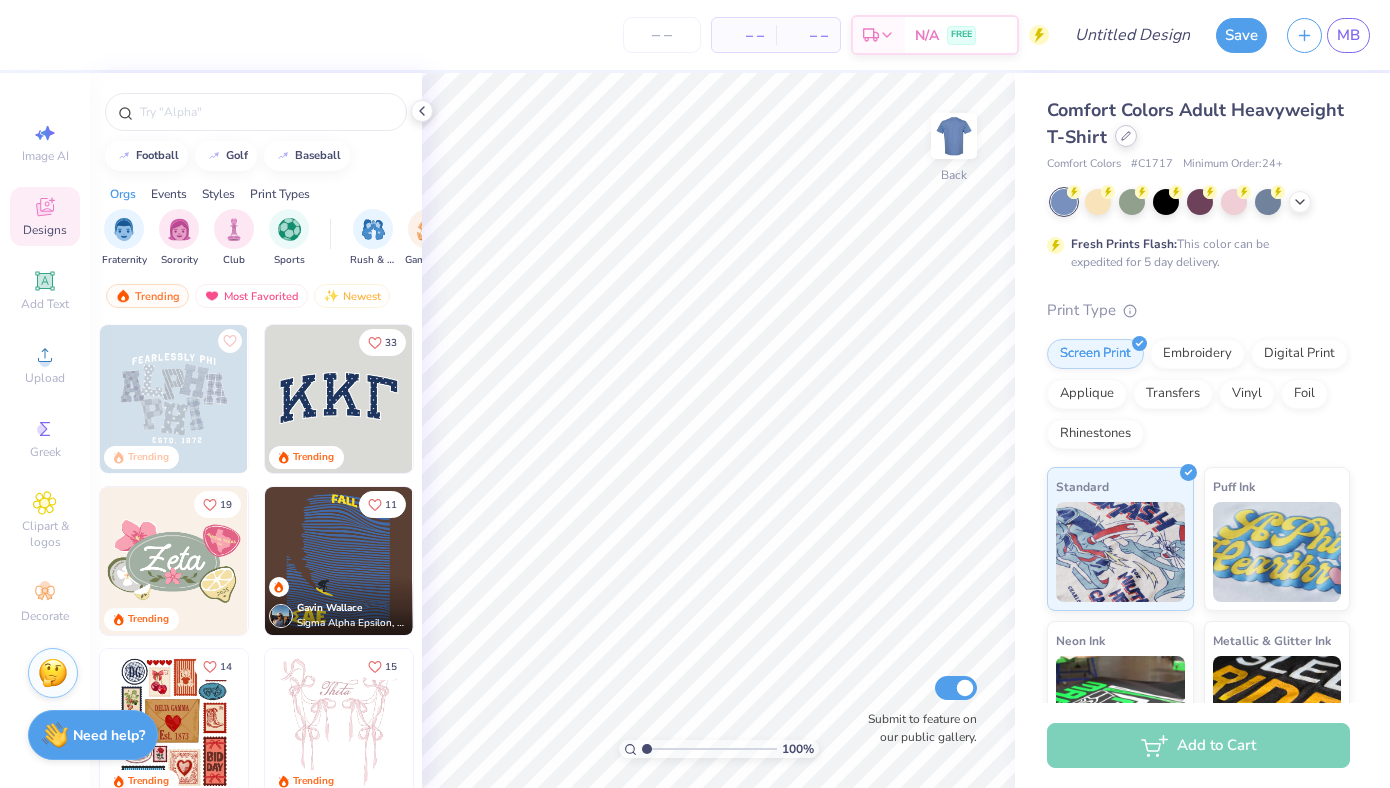 click 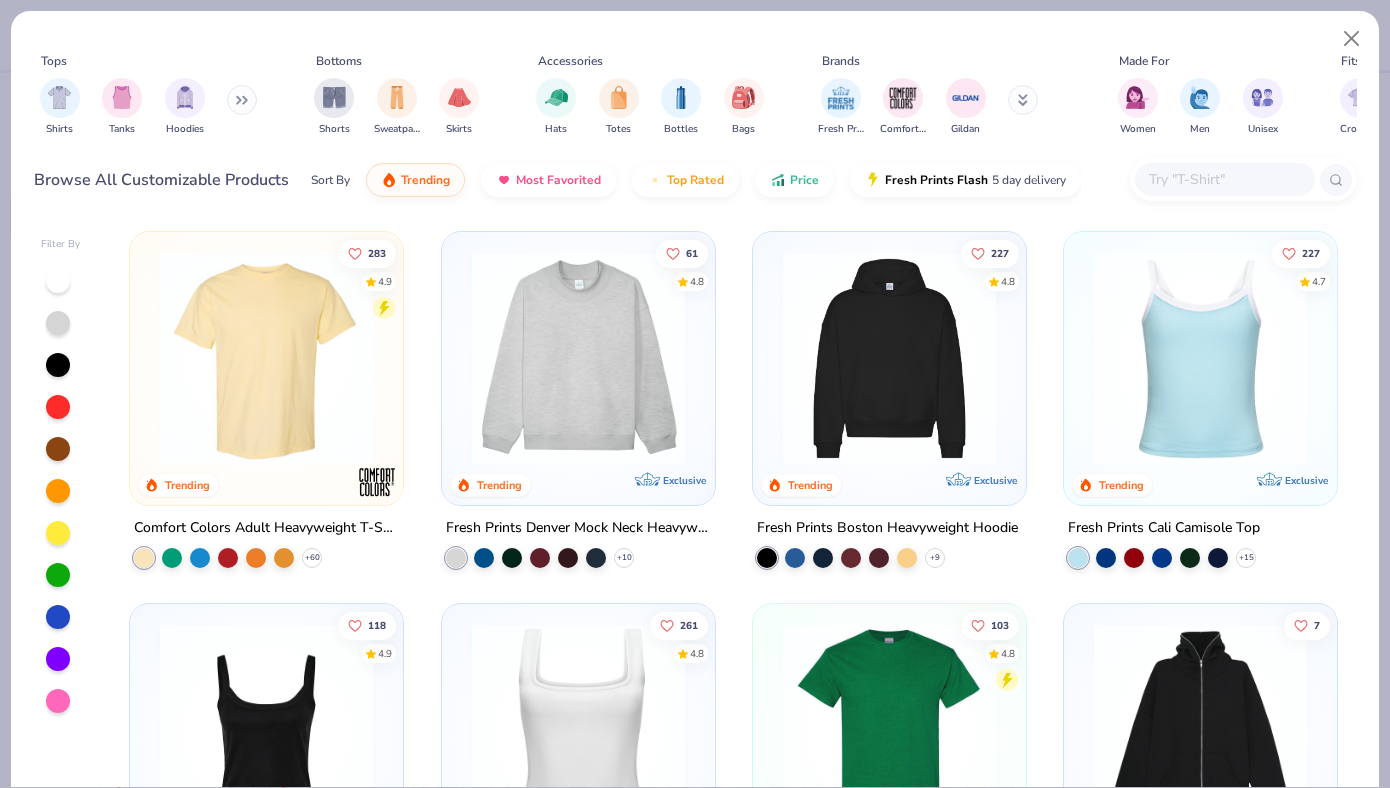 click on "Tops Shirts Tanks Hoodies Bottoms Shorts Sweatpants Skirts Accessories Hats Totes Bottles Bags Brands Fresh Prints Comfort Colors Gildan Made For Women Men Unisex Fits Cropped Slim Regular Oversized Styles Classic Sportswear Athleisure Minimums 12-17 18-23 24-35 Print Types Guide Embroidery Screen Print Patches Browse All Customizable Products Sort By Trending Most Favorited Top Rated Price Fresh Prints Flash 5 day delivery" at bounding box center [695, 113] 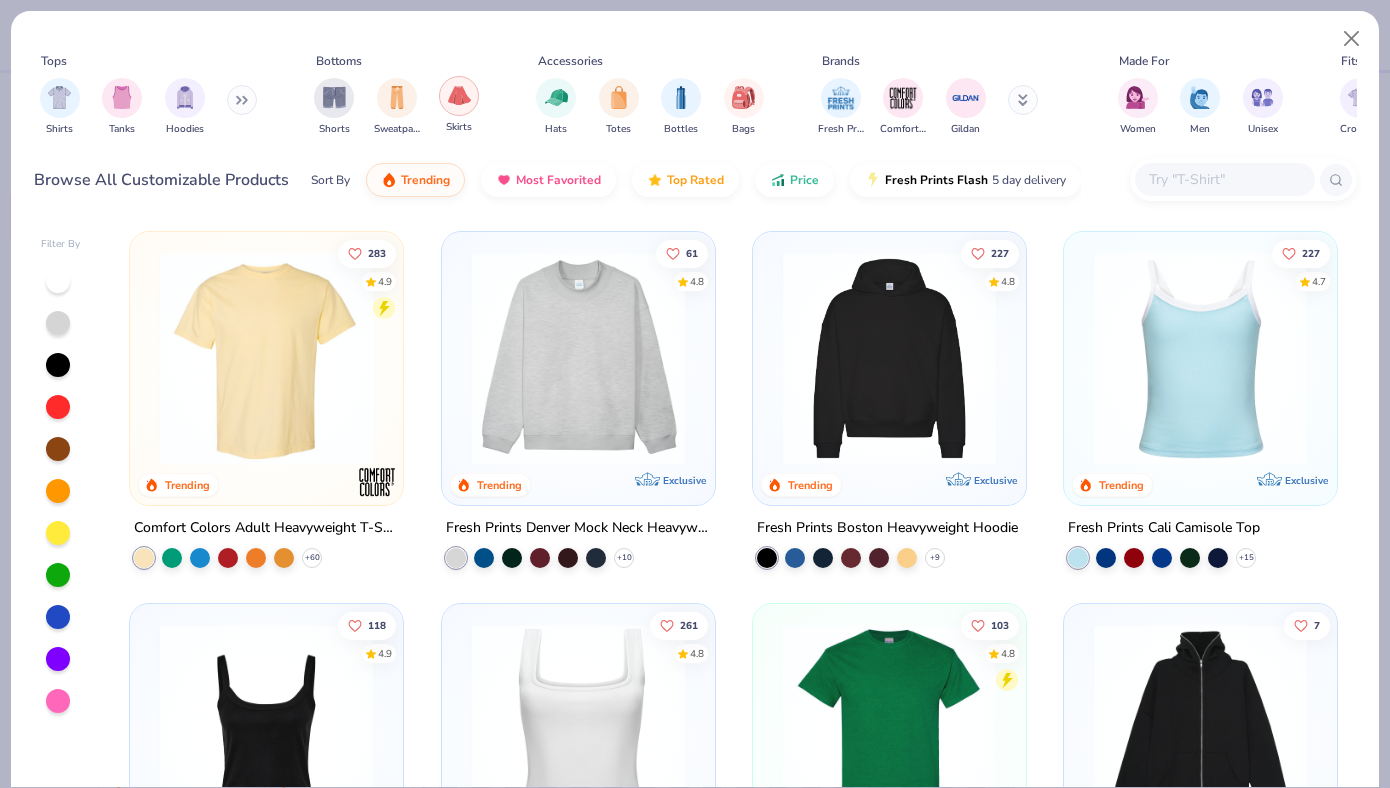 click at bounding box center [459, 96] 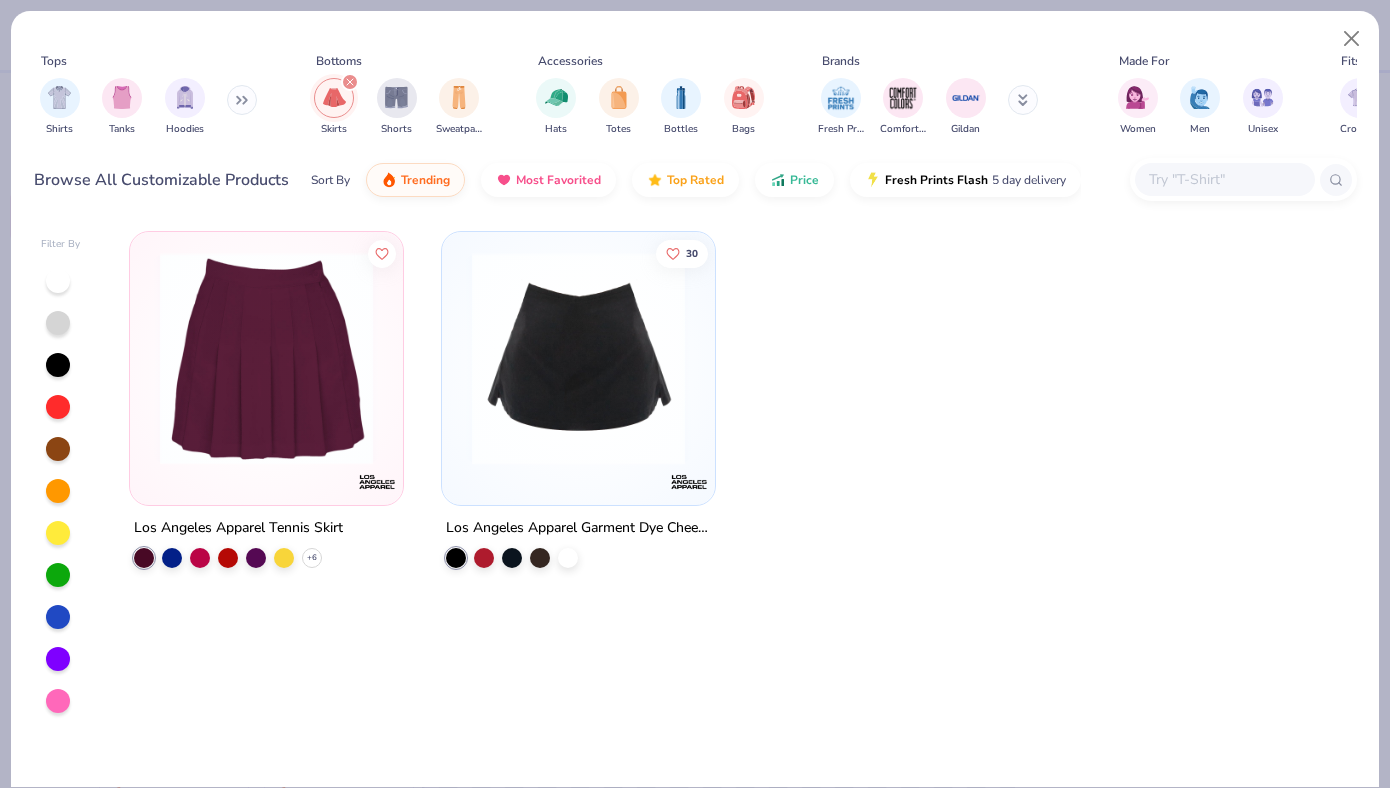 click at bounding box center (242, 100) 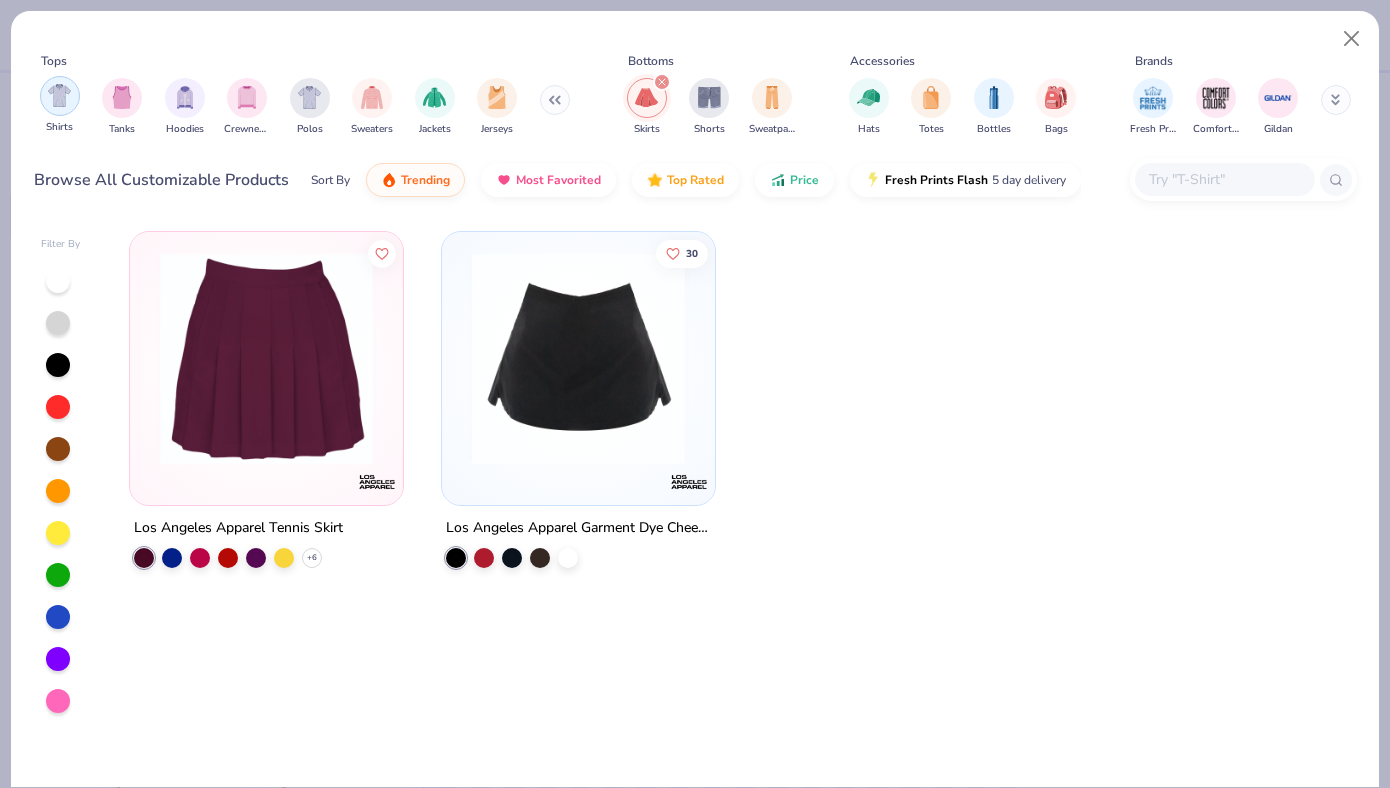 click at bounding box center (60, 96) 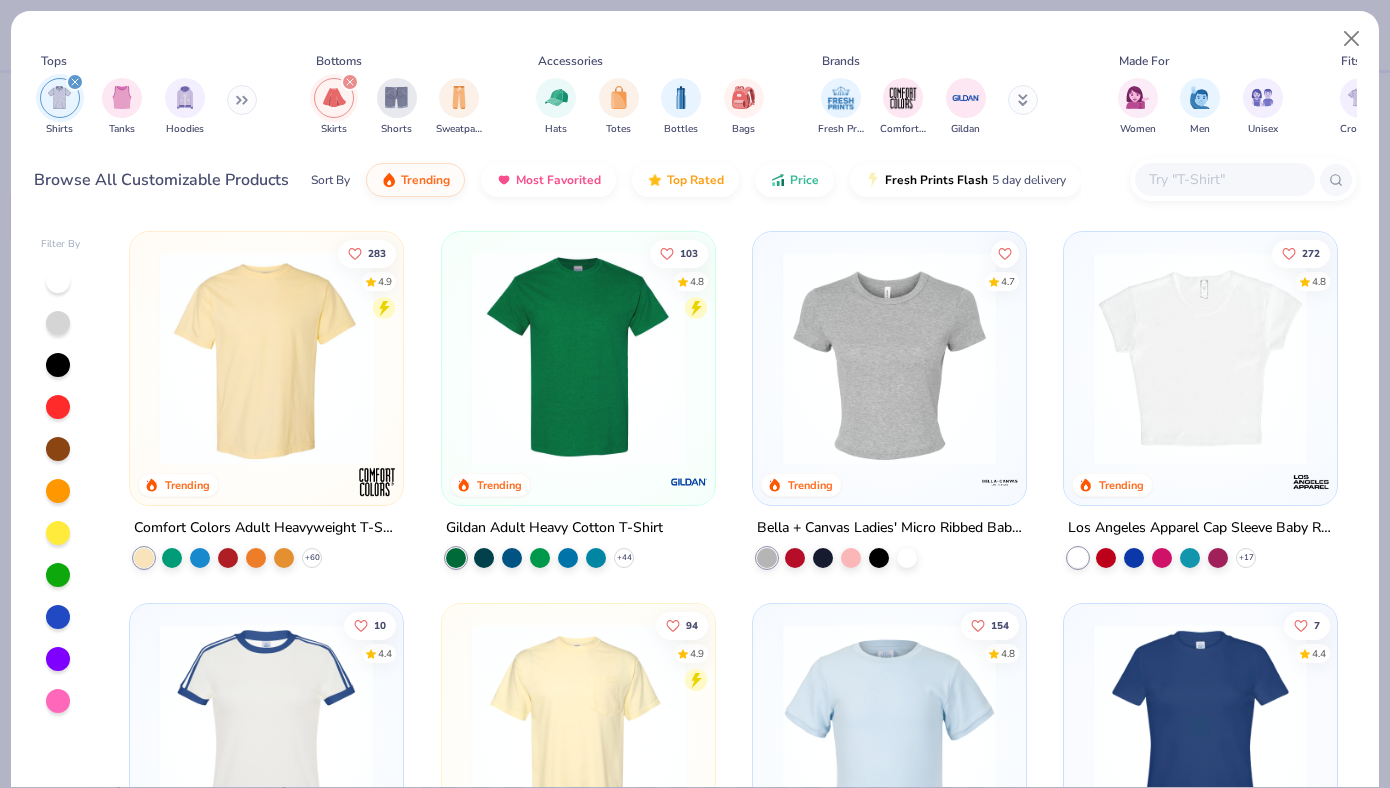 click at bounding box center (242, 100) 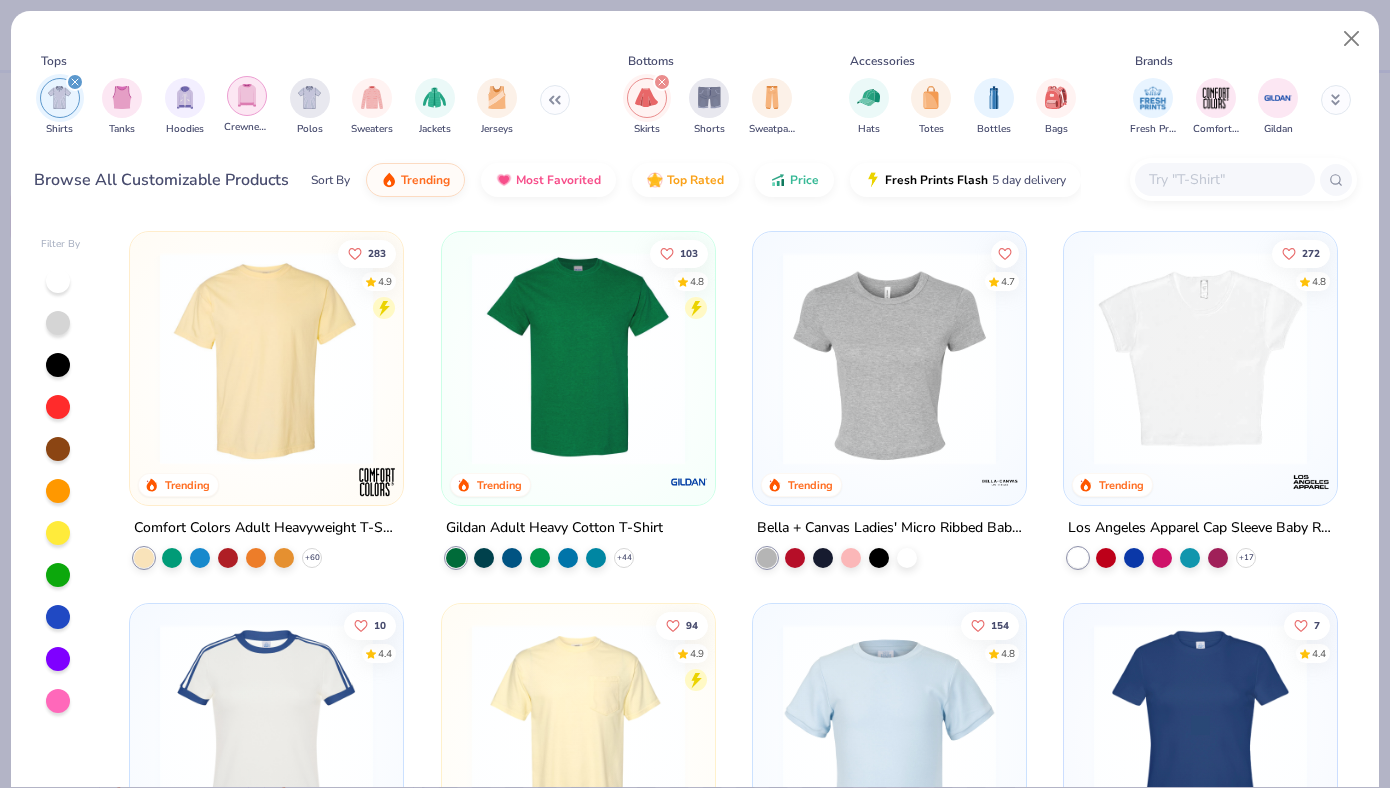 click at bounding box center (247, 96) 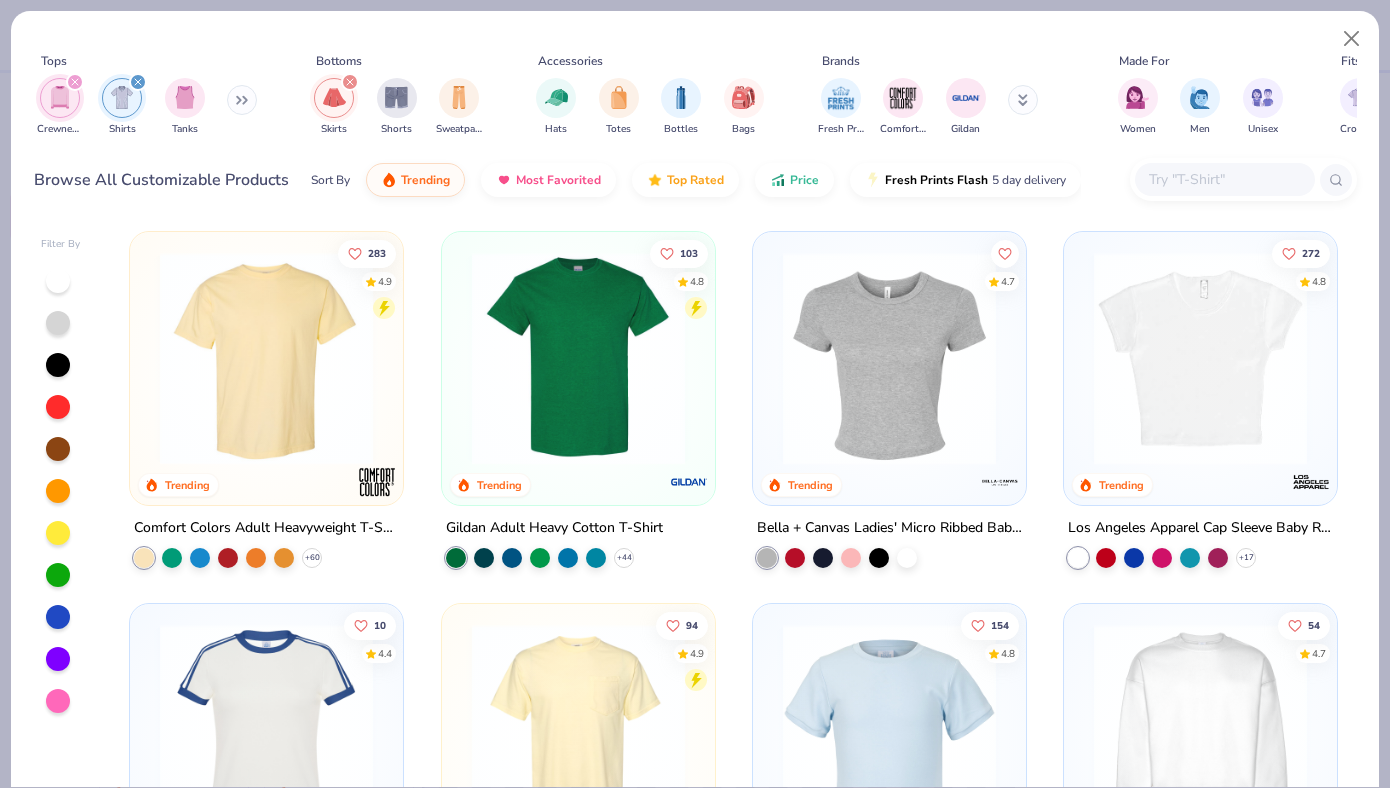 click at bounding box center [60, 97] 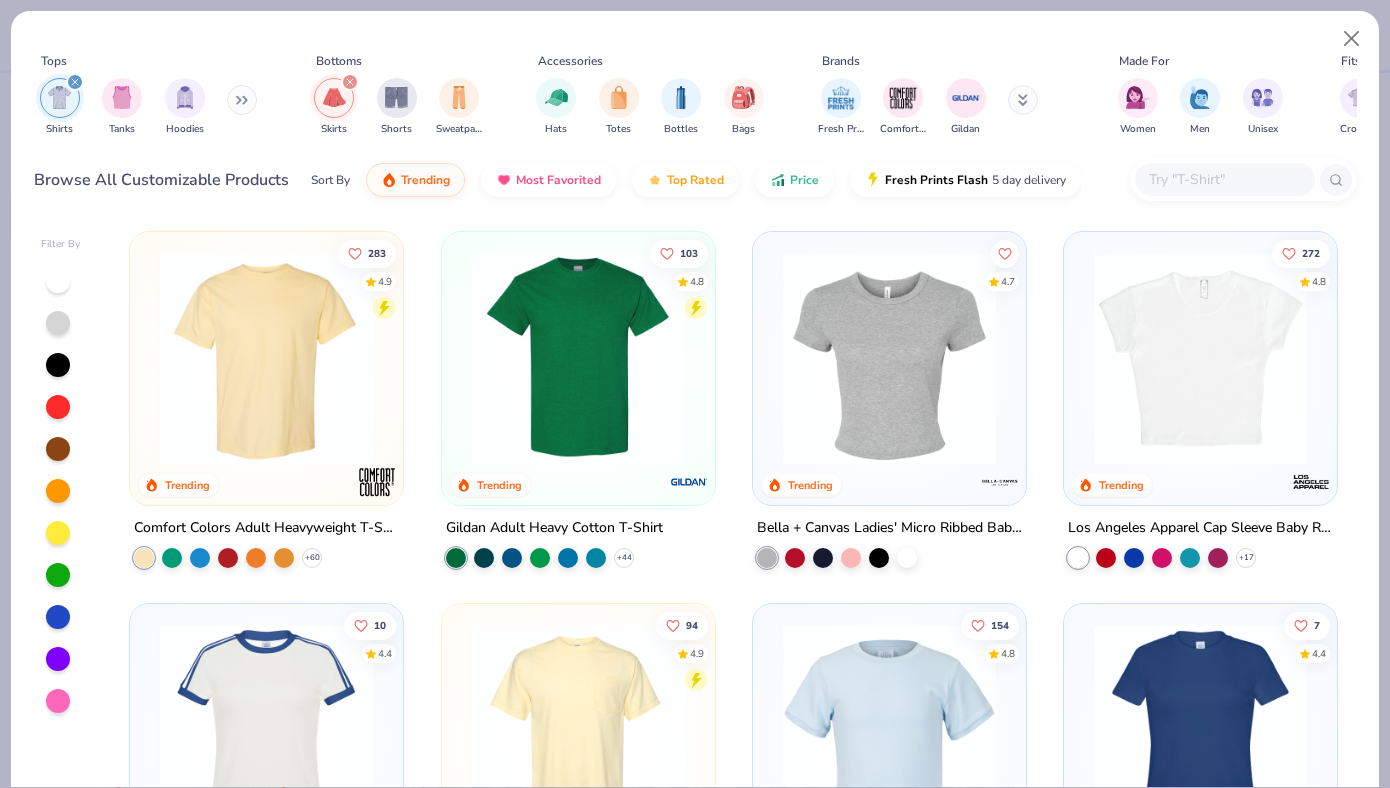 click on "Browse All Customizable Products Sort By Trending Most Favorited Top Rated Price Fresh Prints Flash 5 day delivery" at bounding box center [695, 180] 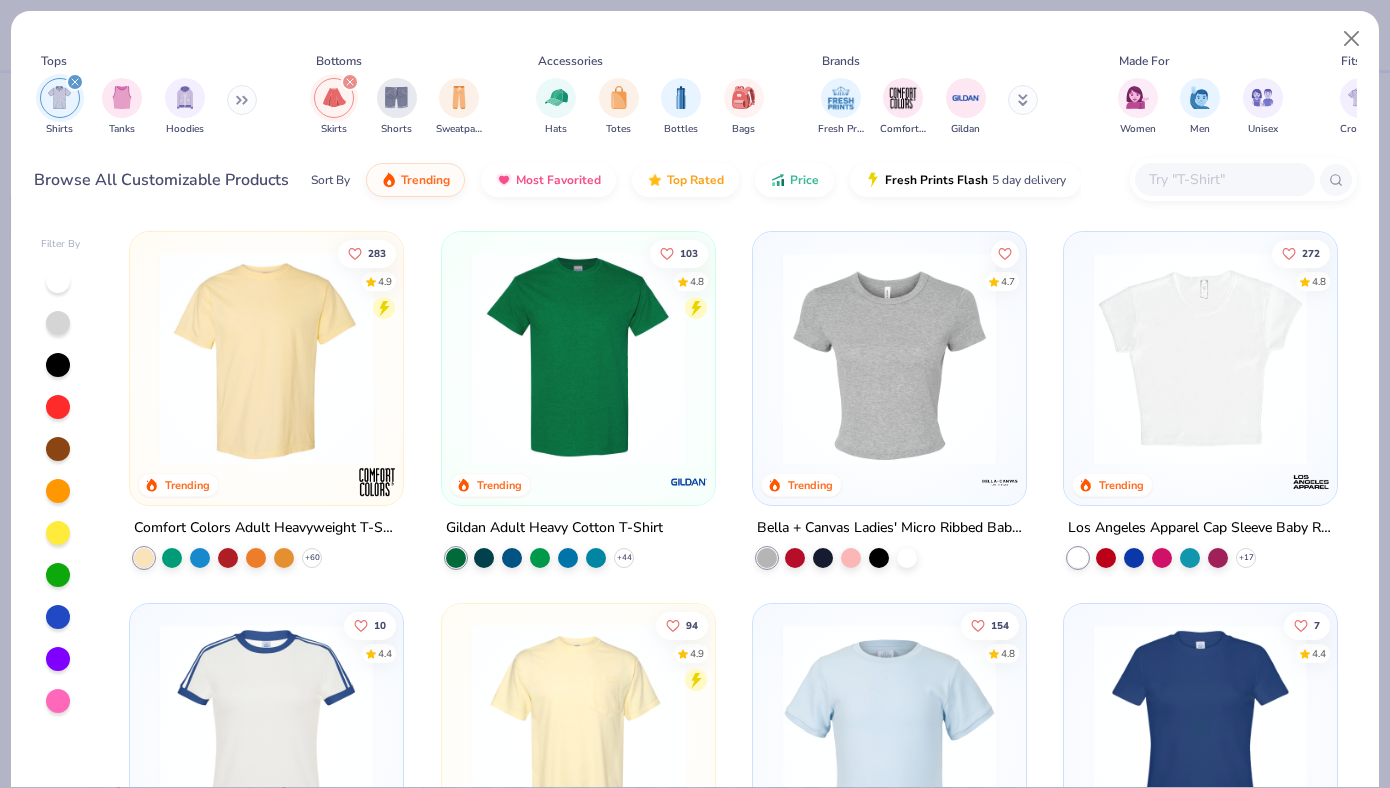 click at bounding box center (1023, 100) 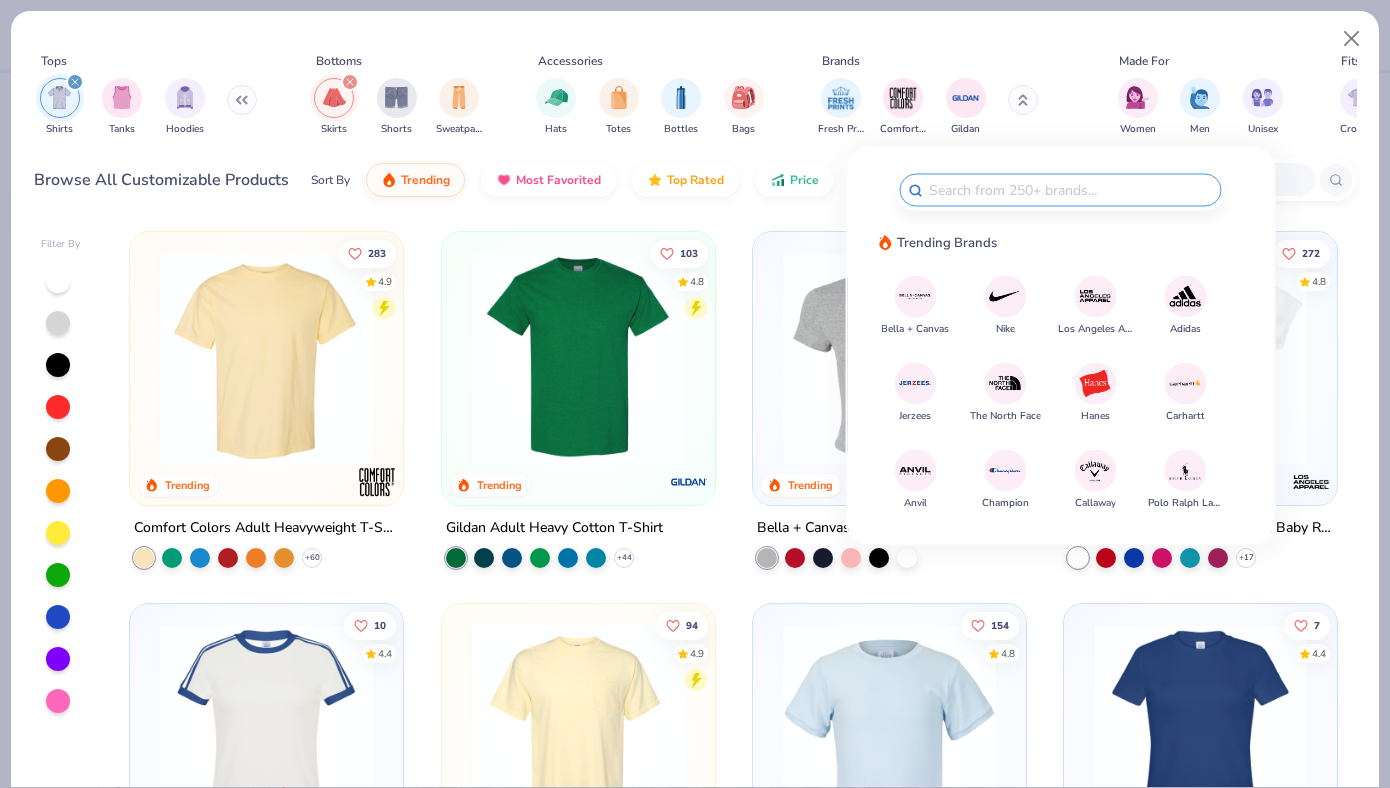 click at bounding box center (1005, 296) 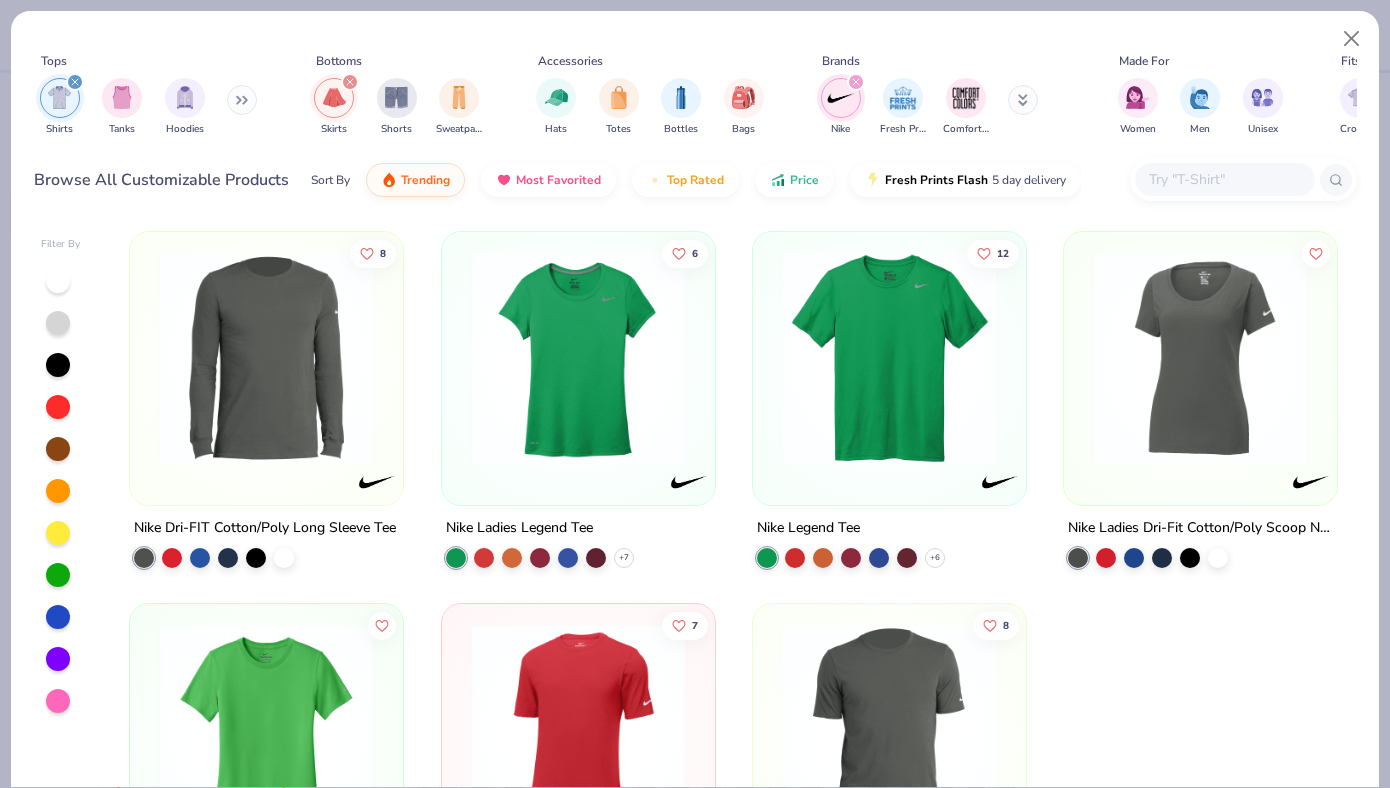 click at bounding box center [1023, 100] 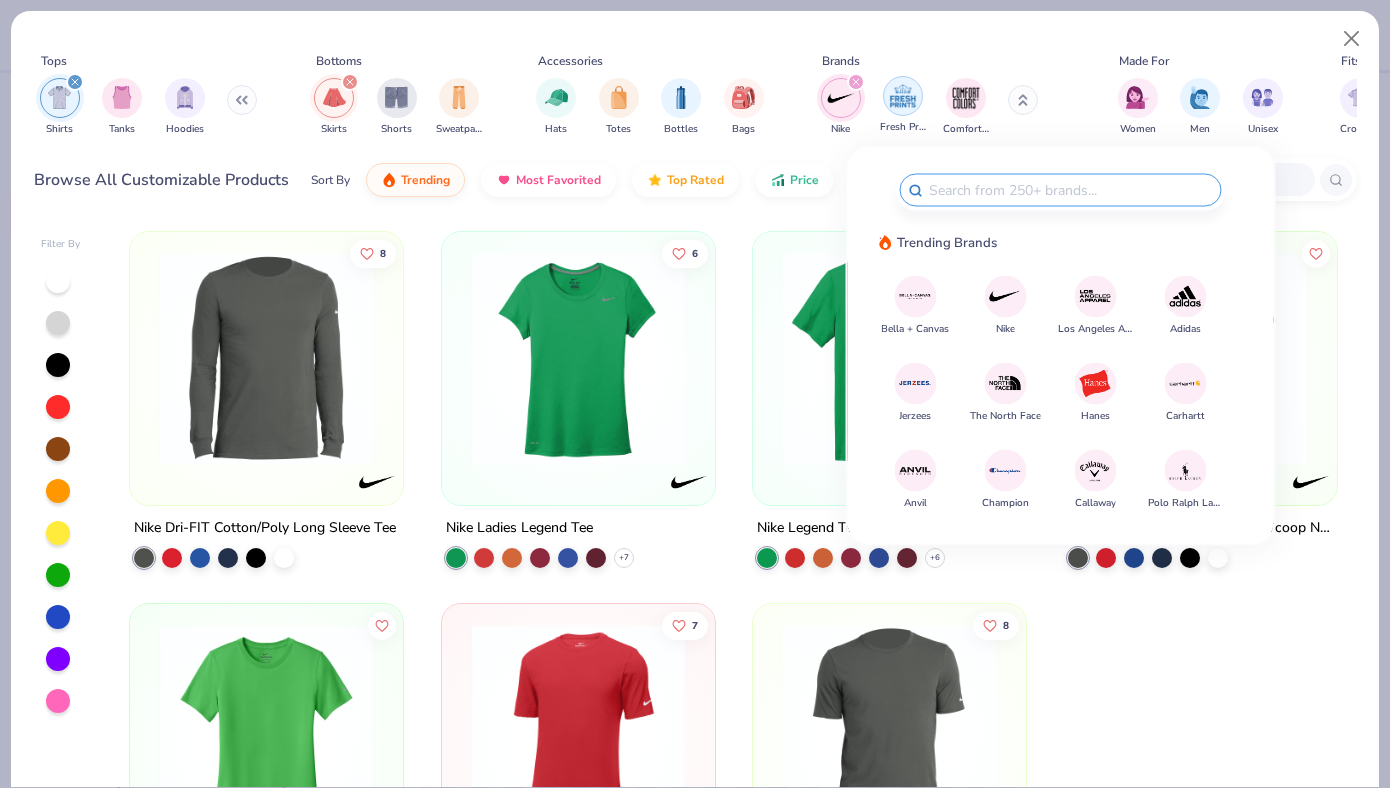 click at bounding box center (903, 96) 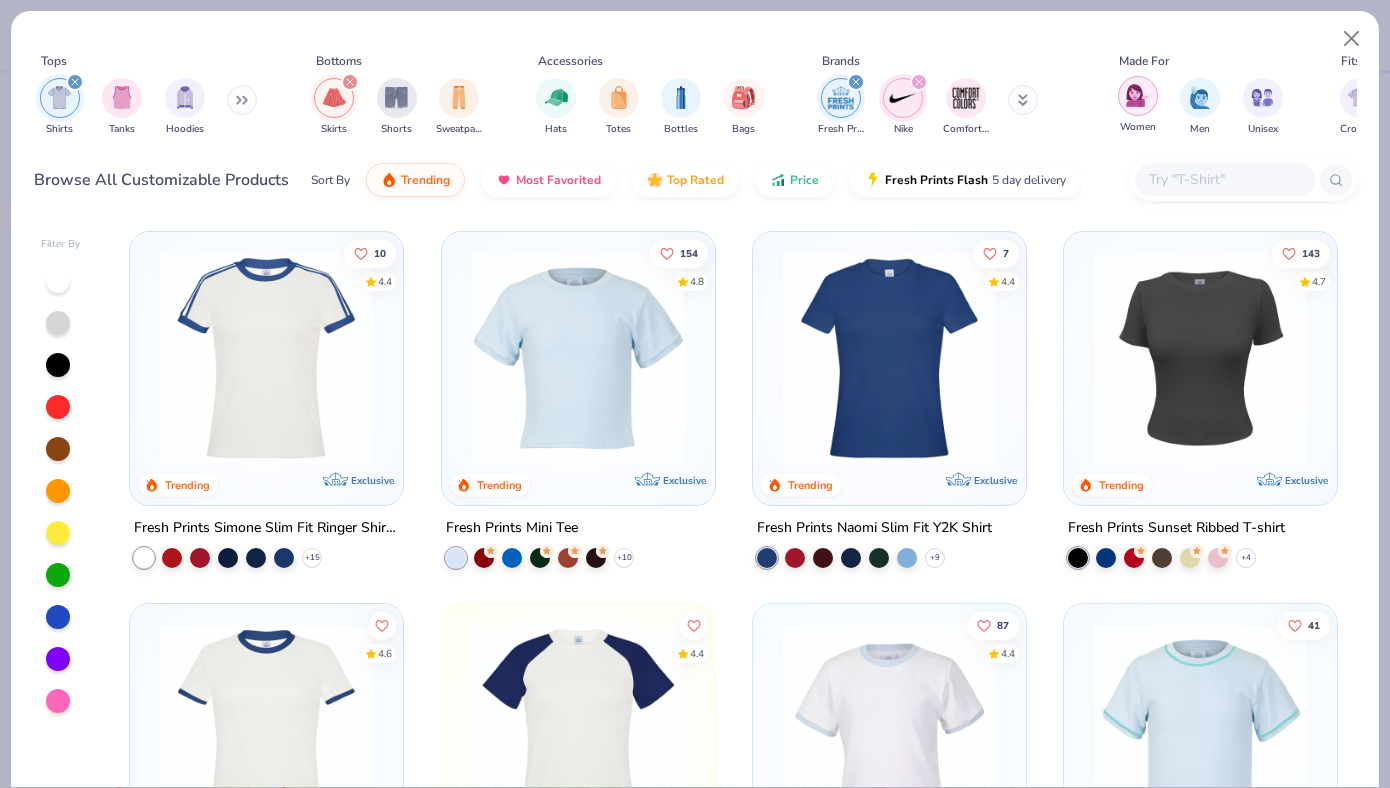 click at bounding box center (1137, 95) 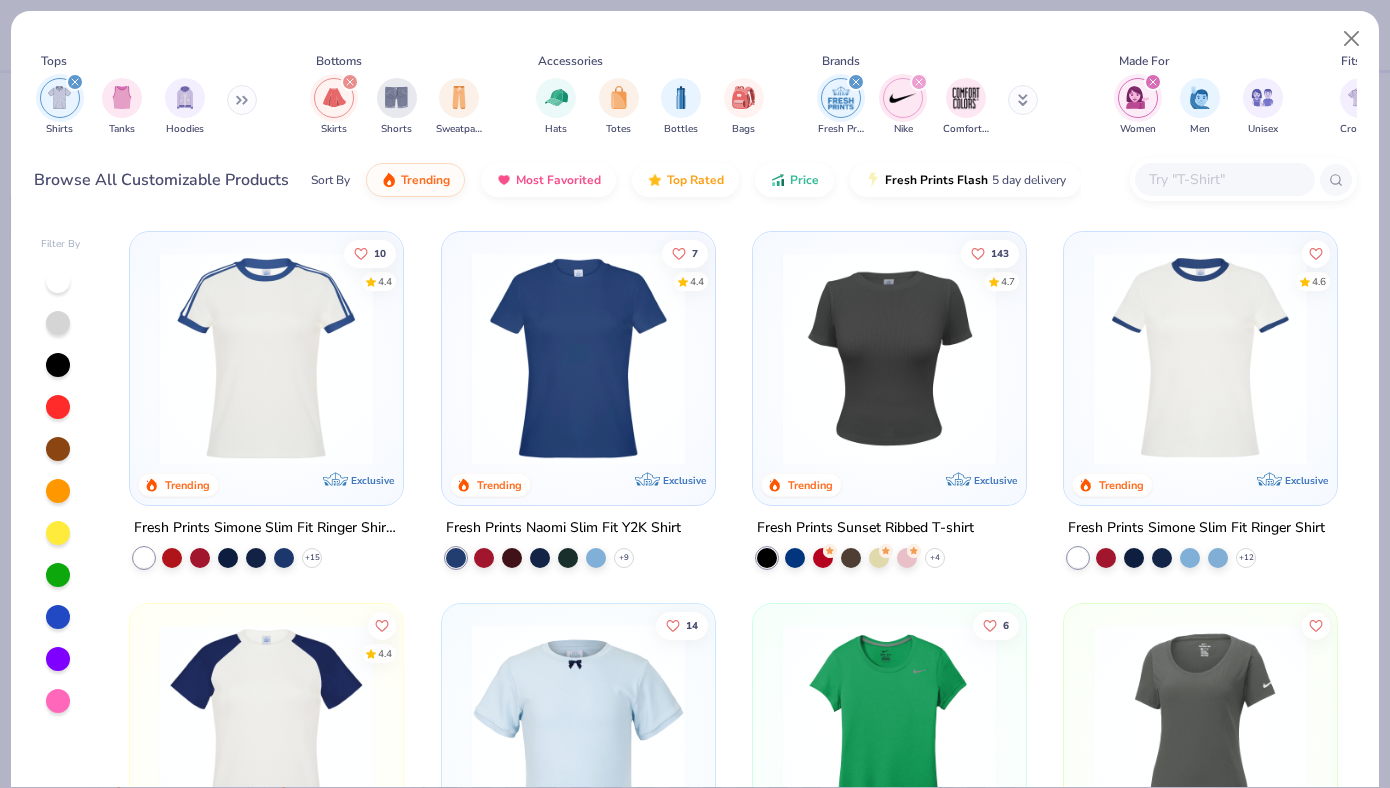 drag, startPoint x: 1352, startPoint y: 239, endPoint x: 1348, endPoint y: 322, distance: 83.09633 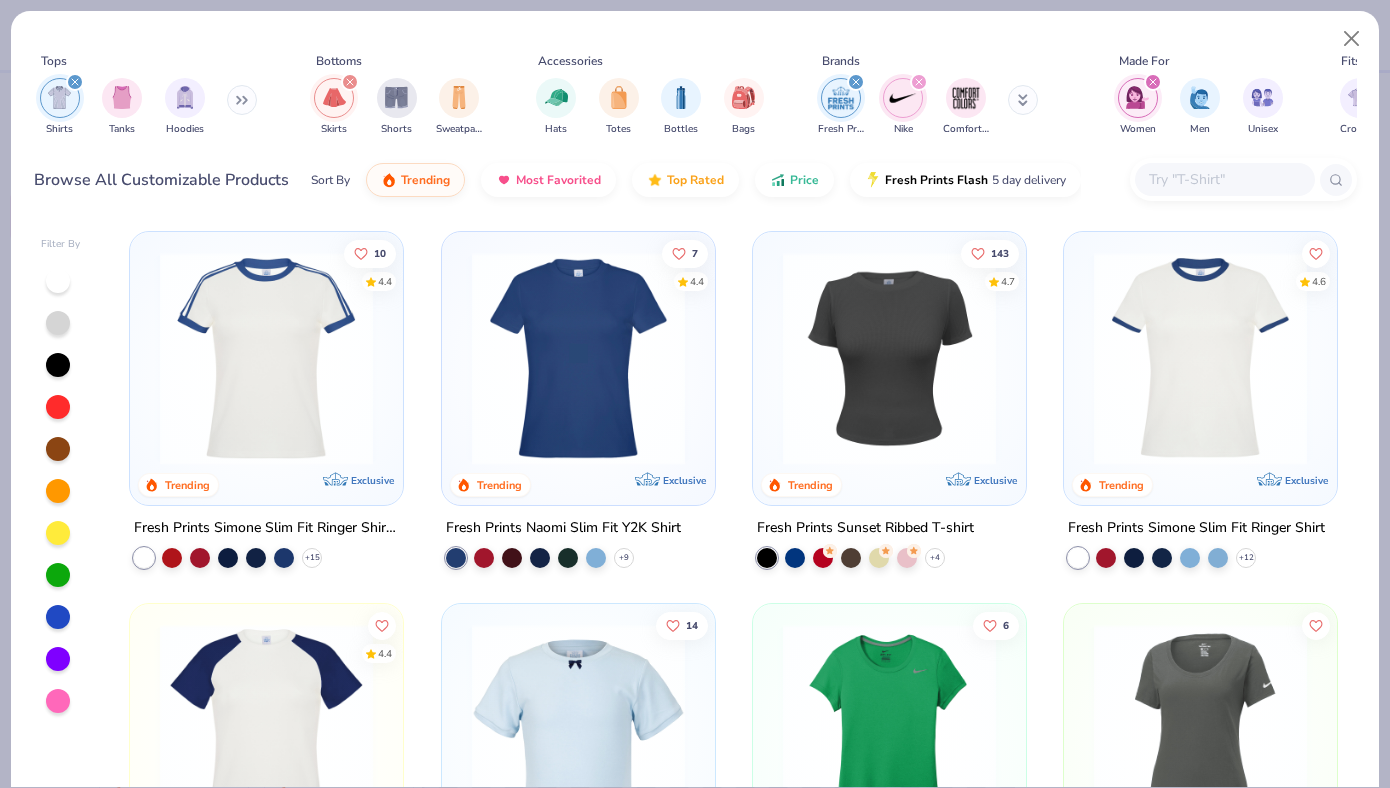 click on "10 4.4 Trending Exclusive Fresh Prints Simone Slim Fit Ringer Shirt with Stripes + 15 7 4.4 Trending Exclusive Fresh Prints Naomi Slim Fit Y2K Shirt + 9 143 4.7 Trending Exclusive Fresh Prints Sunset Ribbed T-shirt + 4 4.6 Trending Exclusive Fresh Prints Simone Slim Fit Ringer Shirt + 12 4.4 Trending Exclusive Fresh Prints Serena Slim Fit Raglan Shirt + 13 14 Exclusive Fresh Prints Bow Mini Tee + 3 6 Nike Ladies Legend Tee + 7 Nike Ladies Dri-Fit Cotton/Poly Scoop Neck Tee 20 Exclusive Fresh Prints Rosette Sunset Ribbed T-Shirt Nike Women's Swoosh Sleeve rLegend Tee + 7" at bounding box center [734, 504] 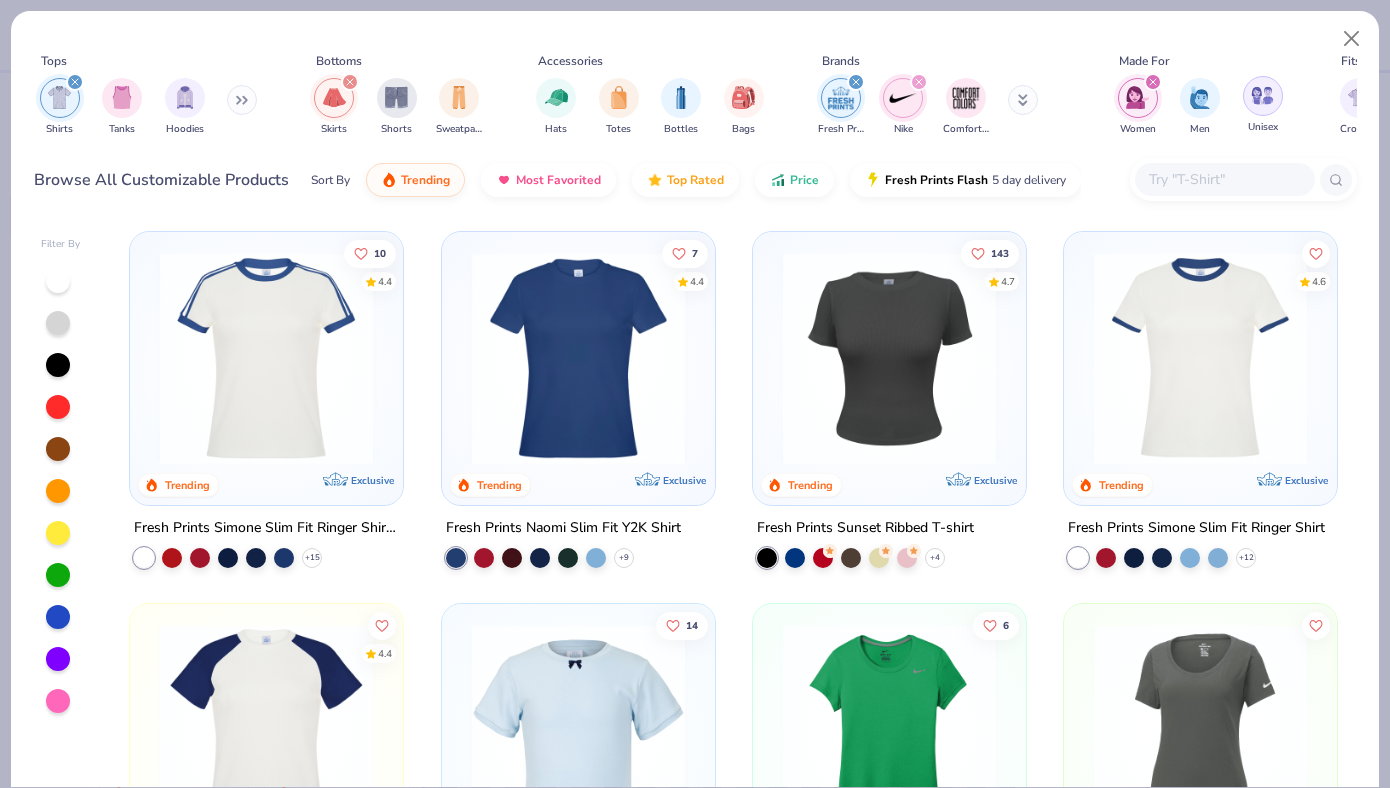 click at bounding box center (1262, 95) 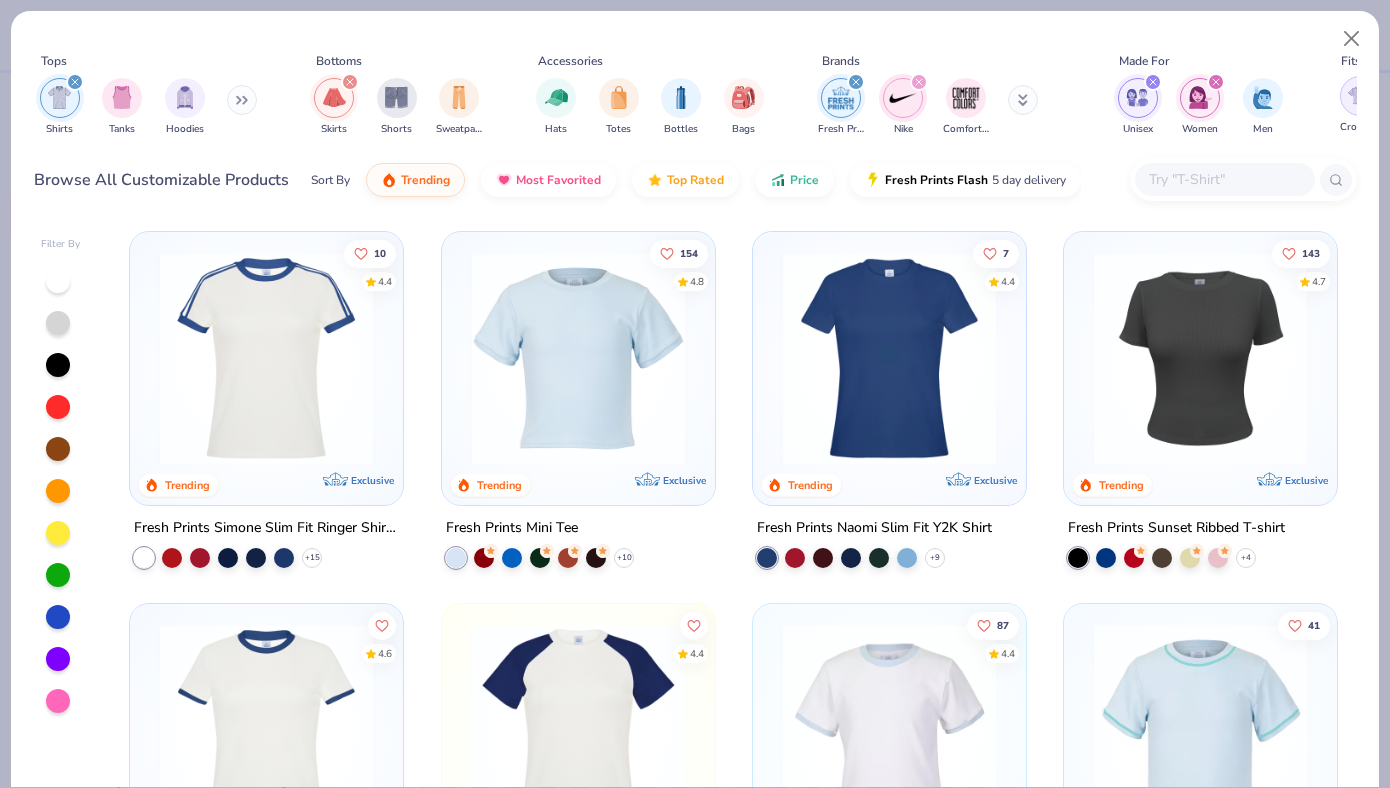 click at bounding box center [1359, 95] 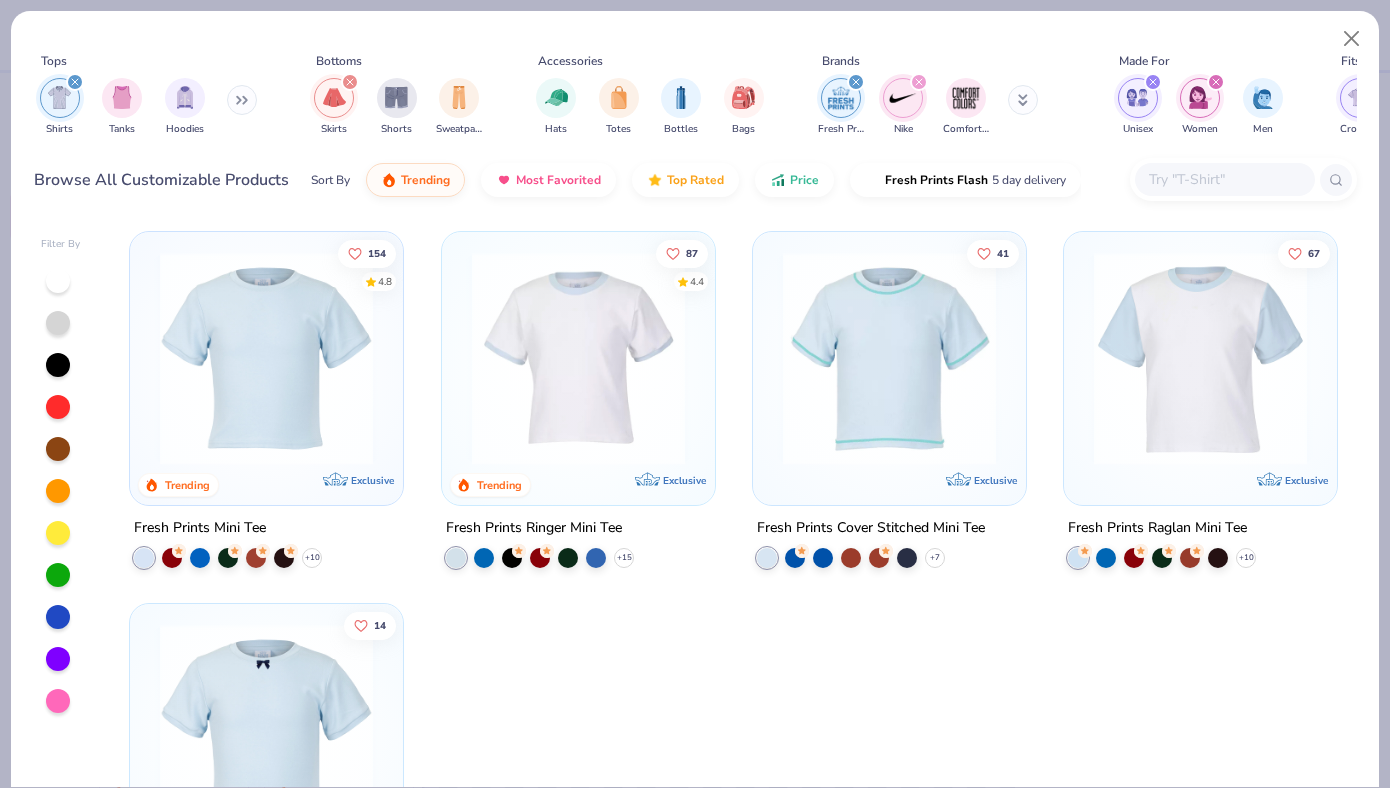 click 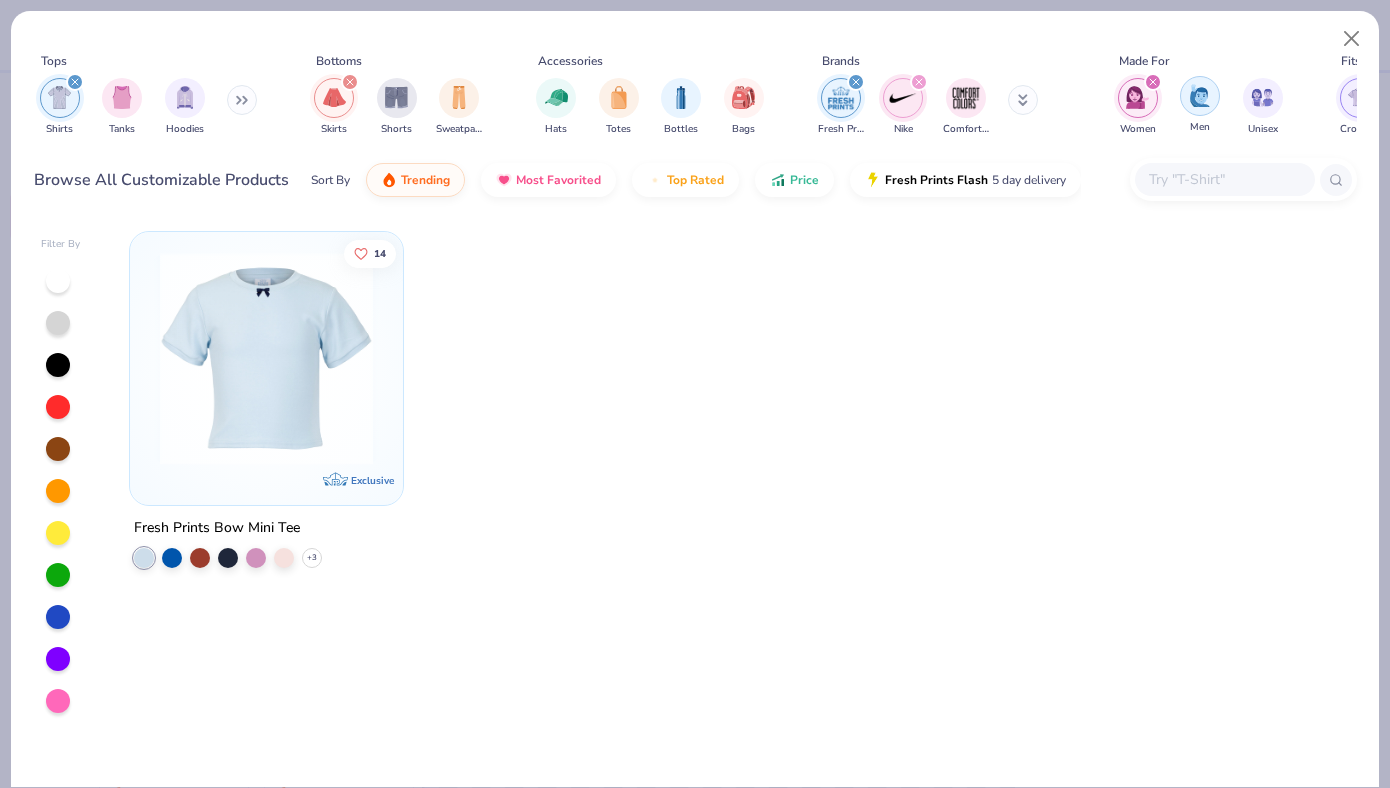 click at bounding box center [1200, 95] 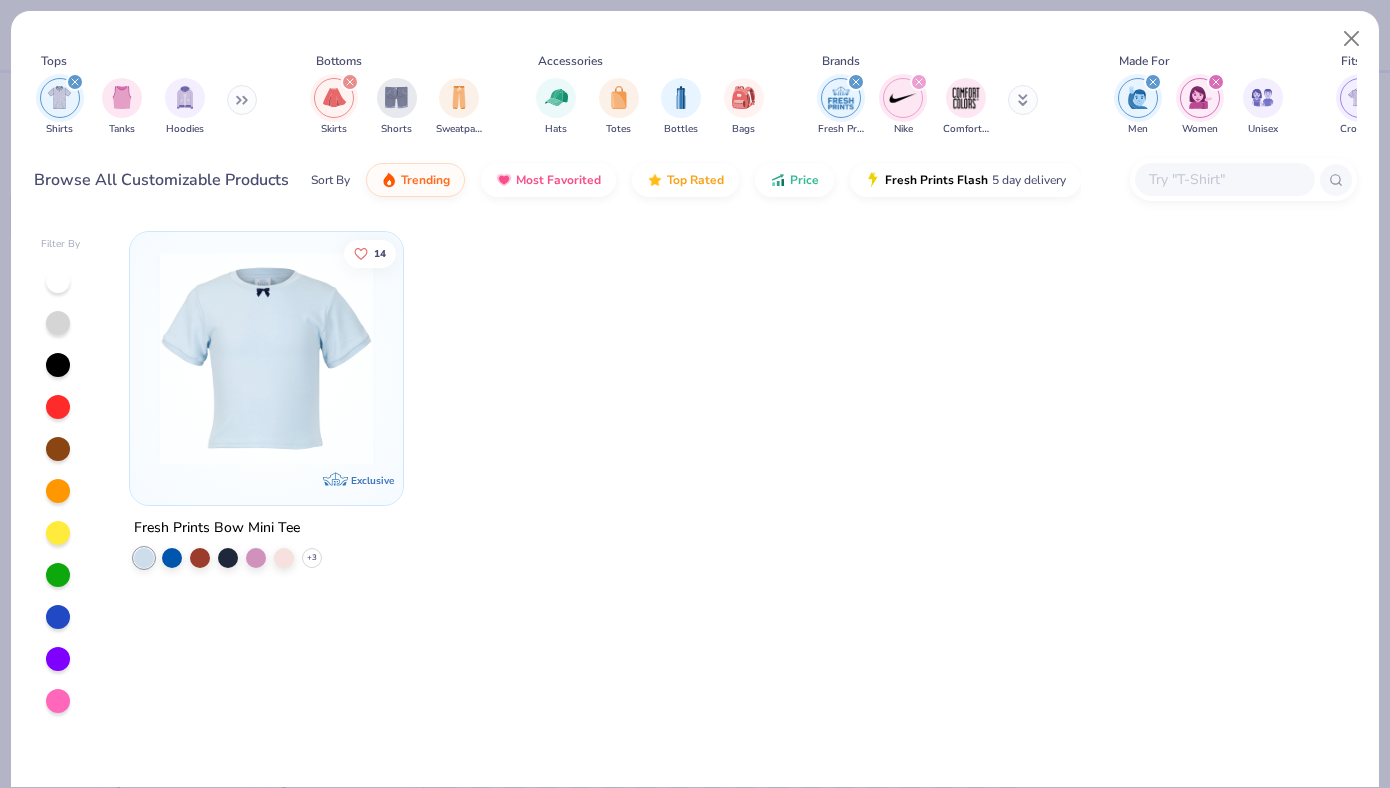 click 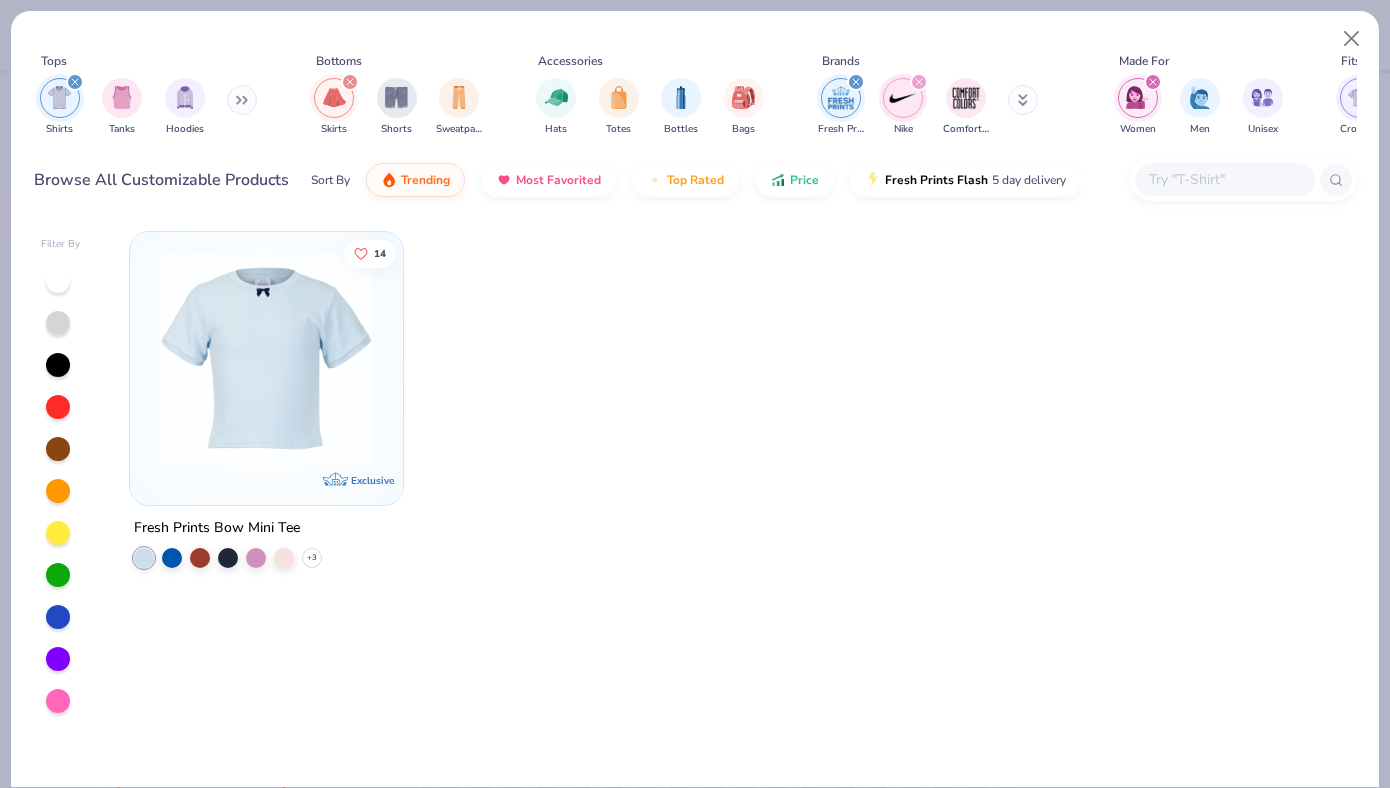 click 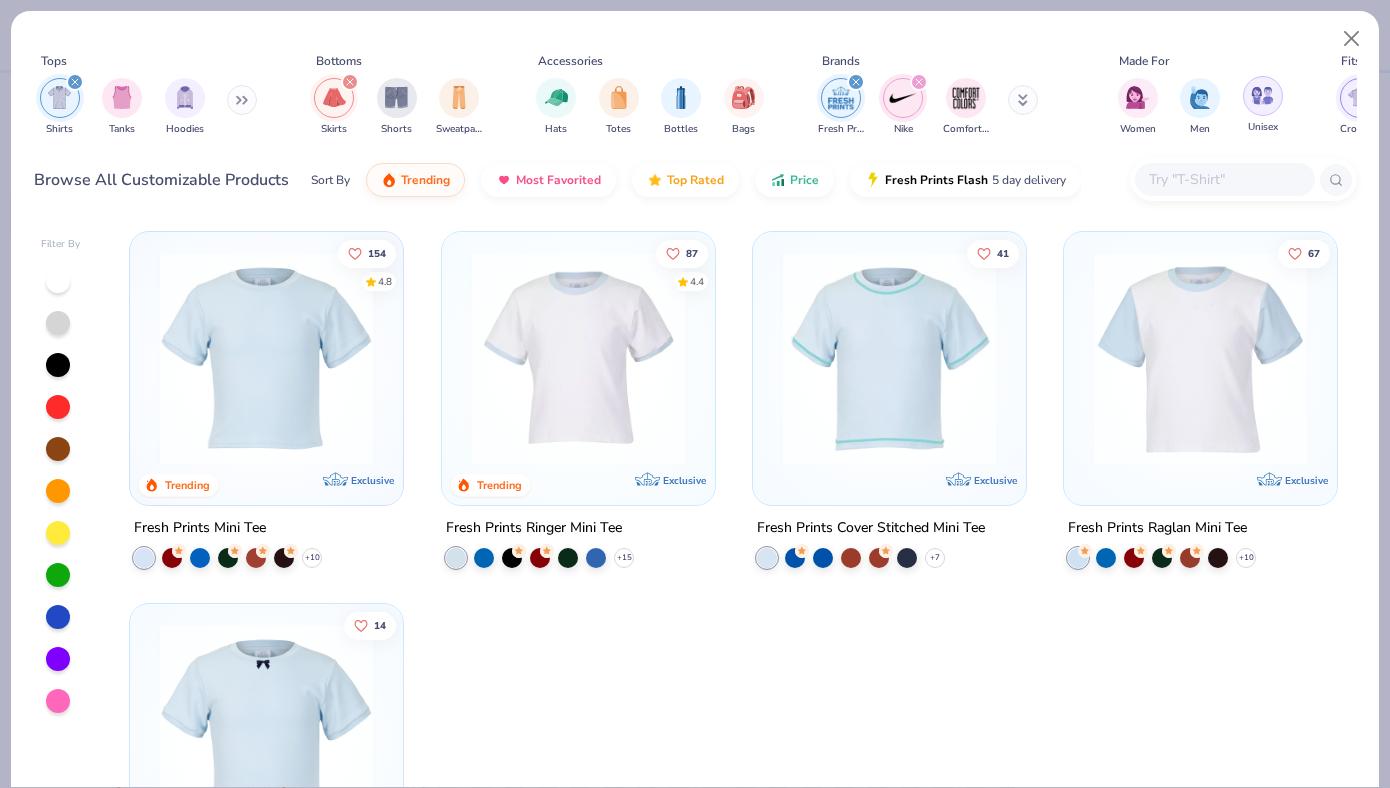 click at bounding box center (1262, 95) 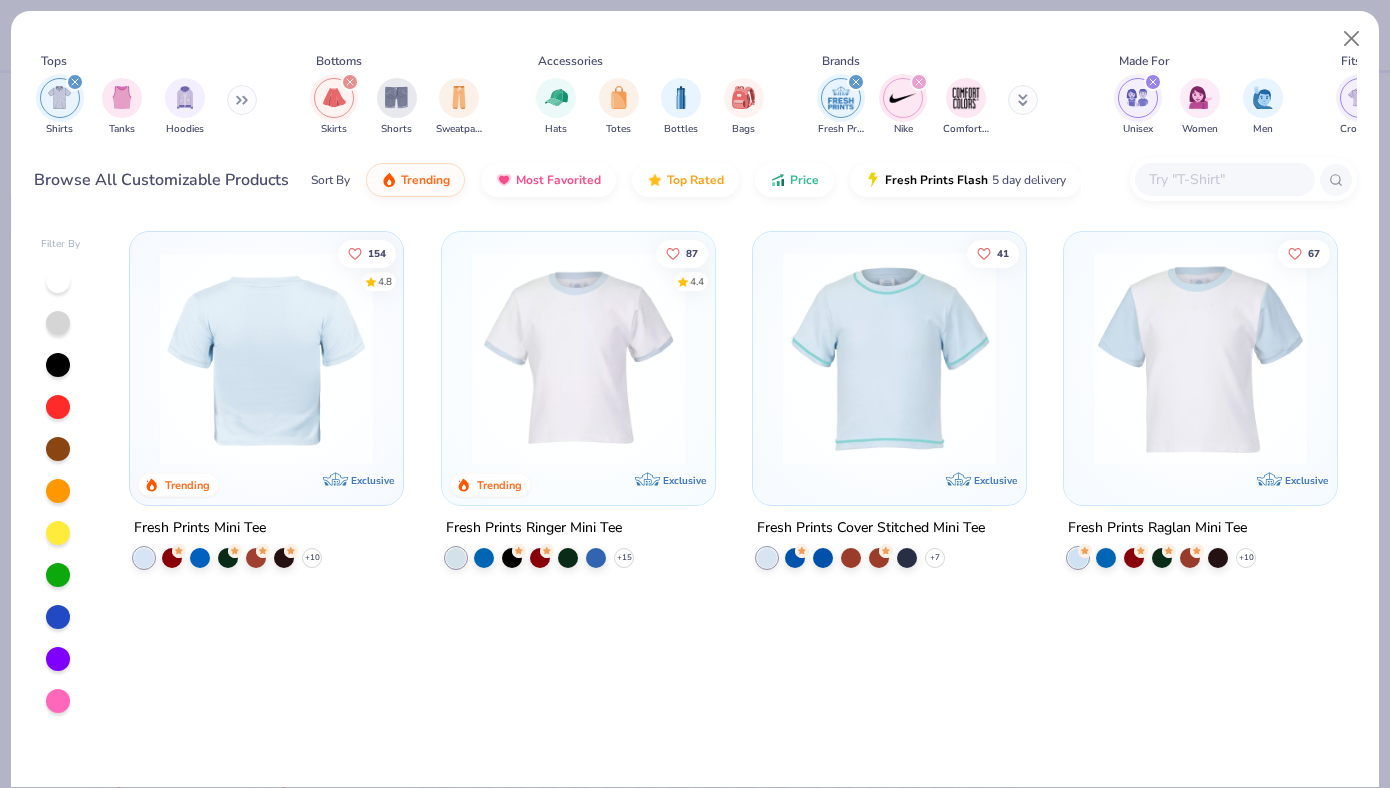click at bounding box center (266, 358) 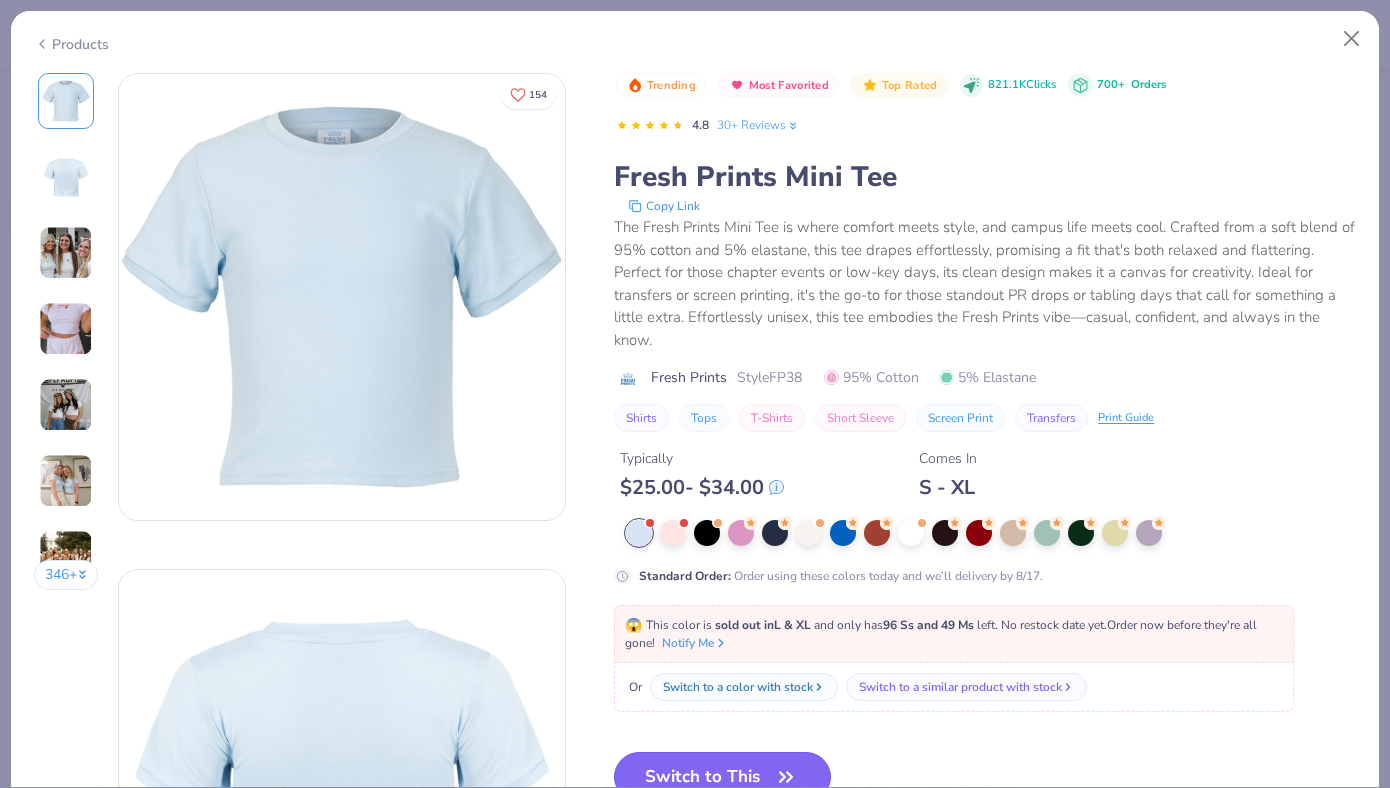 click on "Switch to This" at bounding box center [722, 777] 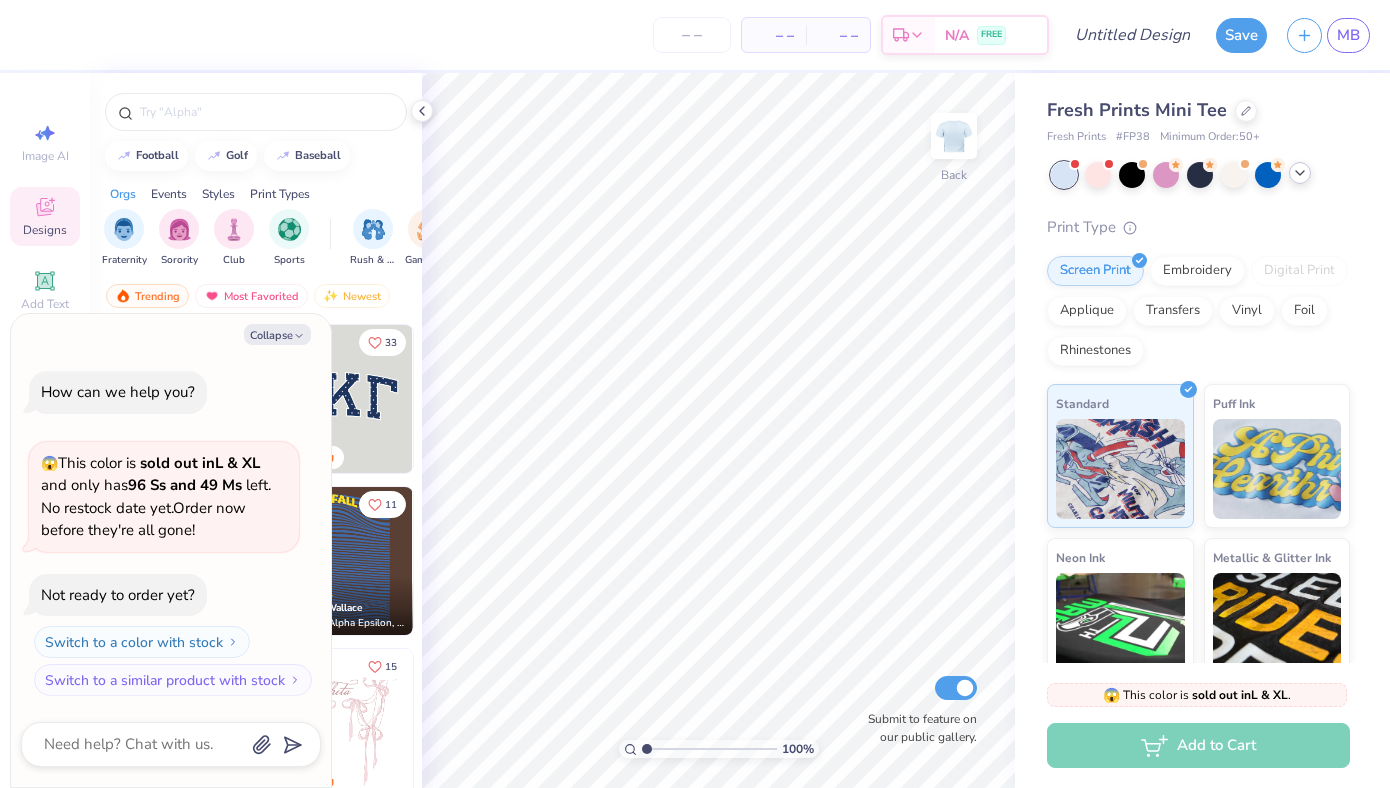 click at bounding box center (1300, 173) 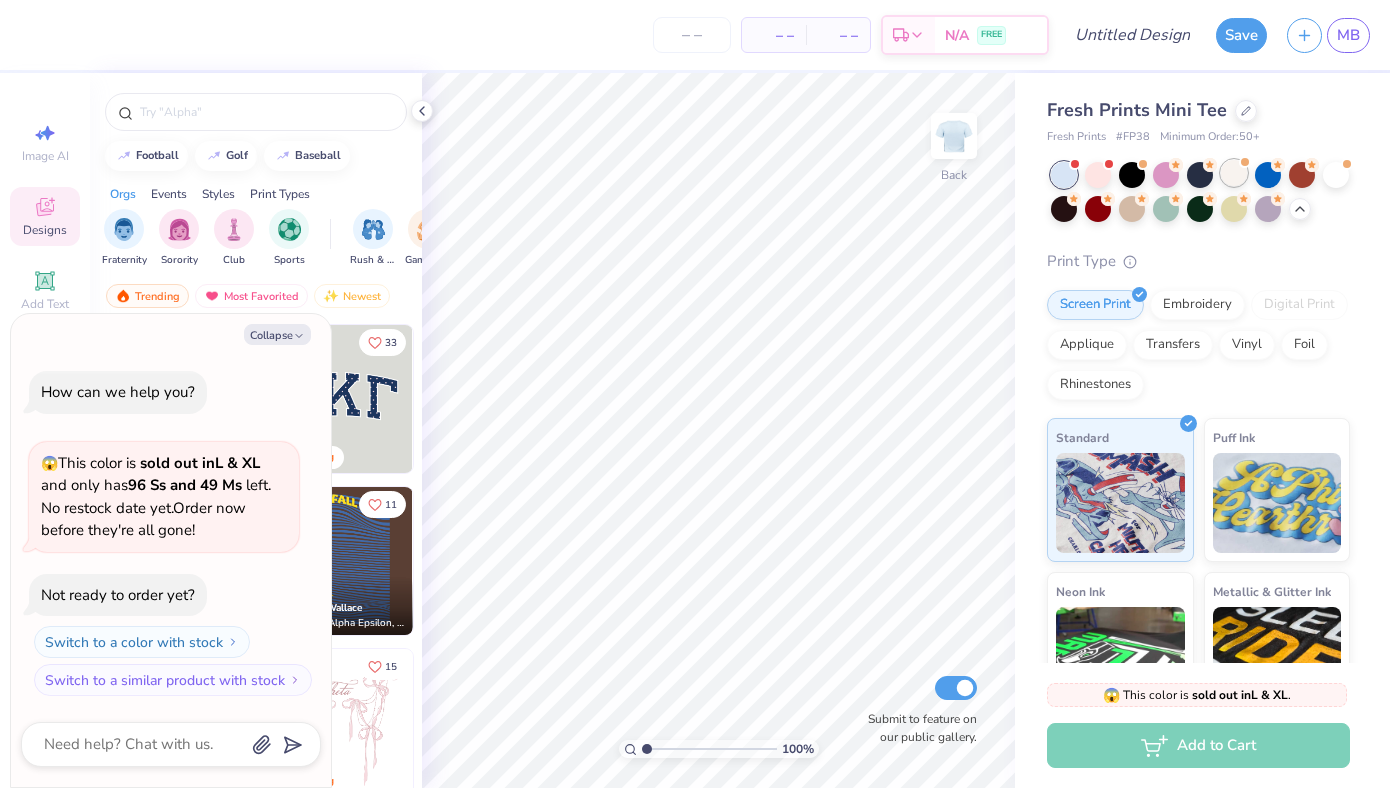 click at bounding box center (1234, 173) 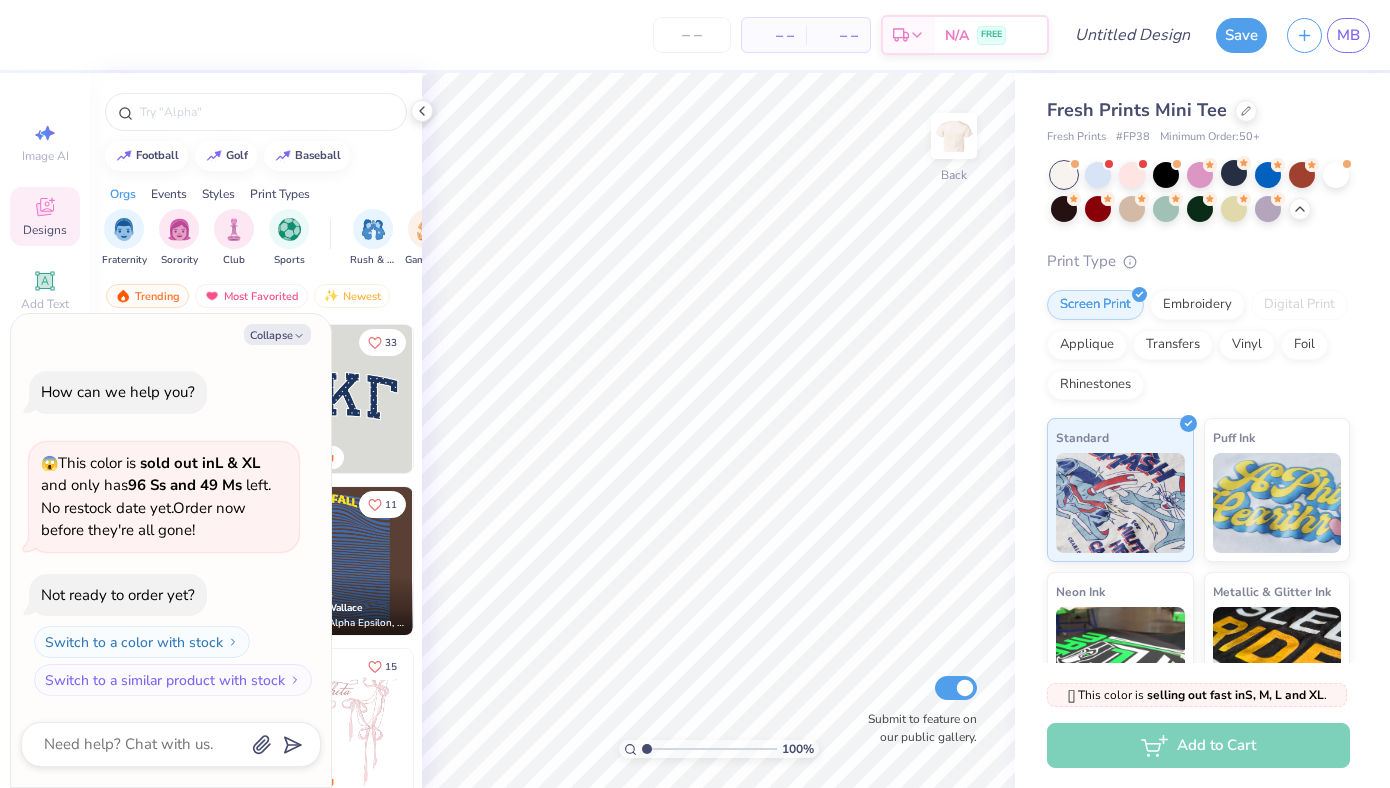 scroll, scrollTop: 133, scrollLeft: 0, axis: vertical 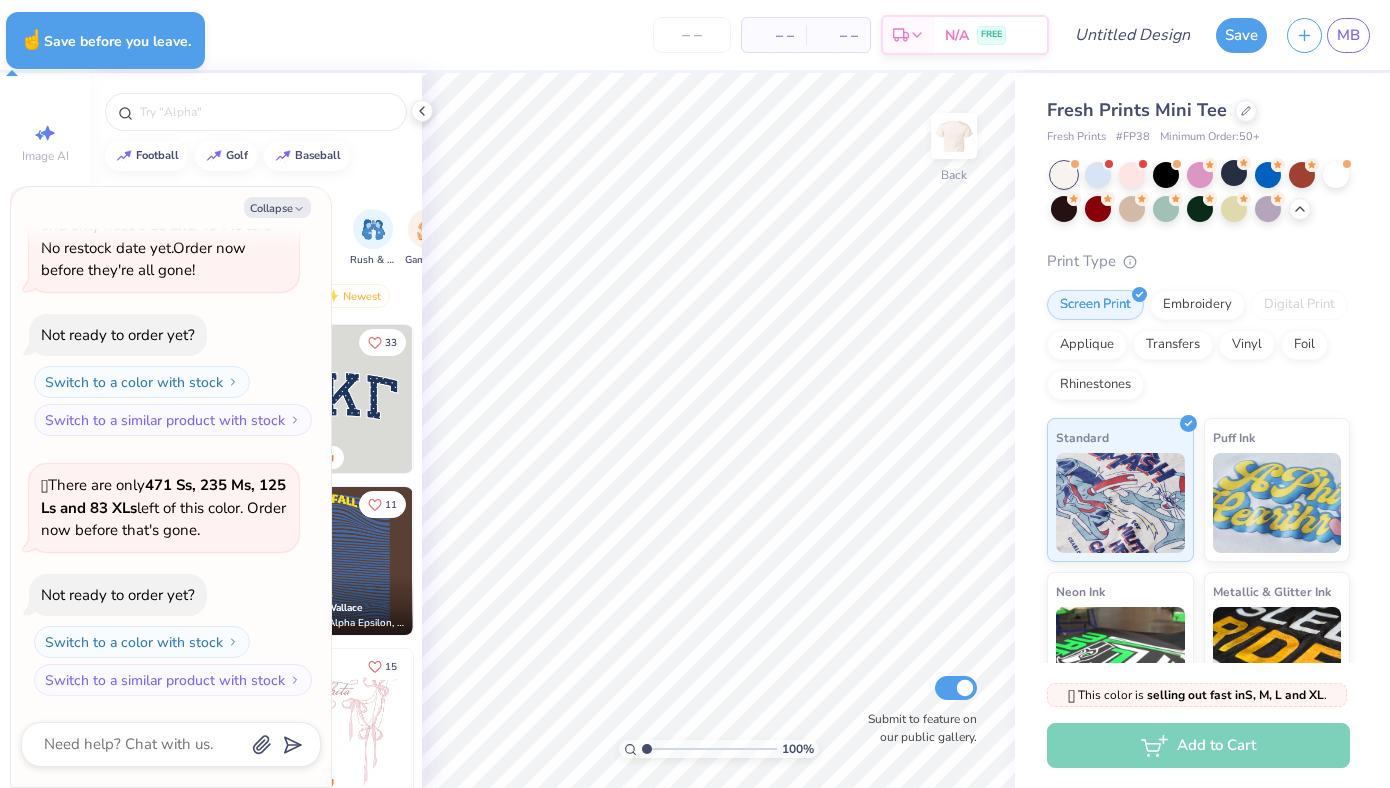 type on "x" 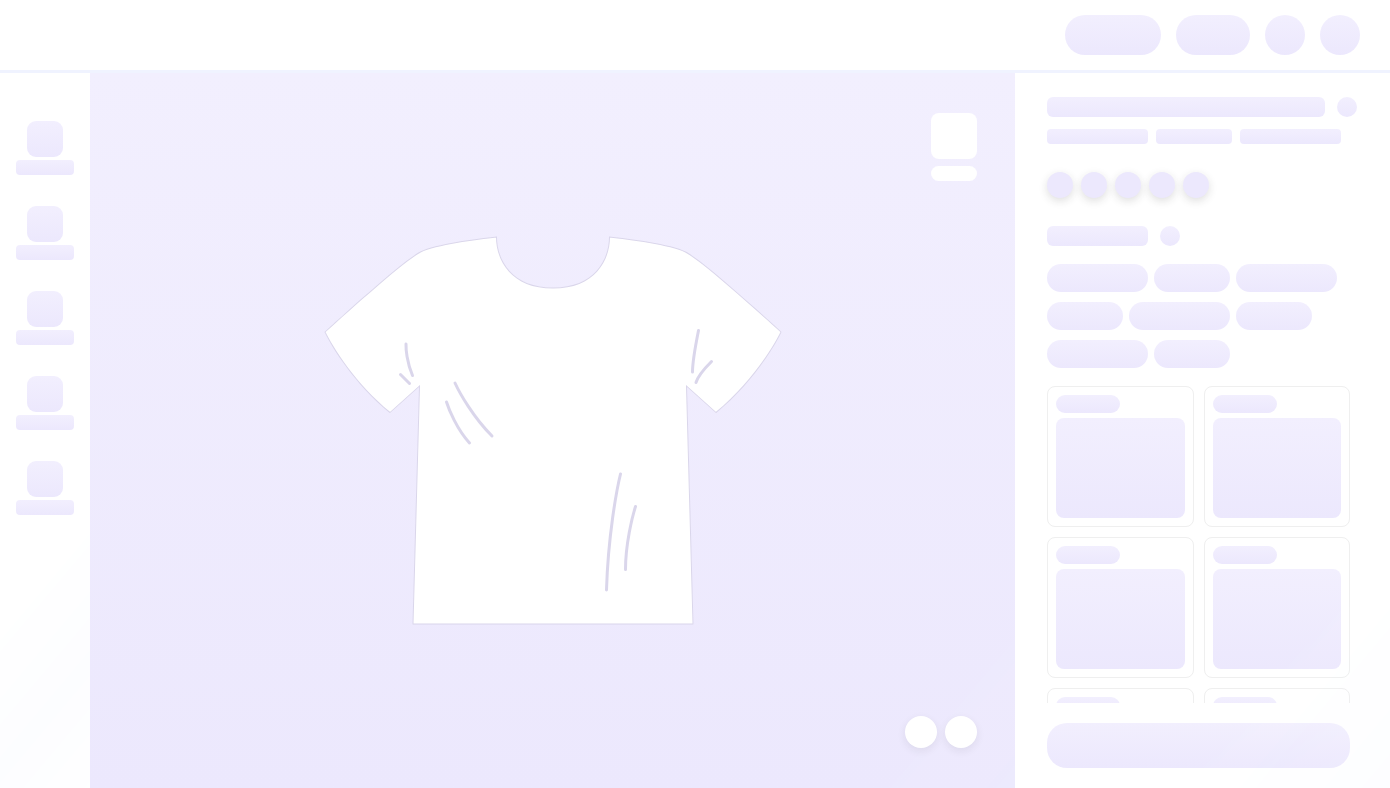 scroll, scrollTop: 0, scrollLeft: 0, axis: both 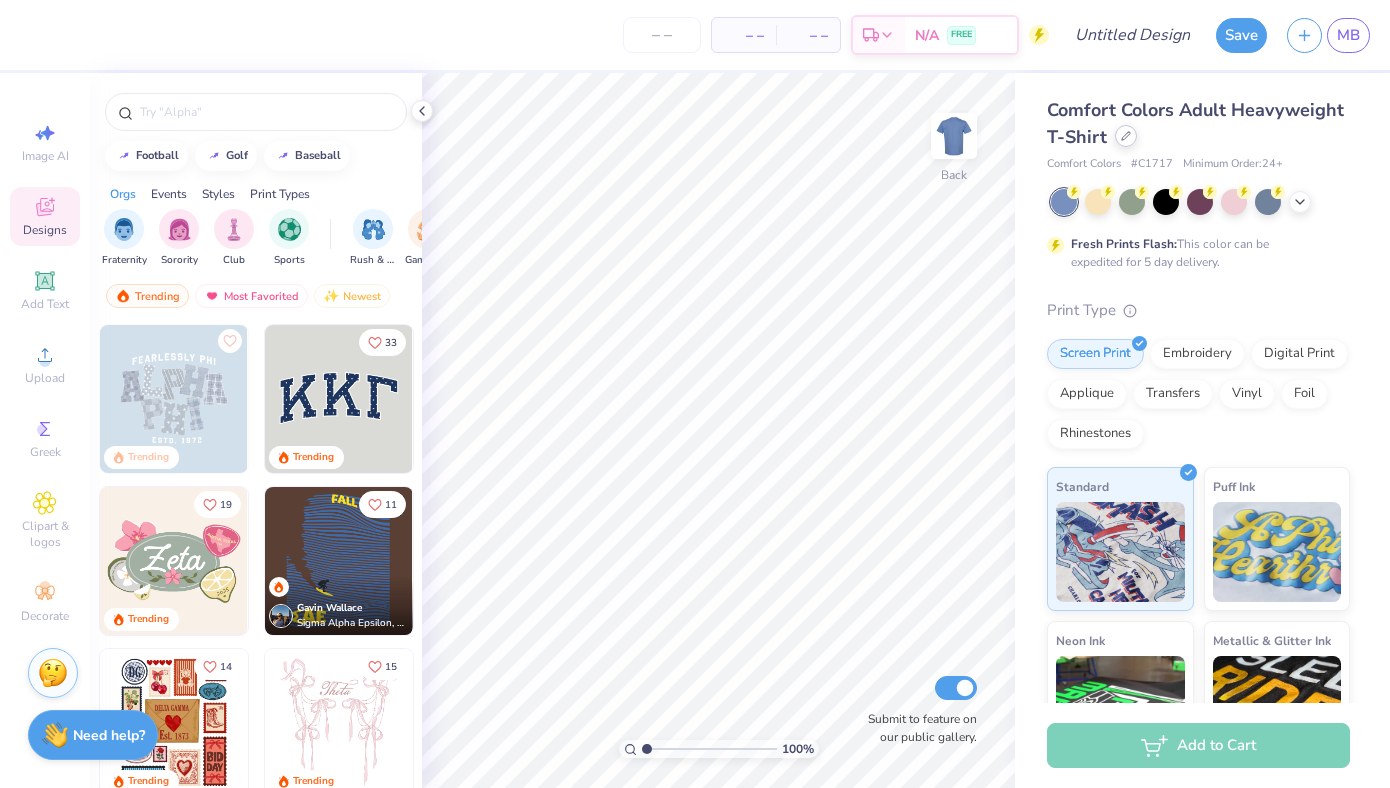 click at bounding box center [1126, 136] 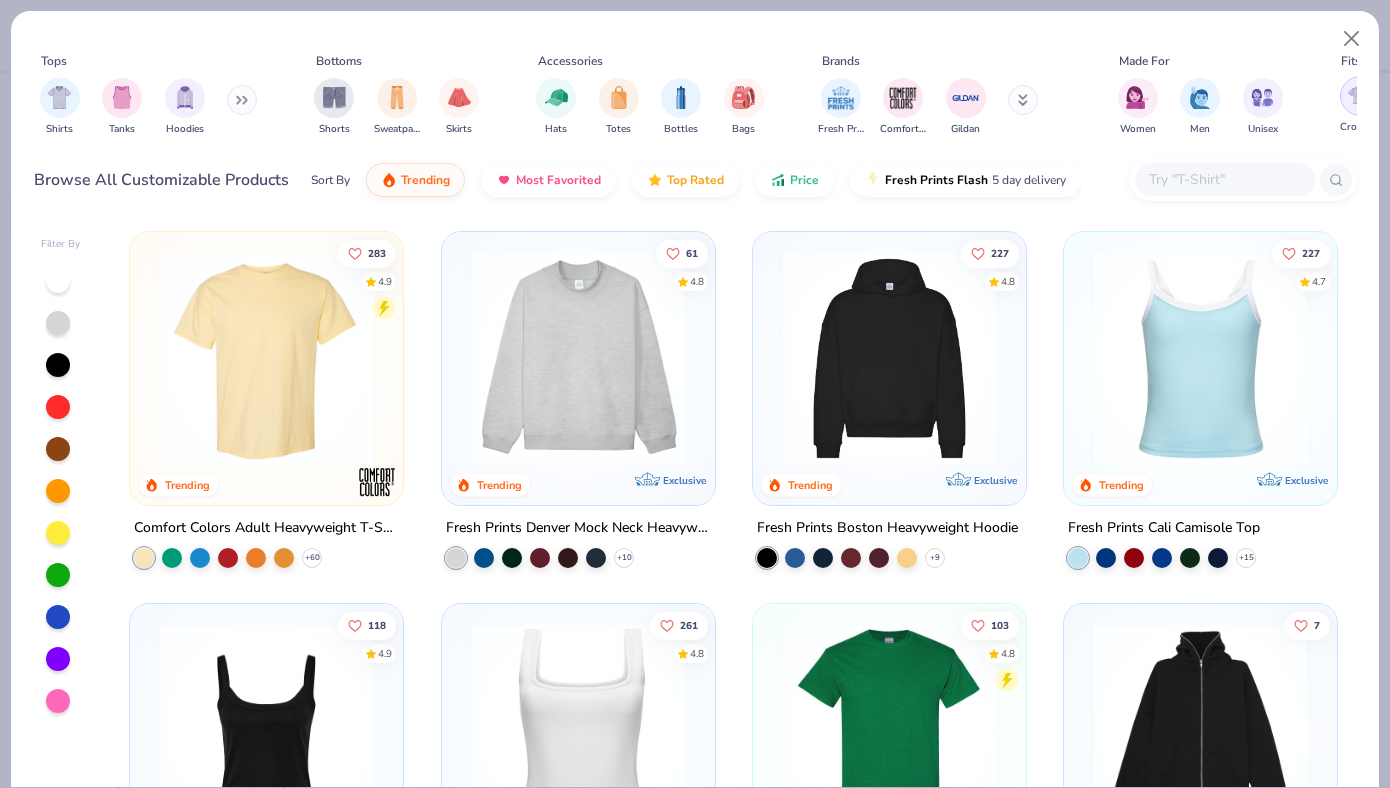 click at bounding box center (1359, 95) 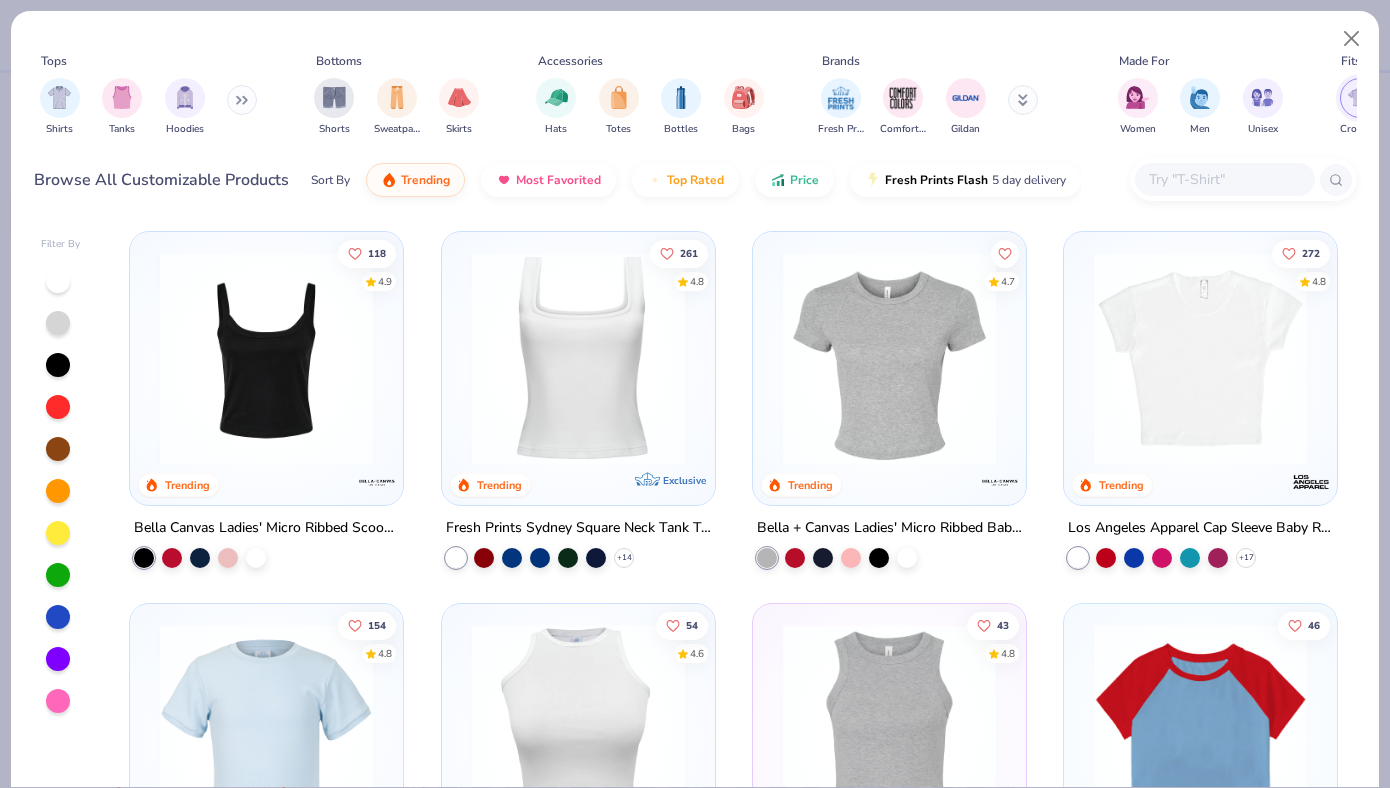 click at bounding box center [889, 358] 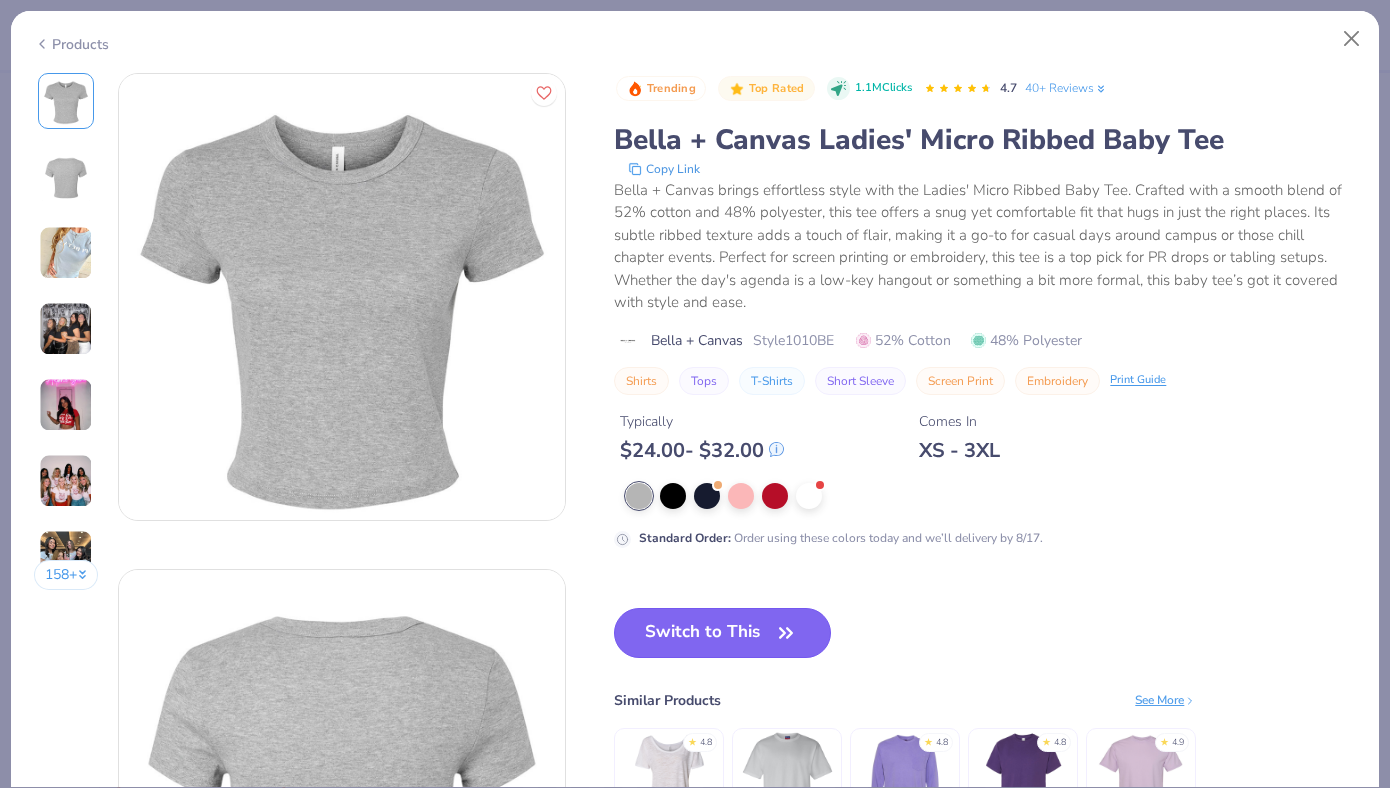 click on "Switch to This" at bounding box center [722, 633] 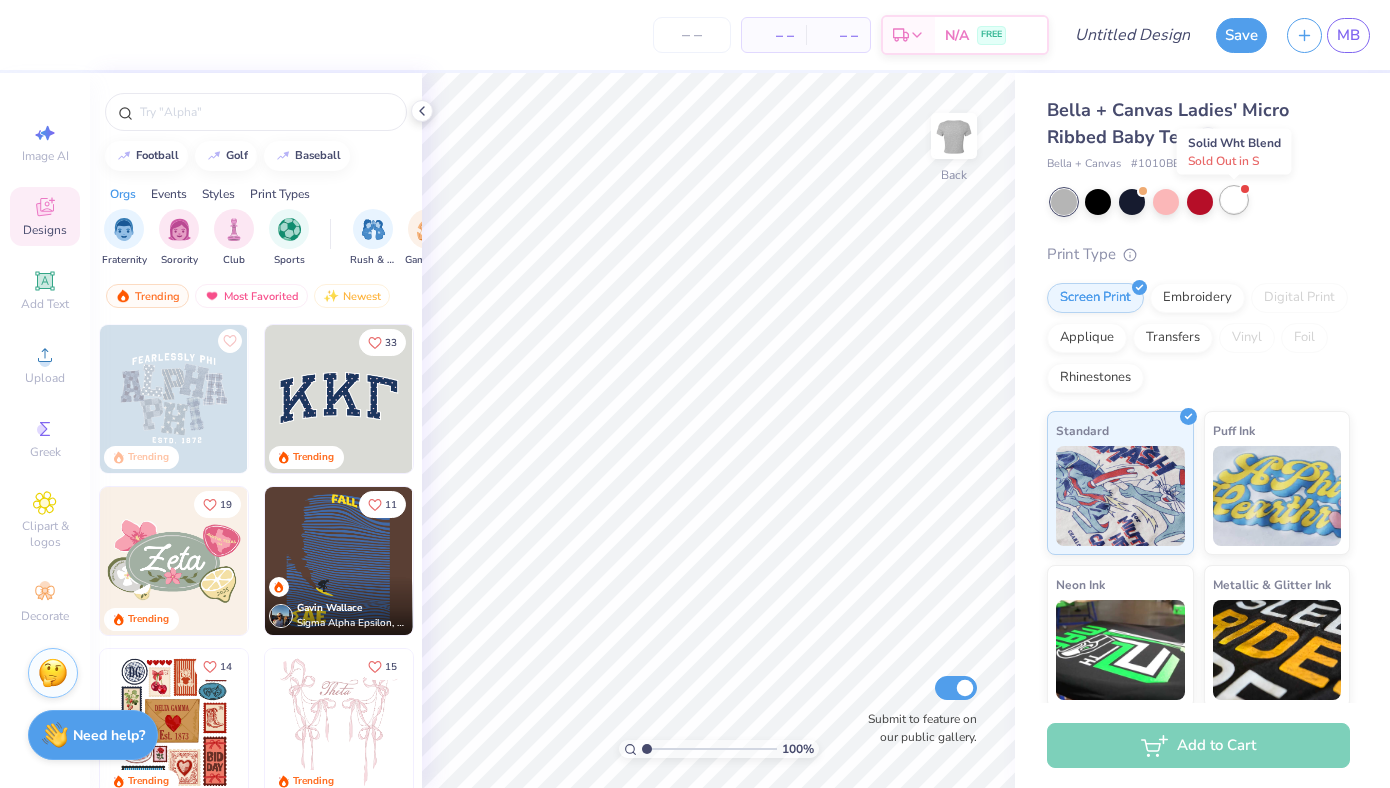 click at bounding box center [1234, 200] 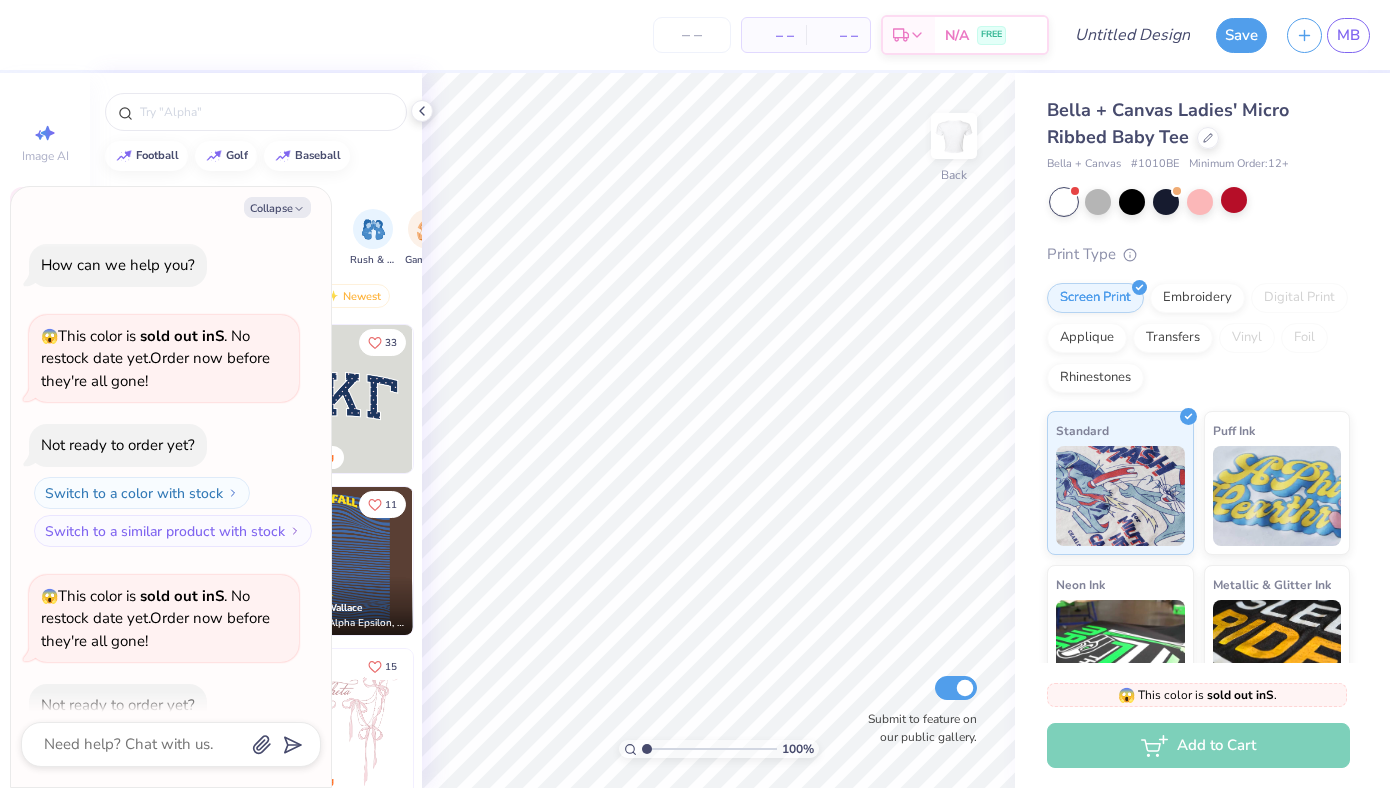 scroll, scrollTop: 110, scrollLeft: 0, axis: vertical 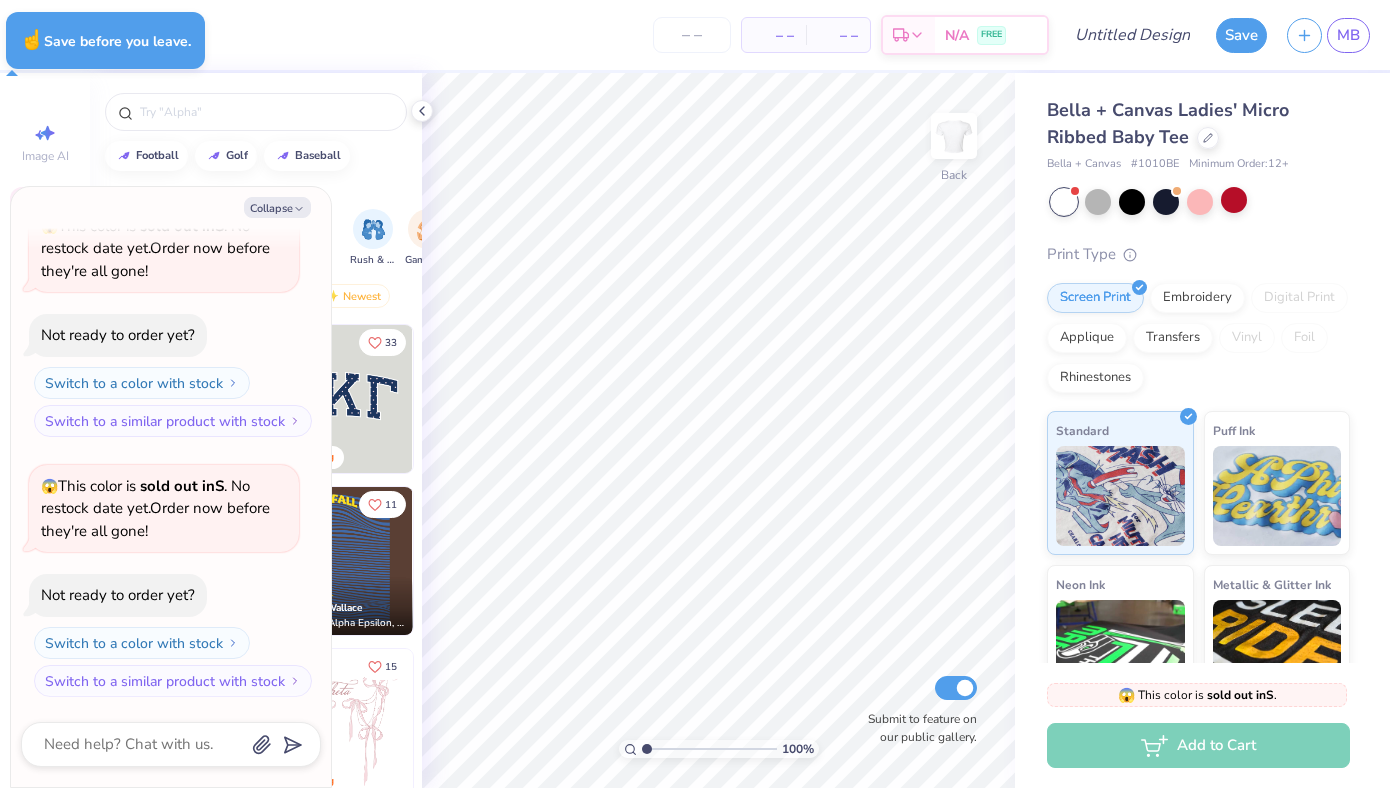 type on "x" 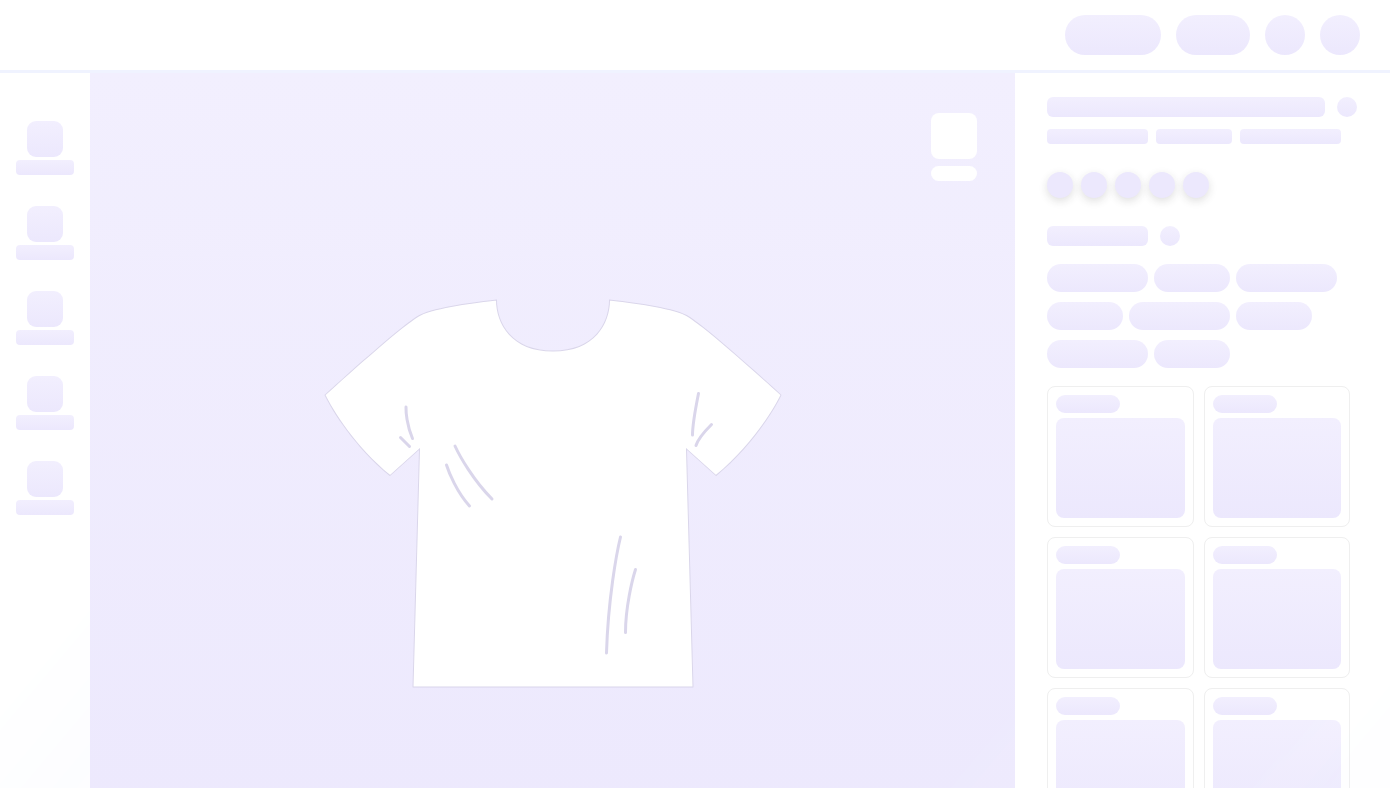 scroll, scrollTop: 0, scrollLeft: 0, axis: both 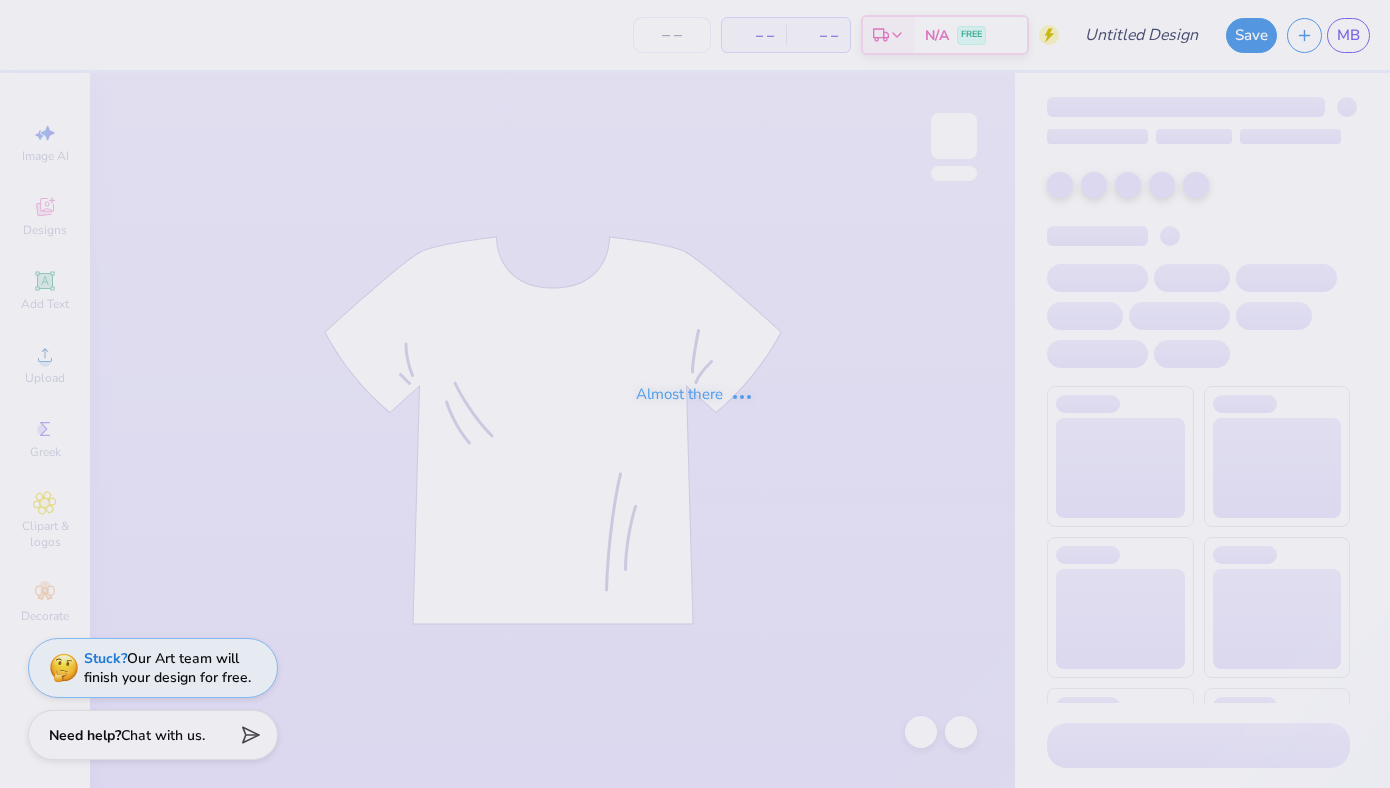 type on "DKA REG SHIRTULT" 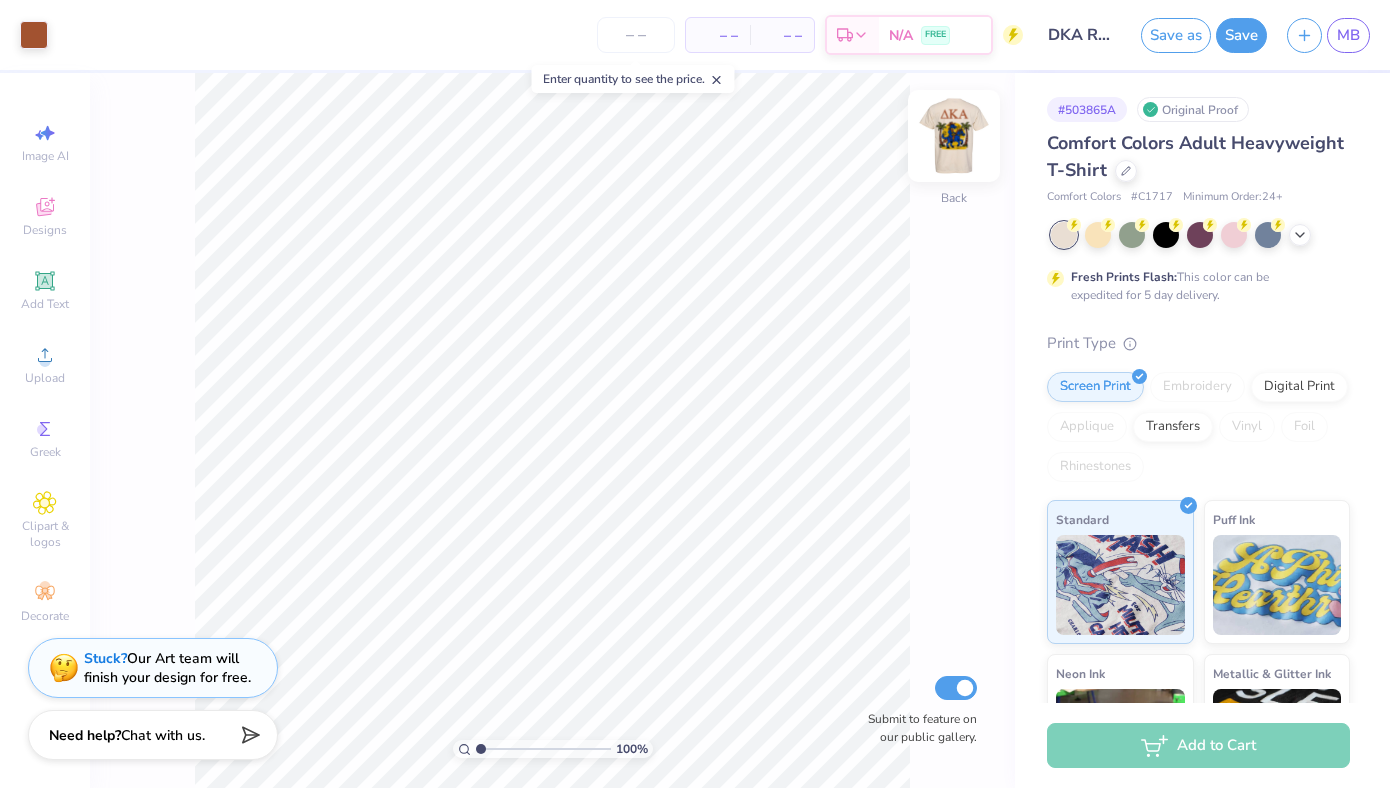 click at bounding box center [954, 136] 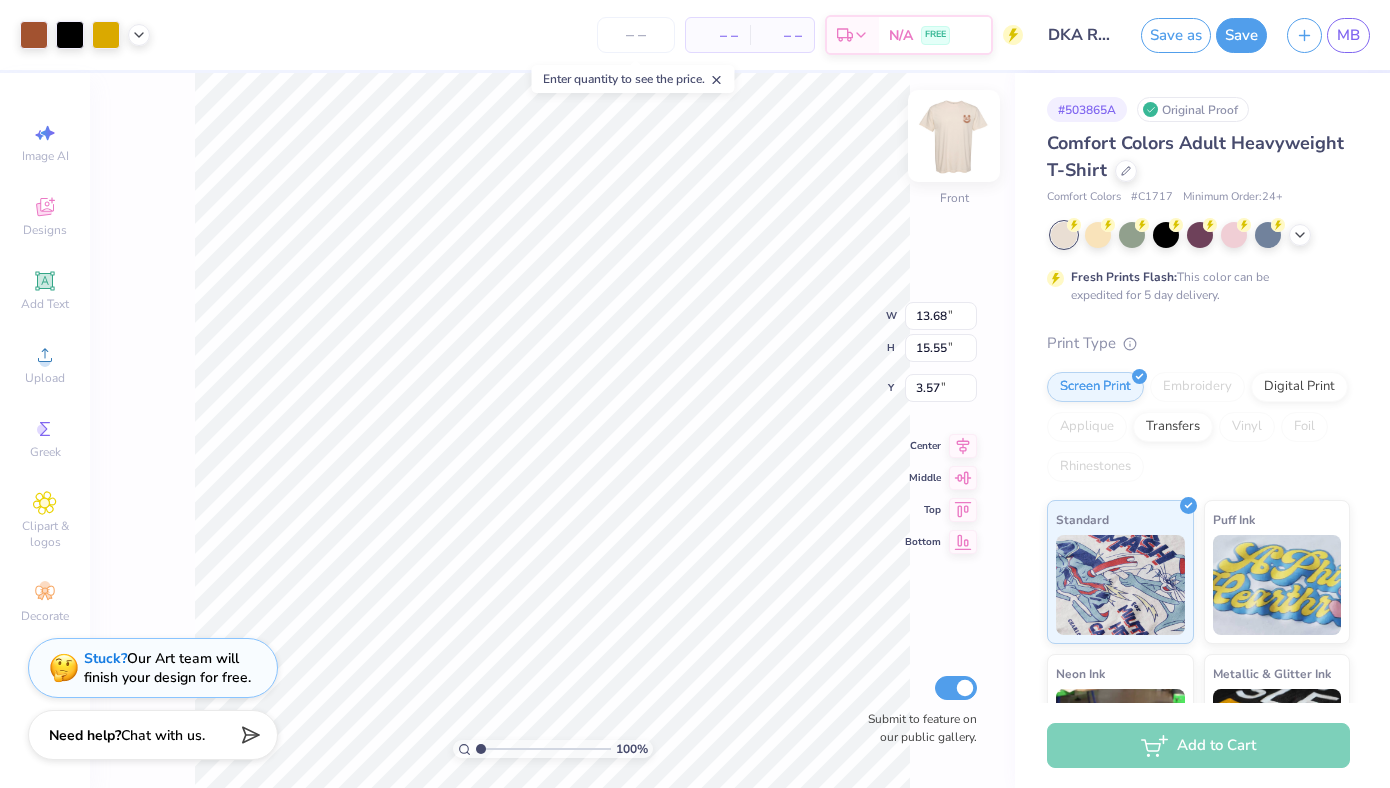 type on "12.36" 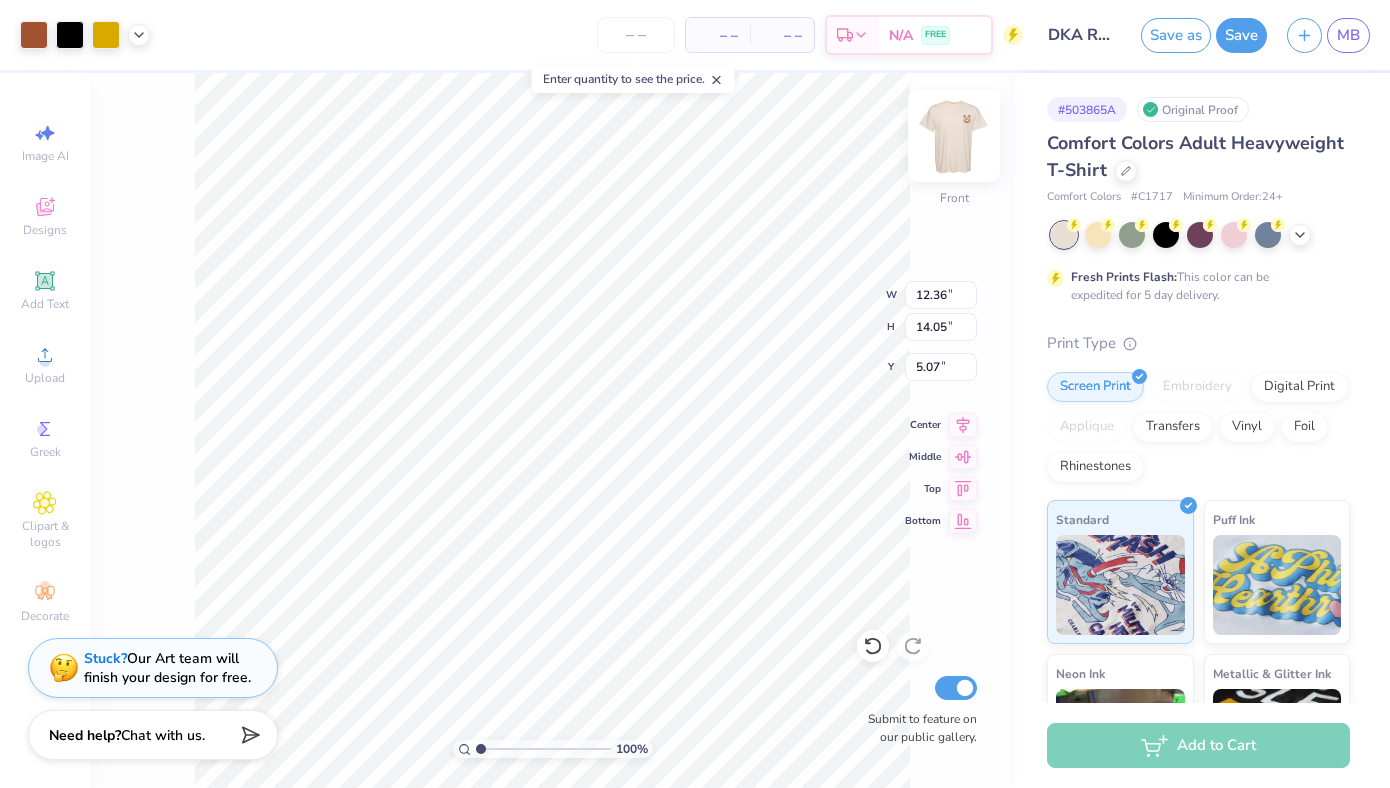 type on "3.66" 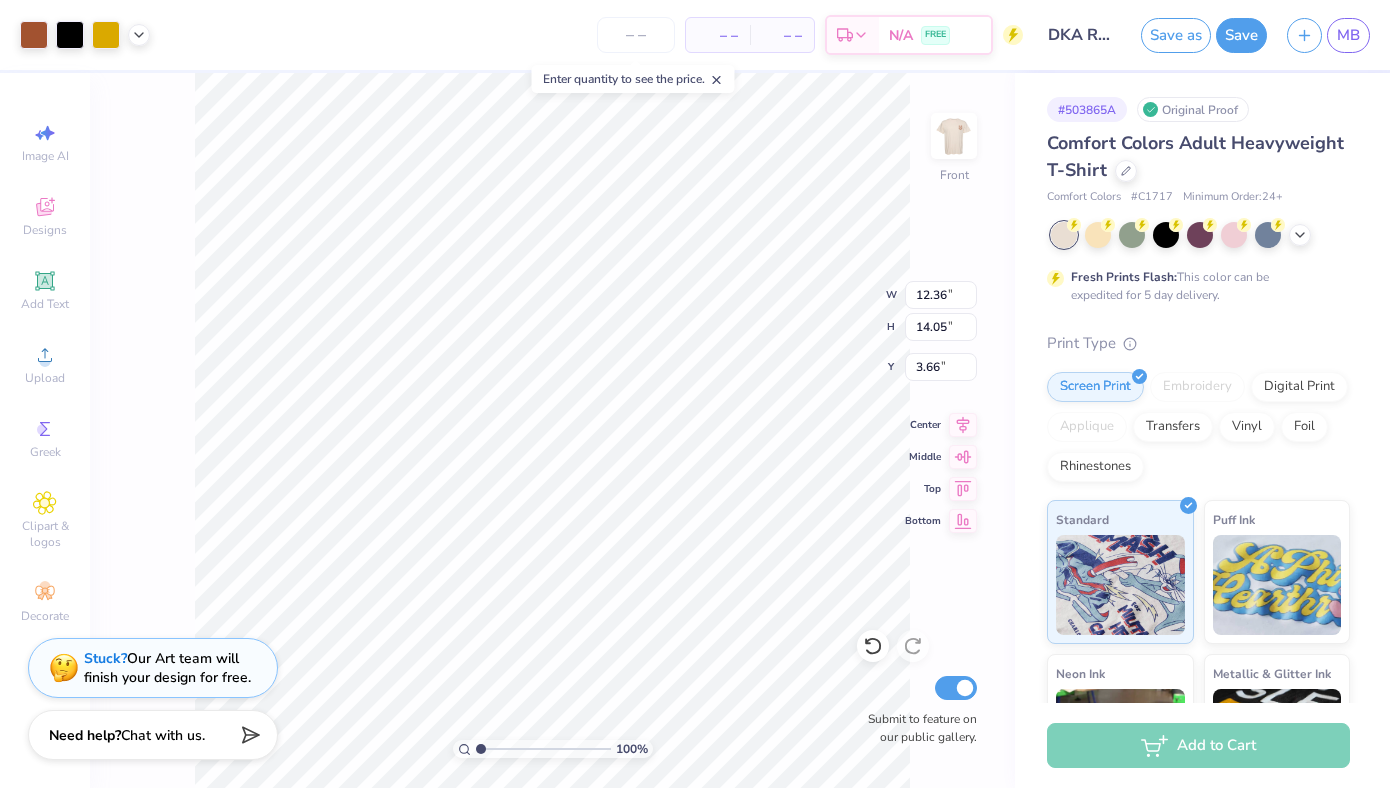 type on "3.56" 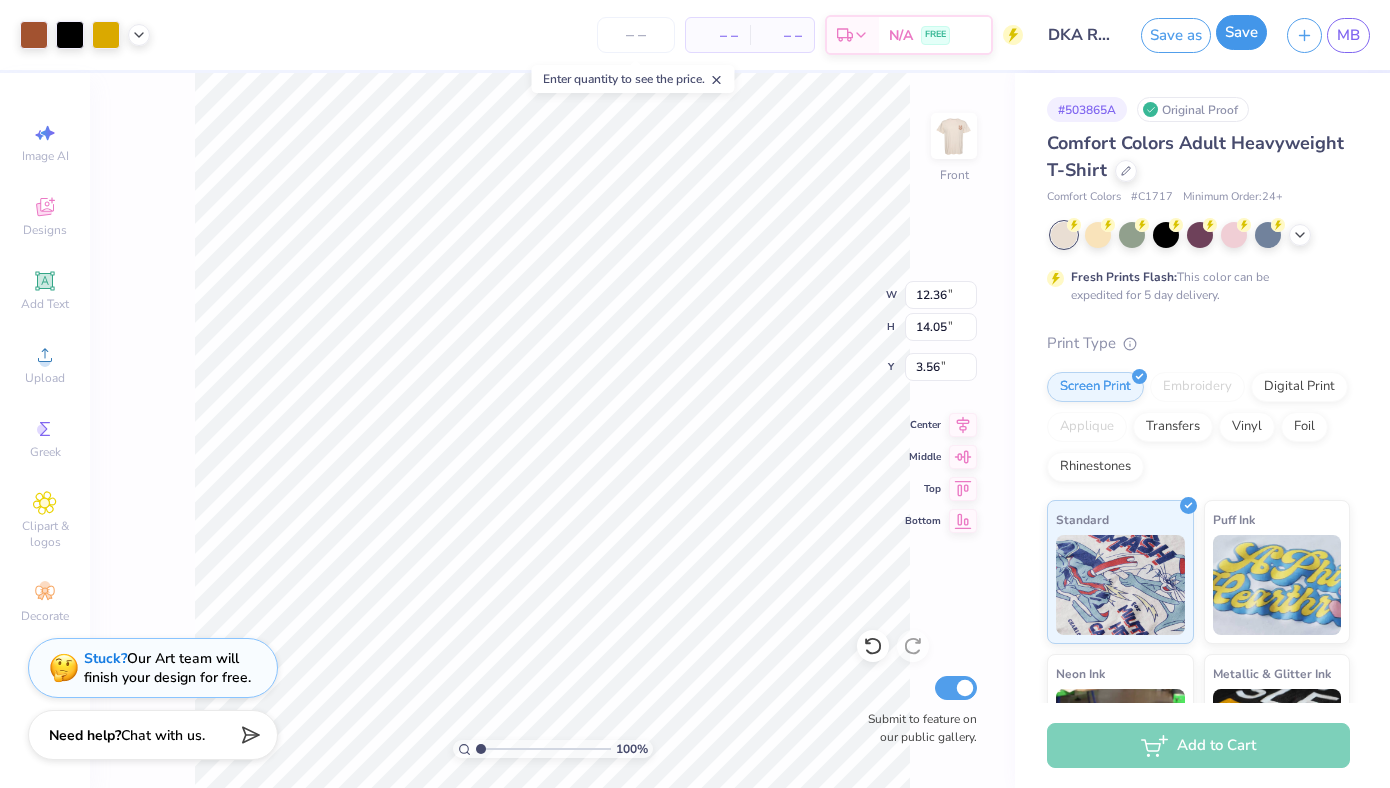 click on "Save" at bounding box center [1241, 32] 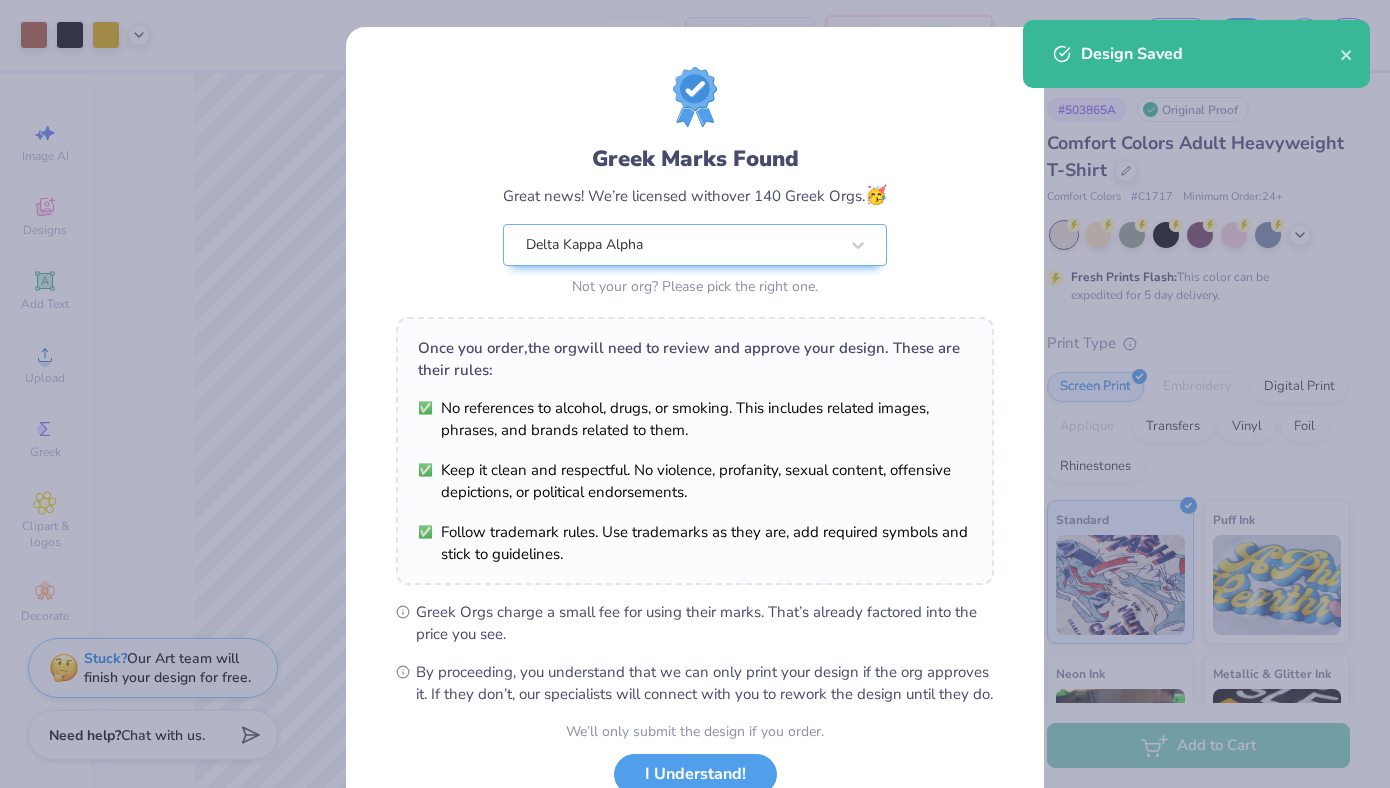 click on "[GREEK_ORG] [GREEK_ORG] Found Great news! We’re licensed with  over 140 [GREEK_ORG] Orgs. 🥳 [GREEK_ORG] [GREEK_ORG] Not your org? Please pick the right one." at bounding box center (695, 184) 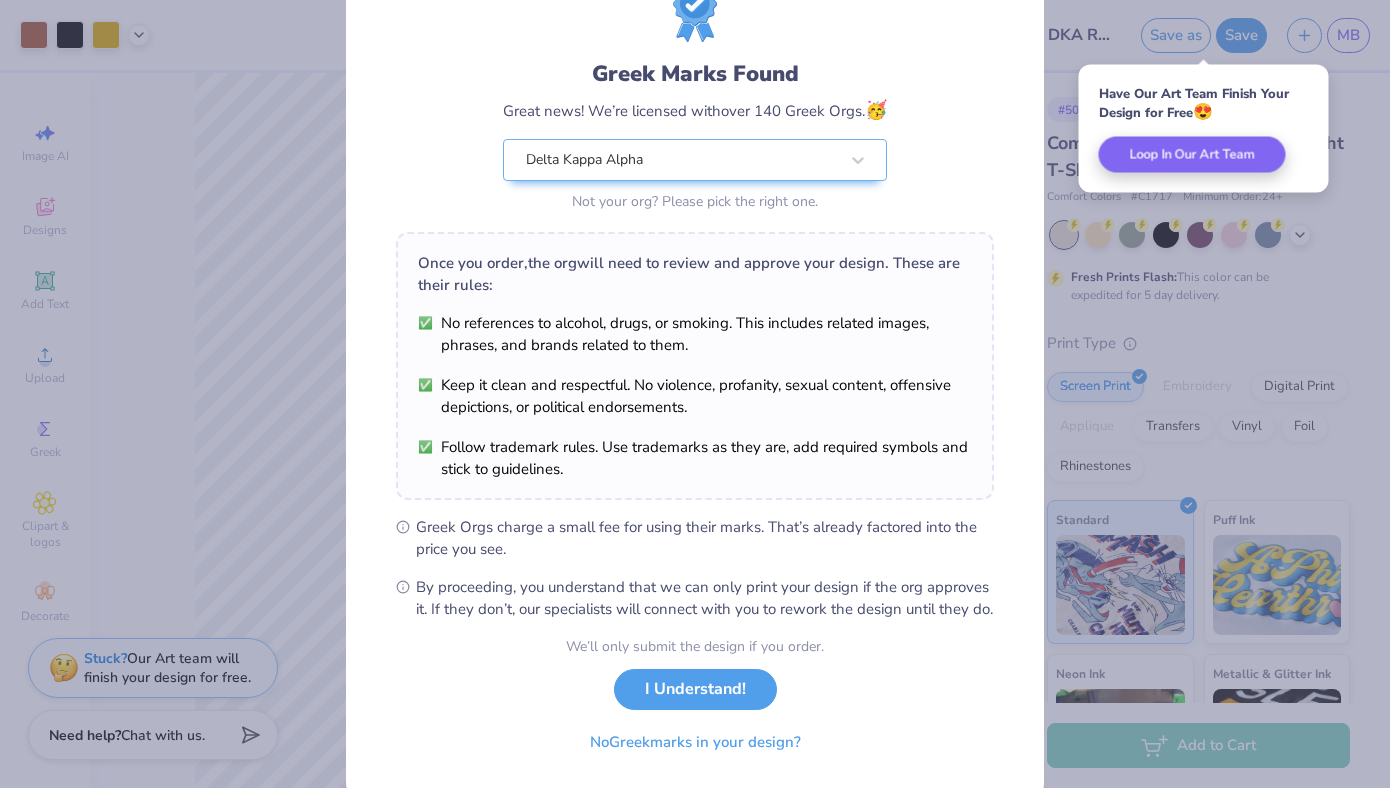 scroll, scrollTop: 120, scrollLeft: 0, axis: vertical 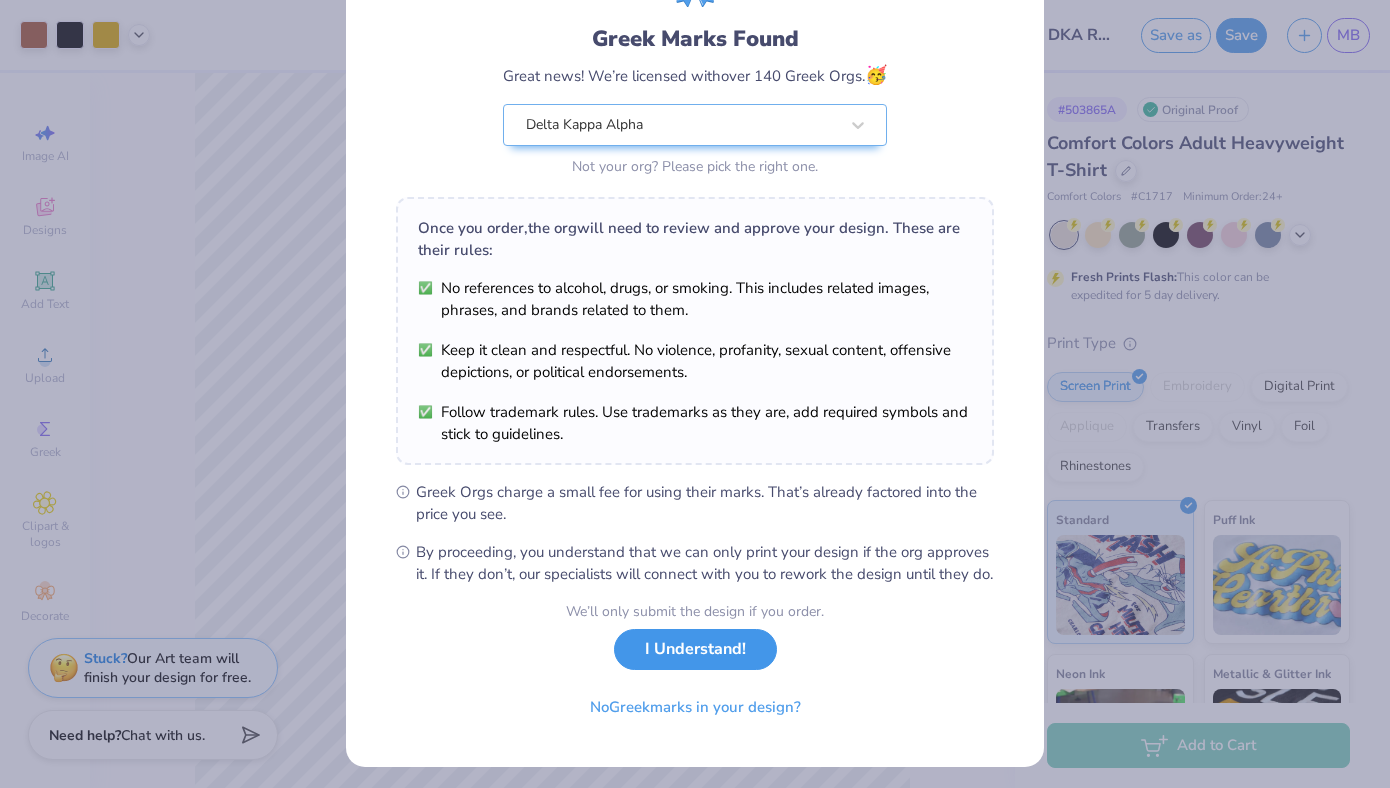 click on "I Understand!" at bounding box center [695, 649] 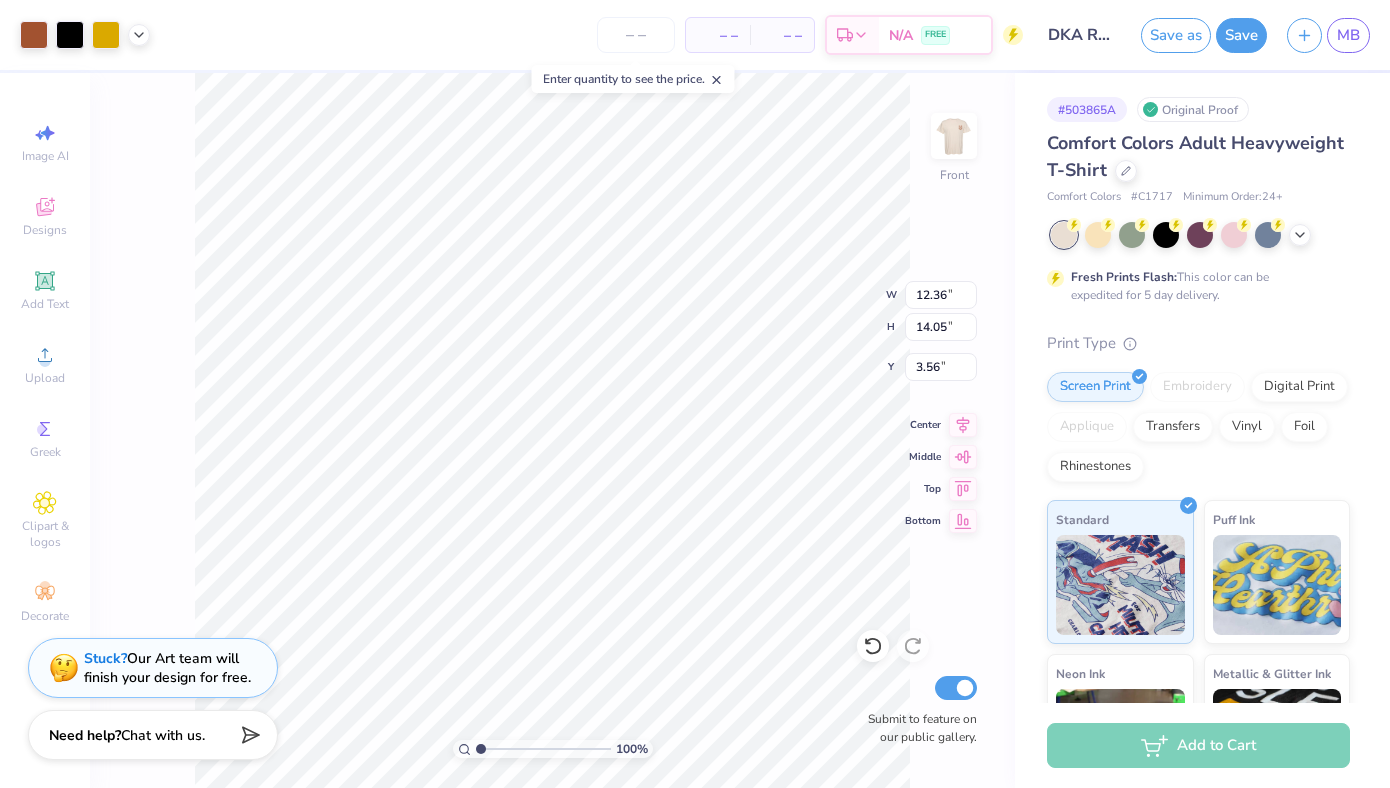 scroll, scrollTop: 0, scrollLeft: 0, axis: both 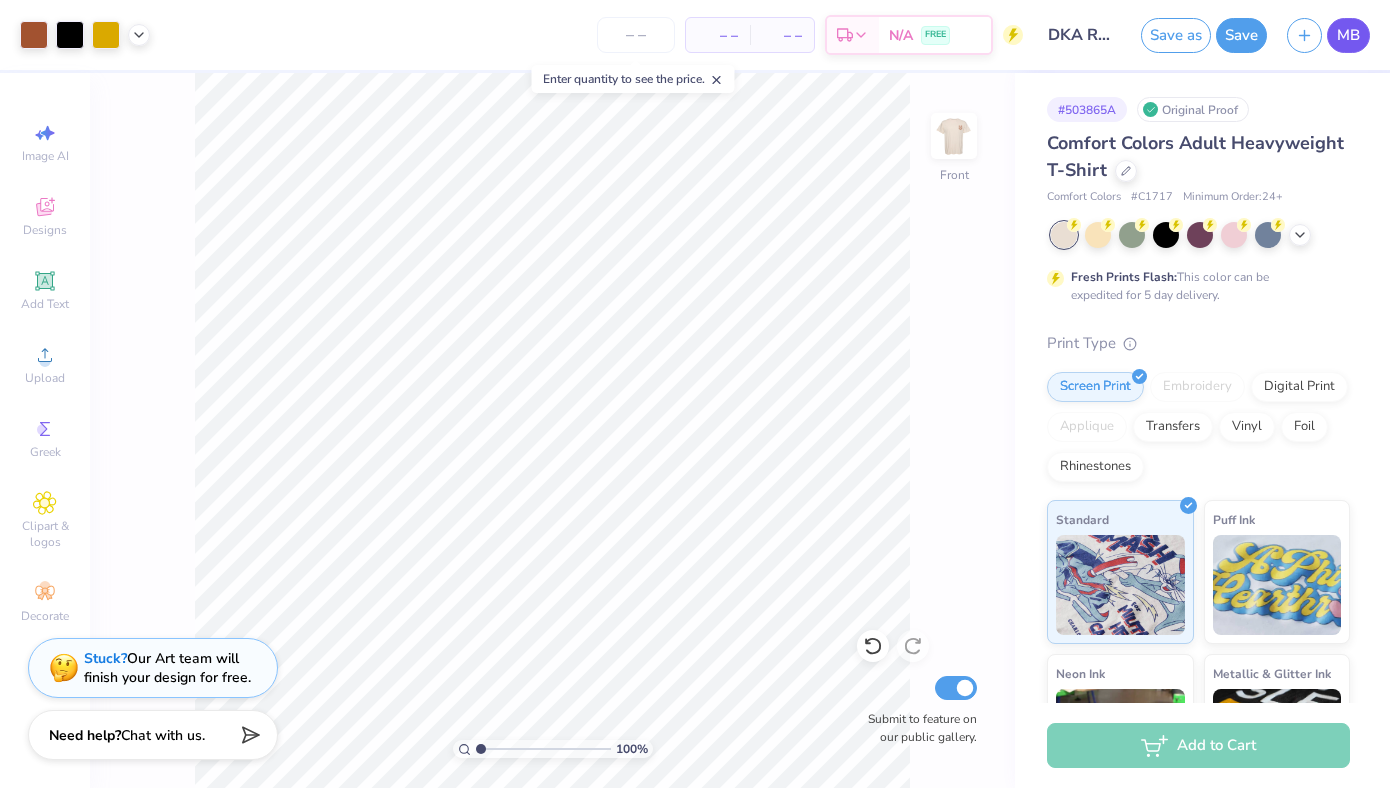 click on "MB" at bounding box center (1348, 35) 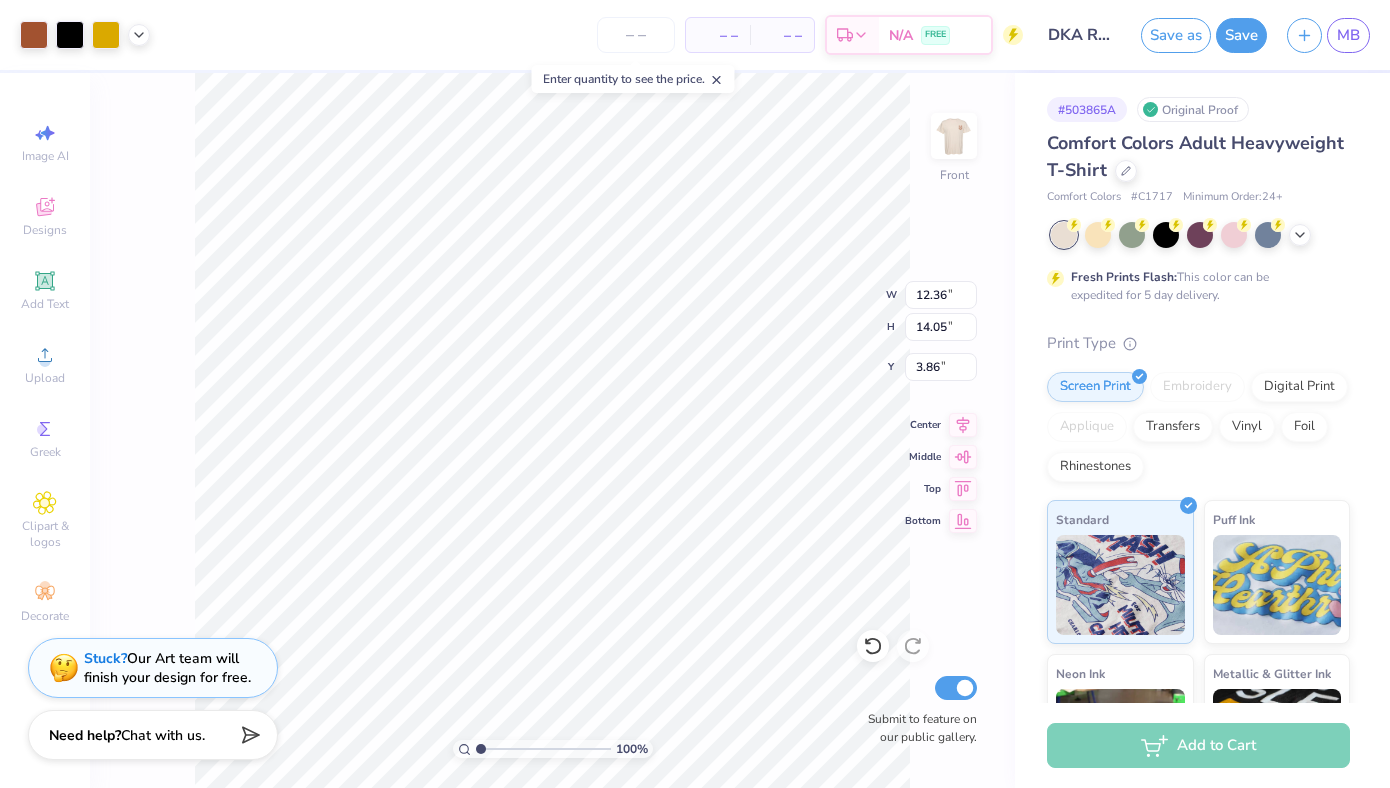 type on "3.55" 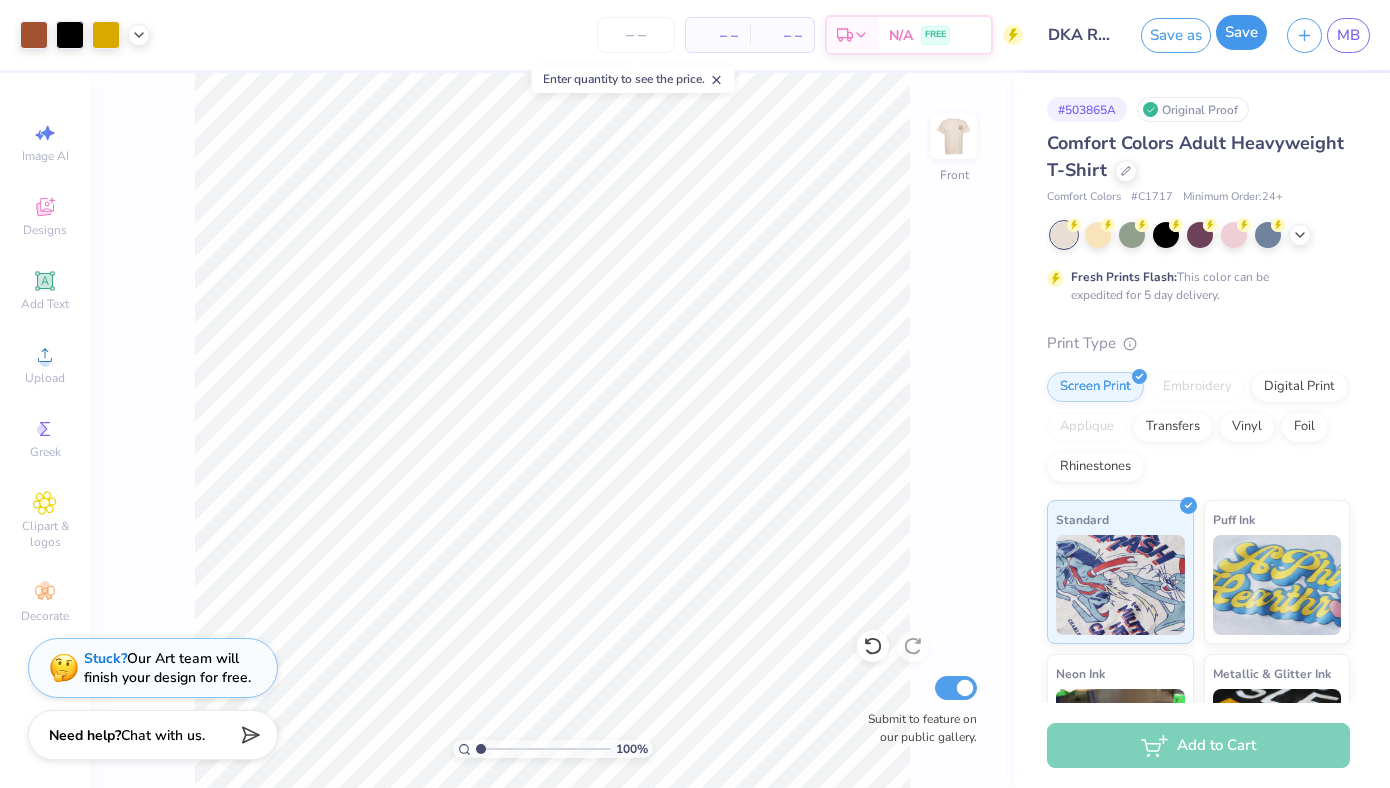 click on "Save" at bounding box center [1241, 32] 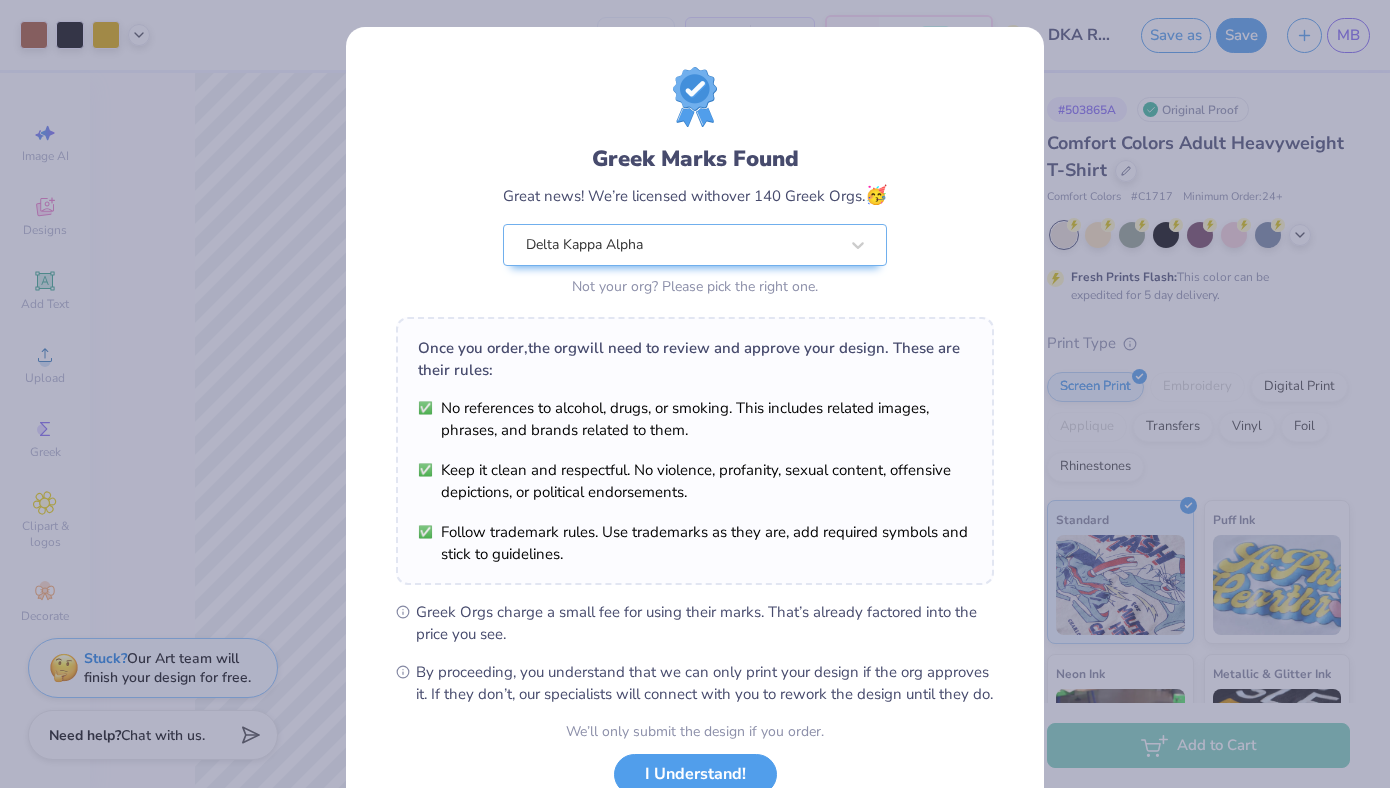 click on "[GREEK_ORG] [GREEK_ORG] Found Great news! We’re licensed with  over 140 [GREEK_ORG] Orgs. 🥳 [GREEK_ORG] [GREEK_ORG] Not your org? Please pick the right one." at bounding box center [695, 222] 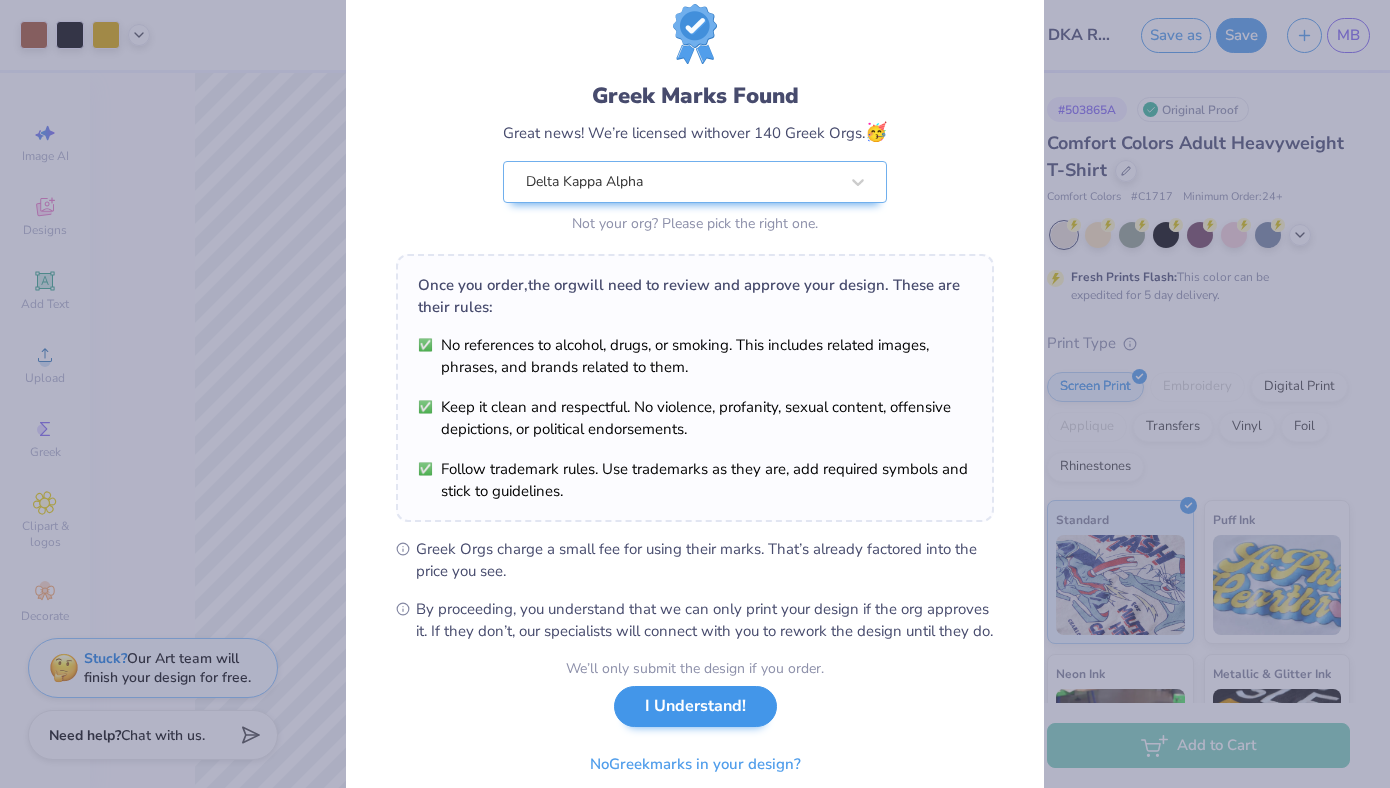 scroll, scrollTop: 80, scrollLeft: 0, axis: vertical 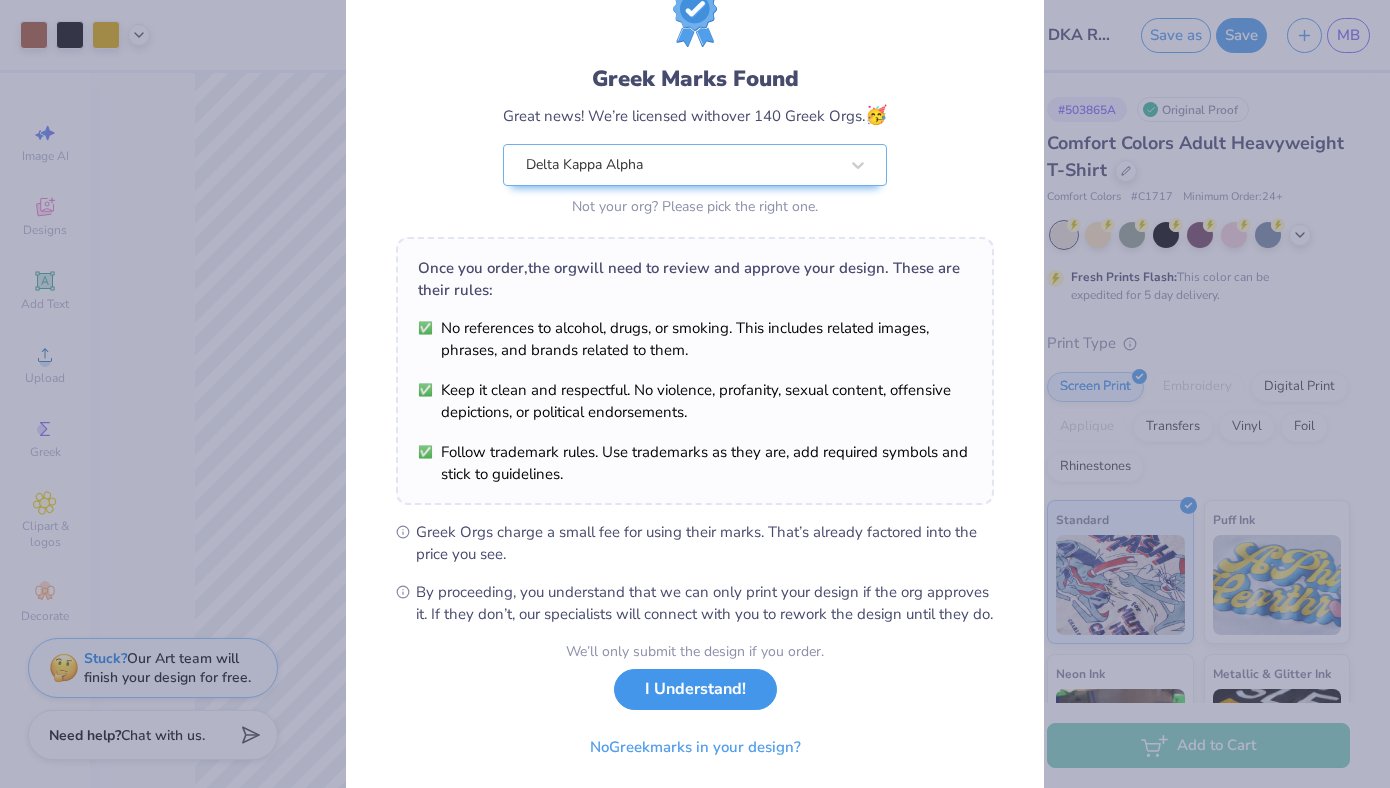 click on "I Understand!" at bounding box center (695, 689) 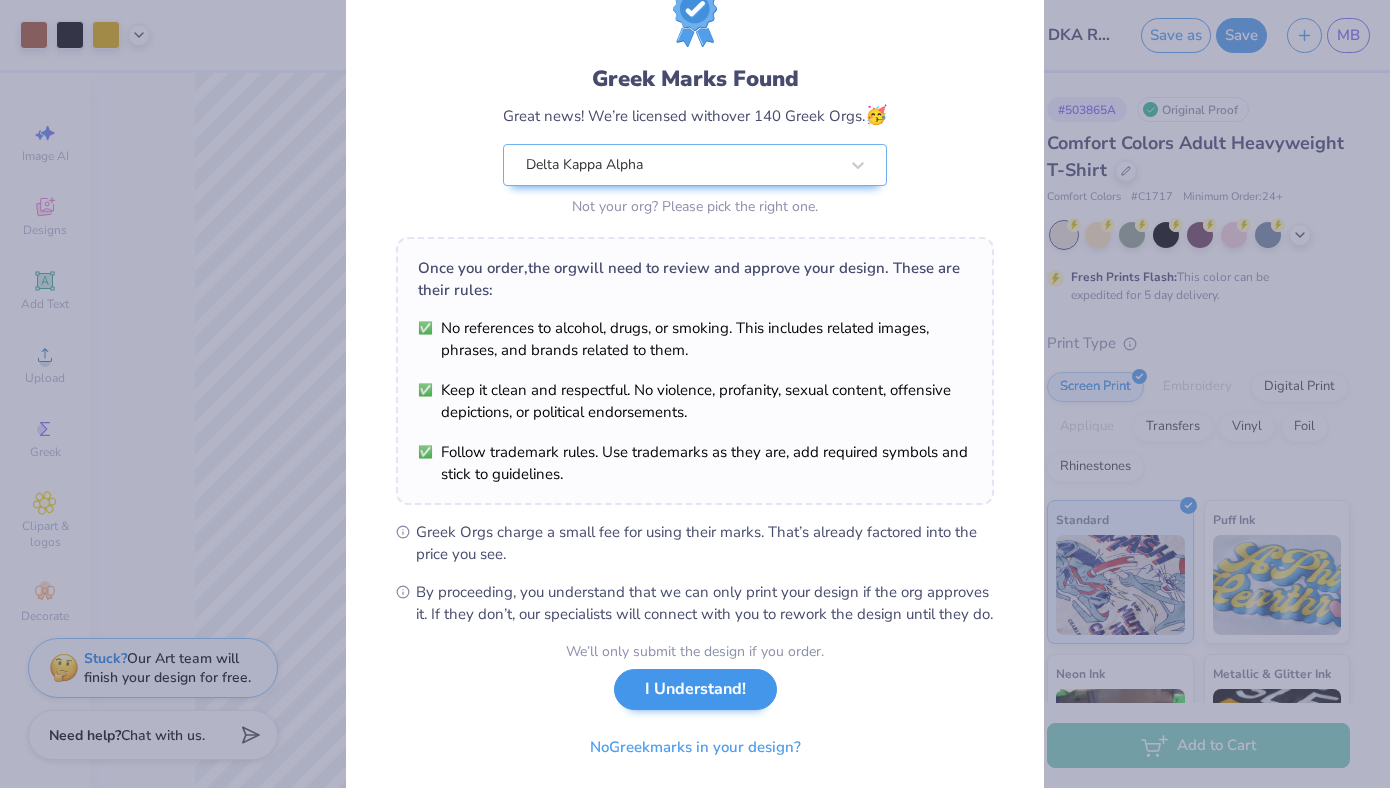 scroll, scrollTop: 0, scrollLeft: 0, axis: both 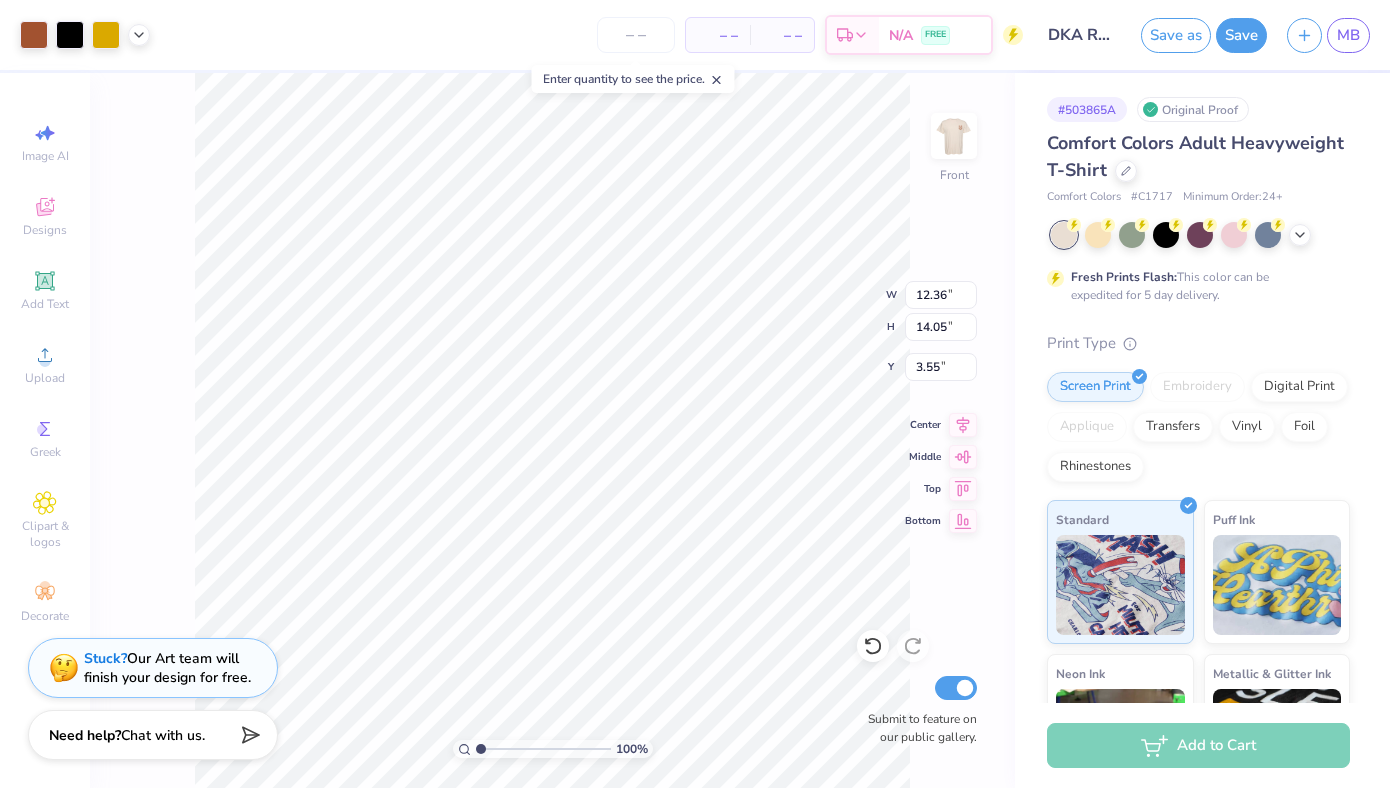 type on "3.52" 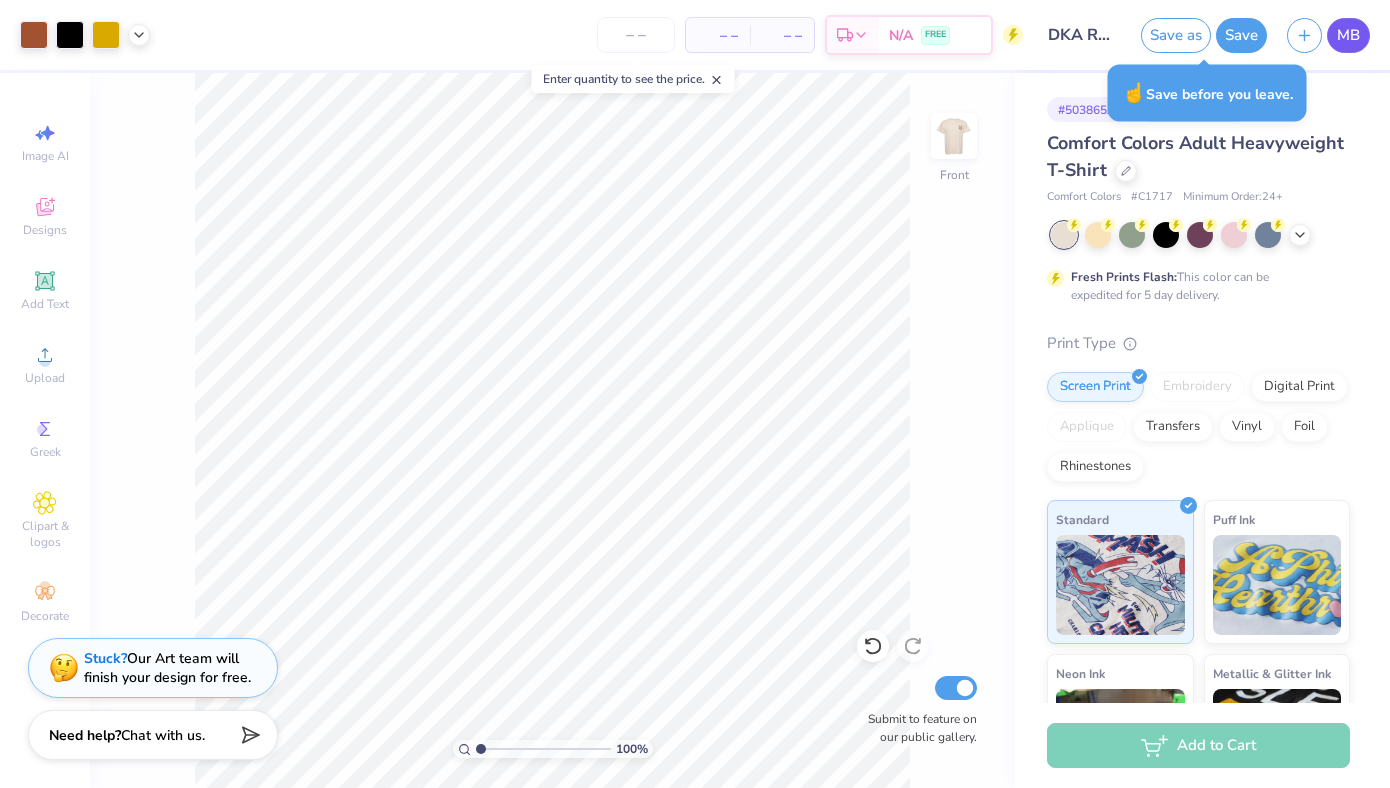 click on "MB" at bounding box center [1348, 35] 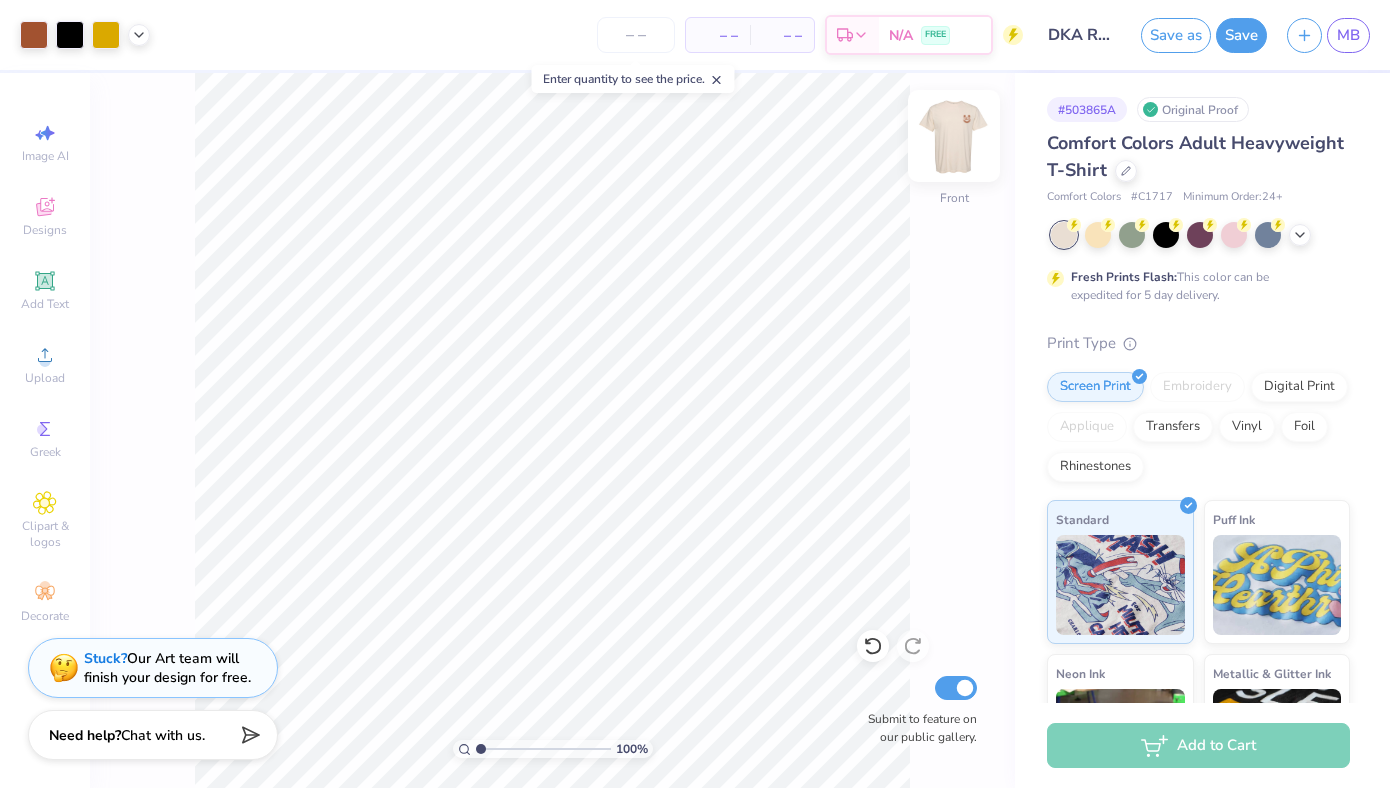 click at bounding box center (954, 136) 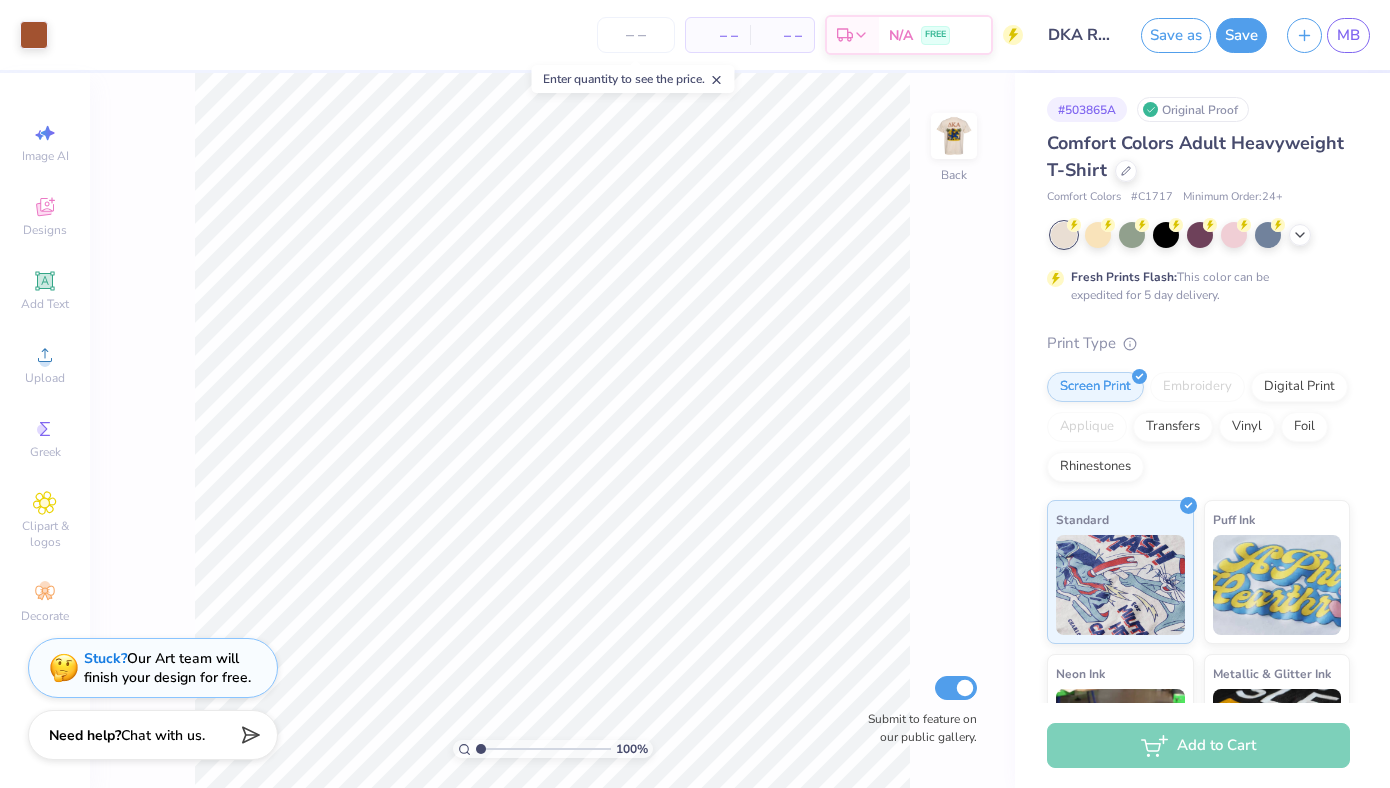click on "100  % Back Submit to feature on our public gallery." at bounding box center [552, 430] 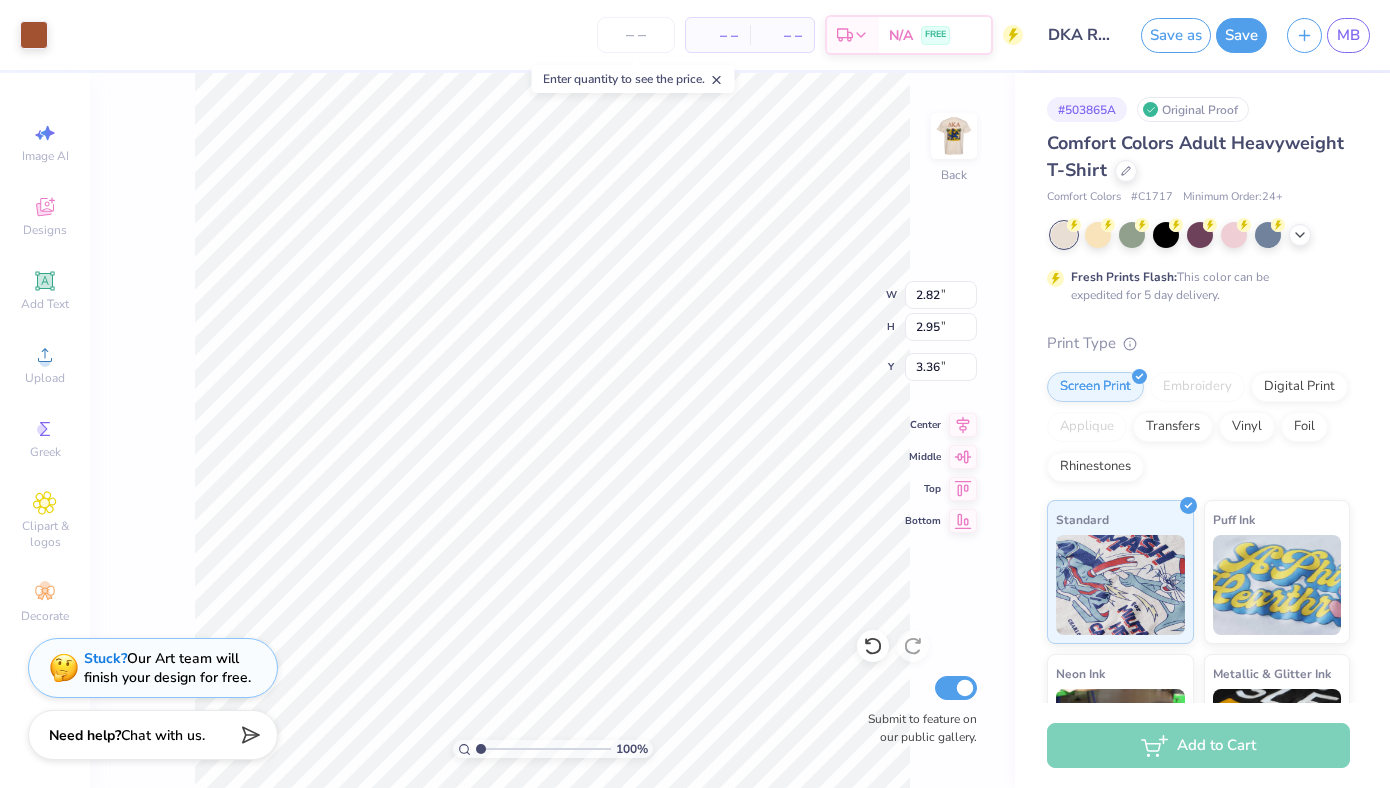 type on "3.92" 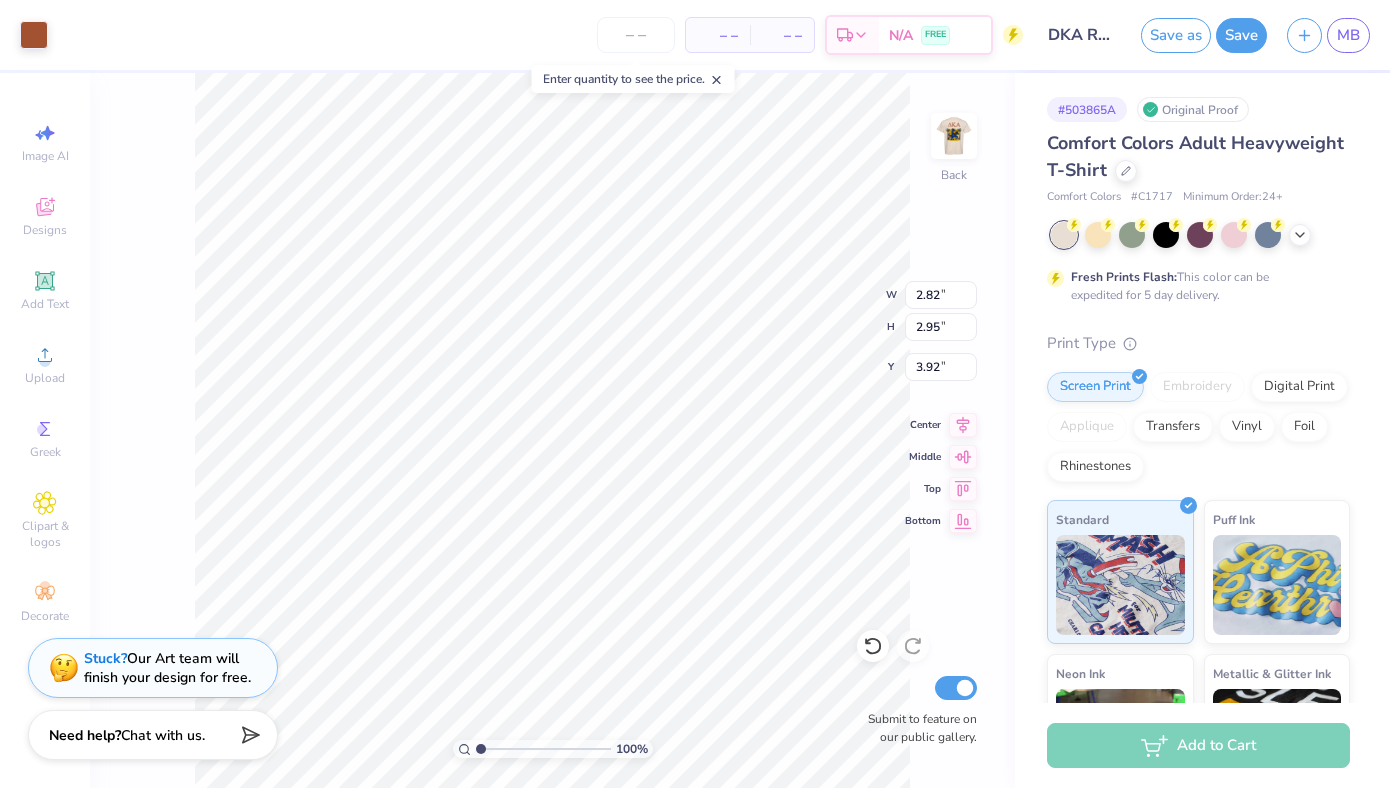 type on "4.08" 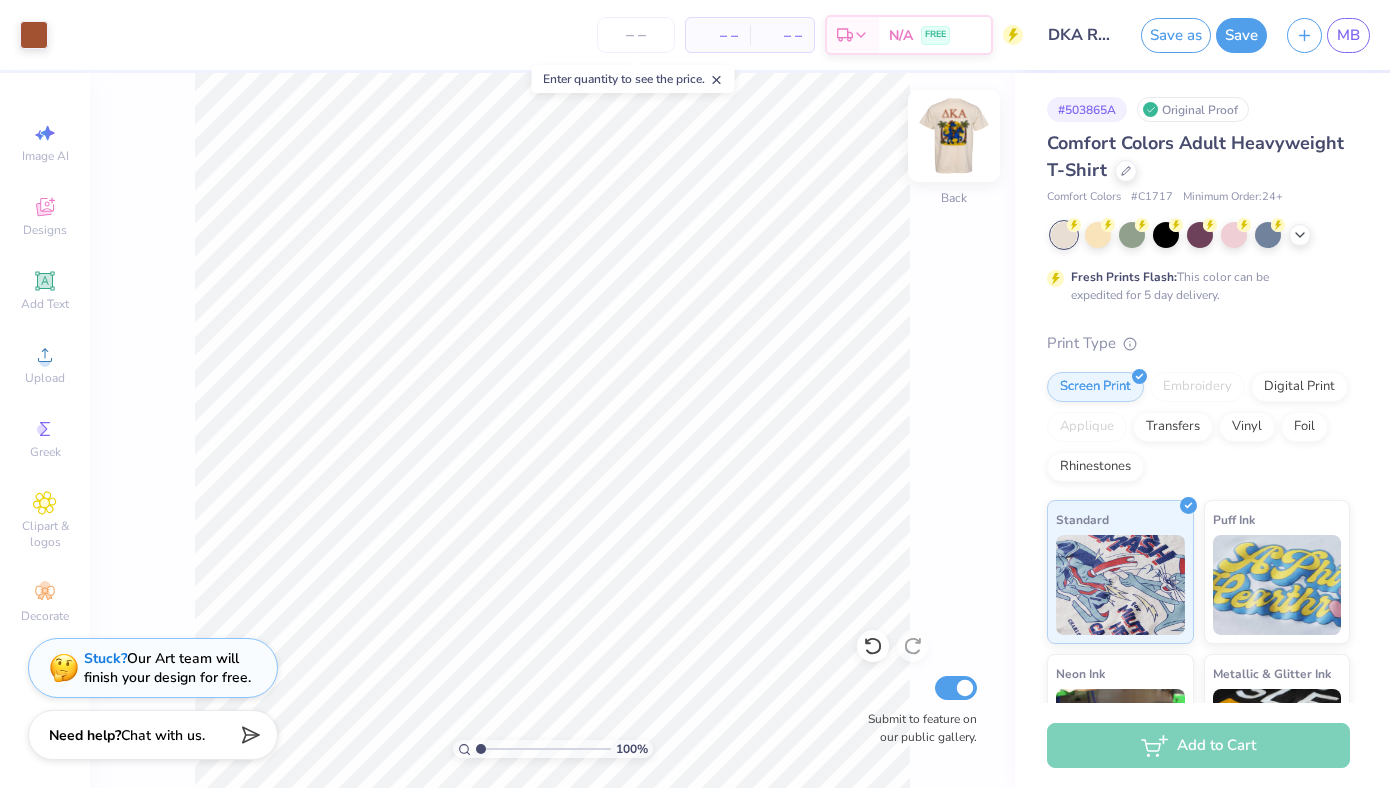 click at bounding box center (954, 136) 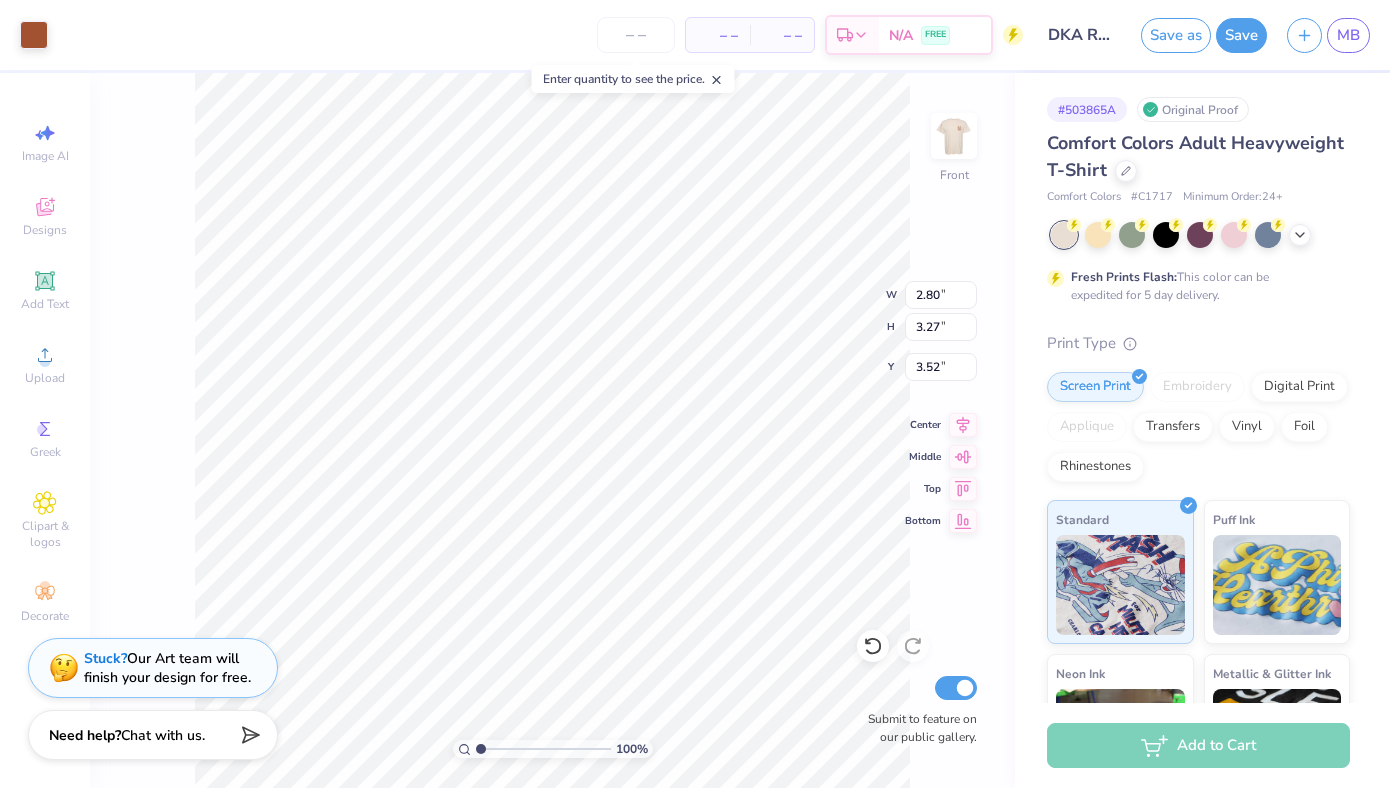 type on "3.54" 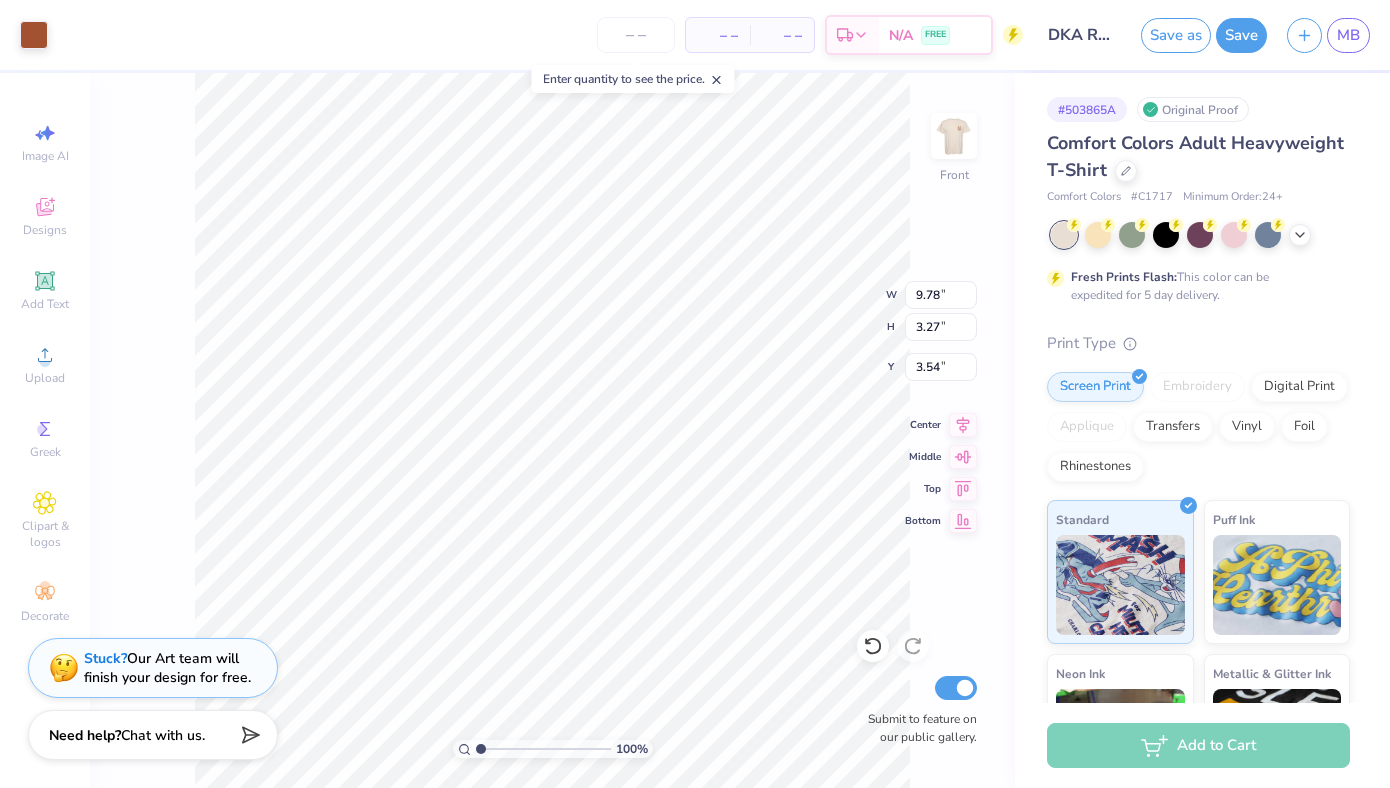 type on "3.00" 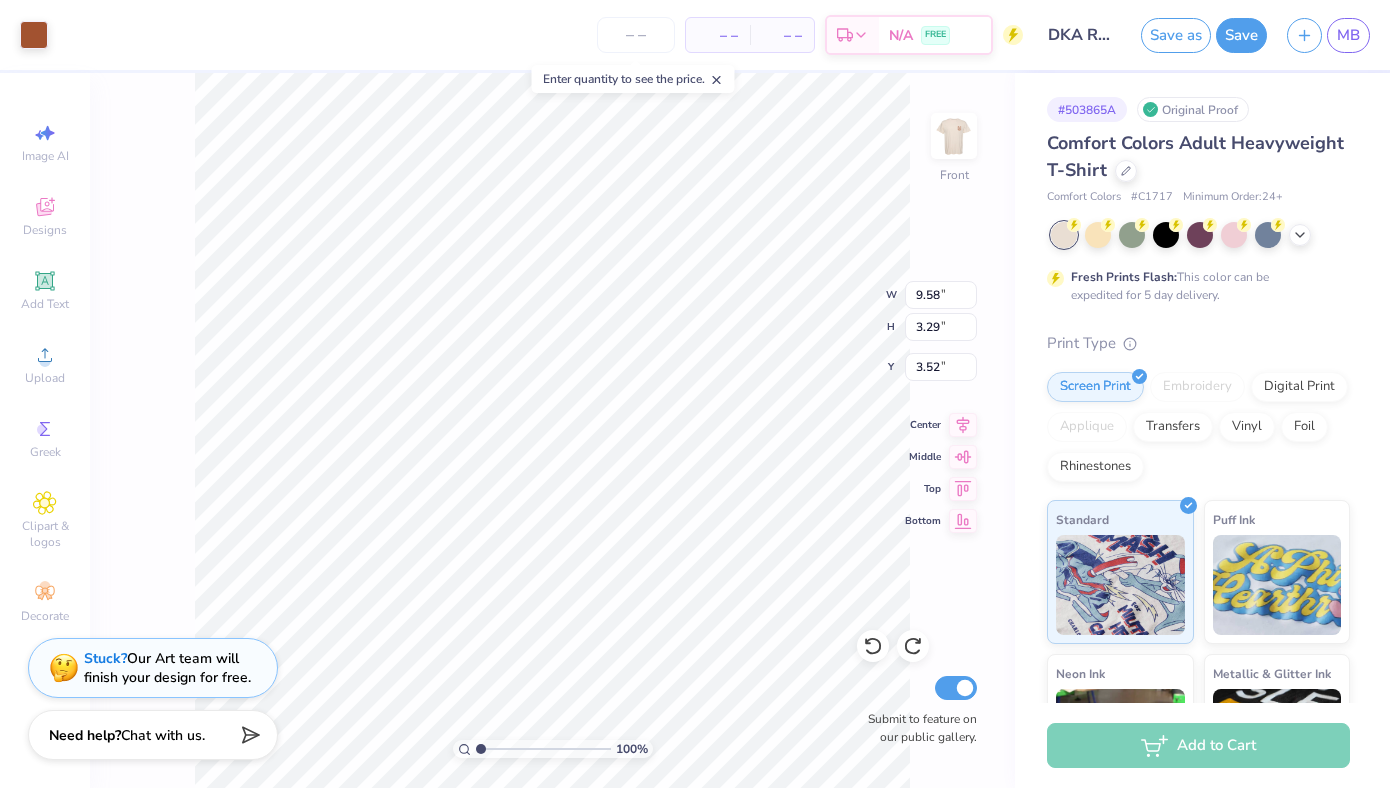 type on "3.00" 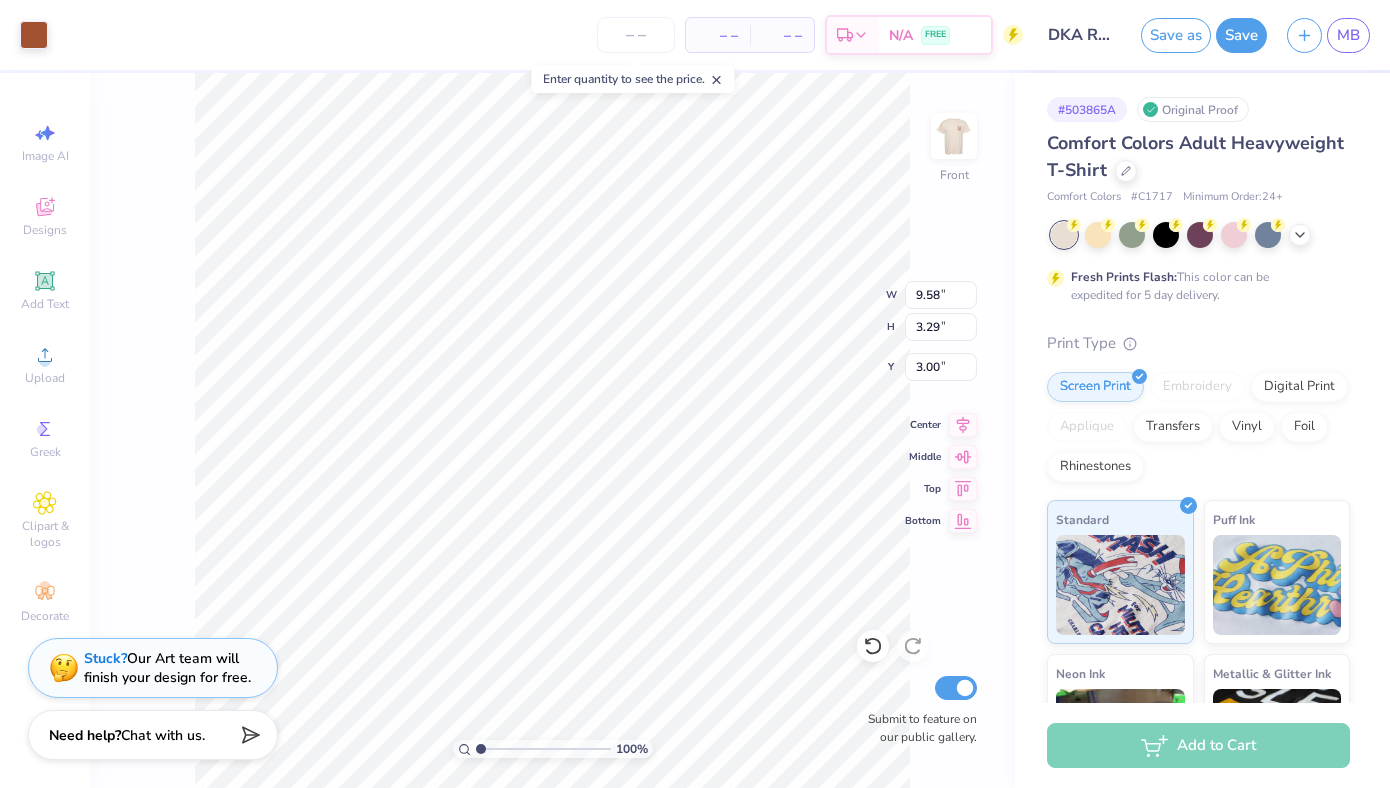 type on "8.07" 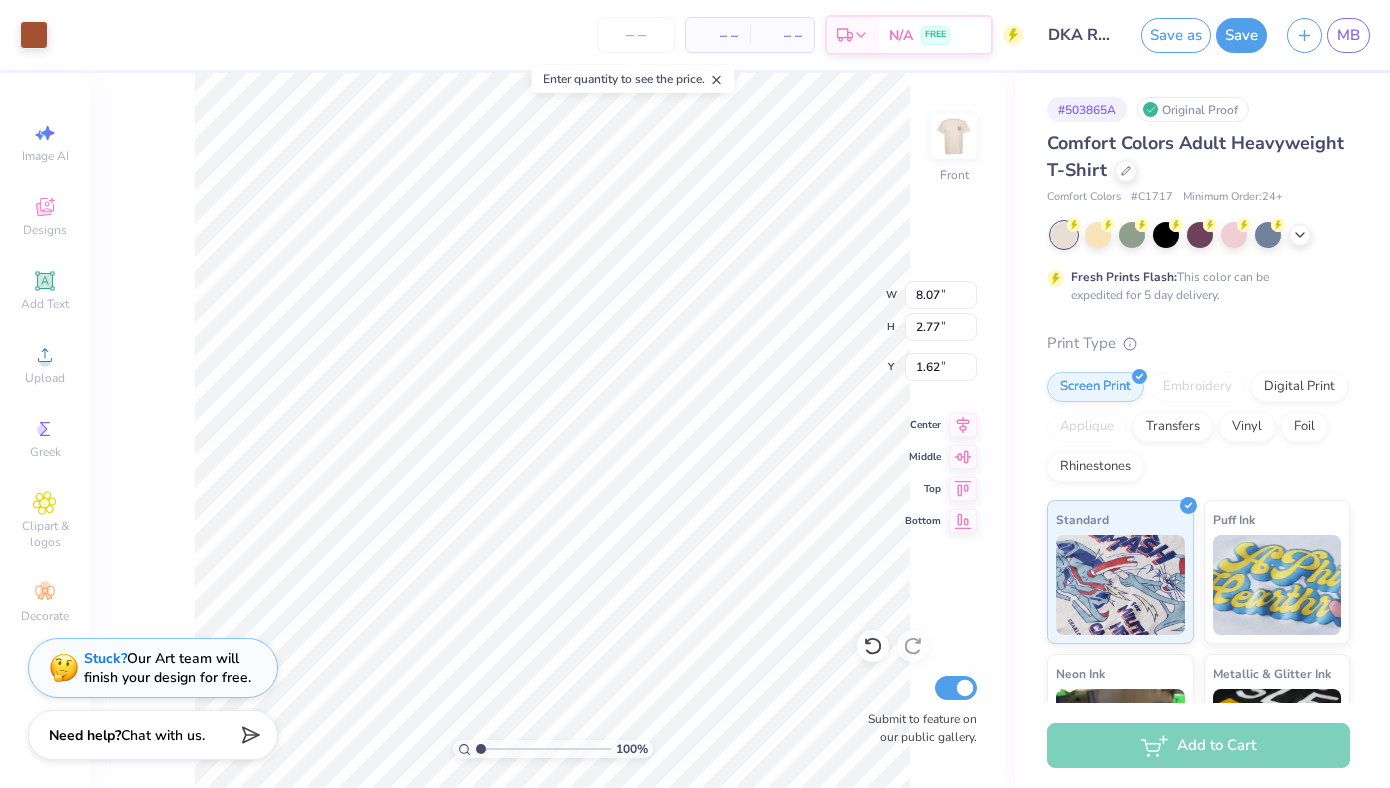 type on "1.87" 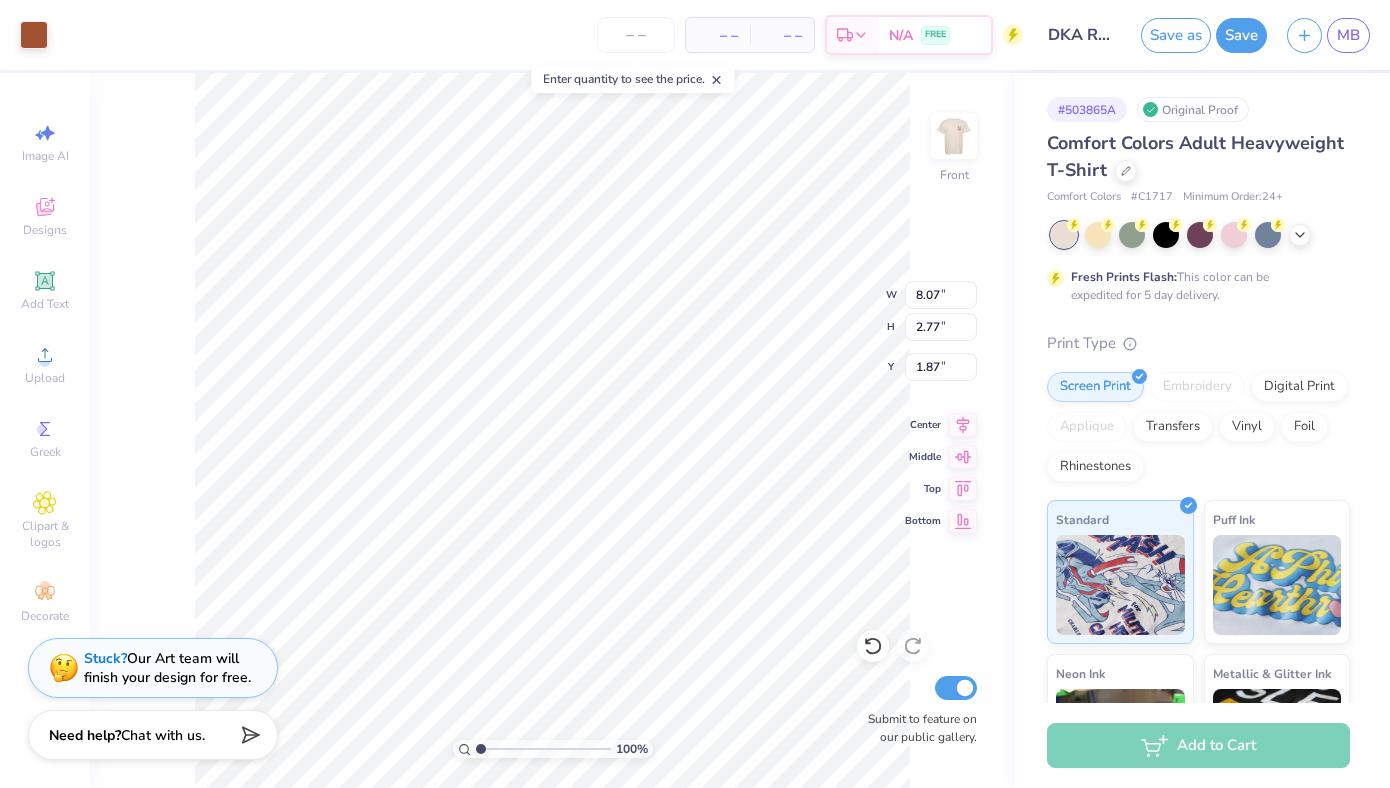 type on "4.35" 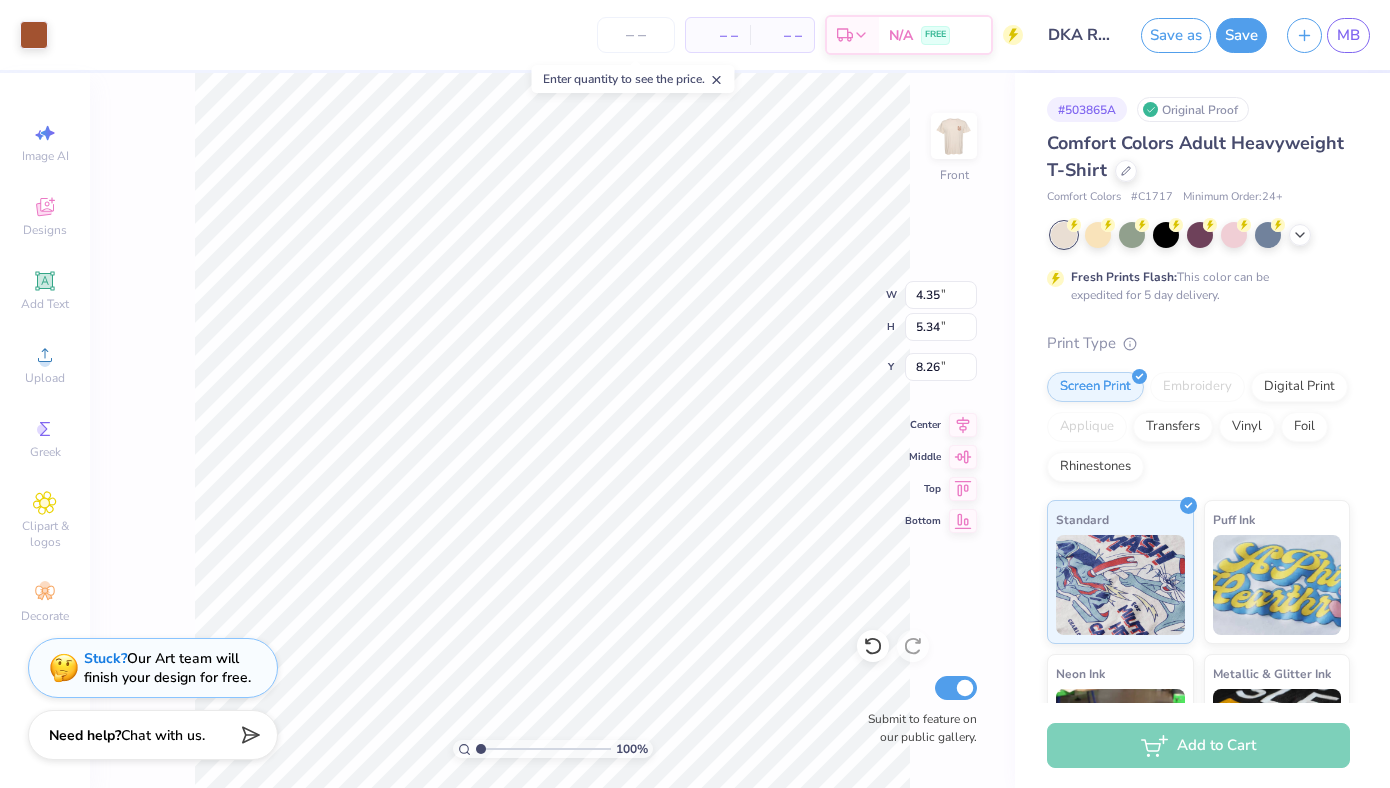 type on "8.15" 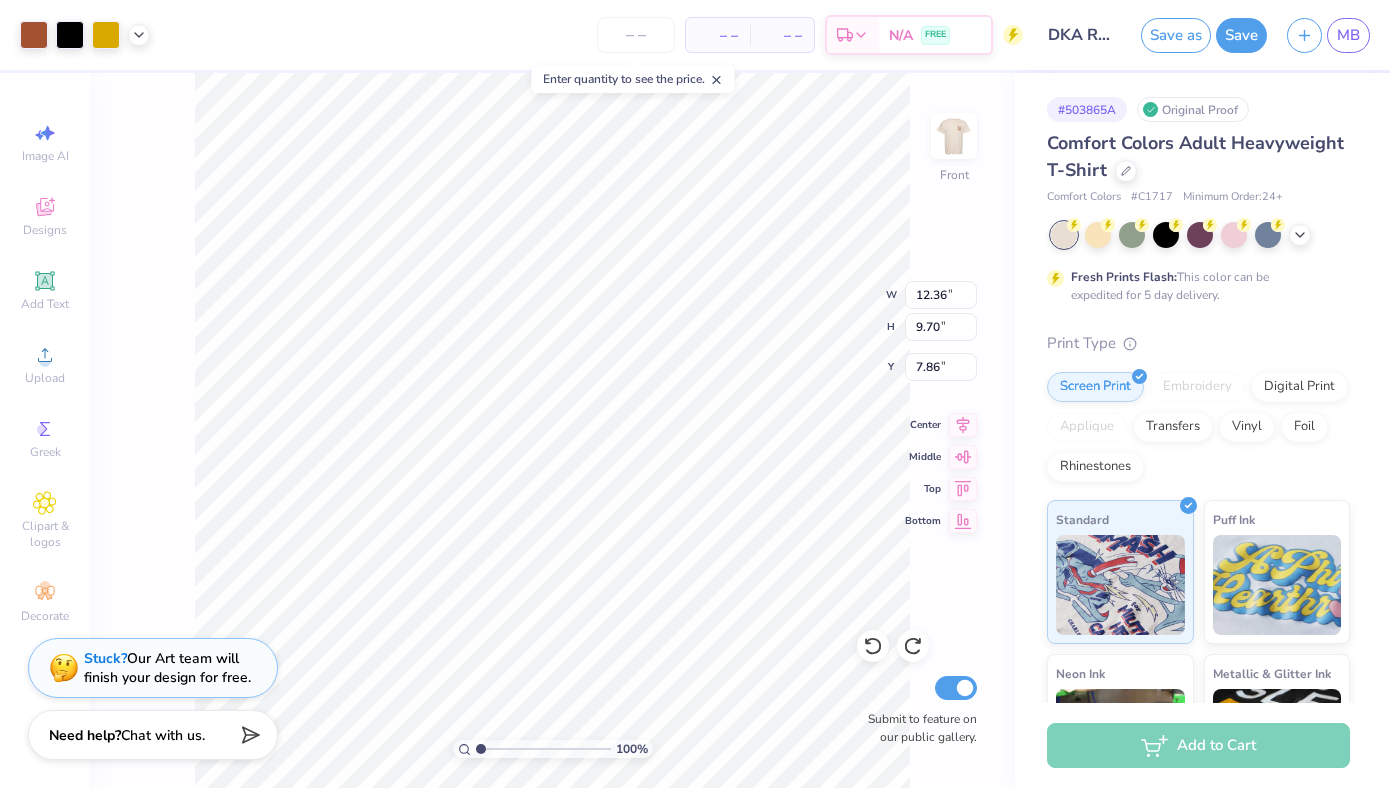 type on "5.75" 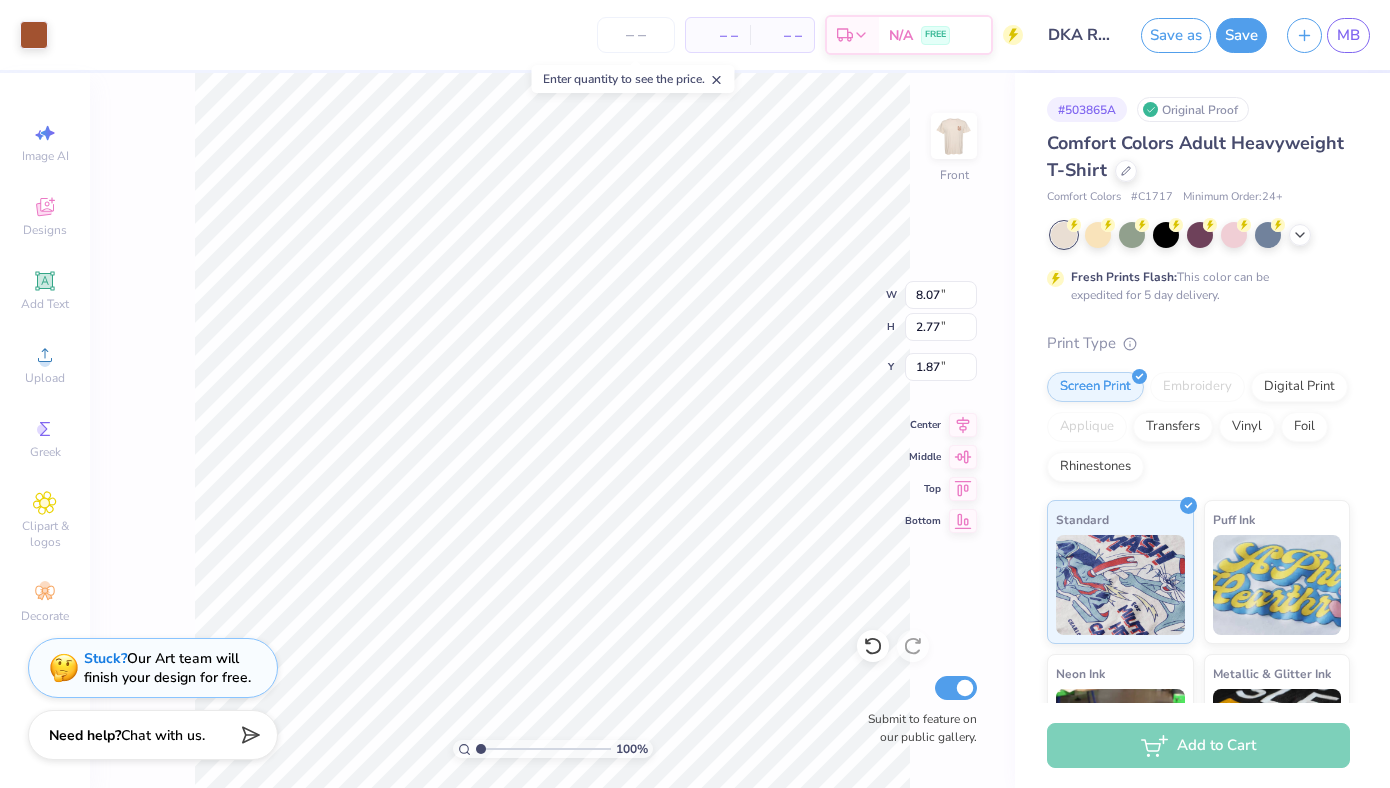 type on "6.88" 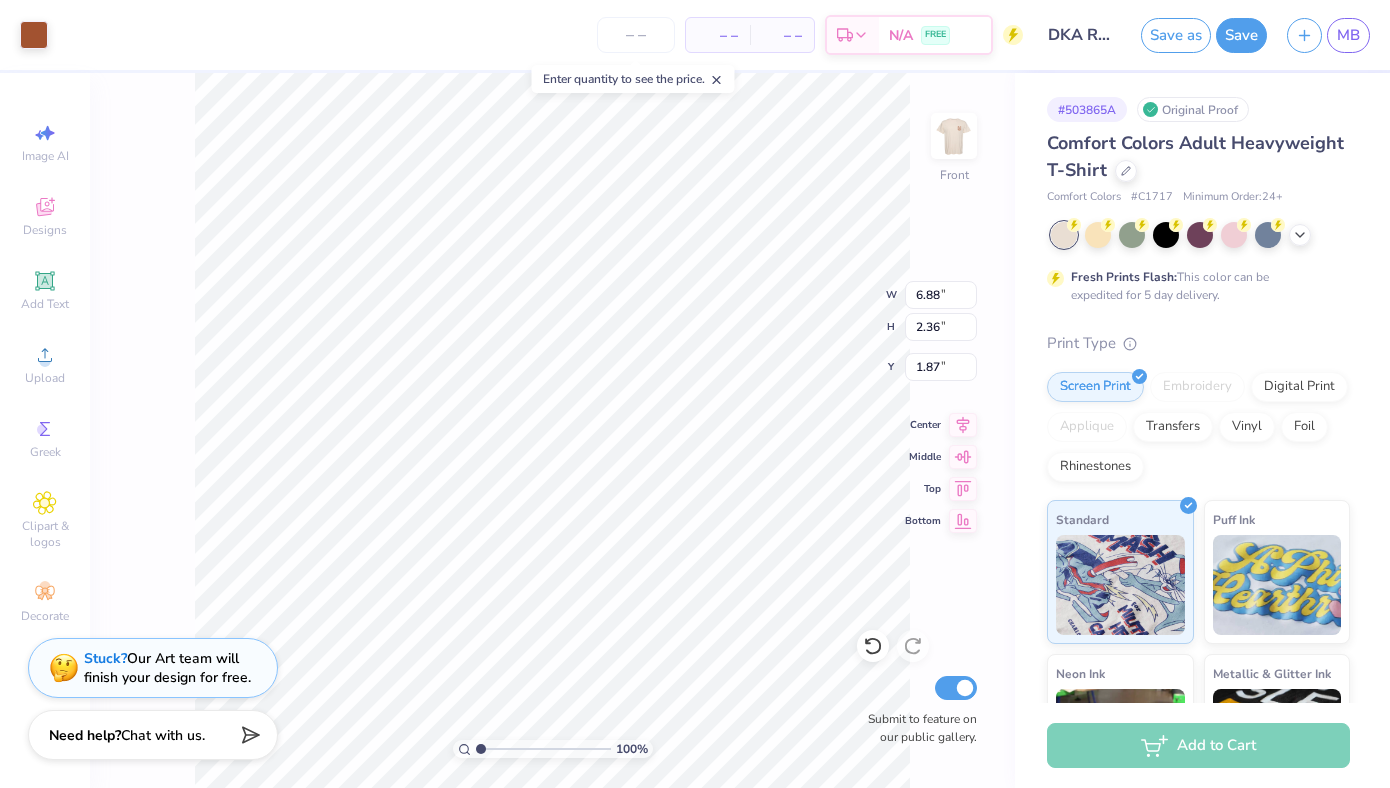 type on "2.52" 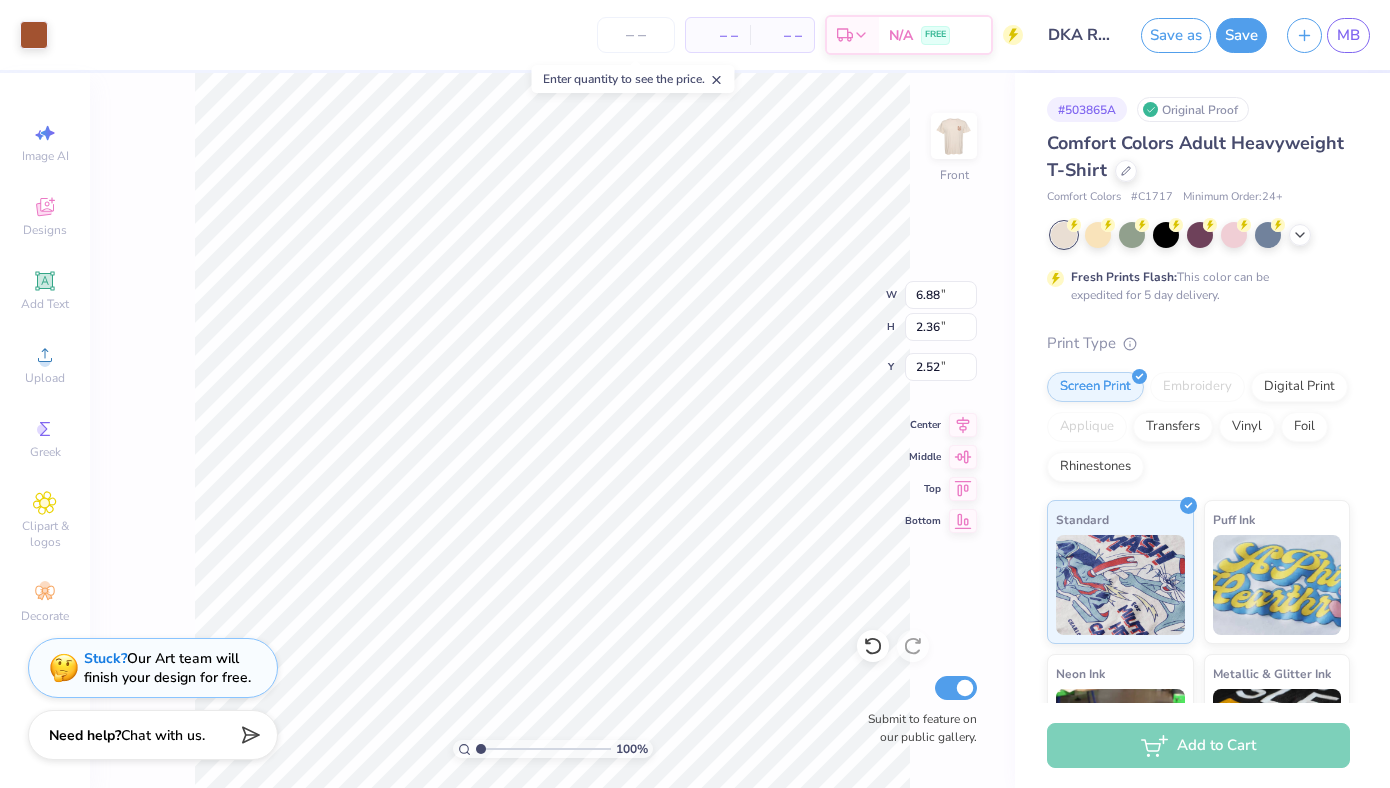 type on "4.35" 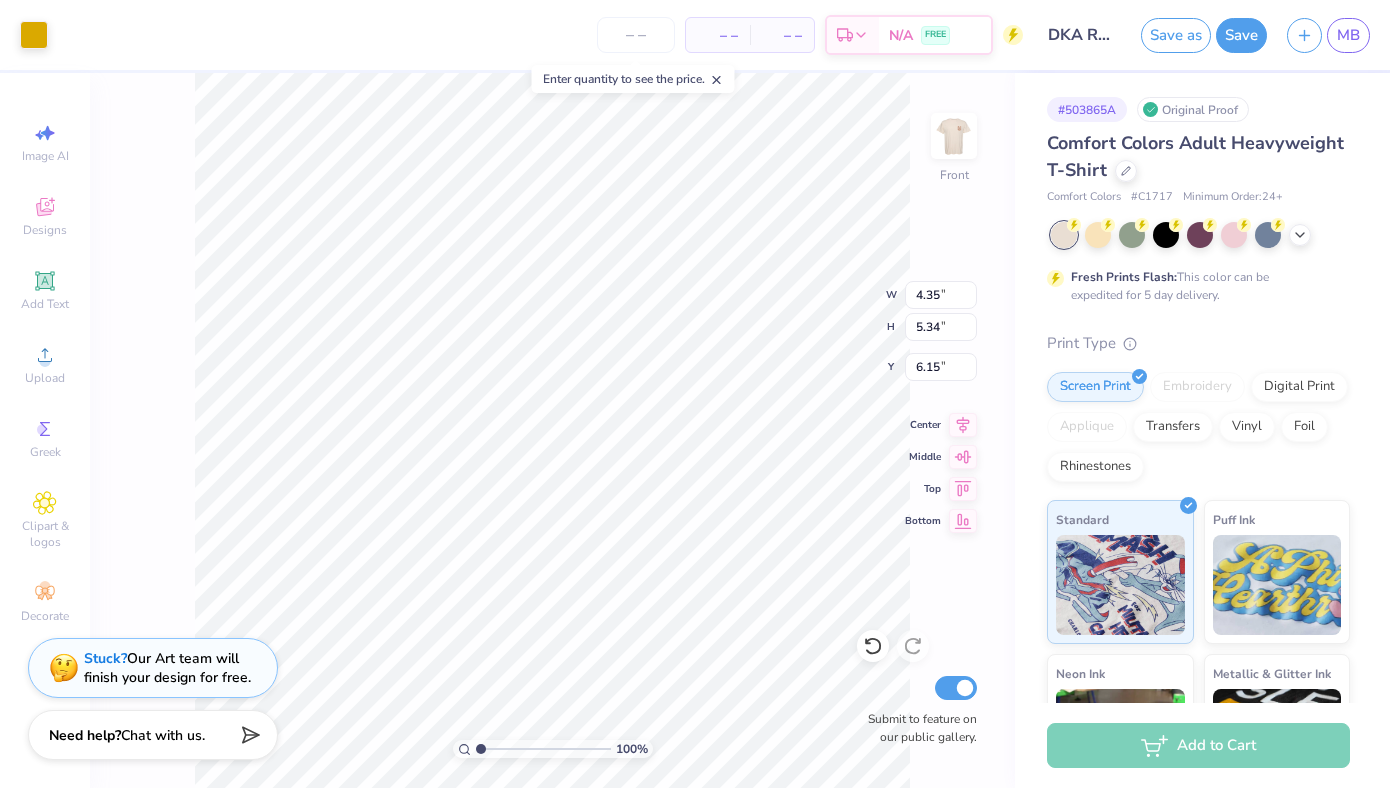 type on "12.36" 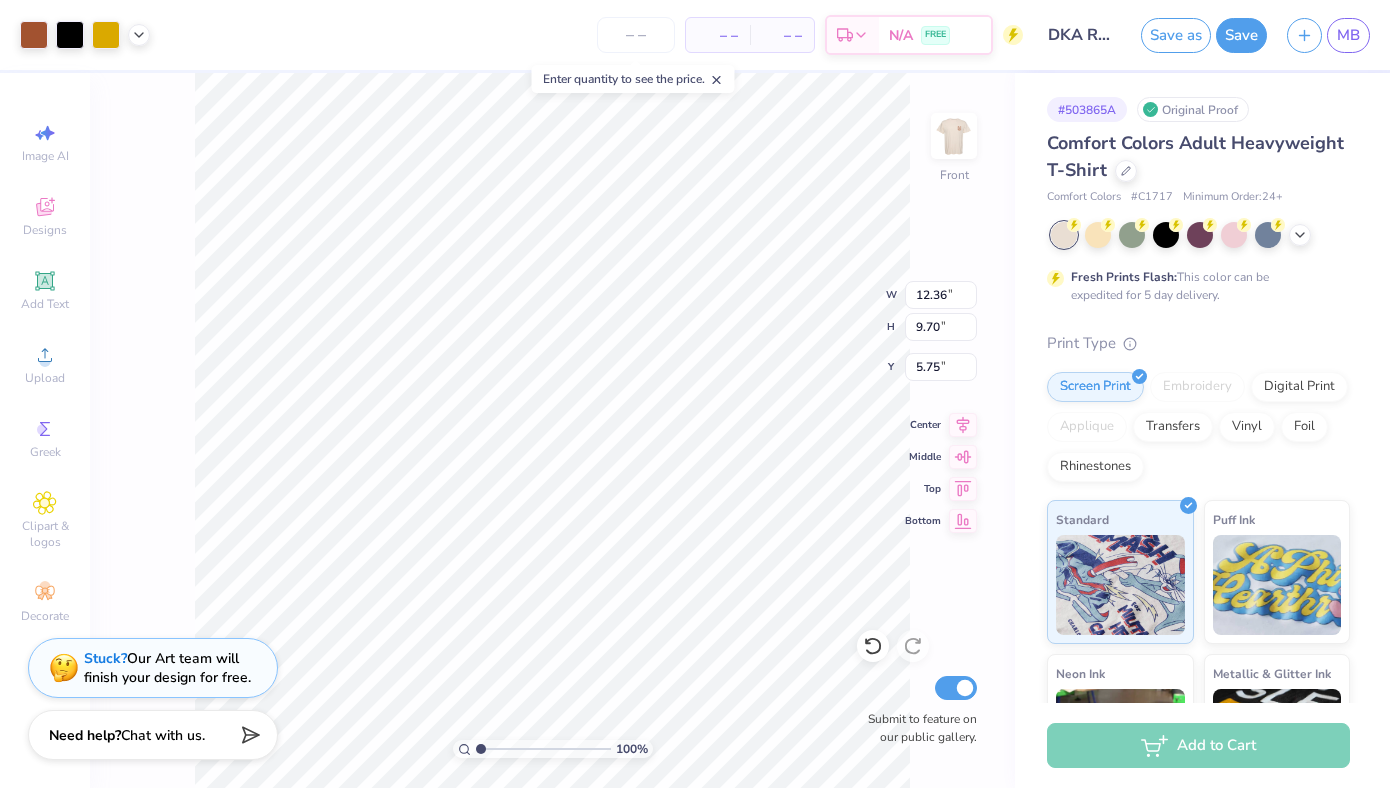 type on "12.95" 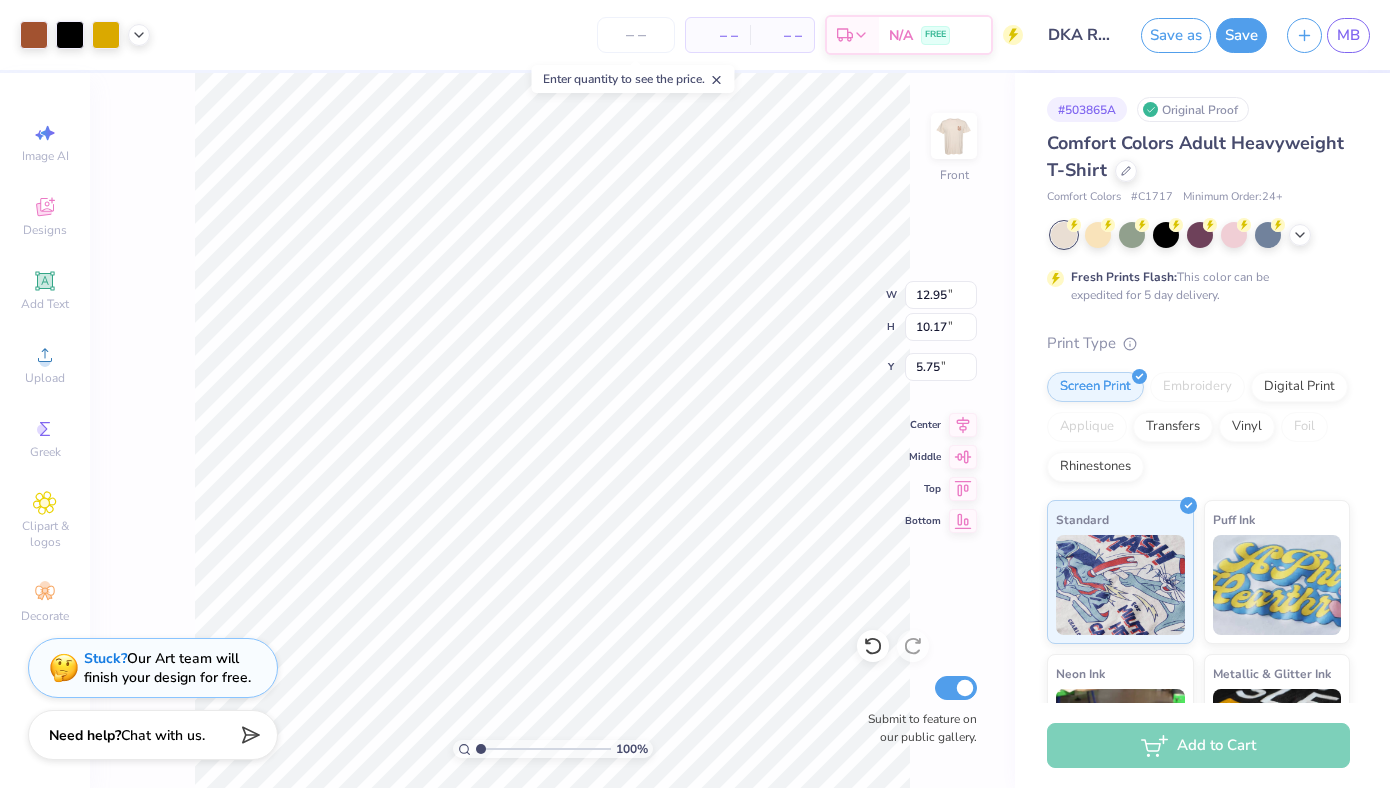 type on "6.37" 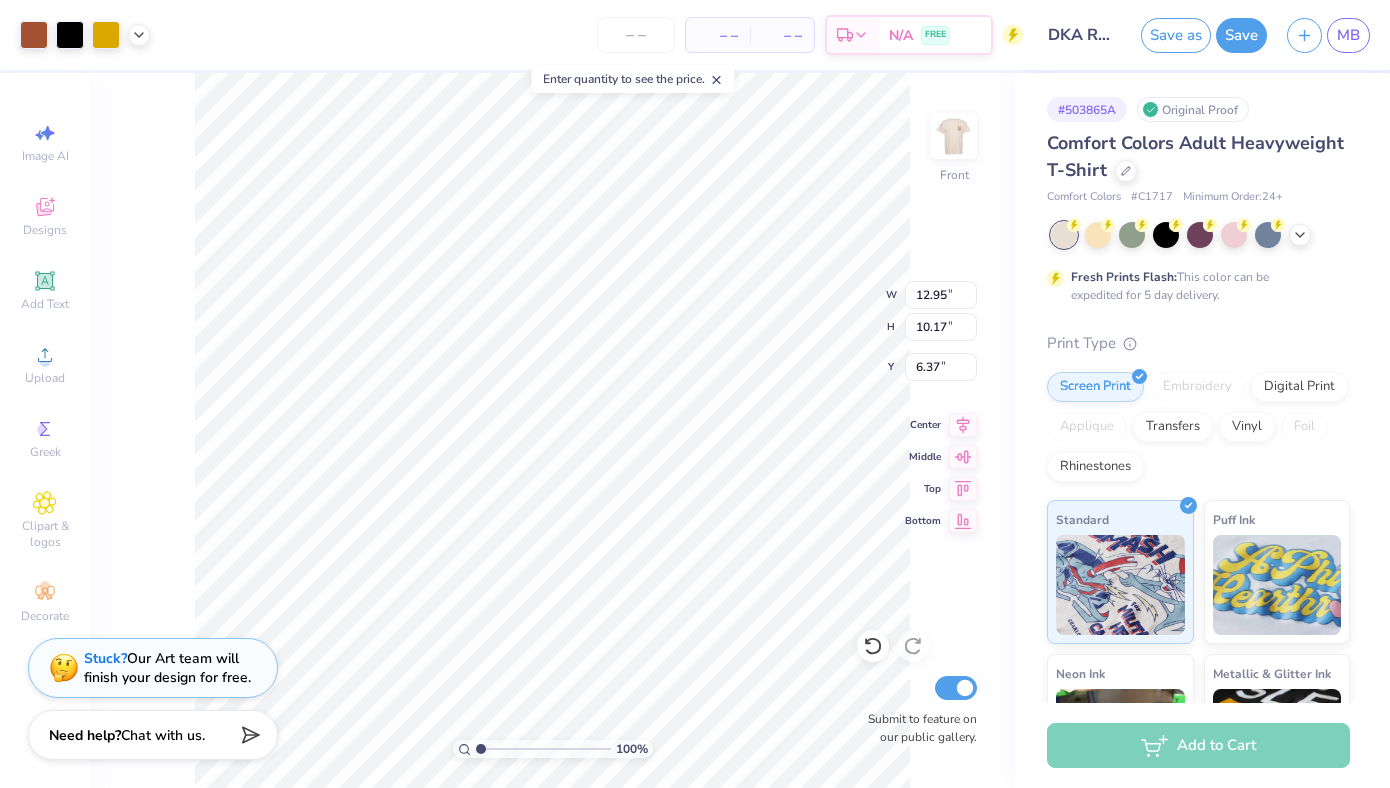type on "6.47" 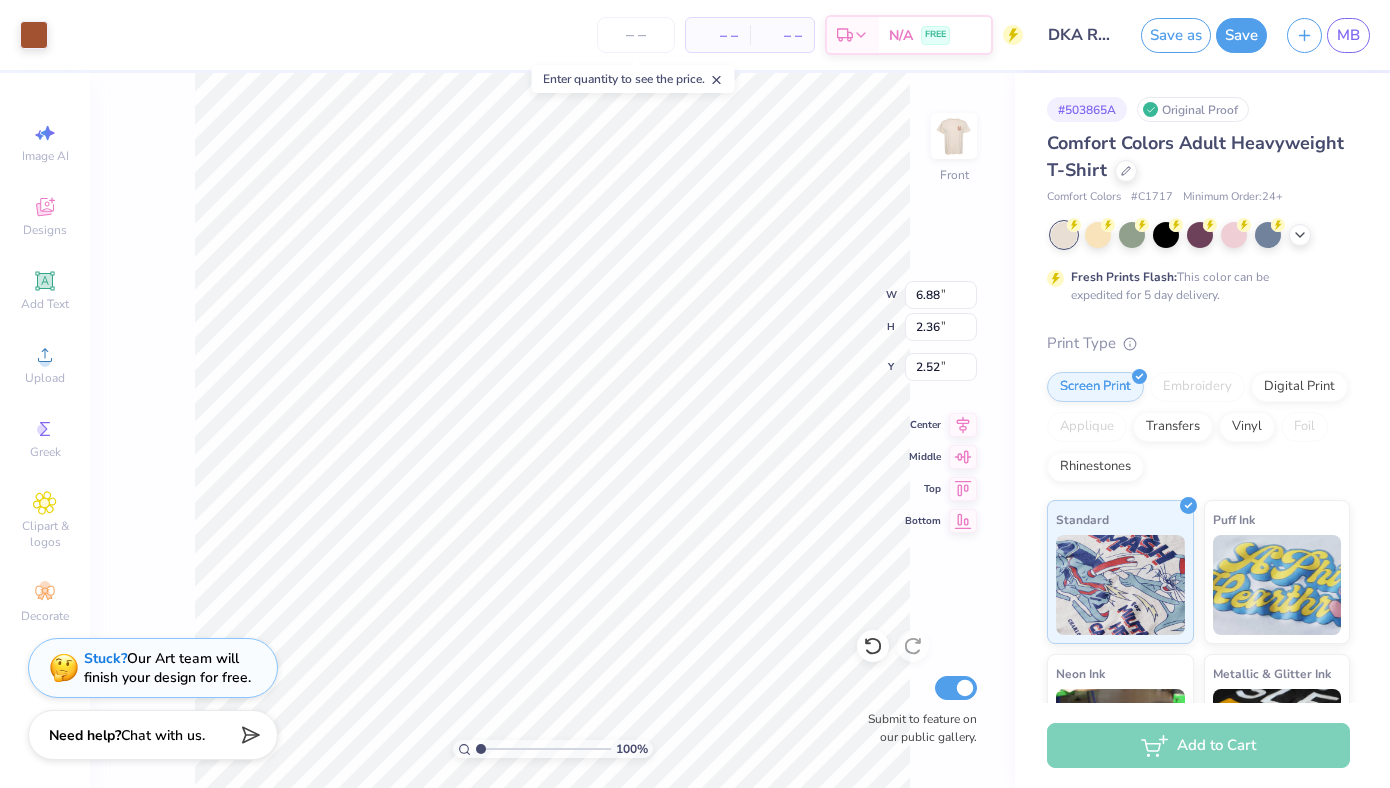 type on "2.78" 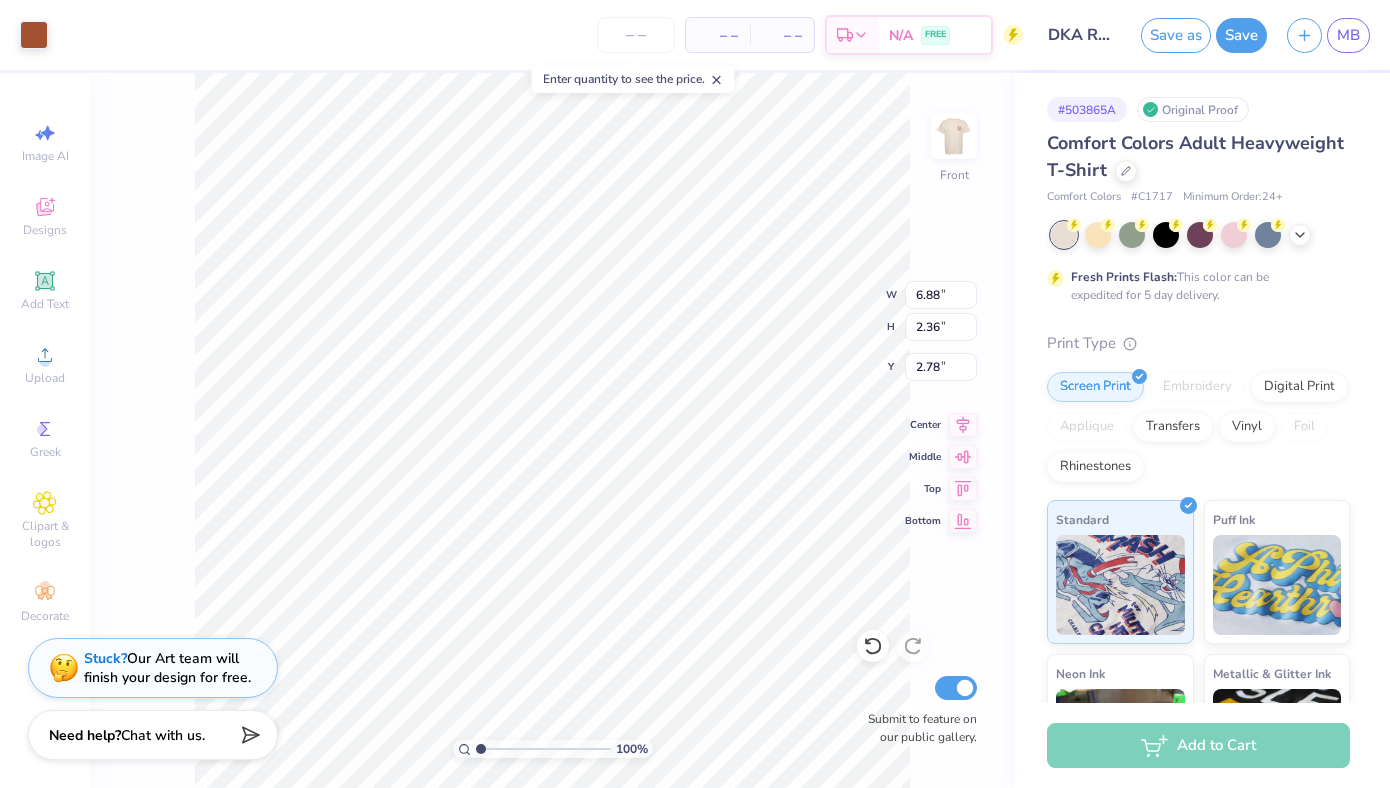 type on "5.67" 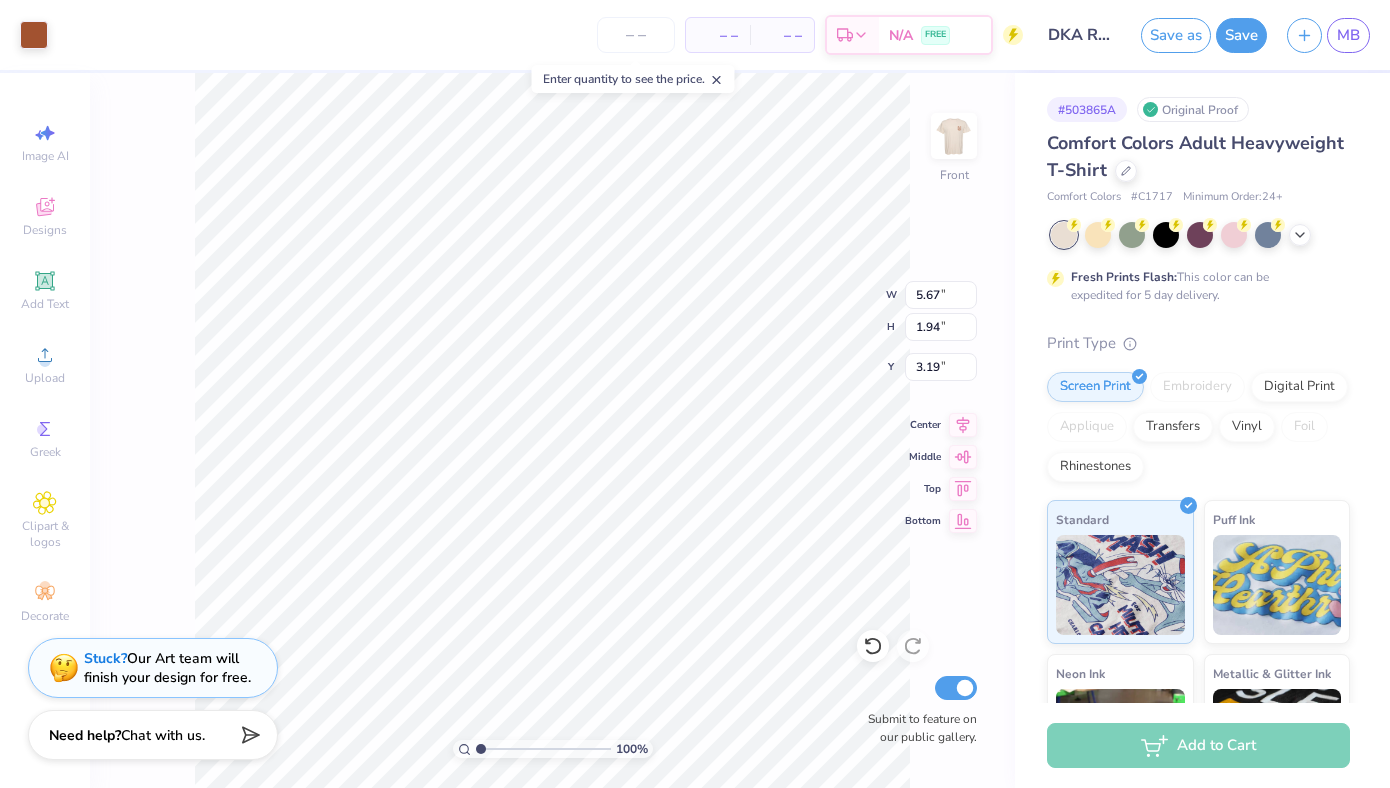 type on "1.66" 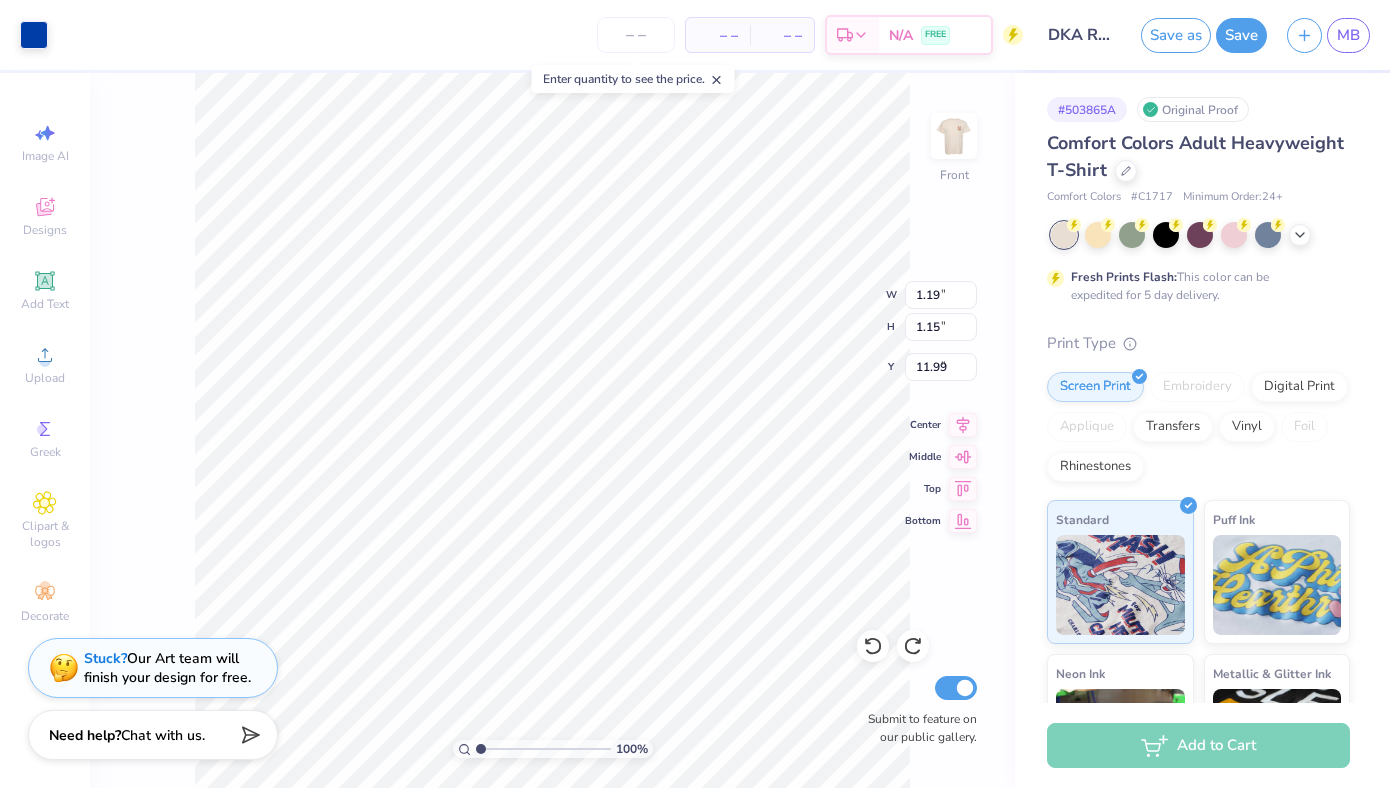 type on "9.83" 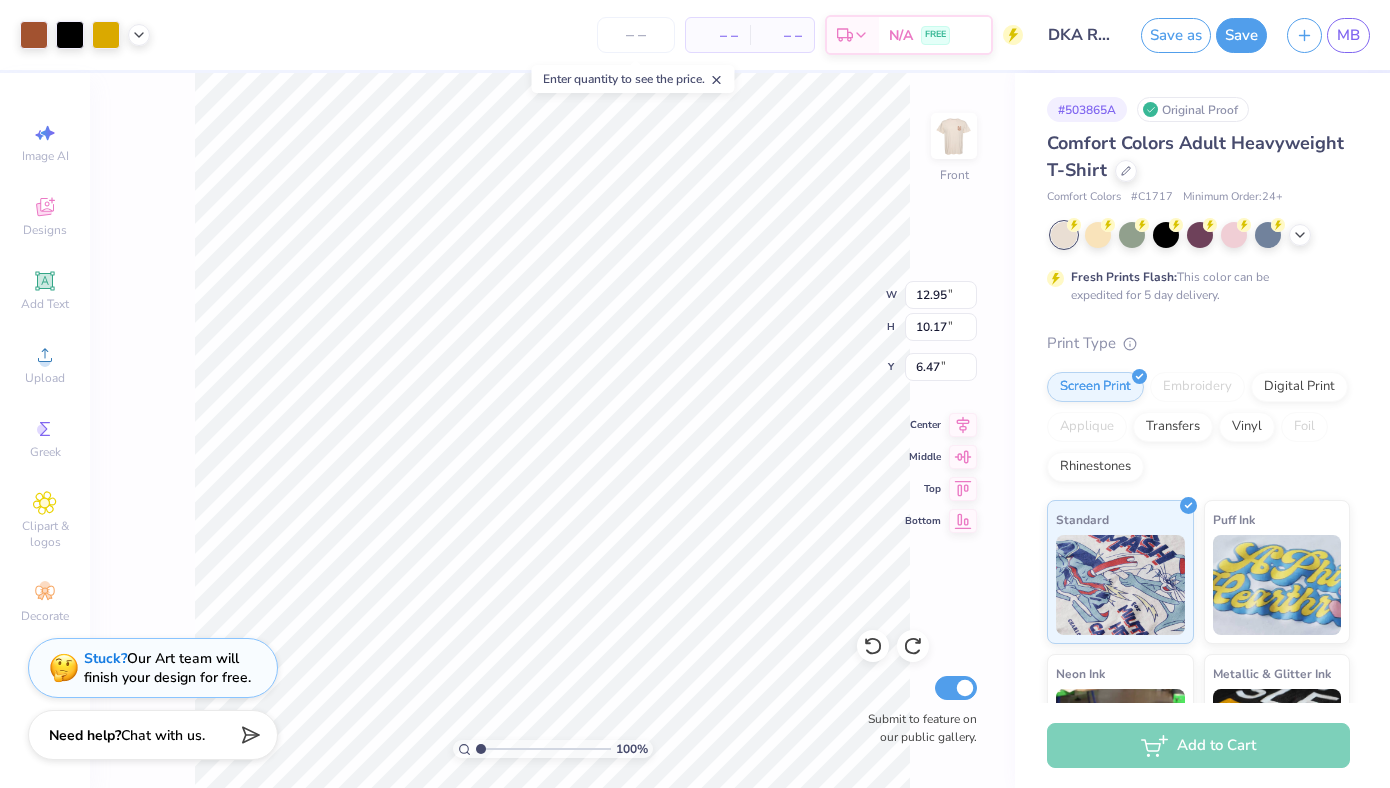 type on "4.57" 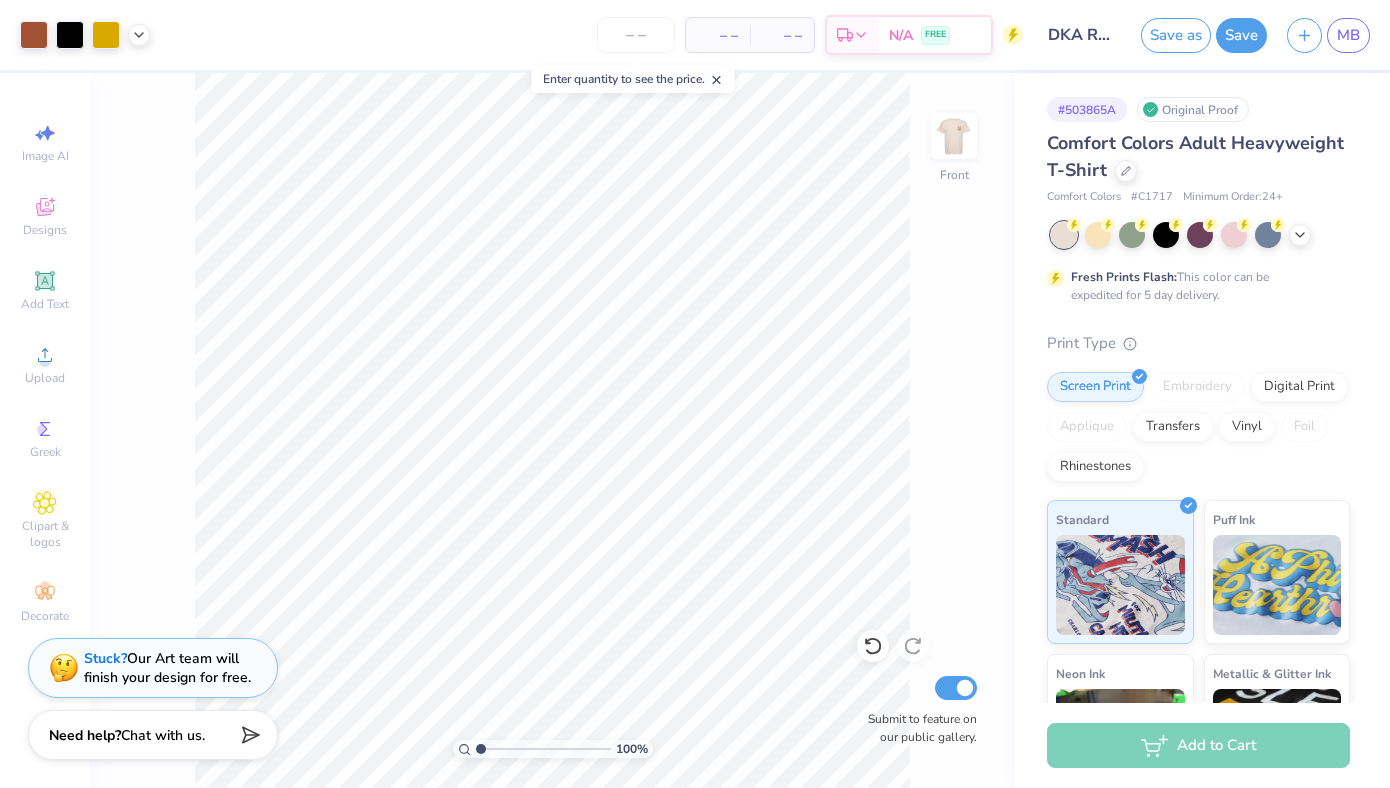 click 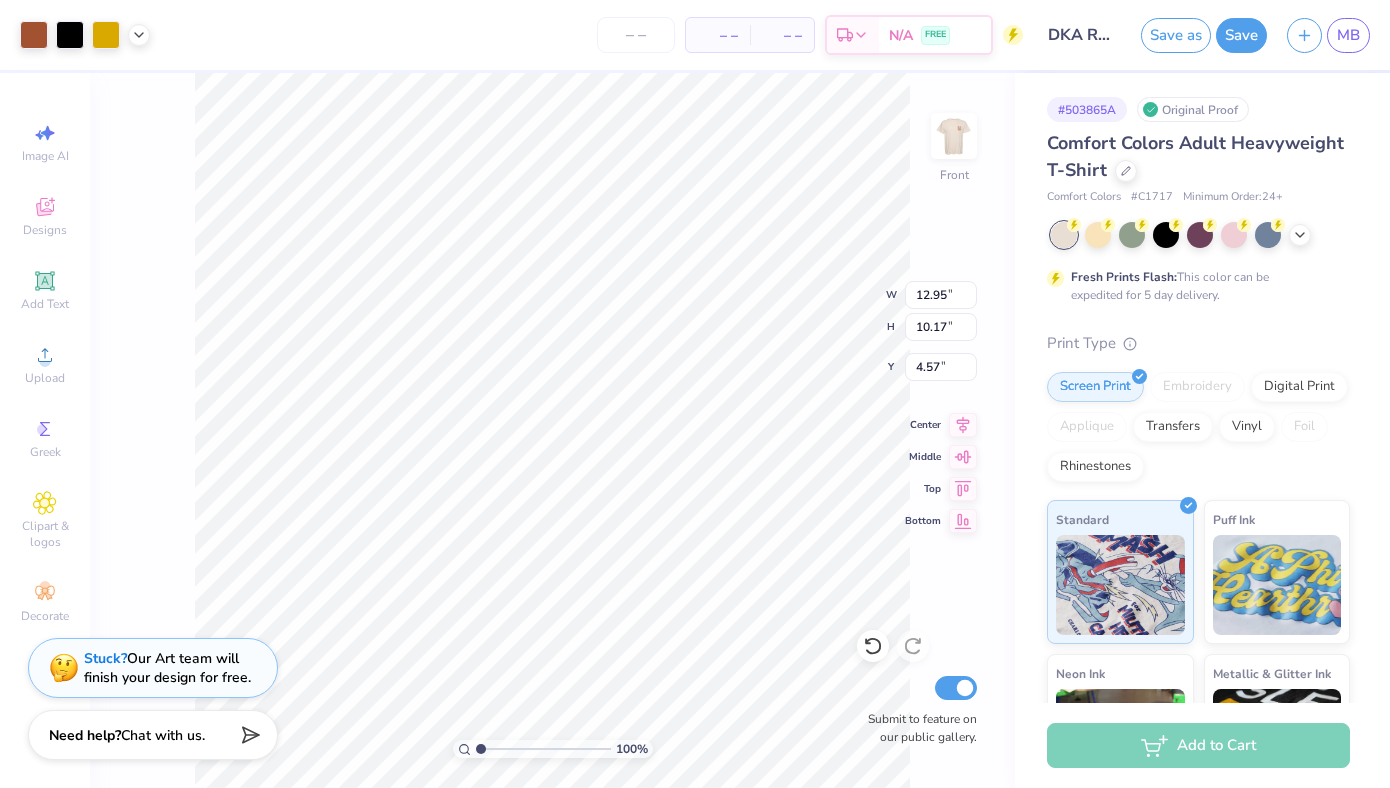 type on "5.41" 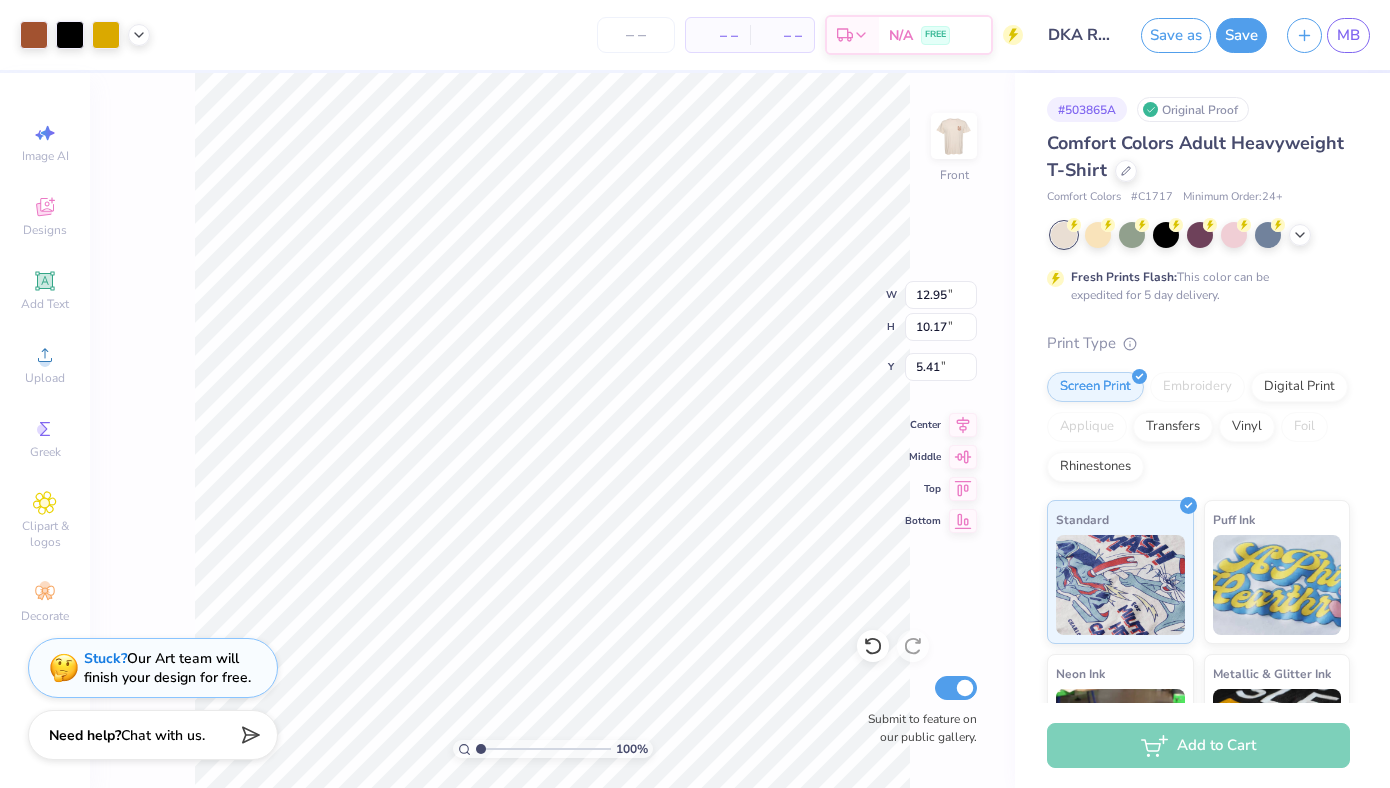 type on "5.58" 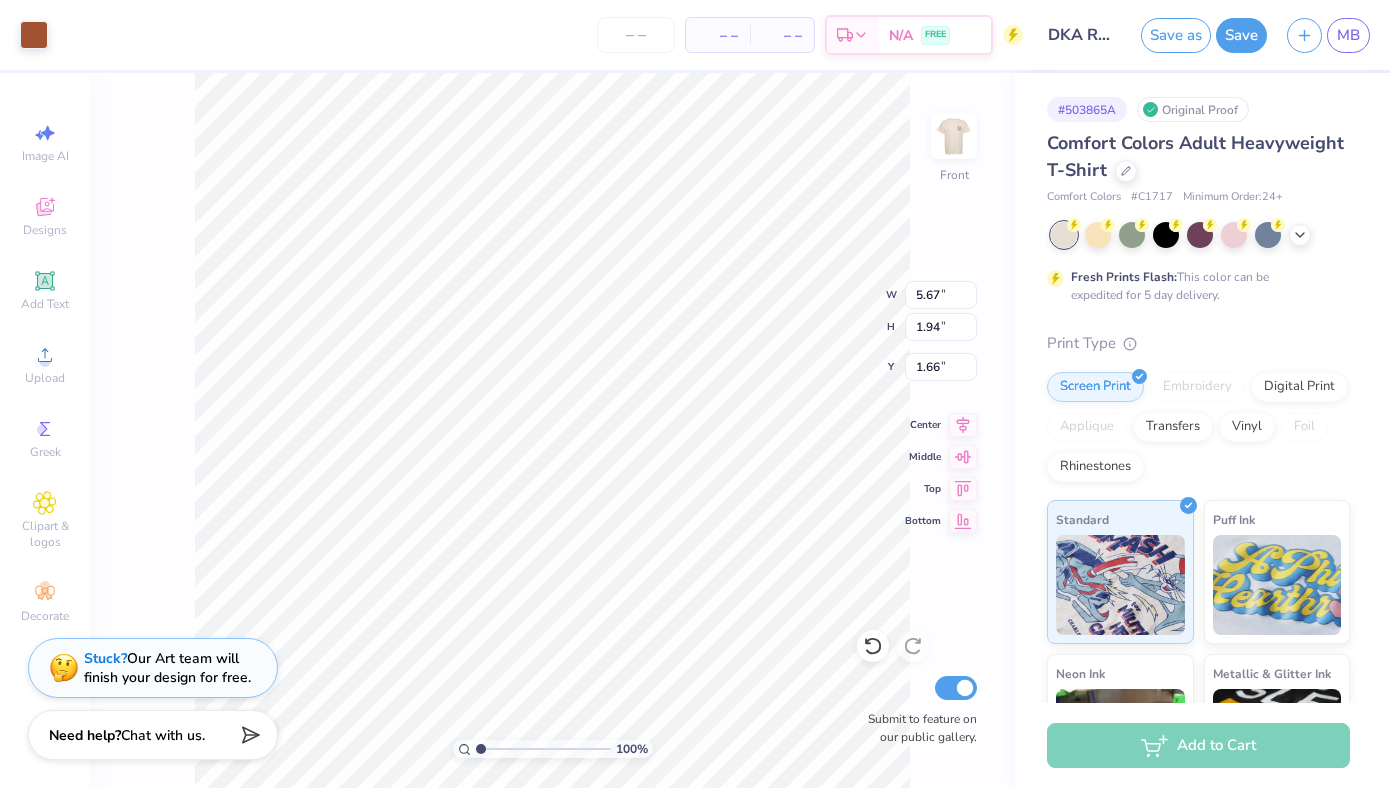type on "2.32" 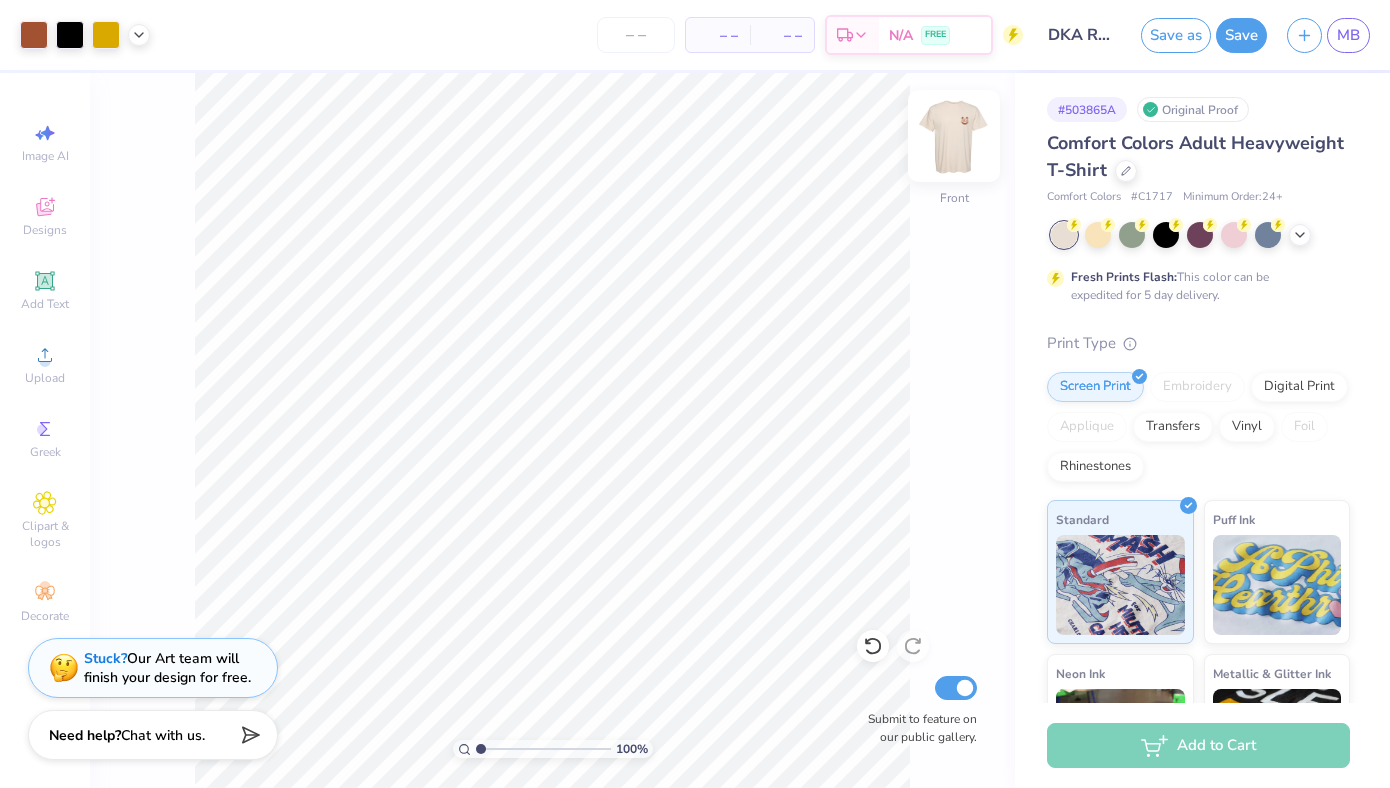 click at bounding box center (954, 136) 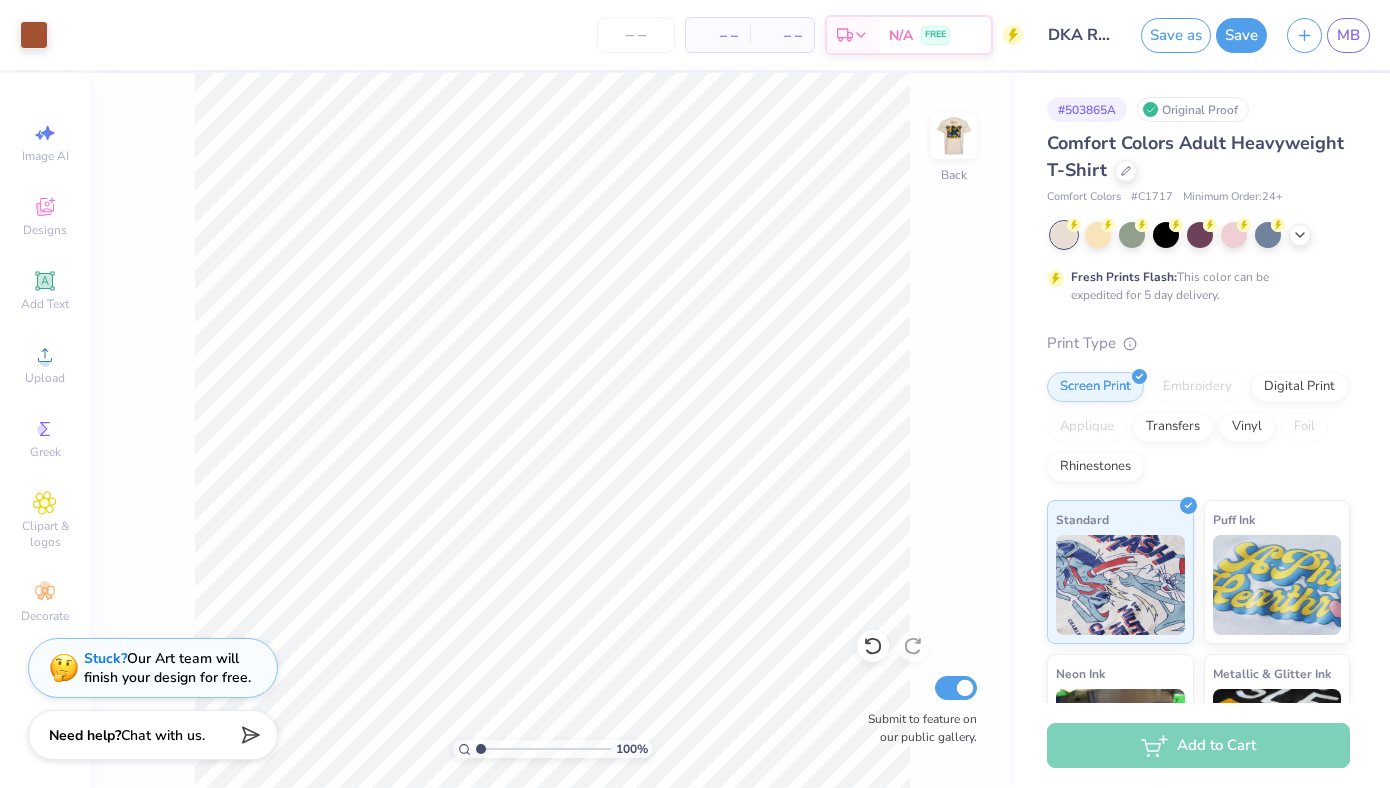 click at bounding box center (954, 136) 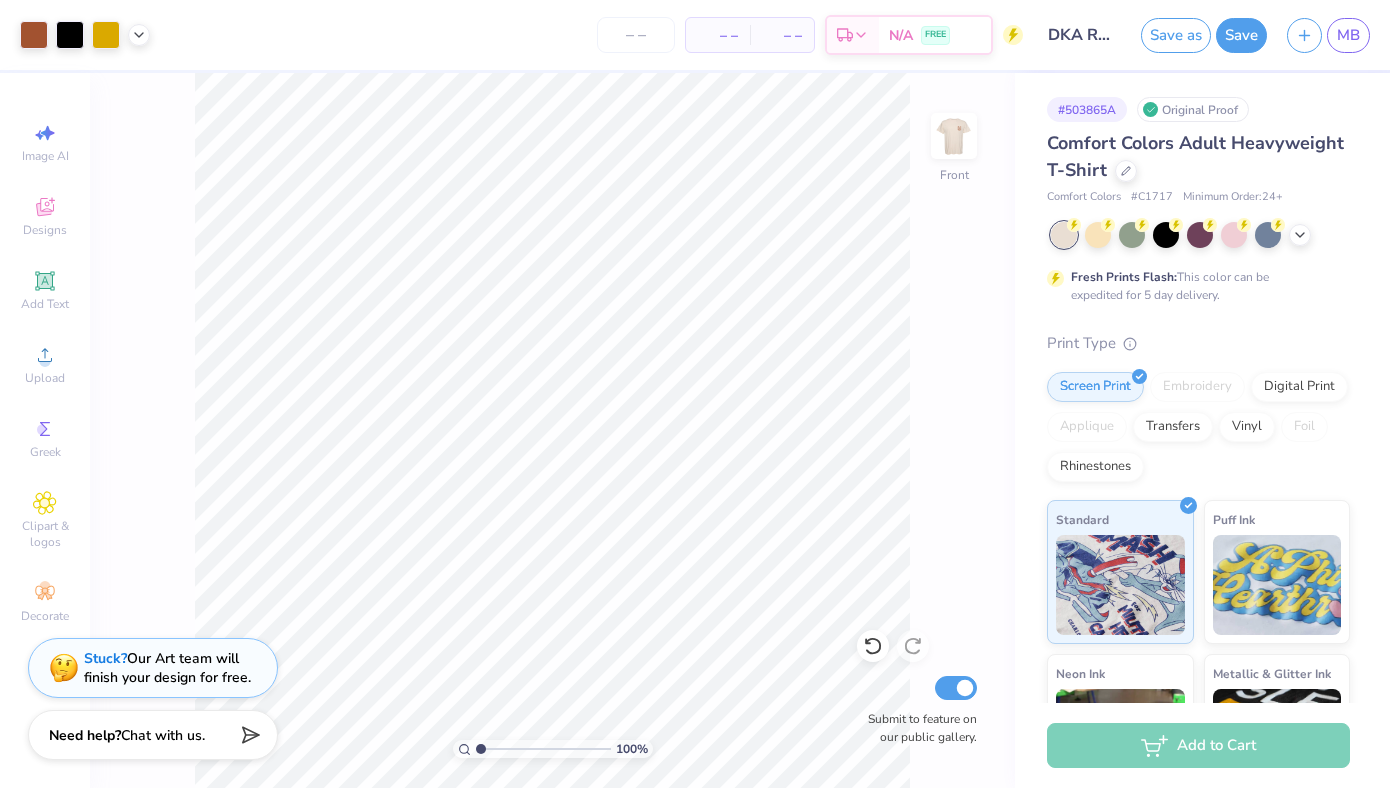click at bounding box center (954, 136) 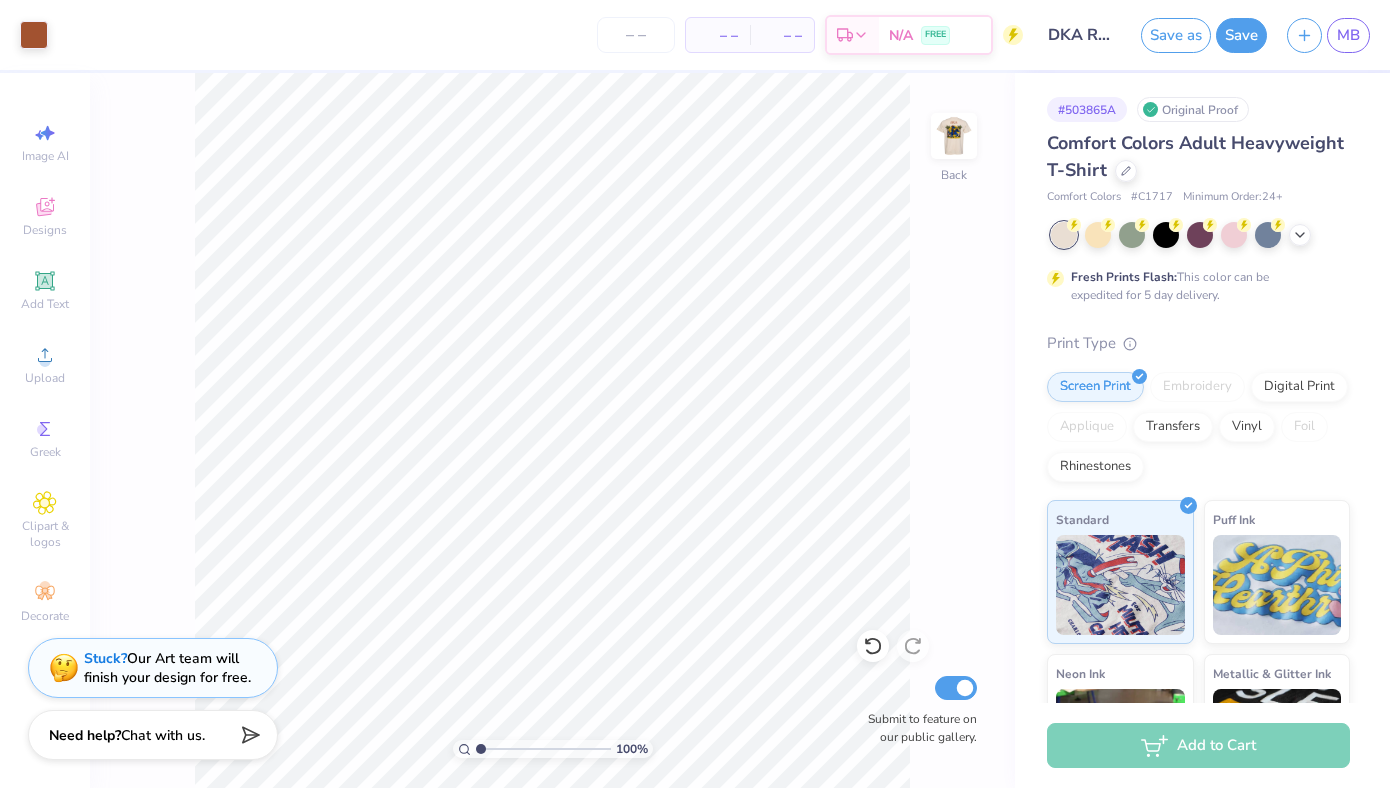 click at bounding box center (954, 136) 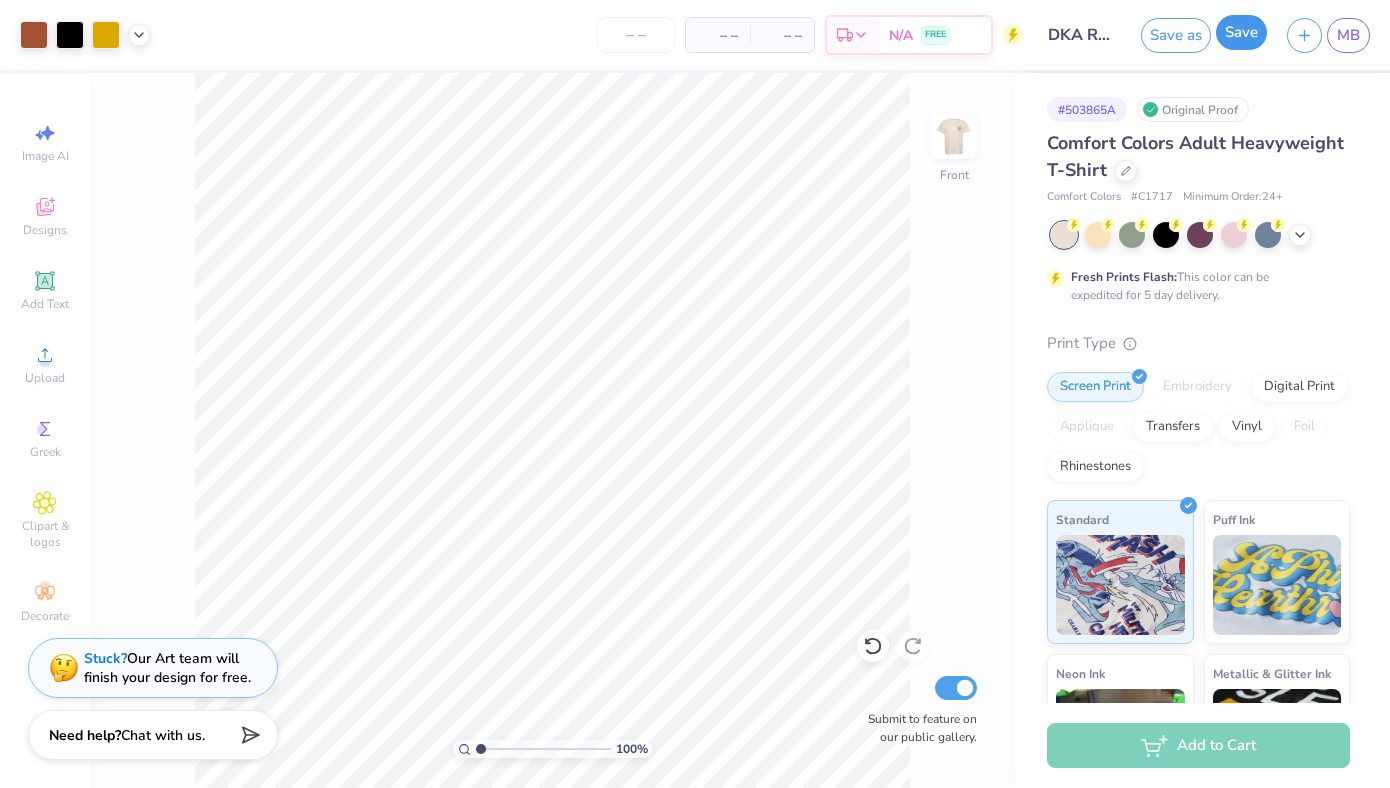 click on "Save" at bounding box center [1241, 32] 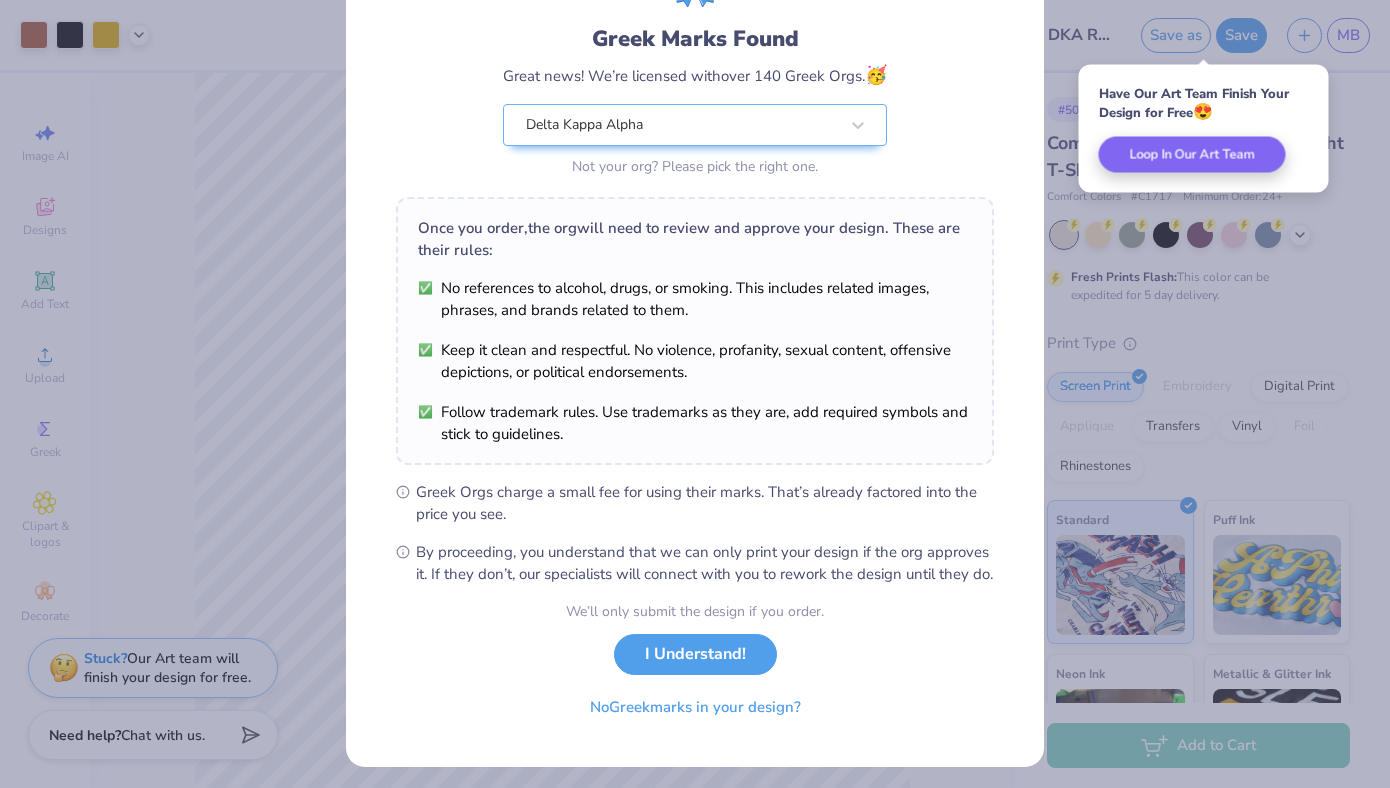 scroll, scrollTop: 148, scrollLeft: 0, axis: vertical 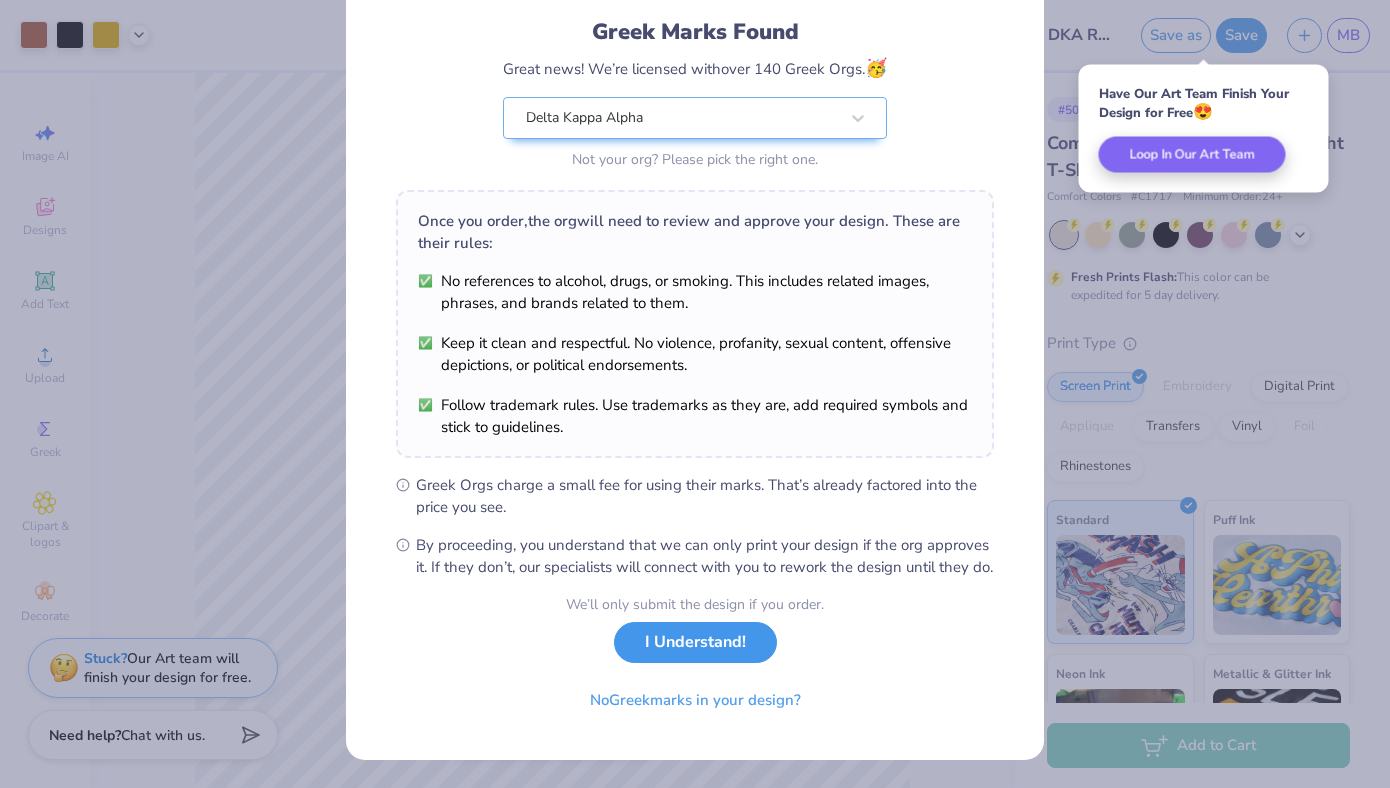 click on "I Understand!" at bounding box center [695, 642] 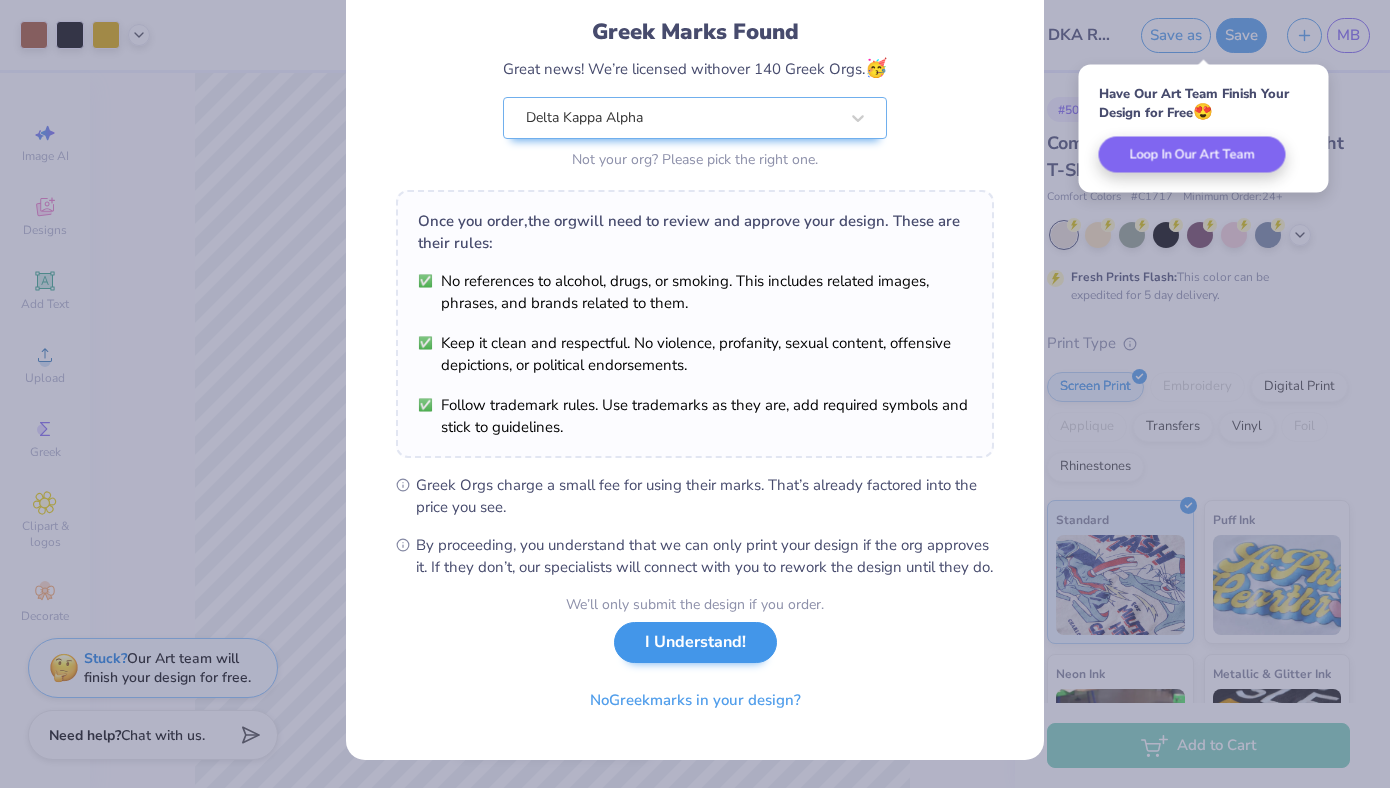 scroll, scrollTop: 0, scrollLeft: 0, axis: both 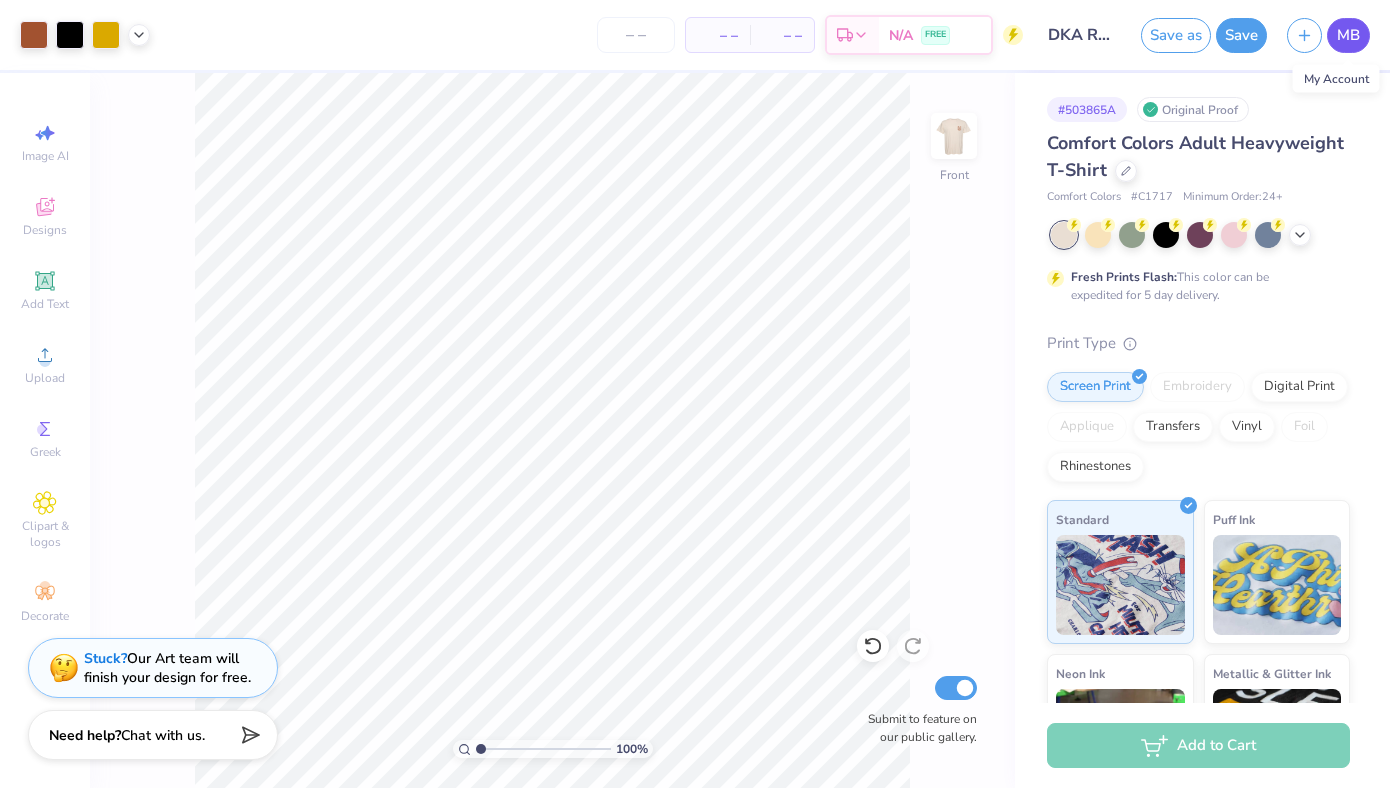 click on "MB" at bounding box center [1348, 35] 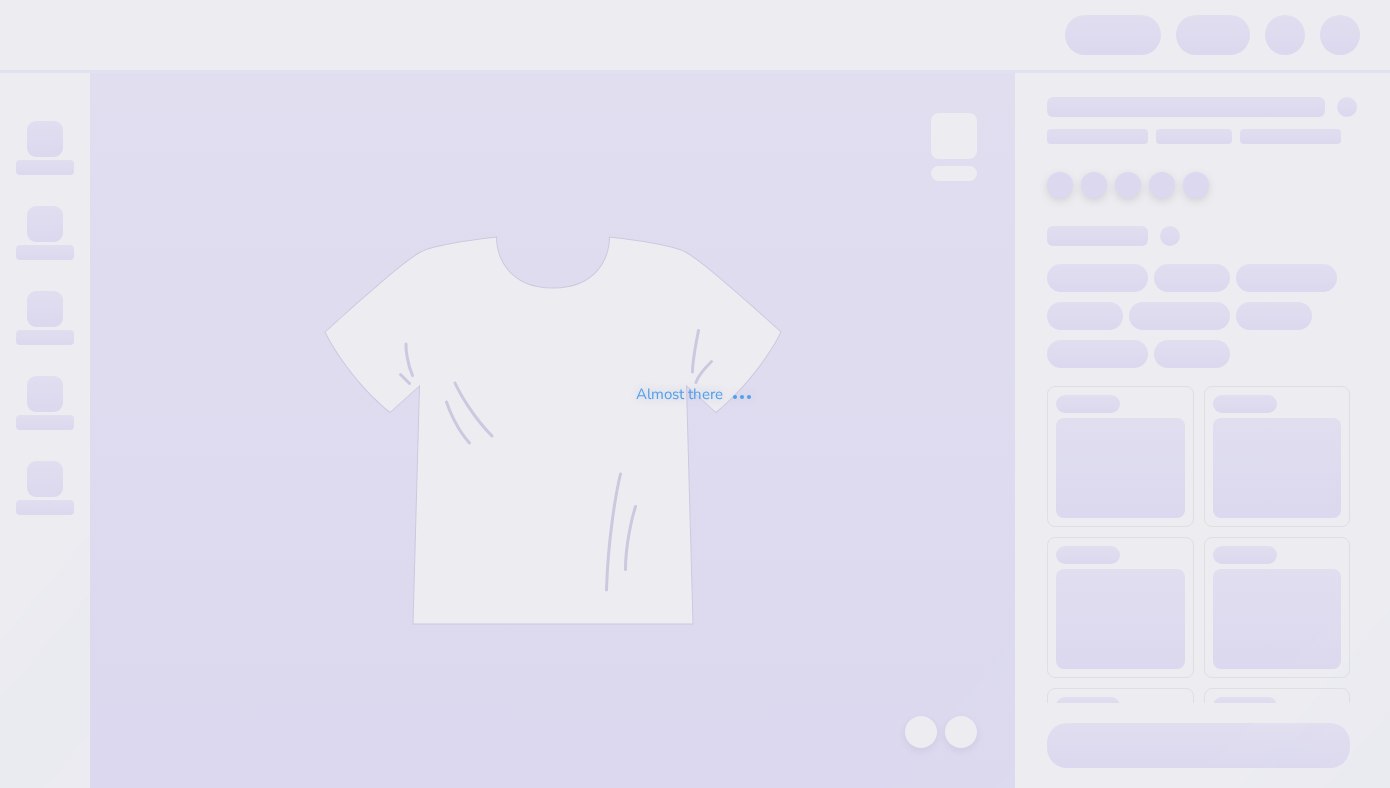 scroll, scrollTop: 0, scrollLeft: 0, axis: both 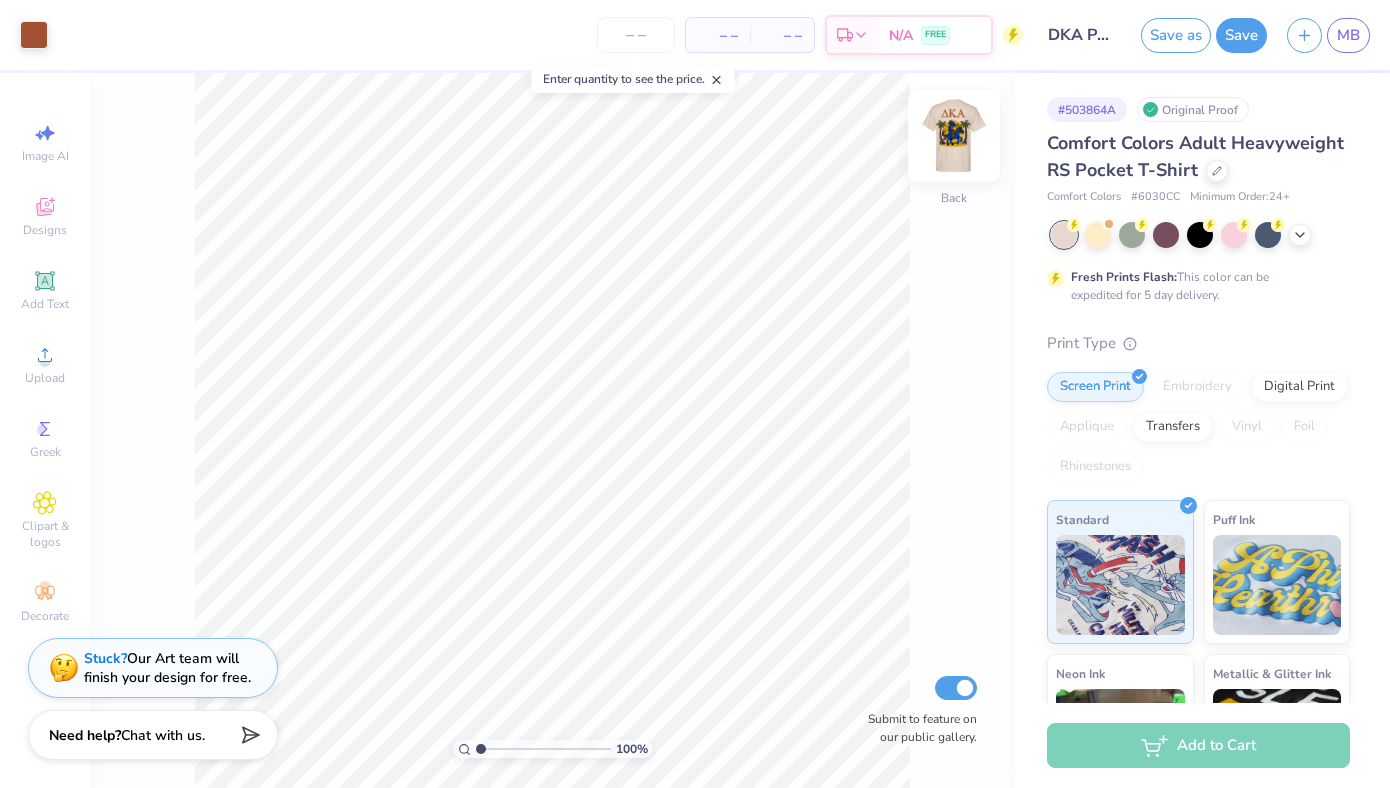 click at bounding box center (954, 136) 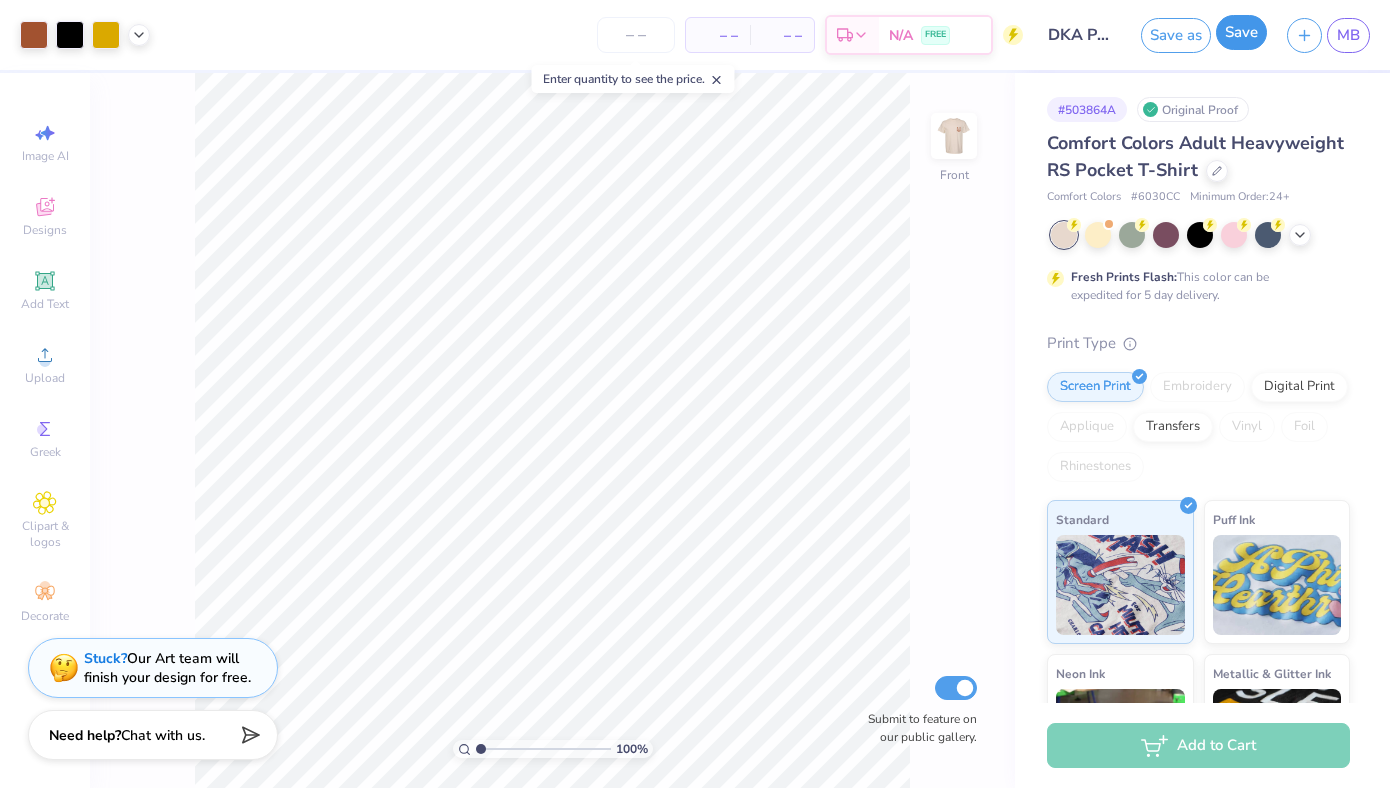 click on "Save" at bounding box center (1241, 32) 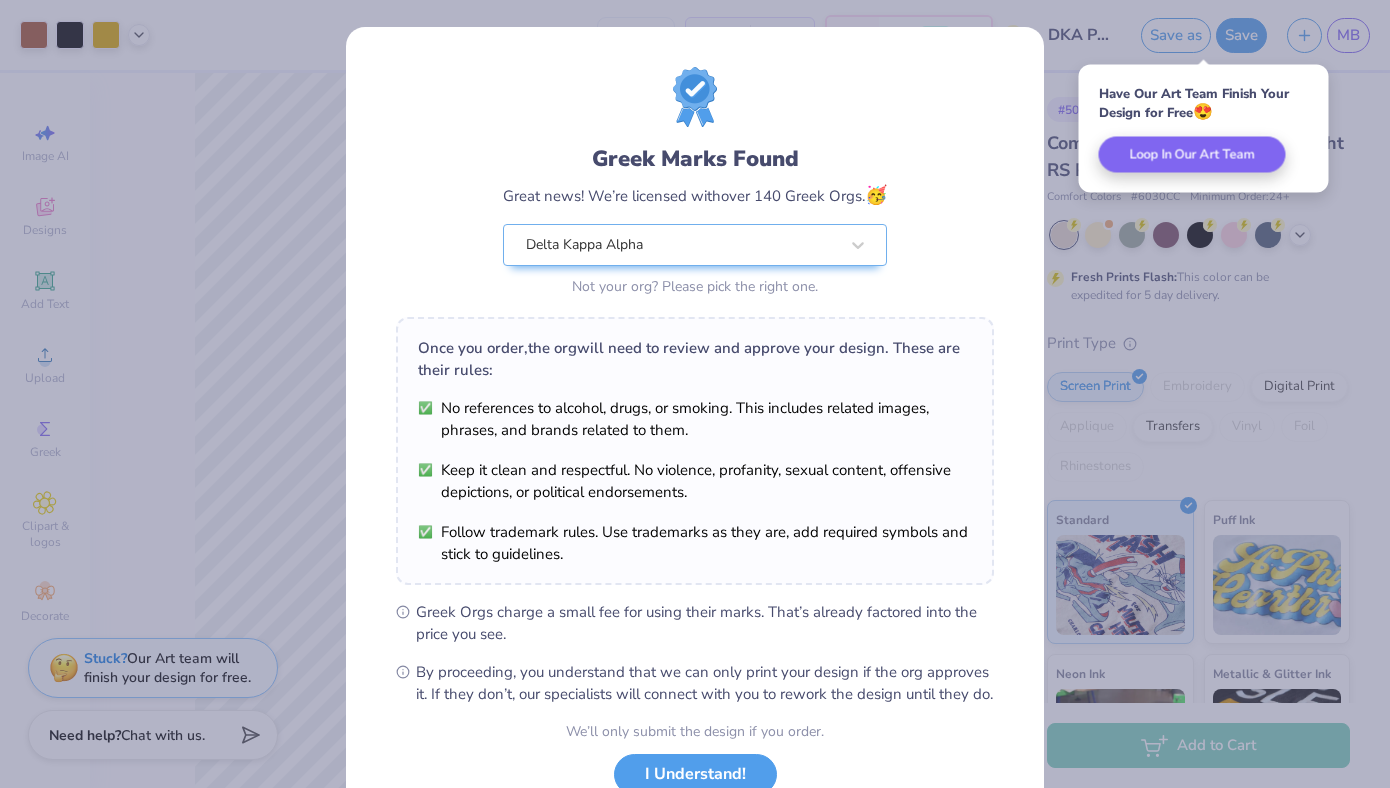 scroll, scrollTop: 40, scrollLeft: 0, axis: vertical 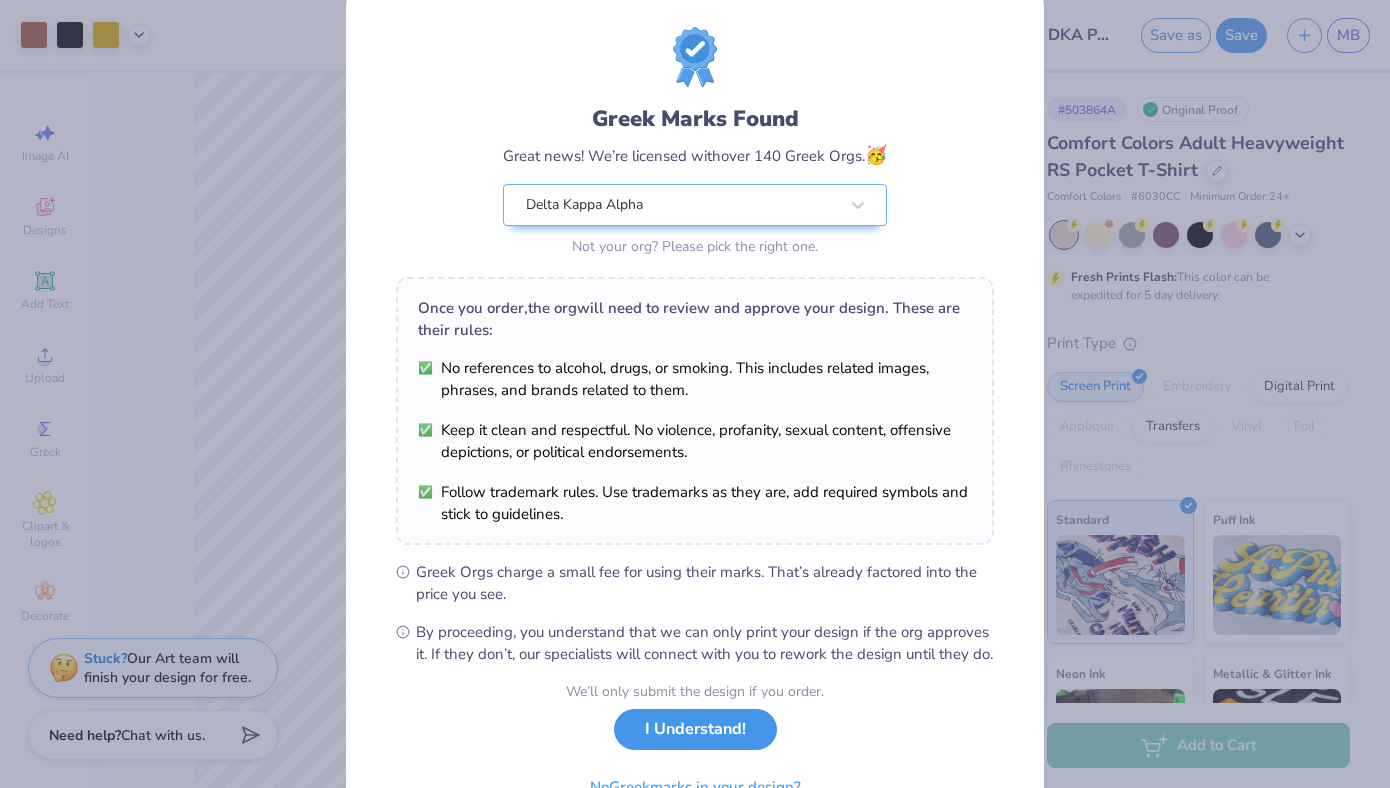 click on "I Understand!" at bounding box center [695, 729] 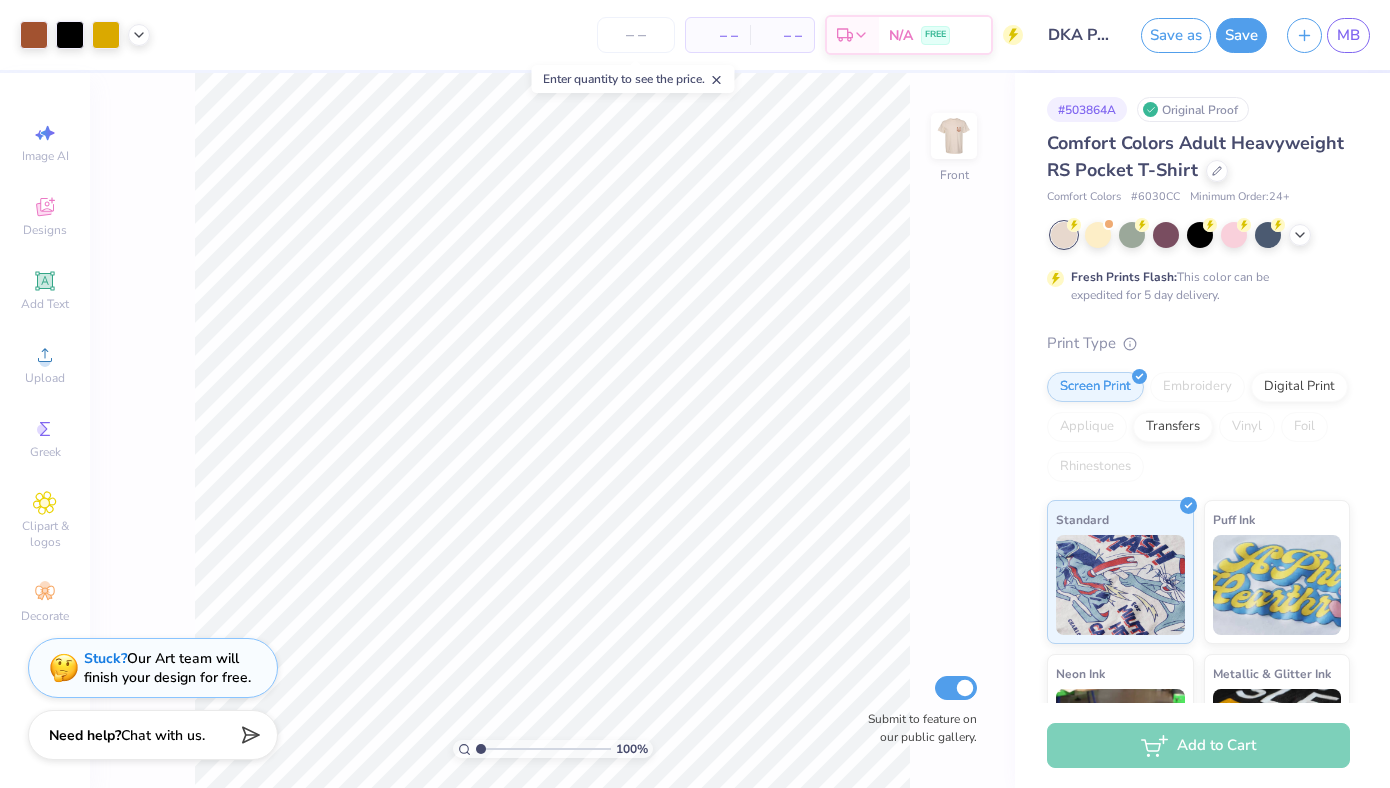 scroll, scrollTop: 0, scrollLeft: 0, axis: both 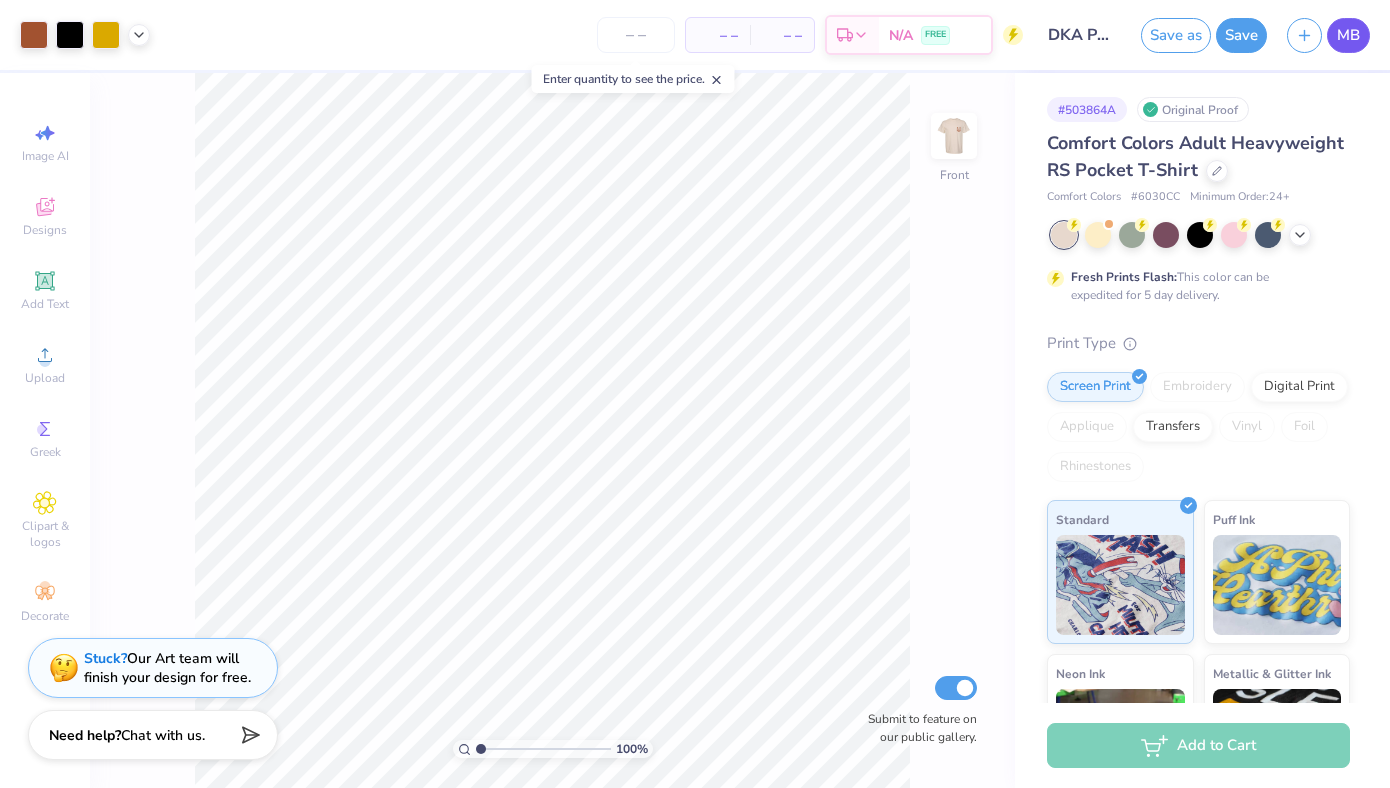 click on "MB" at bounding box center (1348, 35) 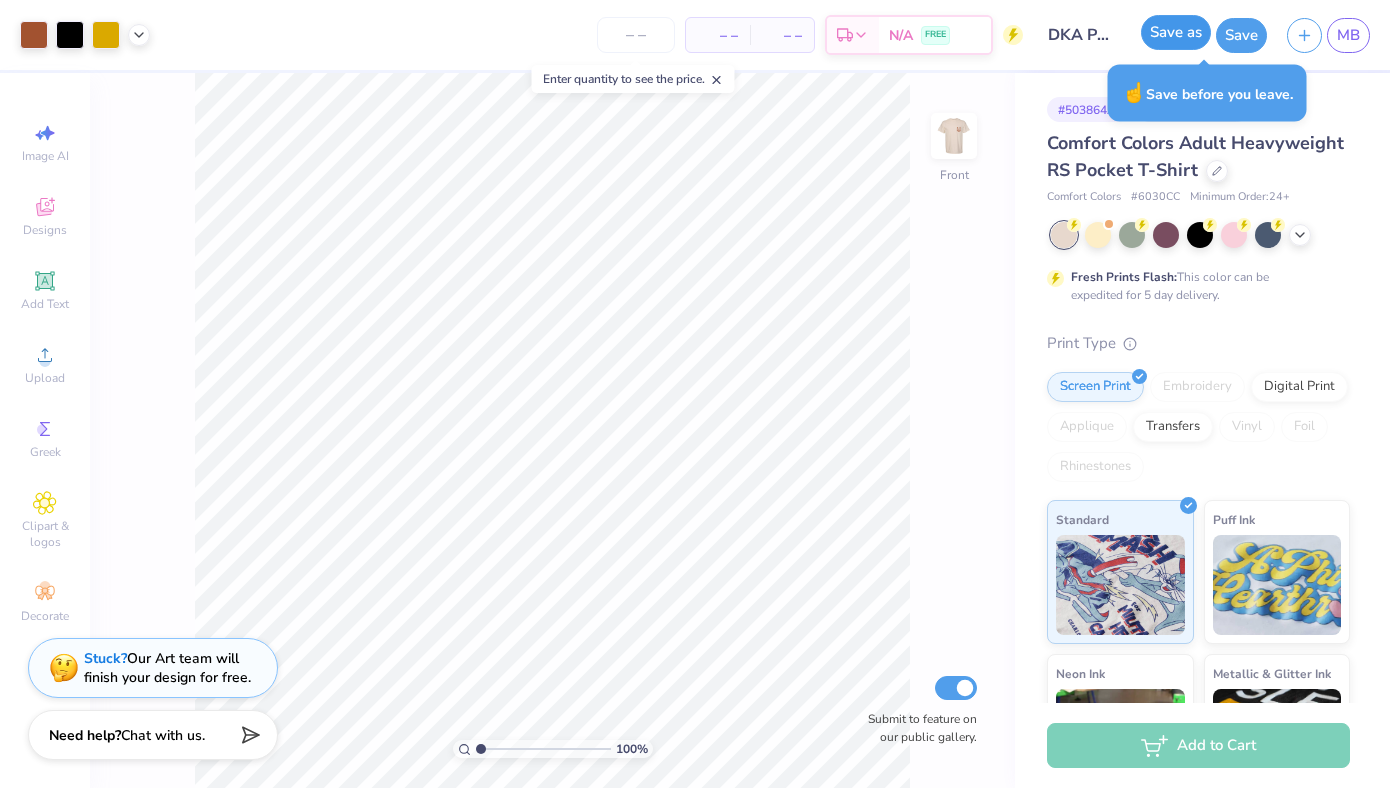 click on "Save as" at bounding box center [1176, 32] 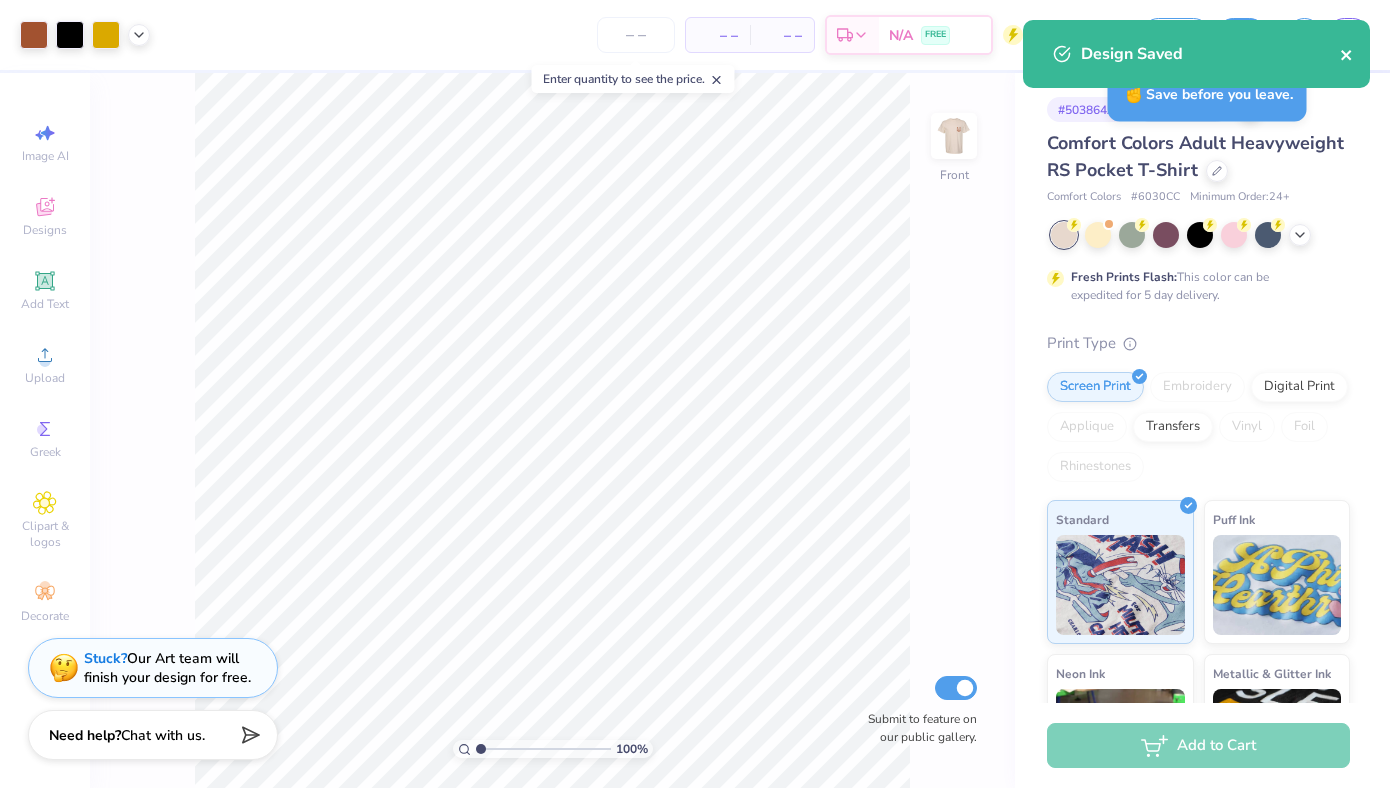 click on "Design Saved" at bounding box center (1196, 54) 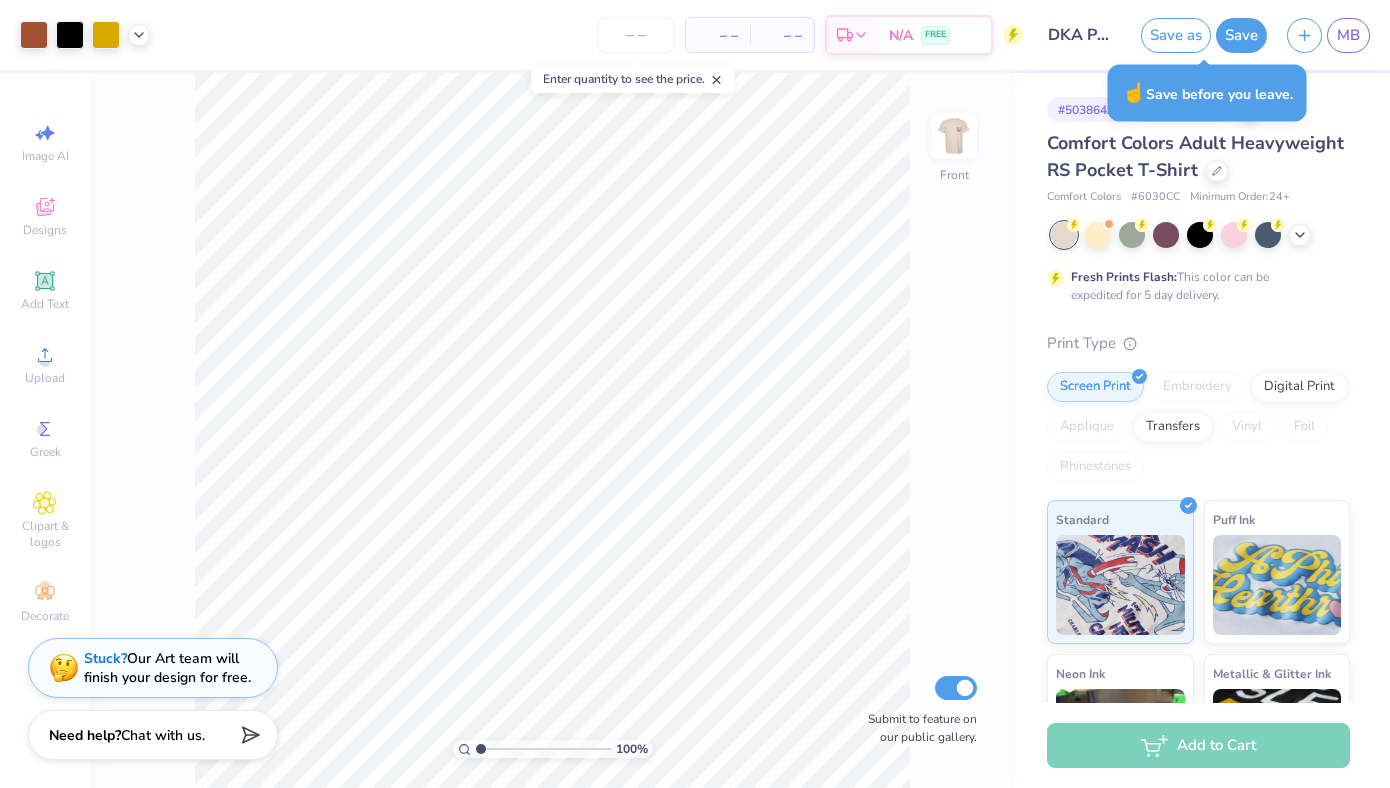 click on "Design Saved" at bounding box center [1196, 20] 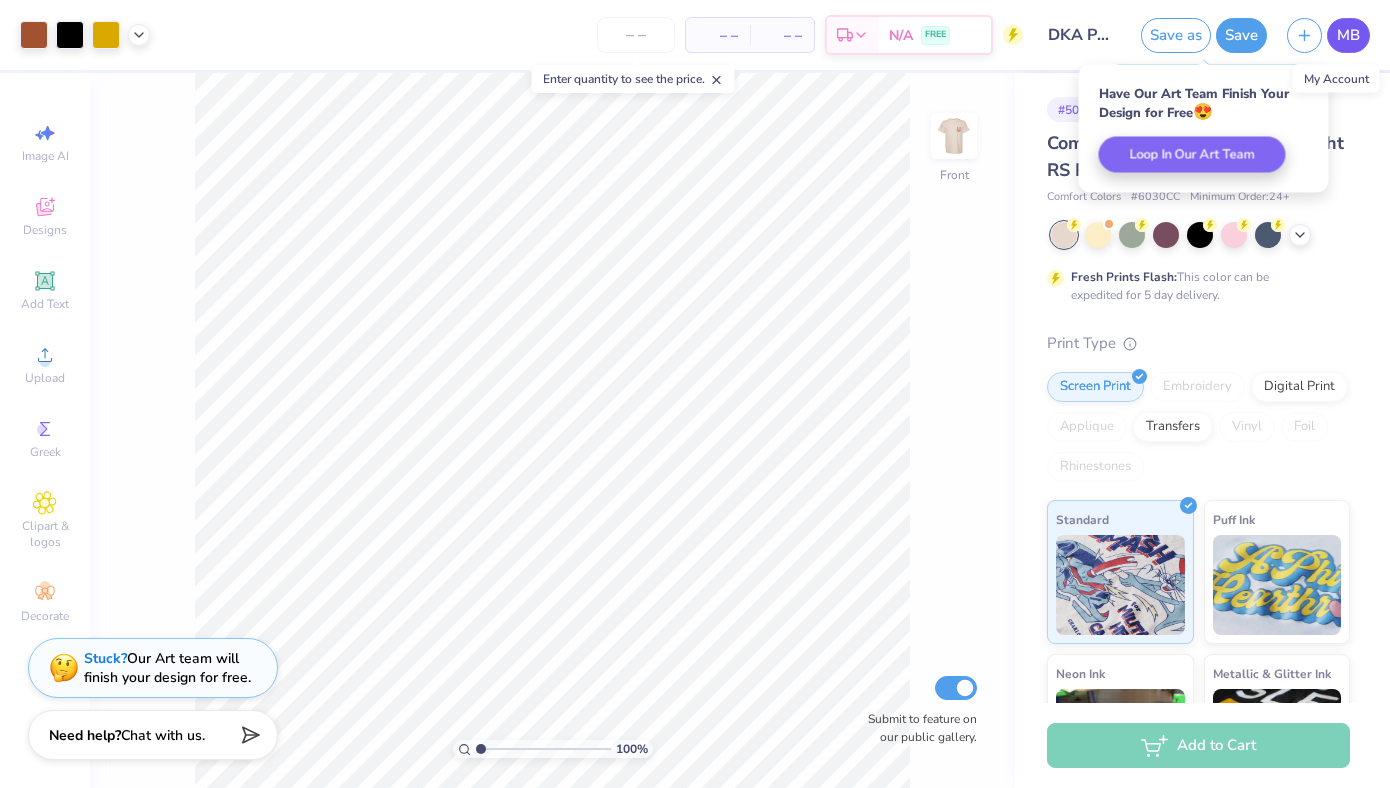 click on "MB" at bounding box center (1348, 35) 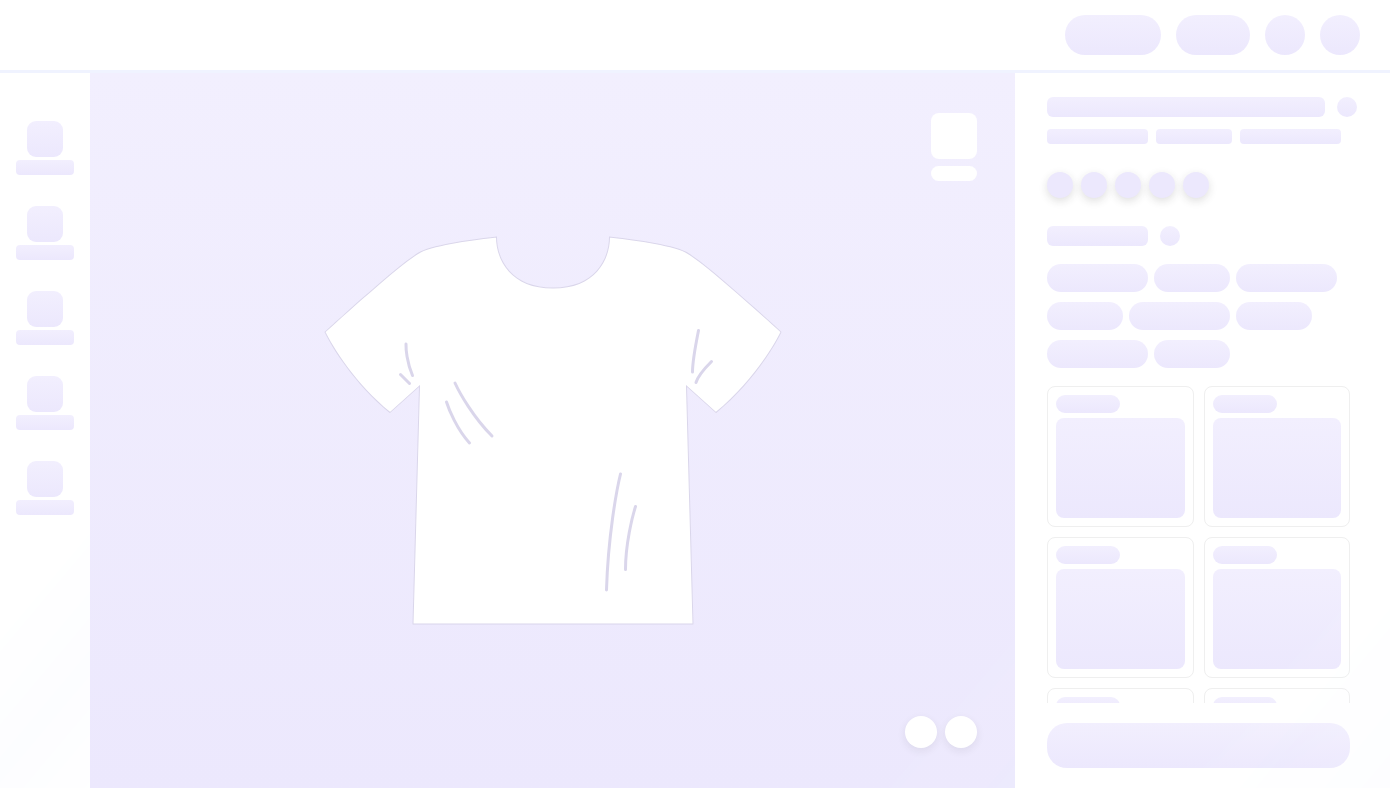 scroll, scrollTop: 0, scrollLeft: 0, axis: both 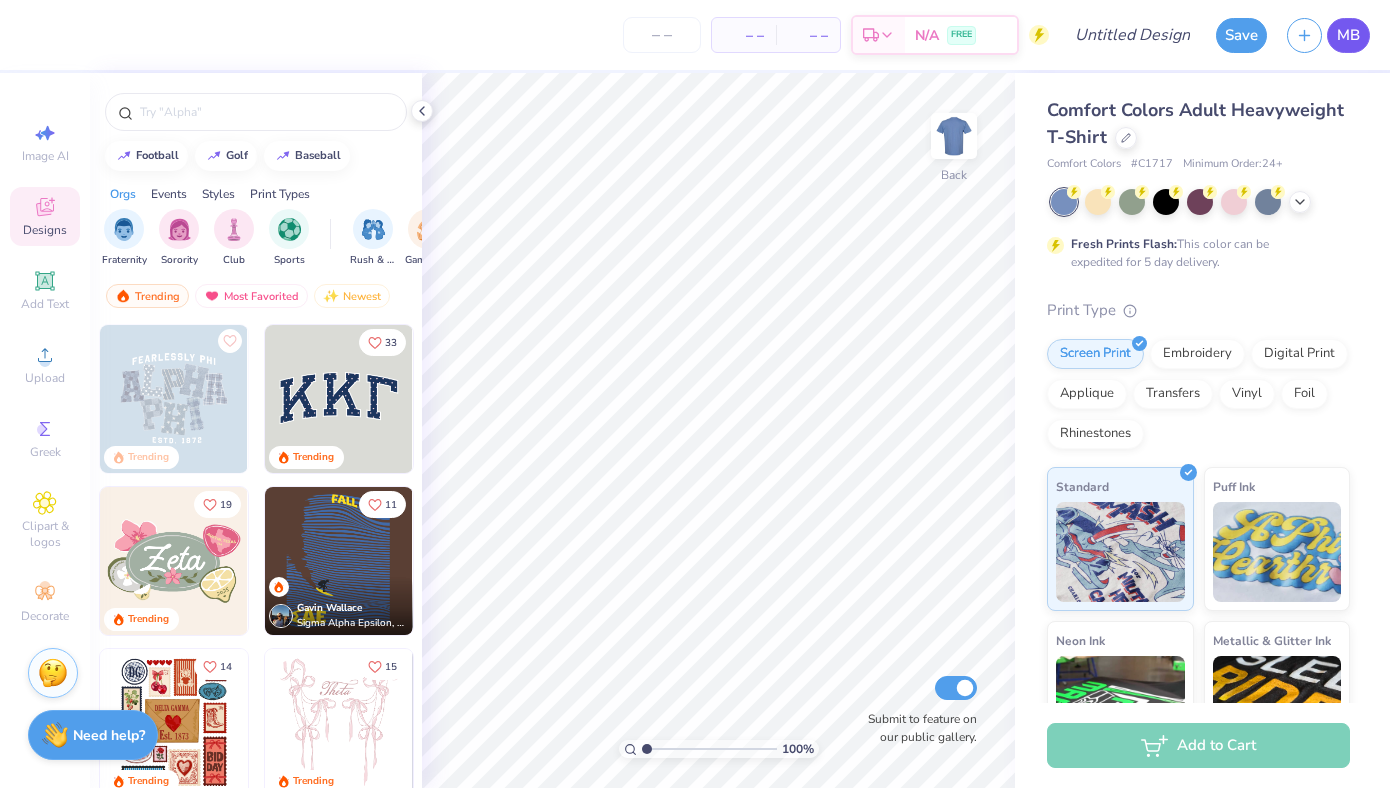 click on "MB" at bounding box center (1348, 35) 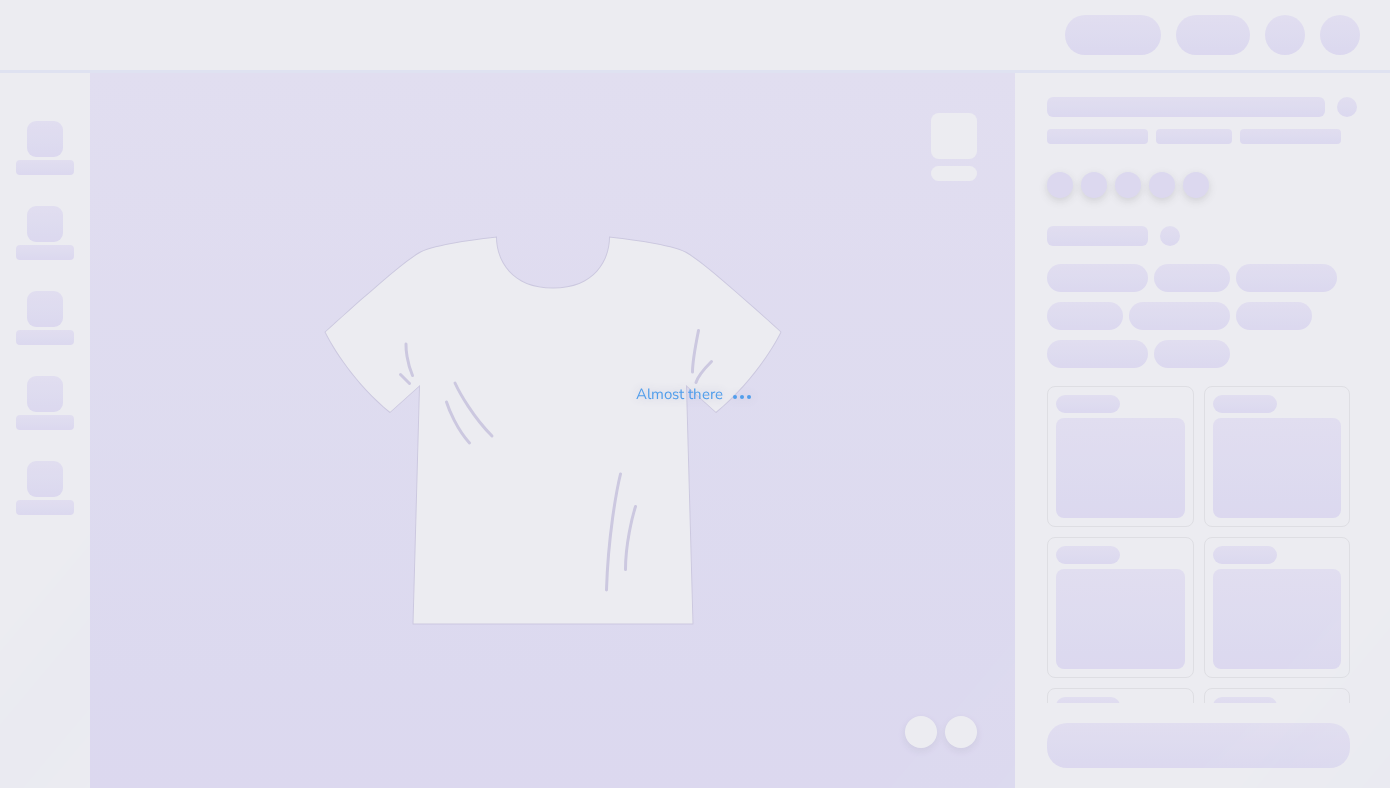 scroll, scrollTop: 0, scrollLeft: 0, axis: both 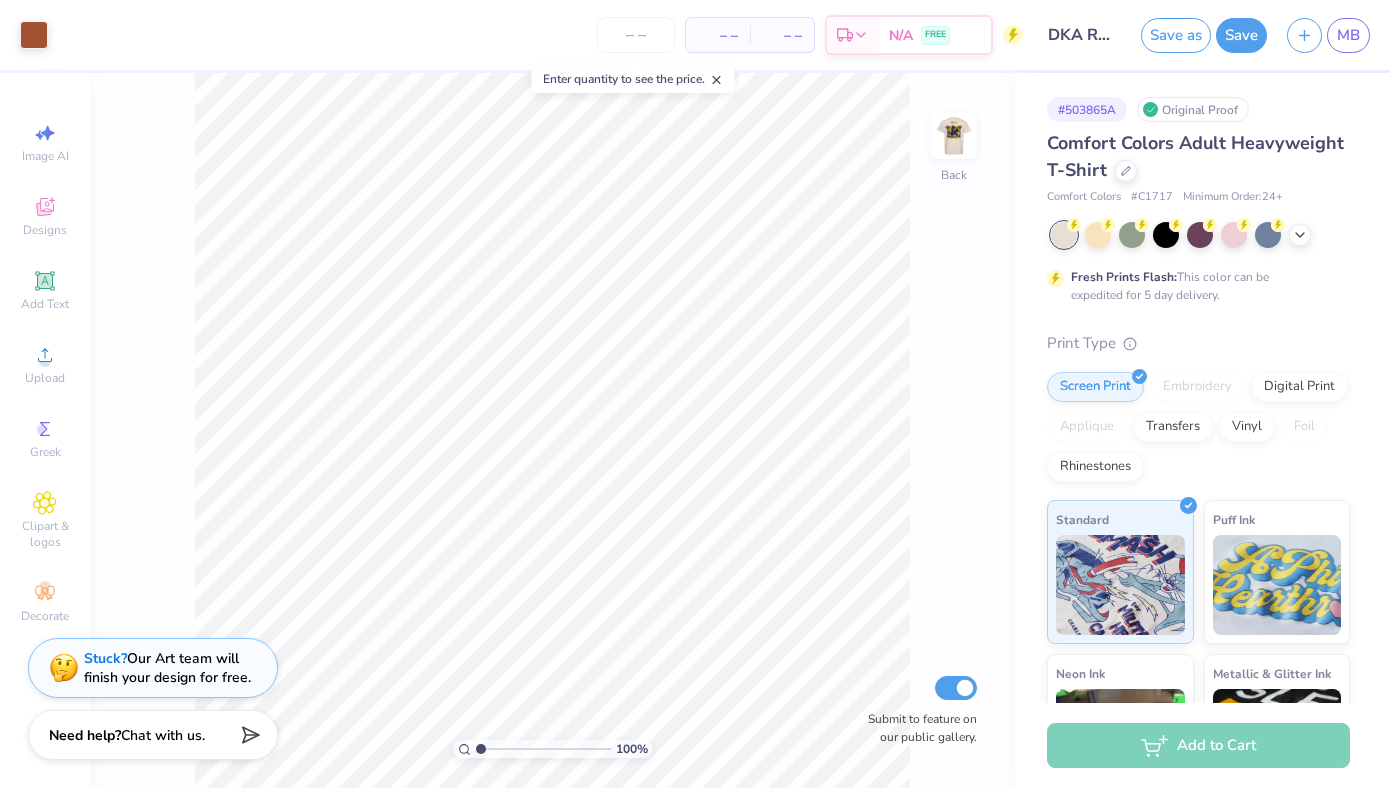click on "DKA REG SHIRTULT" at bounding box center [1082, 35] 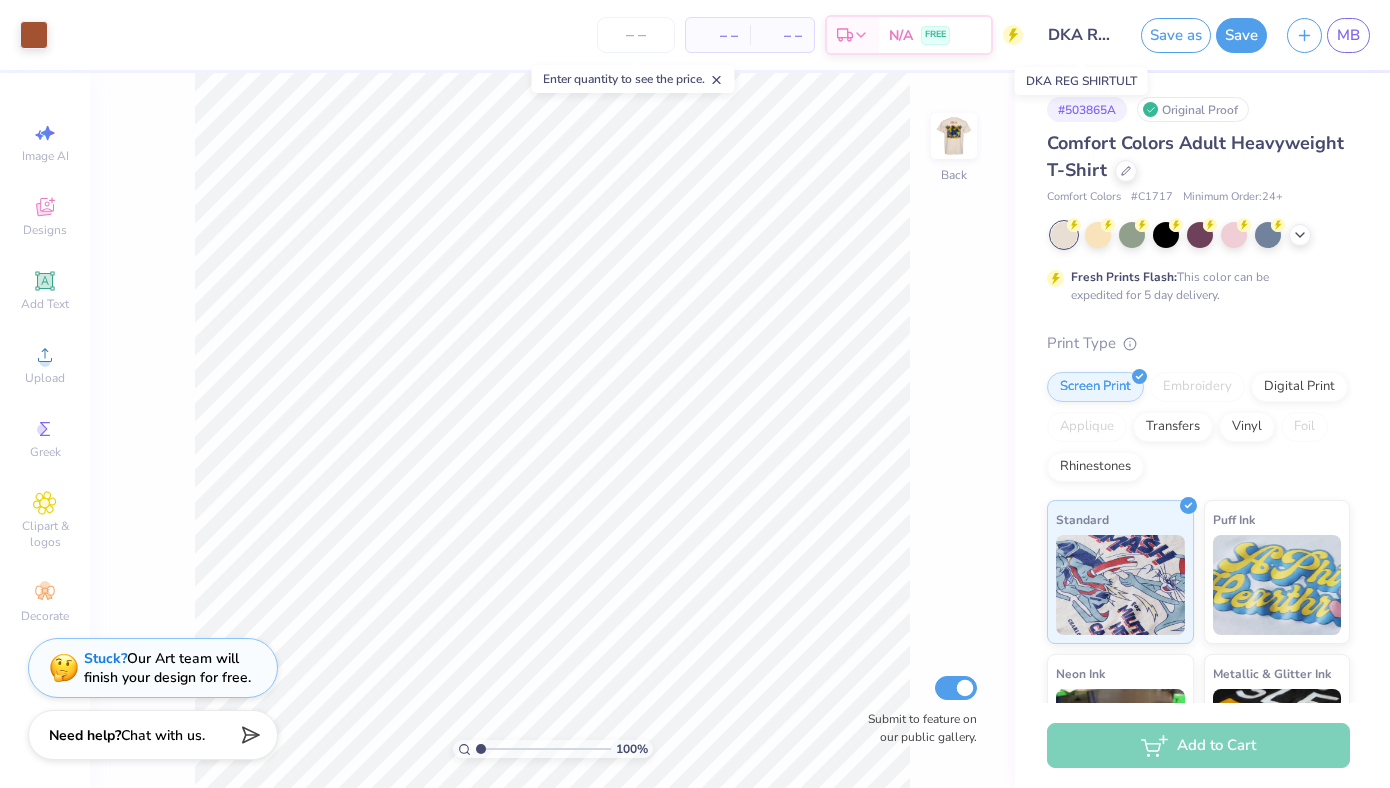 click on "DKA REG SHIRTULT" at bounding box center [1082, 35] 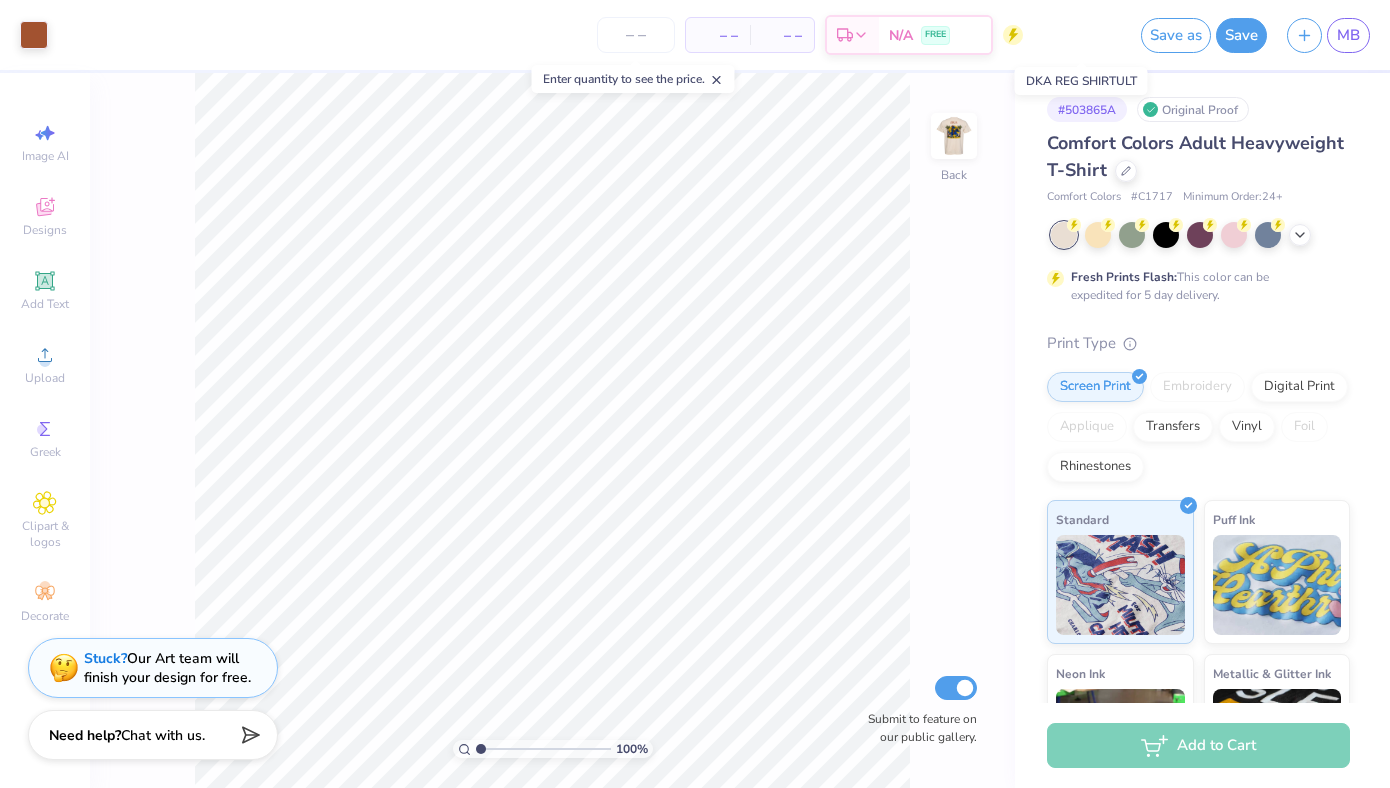 scroll, scrollTop: 0, scrollLeft: 83, axis: horizontal 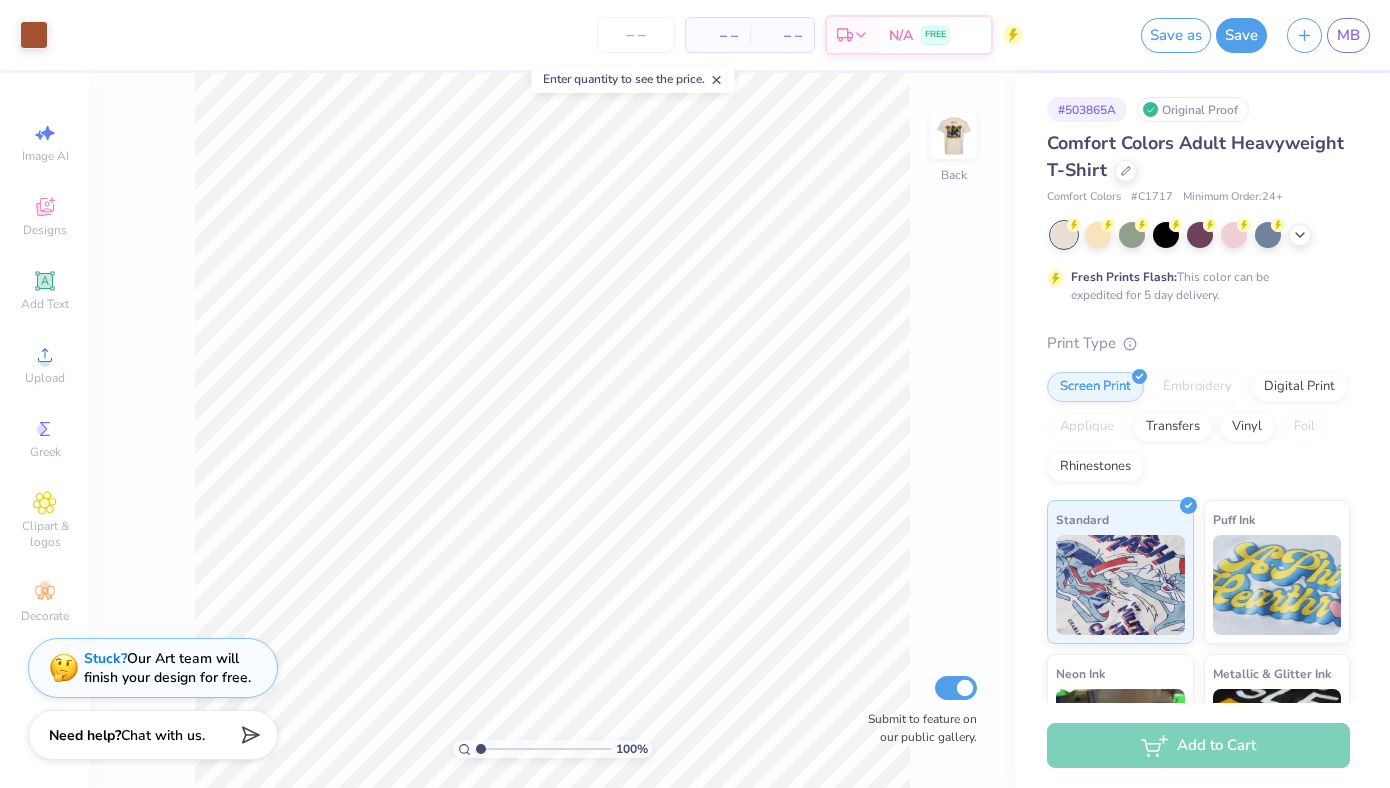 drag, startPoint x: 1087, startPoint y: 38, endPoint x: 1134, endPoint y: 34, distance: 47.169907 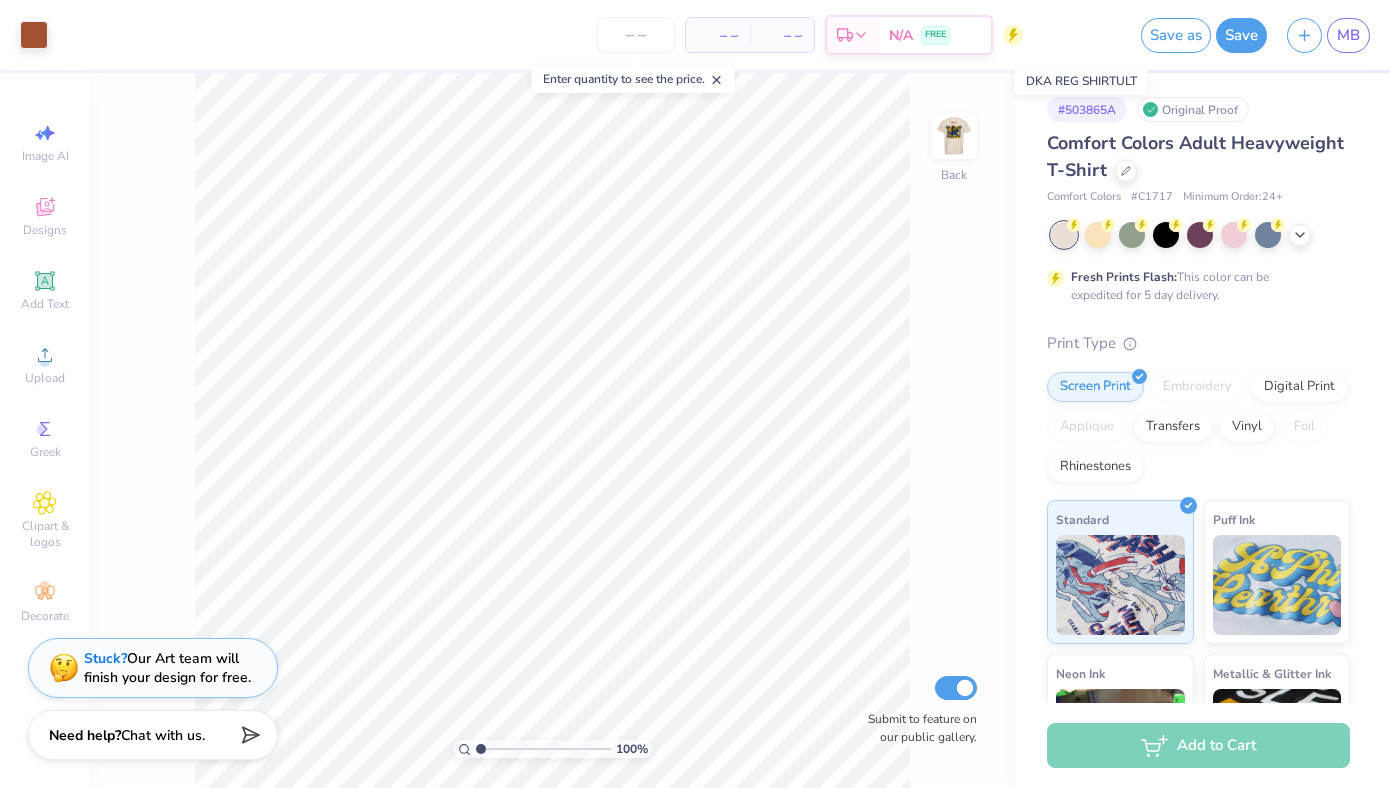 click on "DKA REG SHIRTULT" at bounding box center [1082, 35] 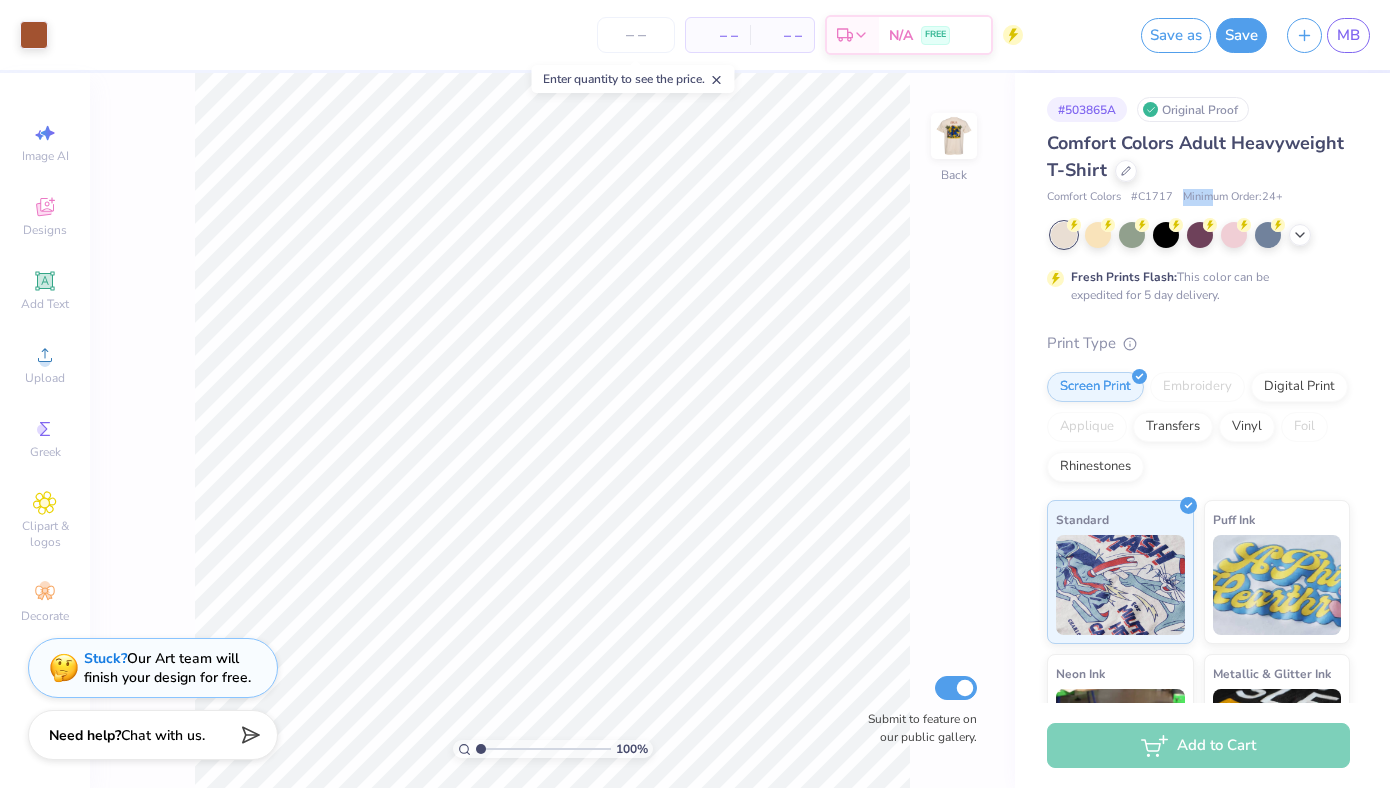 click on "Minimum Order:  24 +" at bounding box center (1233, 197) 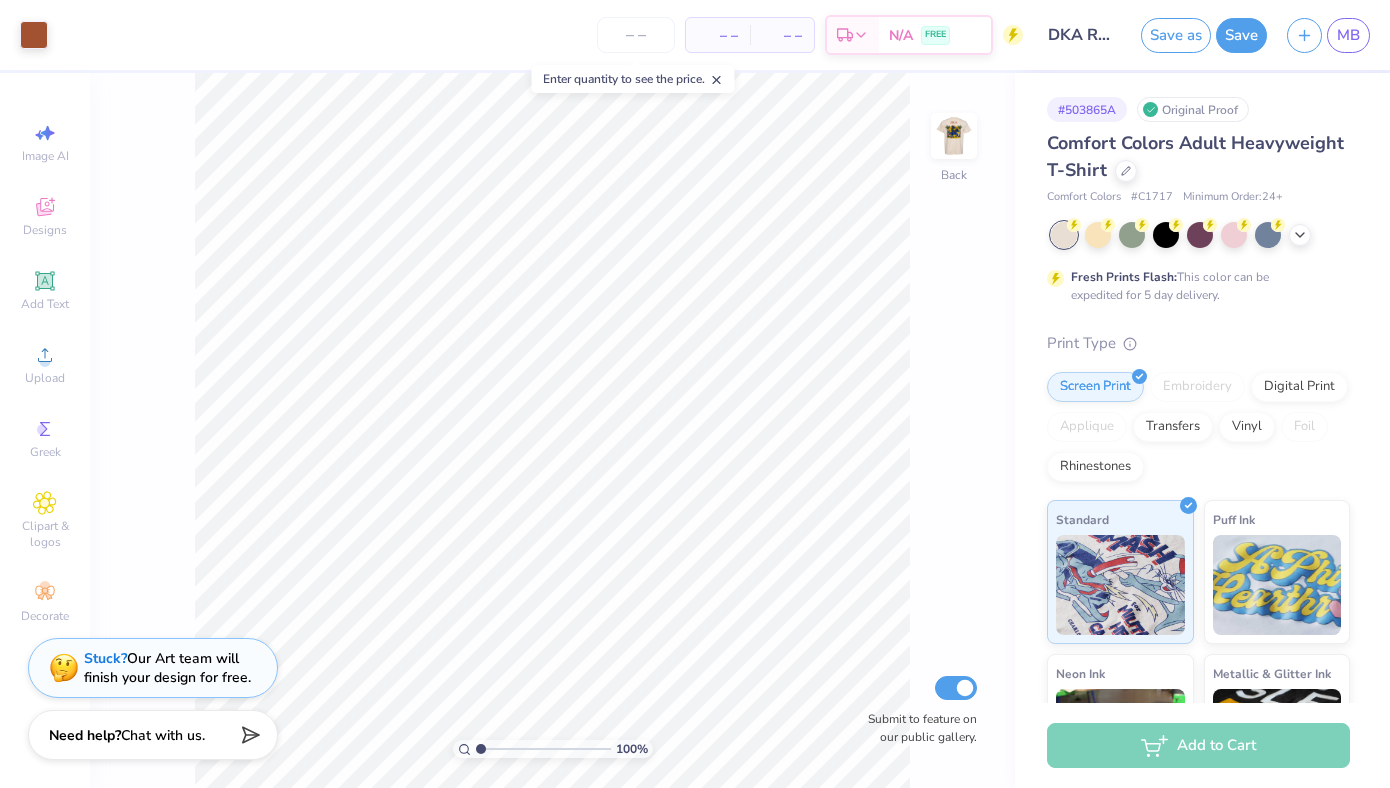 click on "Comfort Colors Adult Heavyweight T-Shirt" at bounding box center [1195, 156] 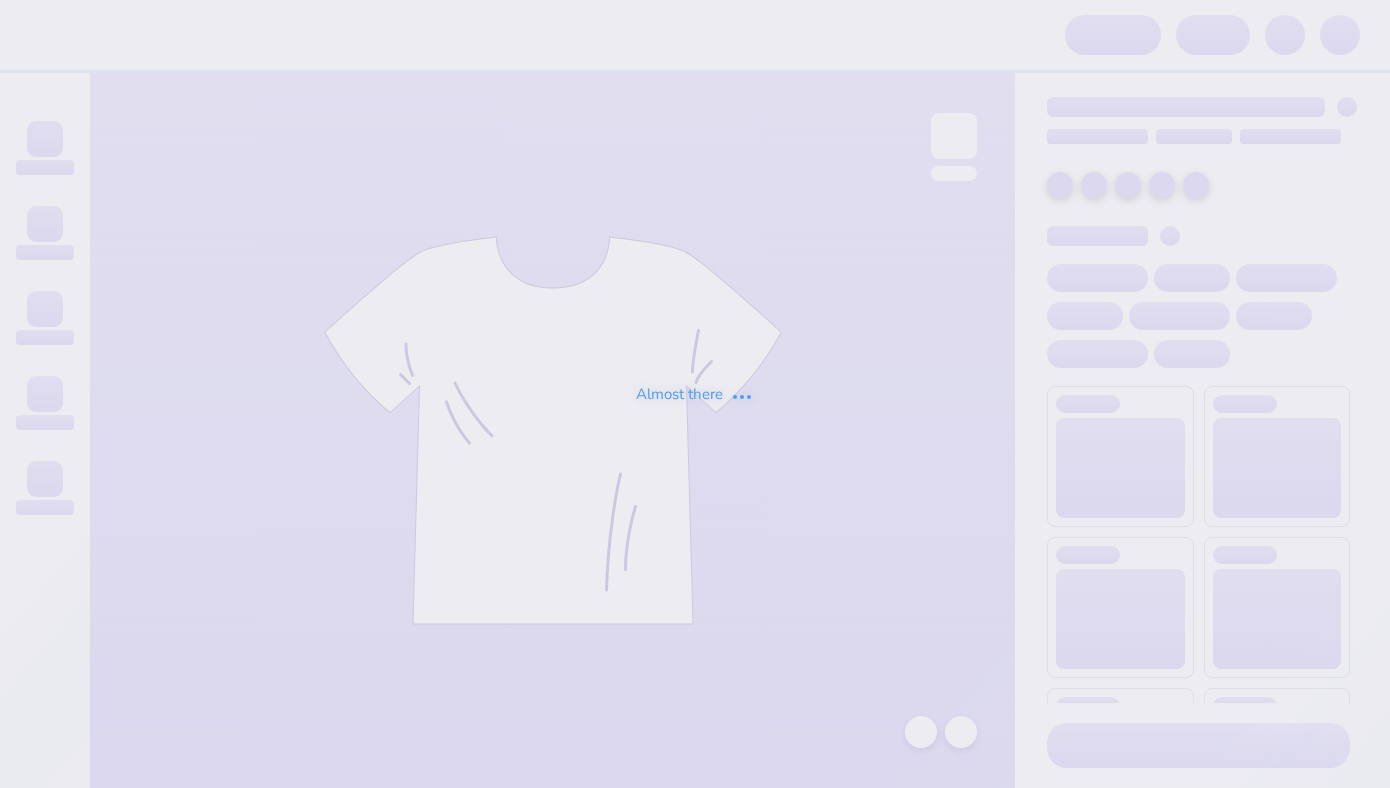 scroll, scrollTop: 0, scrollLeft: 0, axis: both 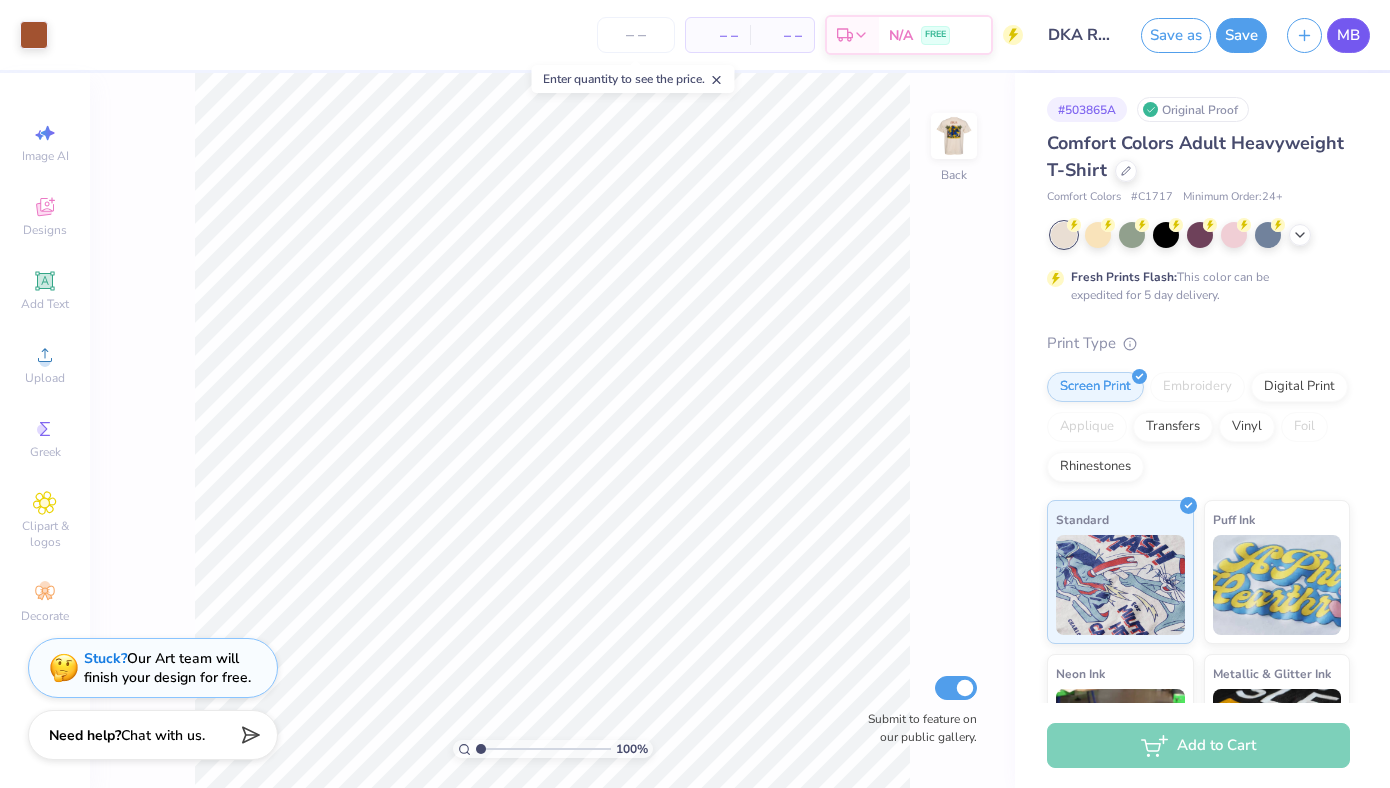 click on "MB" at bounding box center [1348, 35] 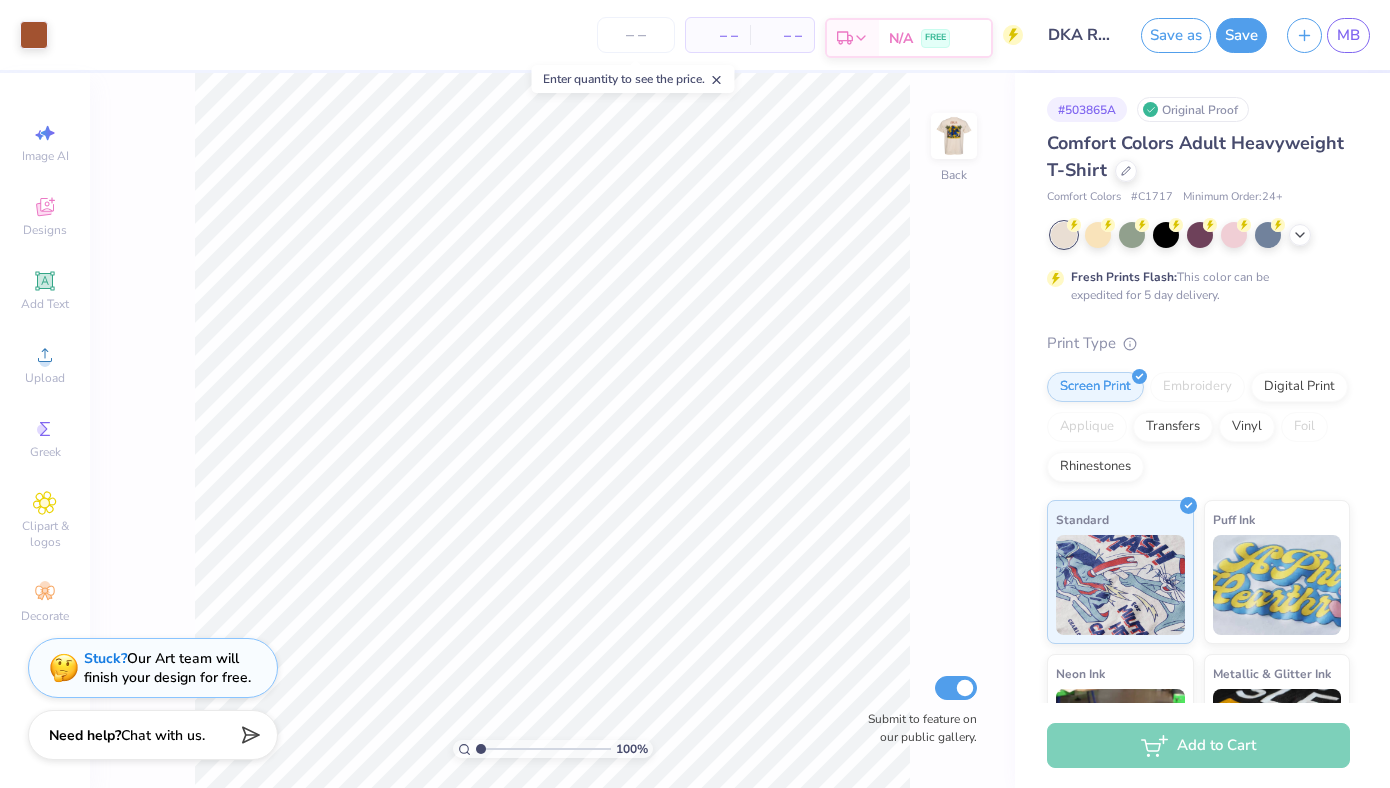 click on "N/A" at bounding box center (901, 38) 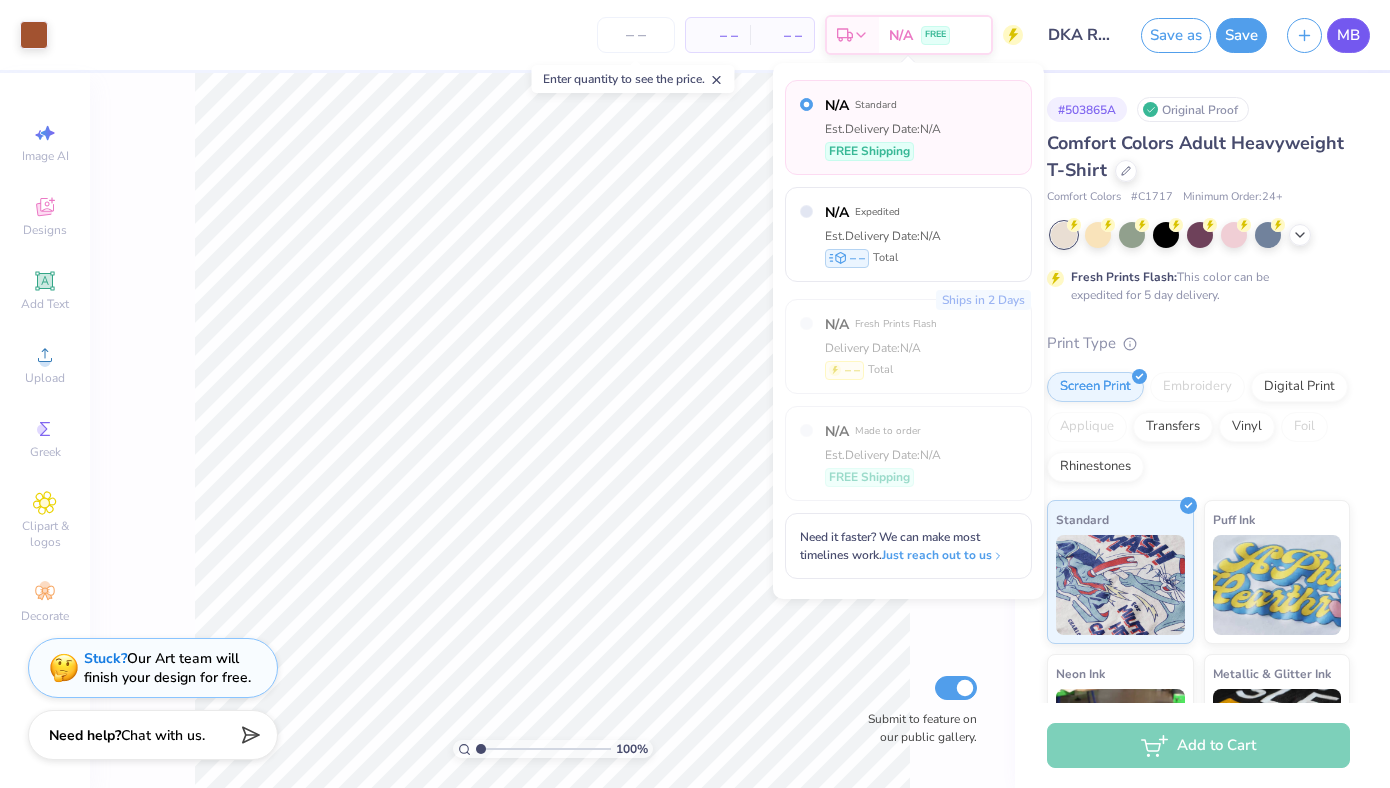 click on "MB" at bounding box center [1348, 35] 